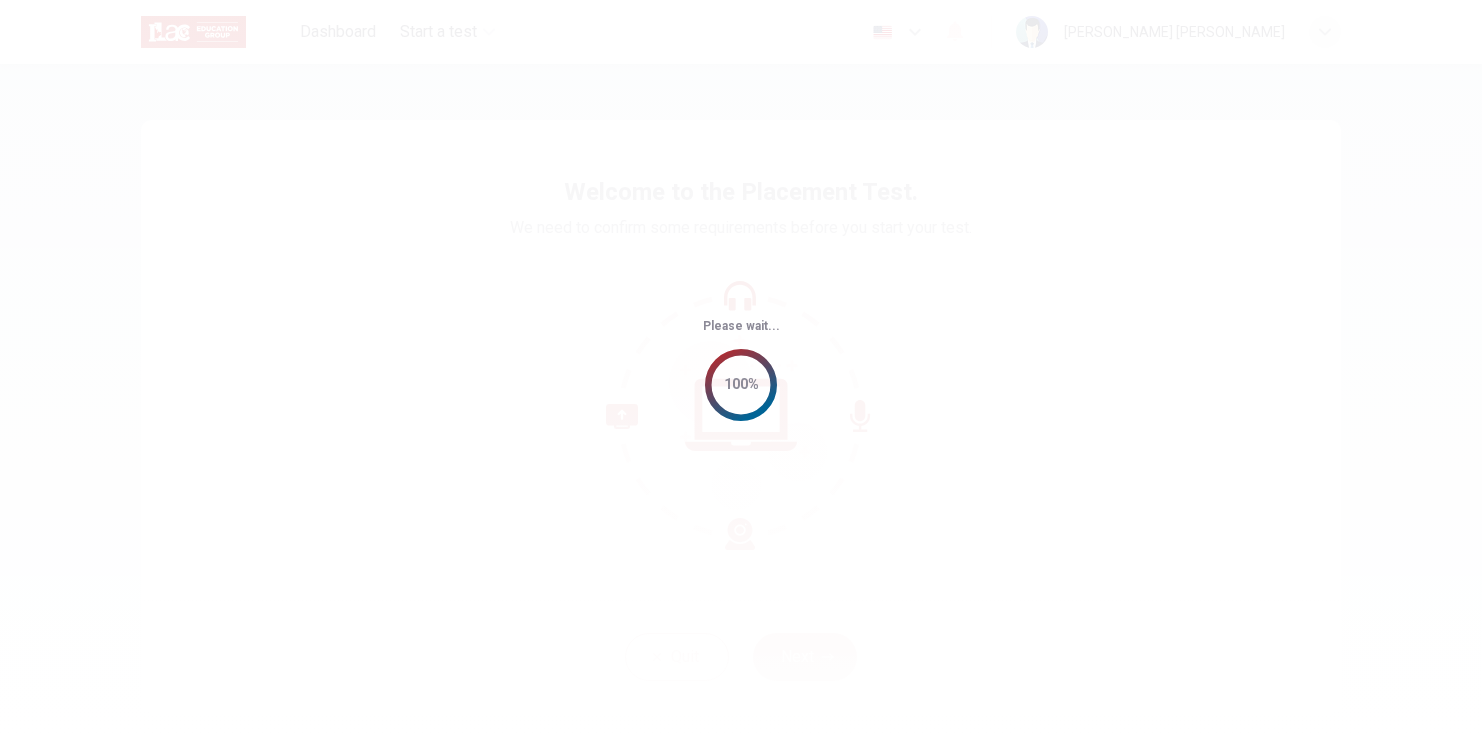 scroll, scrollTop: 0, scrollLeft: 0, axis: both 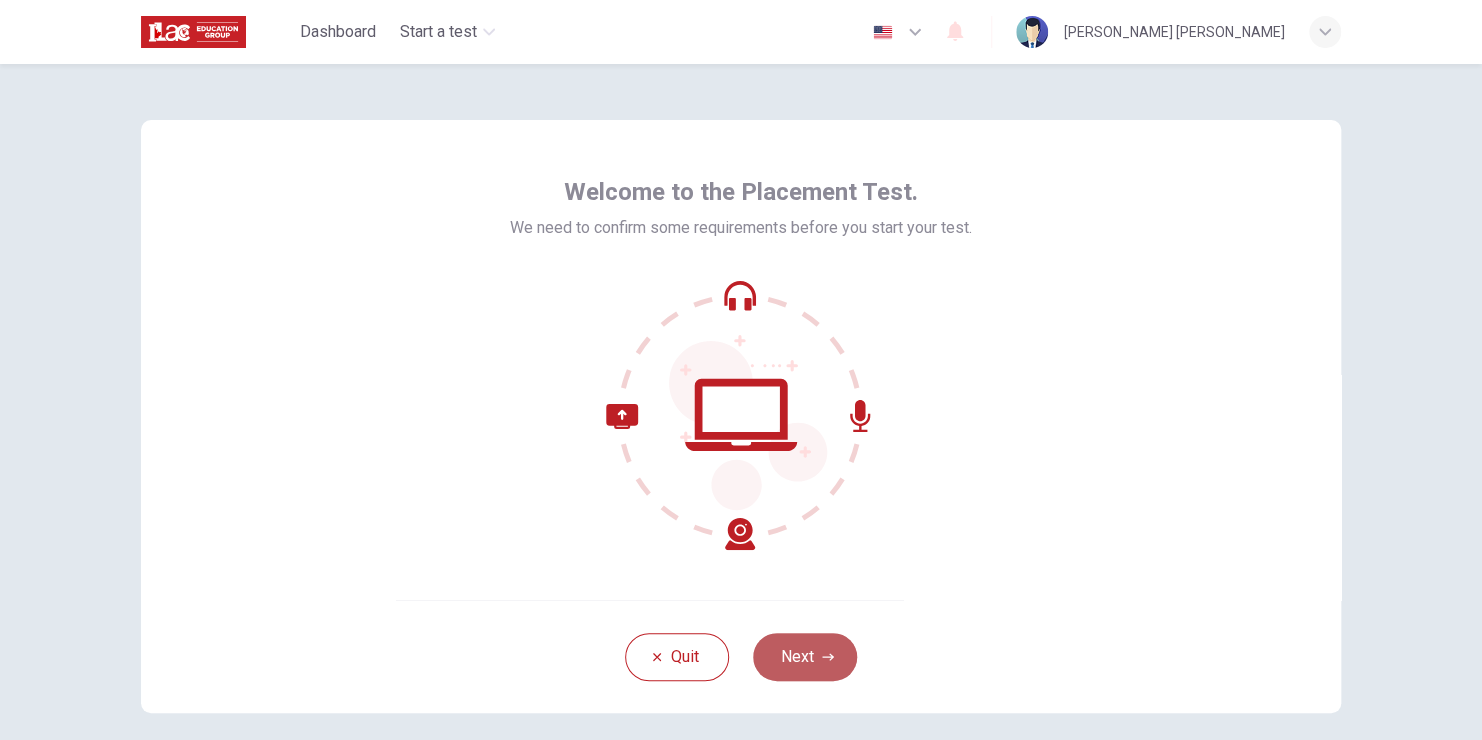 click on "Next" at bounding box center [805, 657] 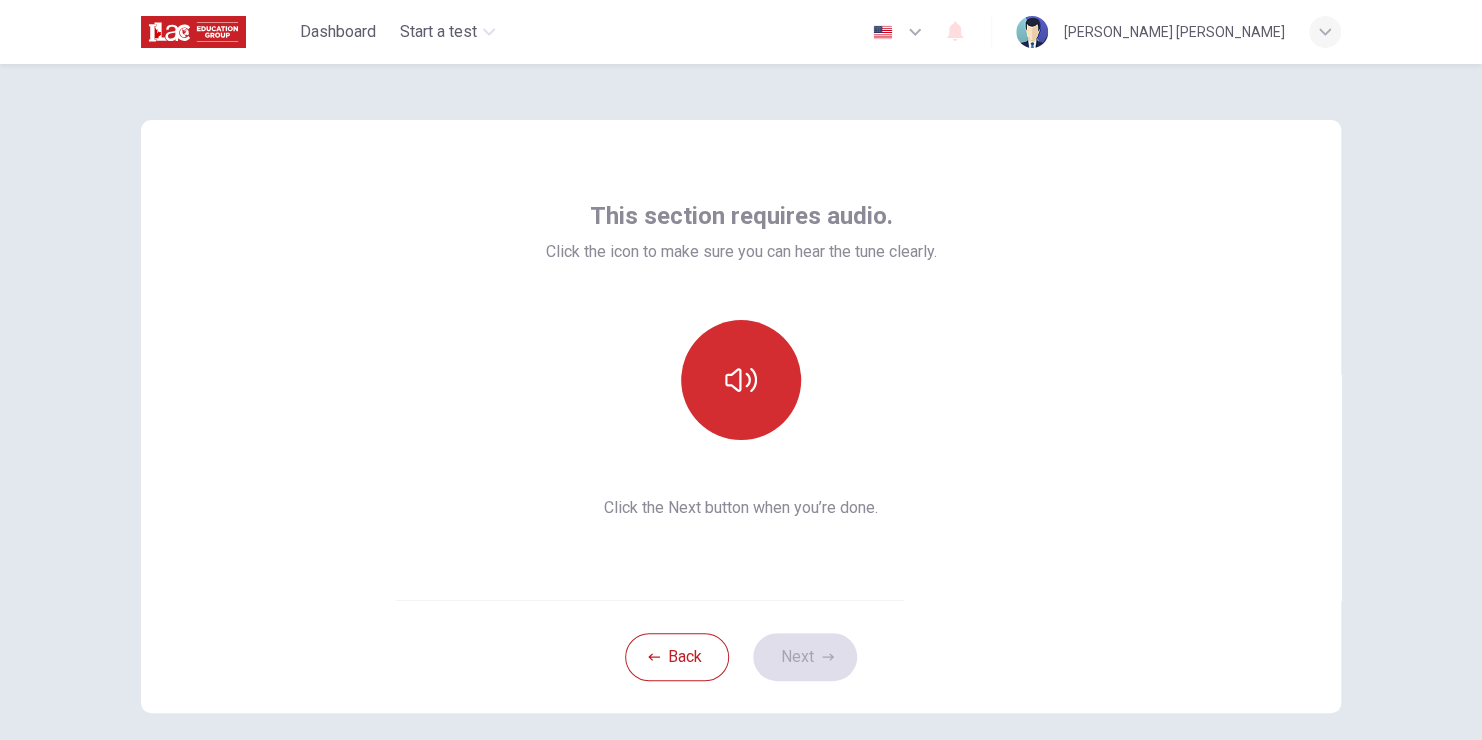 click 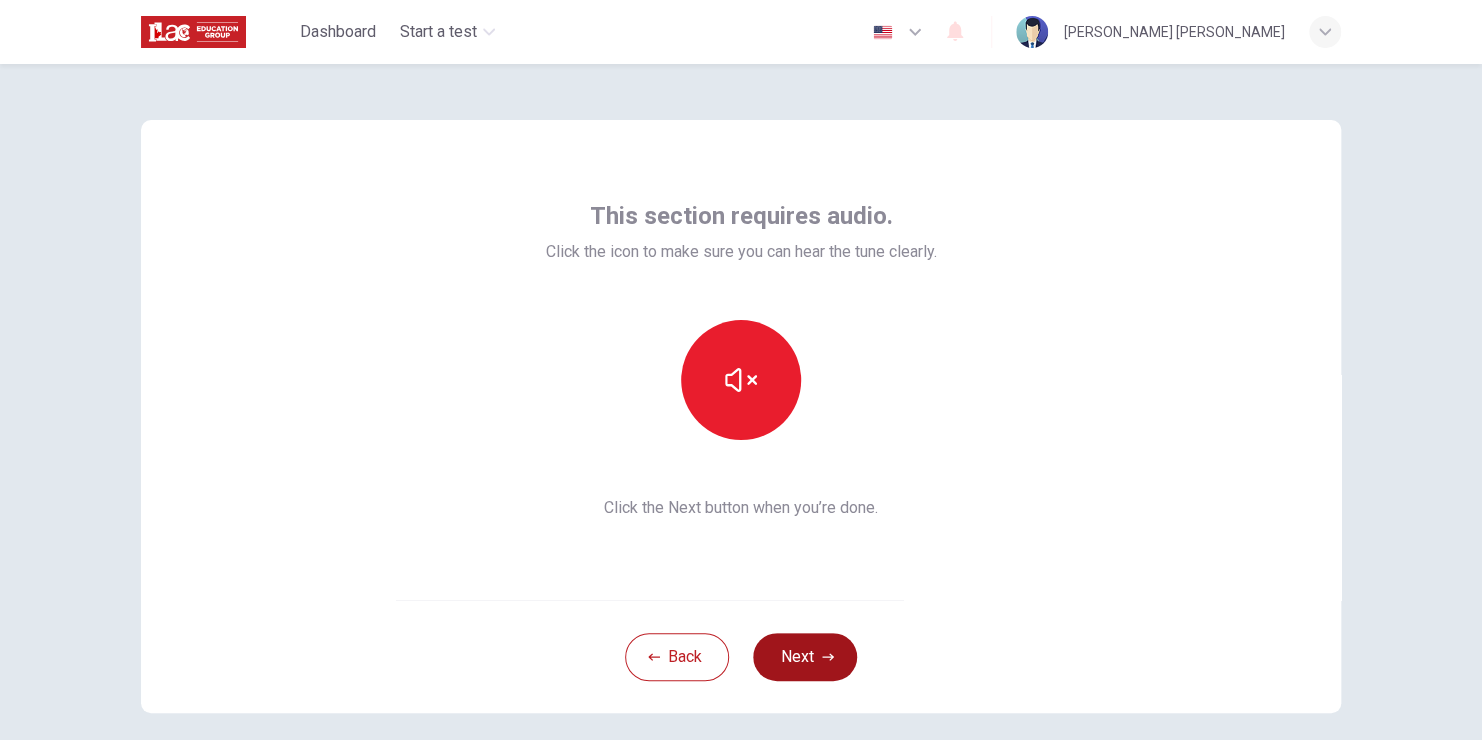click on "Next" at bounding box center (805, 657) 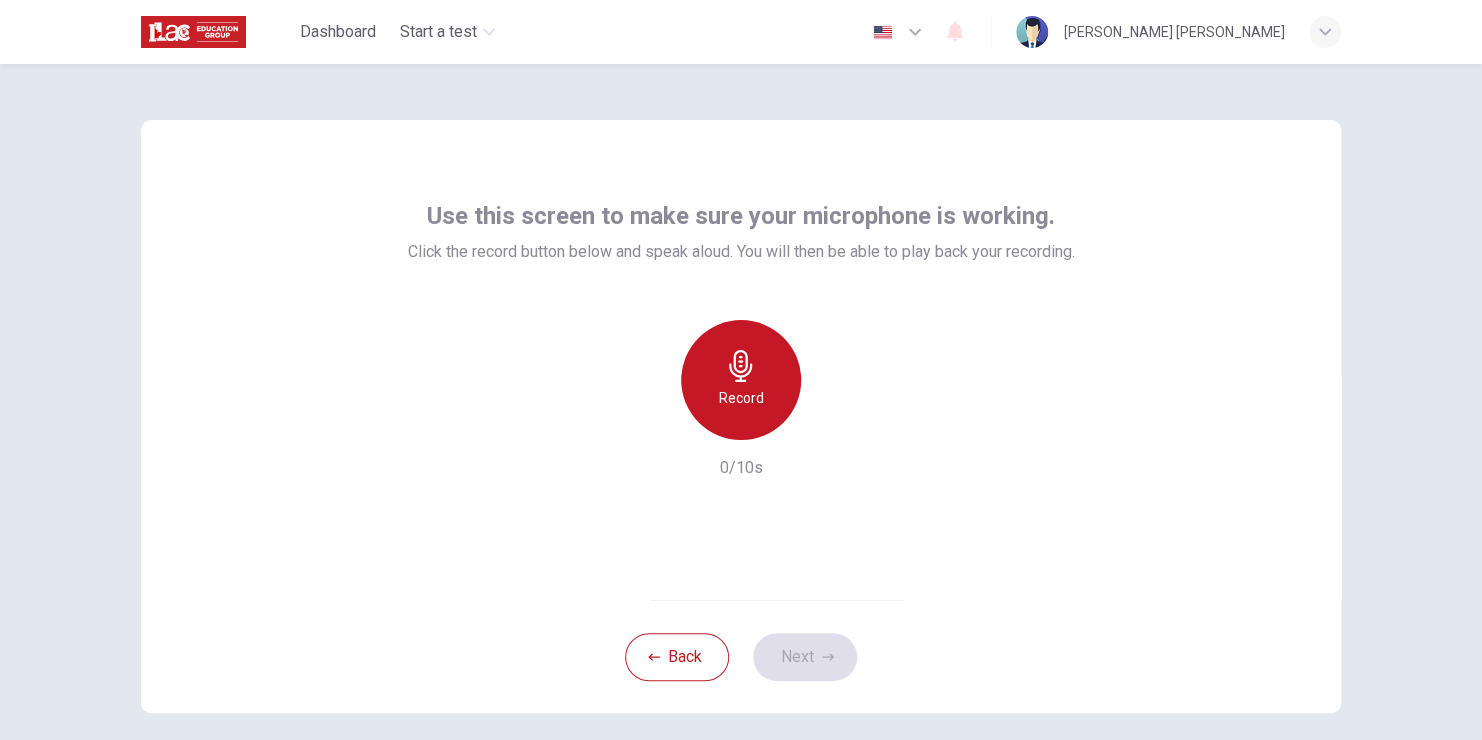 click 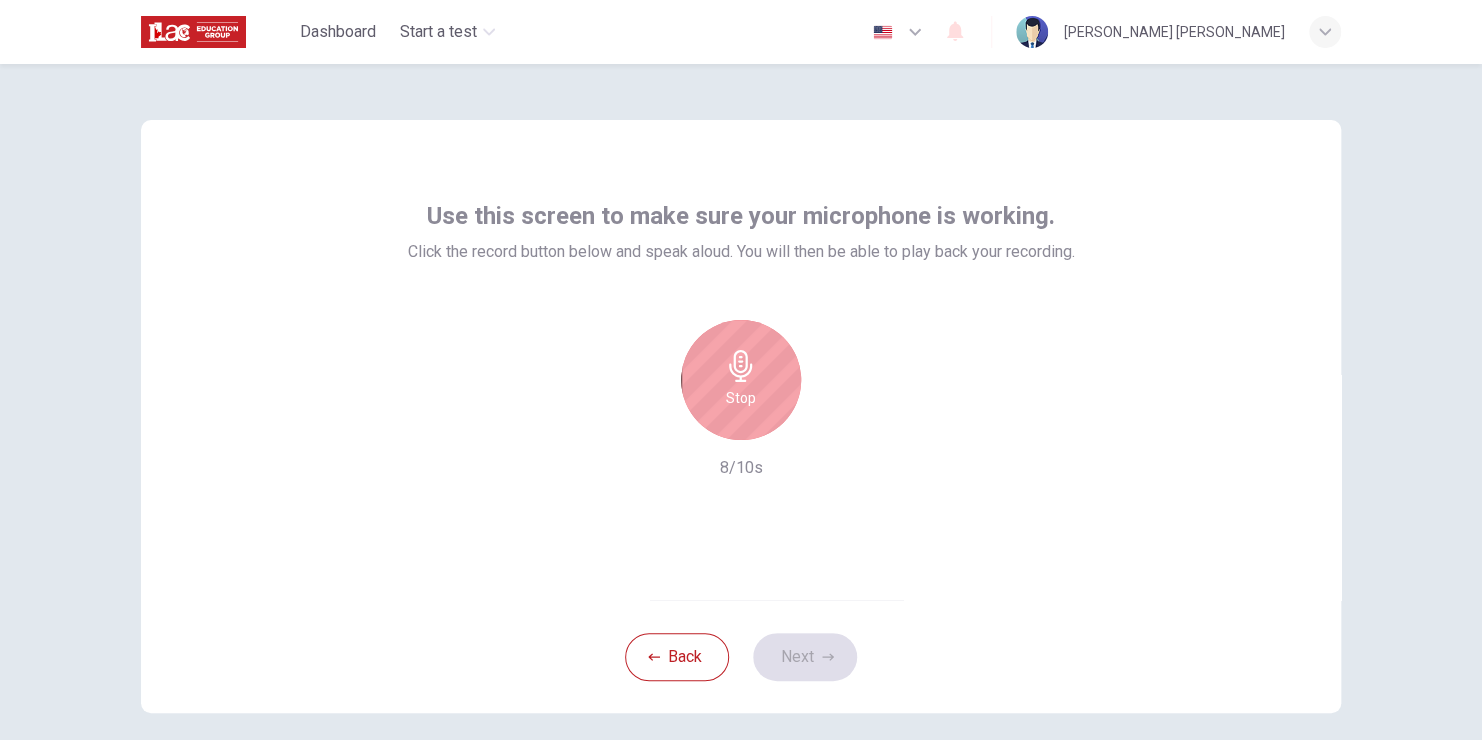 click on "Stop" at bounding box center [741, 398] 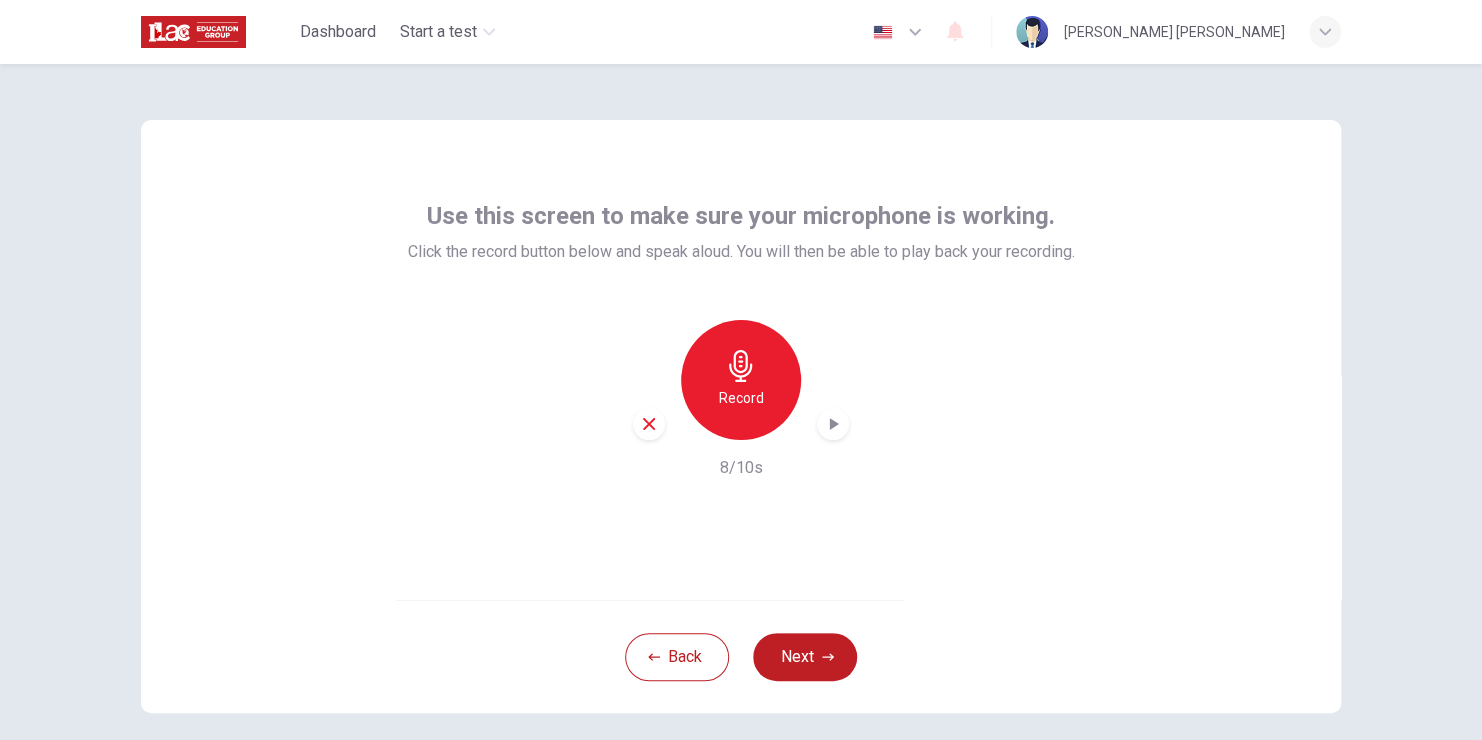 click 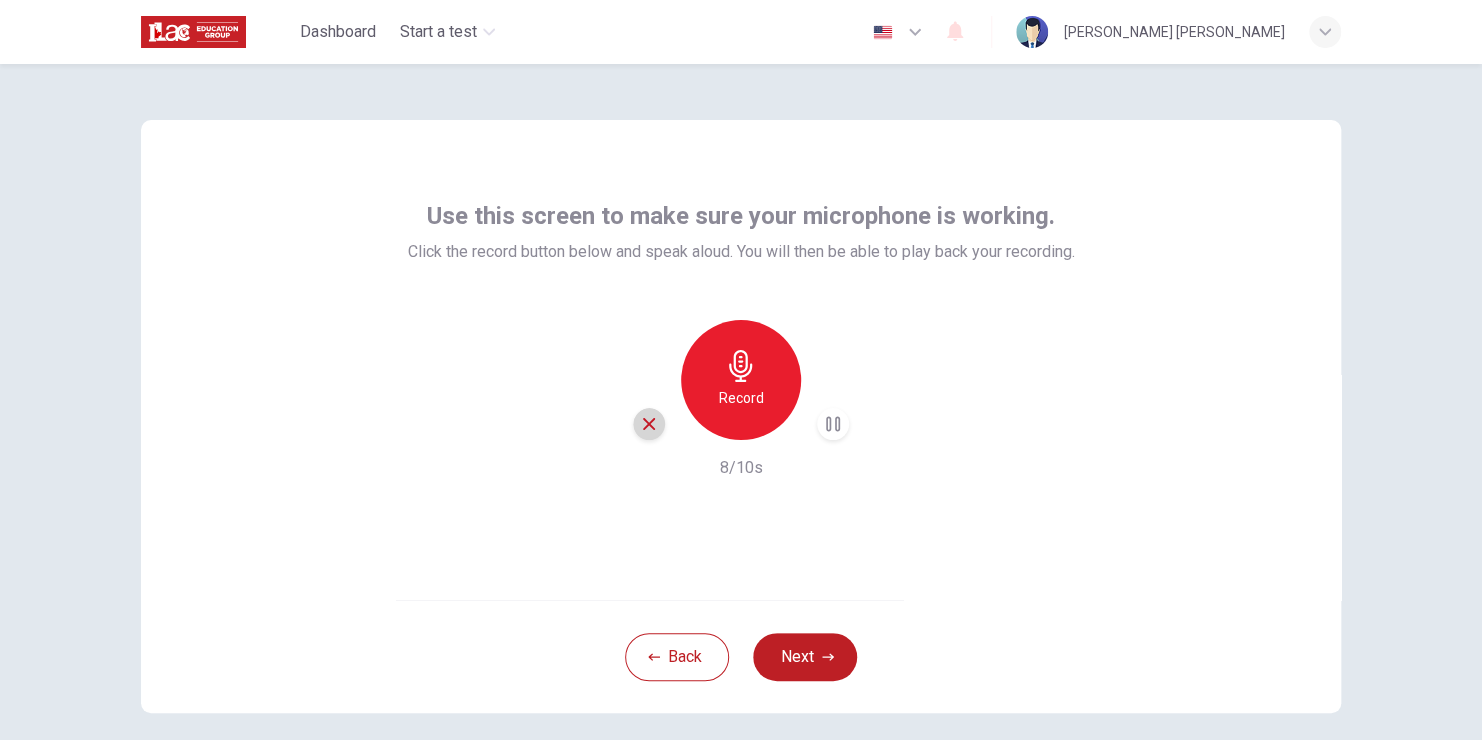 click 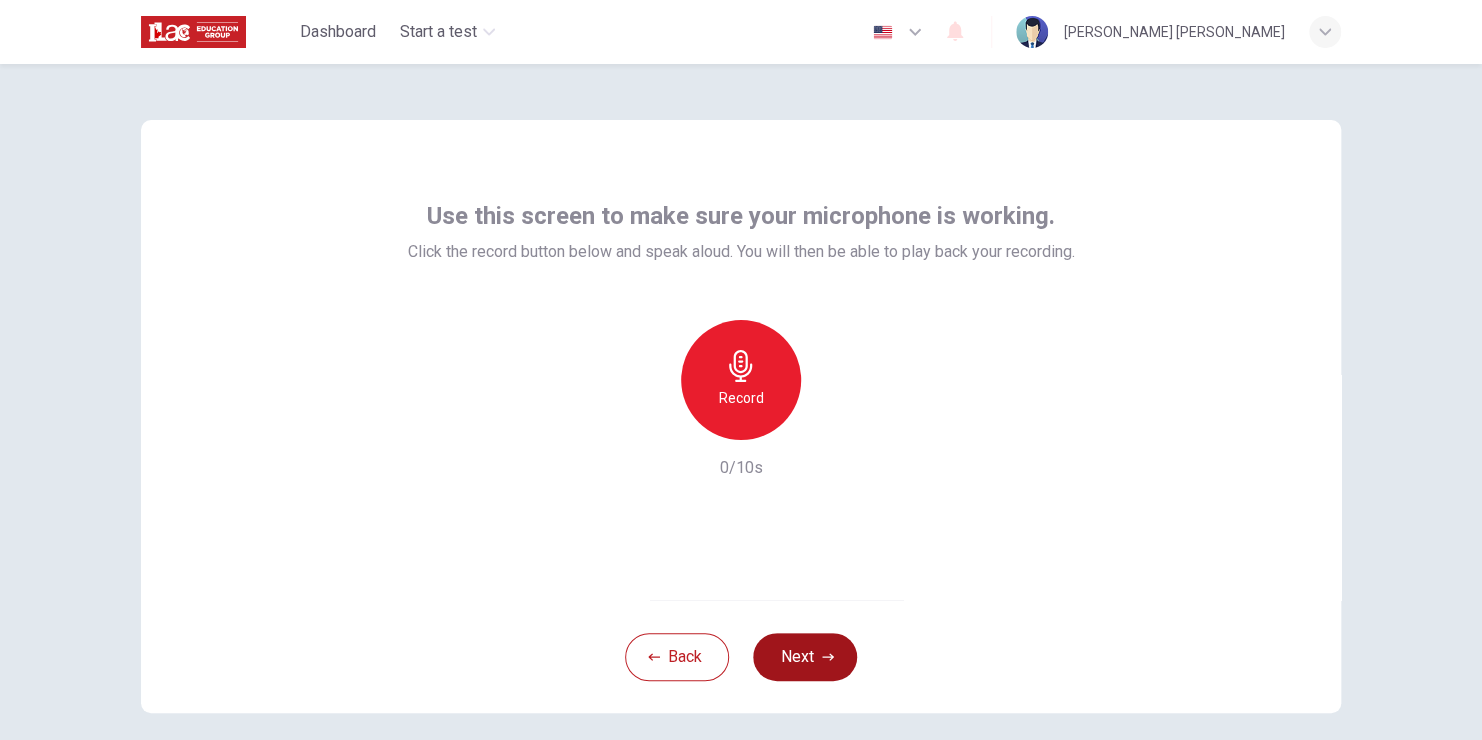 click on "Next" at bounding box center [805, 657] 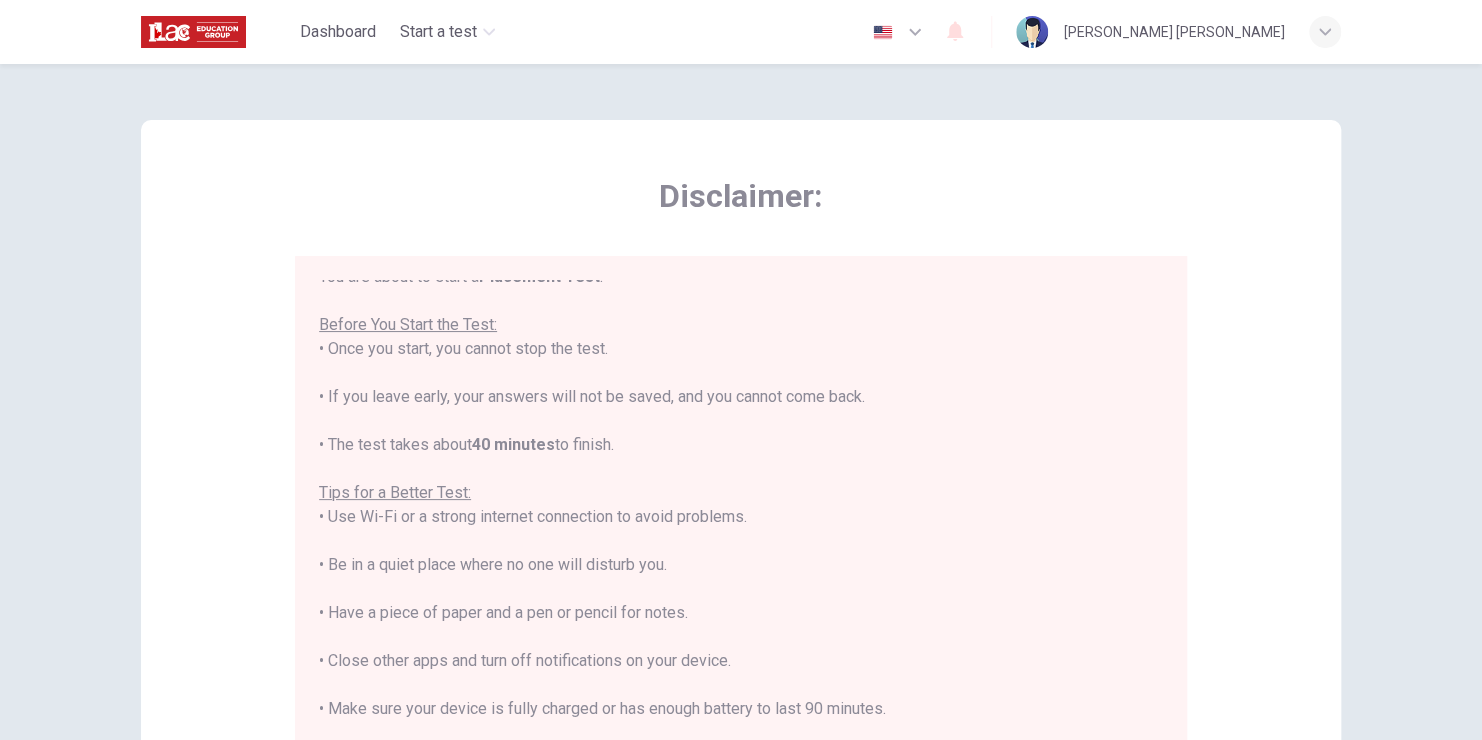 scroll, scrollTop: 23, scrollLeft: 0, axis: vertical 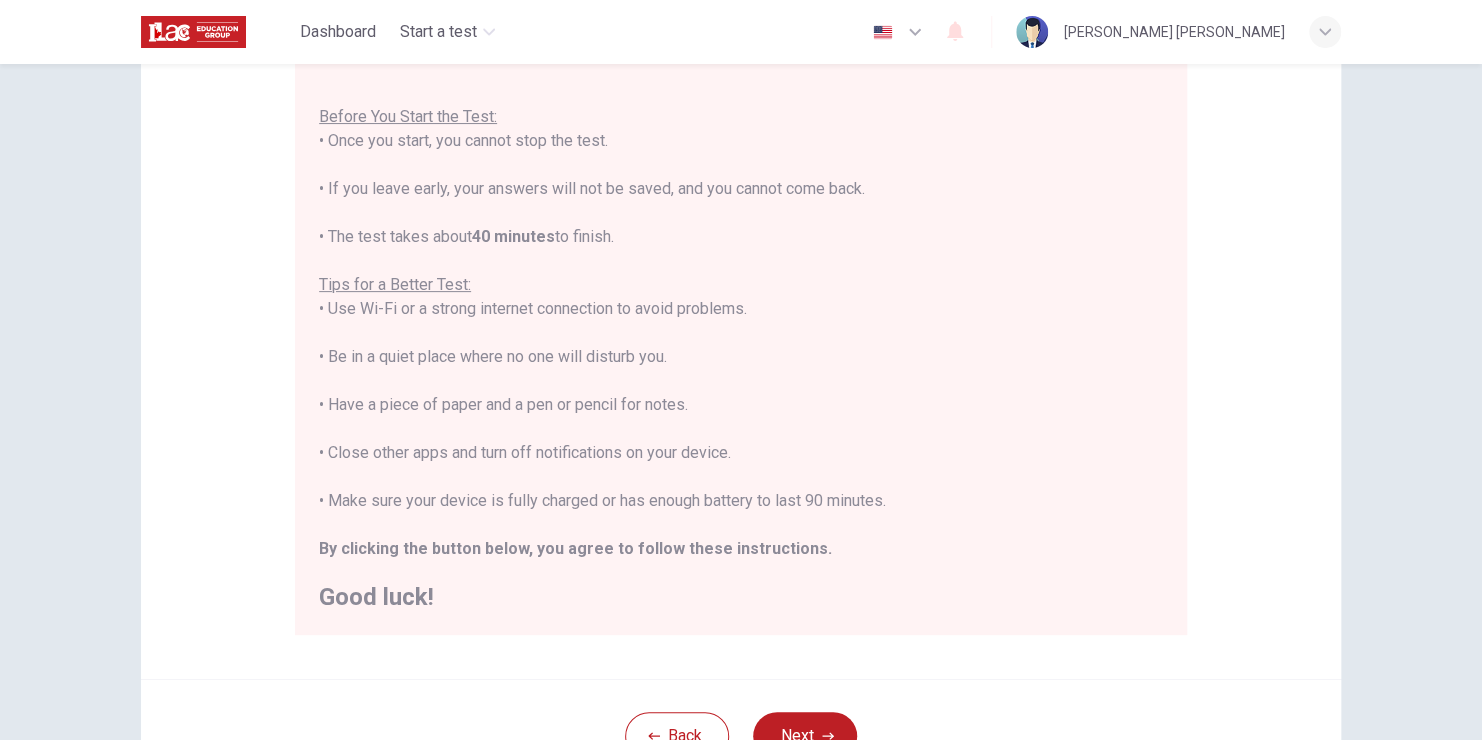 click on "Disclaimer: You are about to start a  Placement Test .
Before You Start the Test:
• Once you start, you cannot stop the test.
• If you leave early, your answers will not be saved, and you cannot come back.
• The test takes about  40 minutes  to finish.
Tips for a Better Test:
• Use Wi-Fi or a strong internet connection to avoid problems.
• Be in a quiet place where no one will disturb you.
• Have a piece of paper and a pen or pencil for notes.
• Close other apps and turn off notifications on your device.
• Make sure your device is fully charged or has enough battery to last 90 minutes.
By clicking the button below, you agree to follow these instructions.
Good luck!" at bounding box center (741, 299) 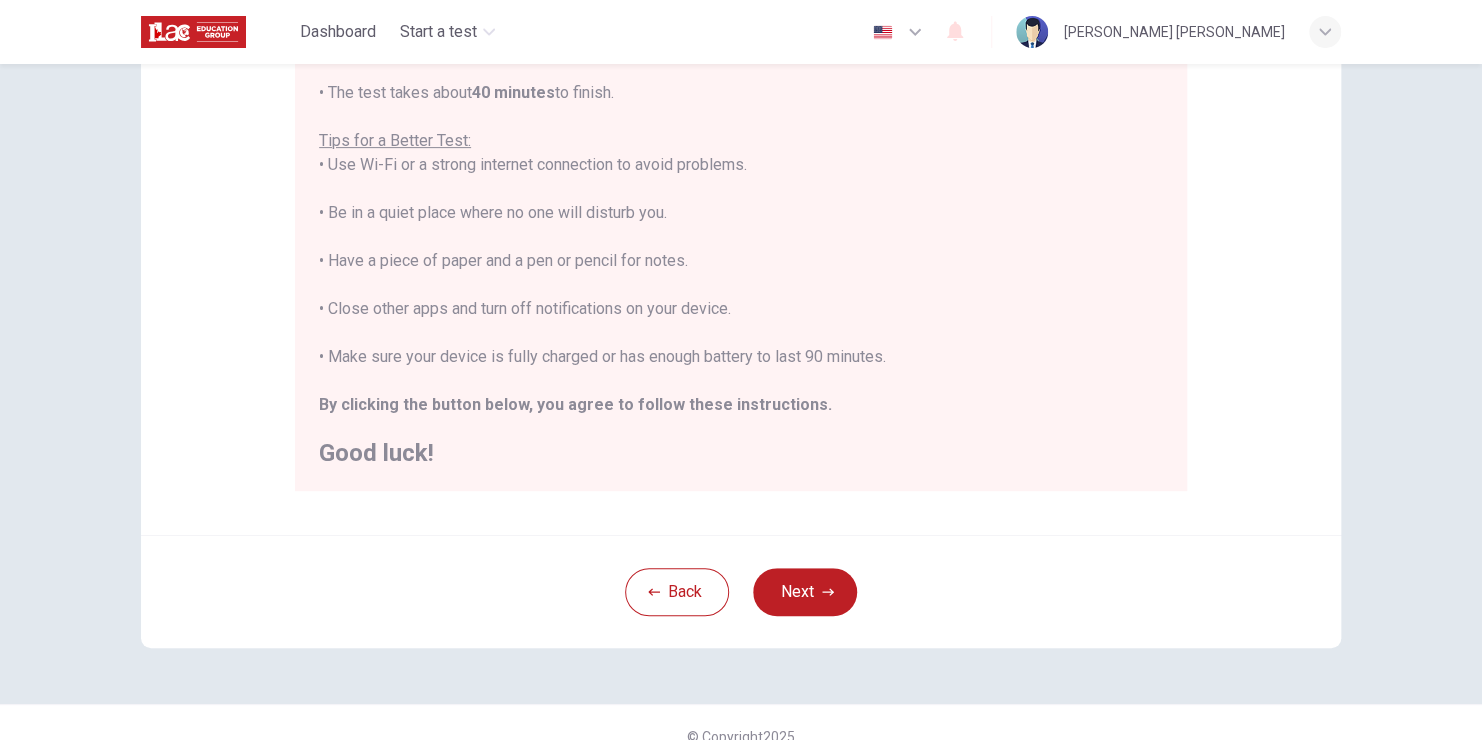 scroll, scrollTop: 372, scrollLeft: 0, axis: vertical 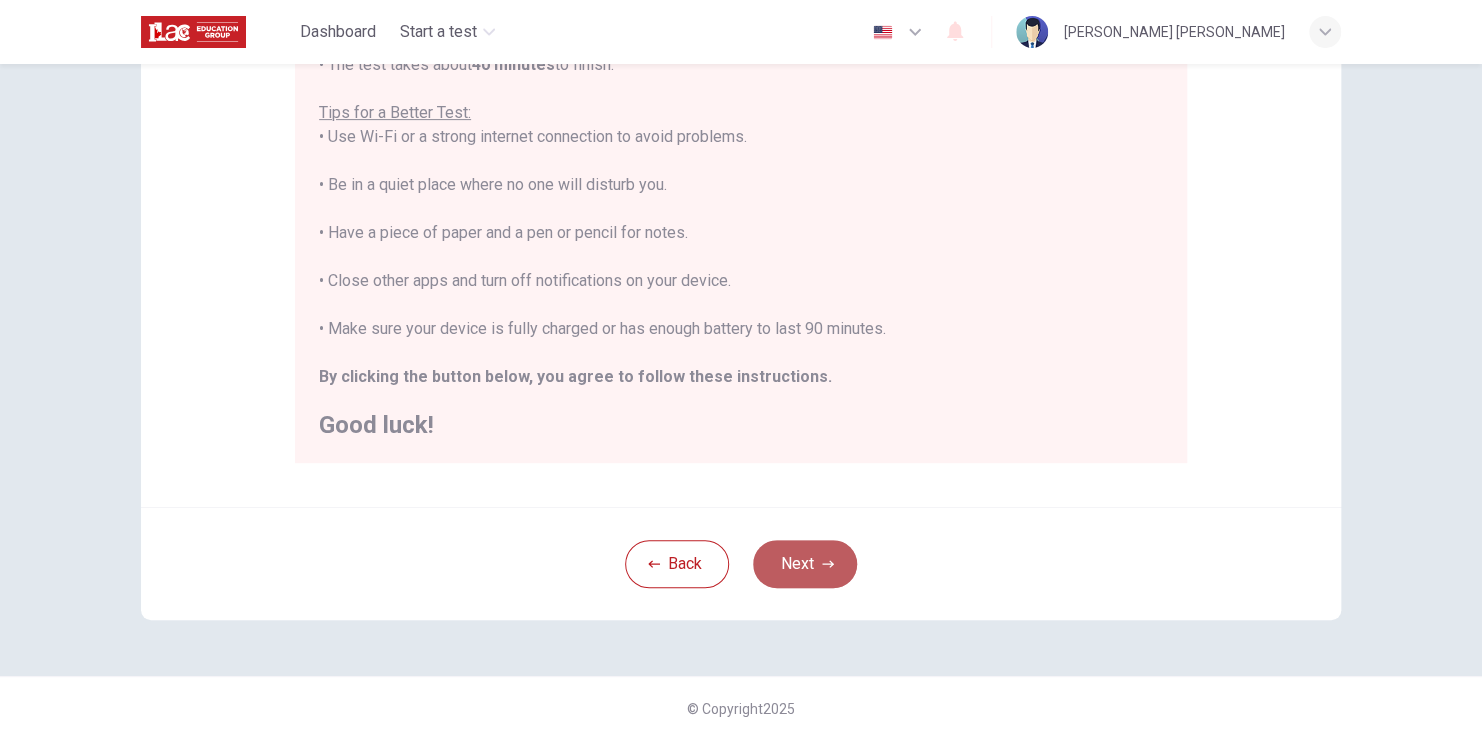 click on "Next" at bounding box center (805, 564) 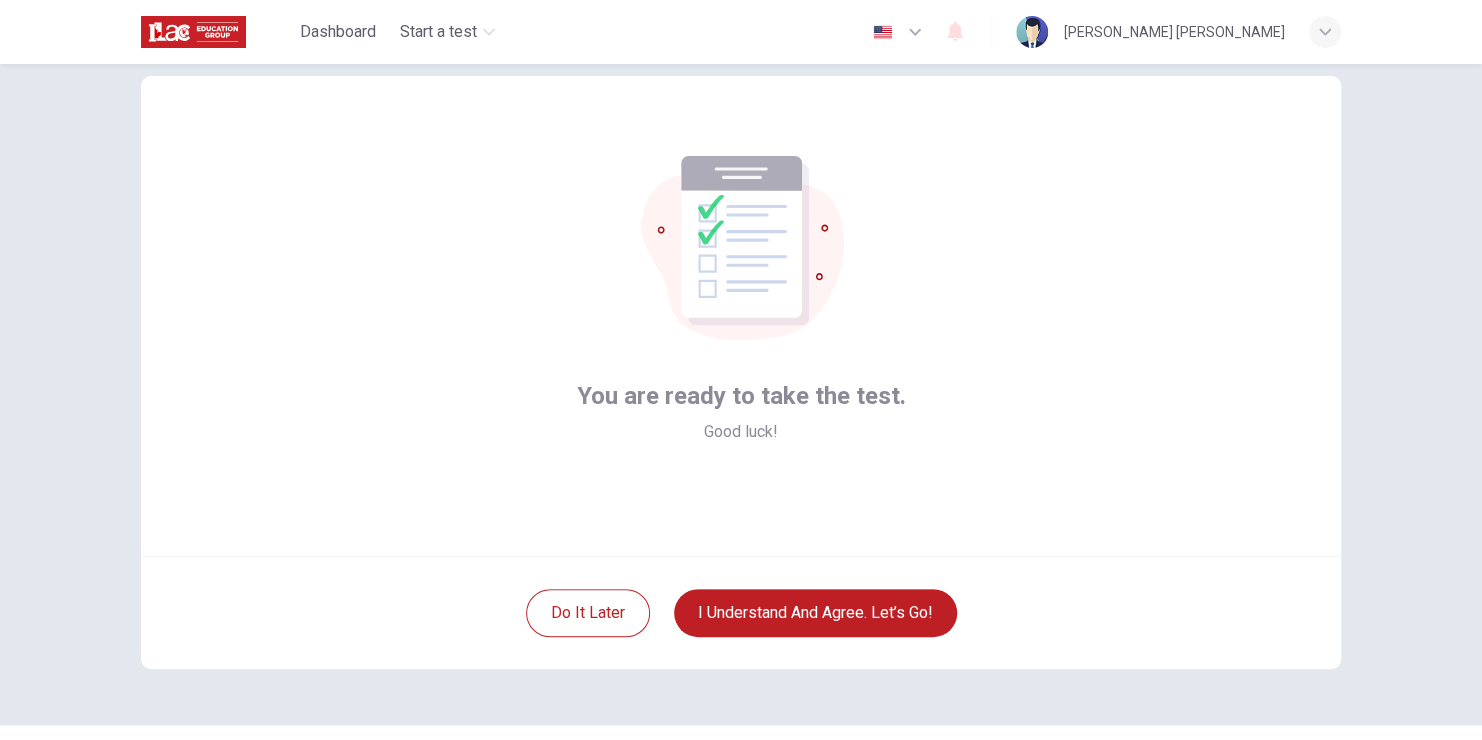 scroll, scrollTop: 0, scrollLeft: 0, axis: both 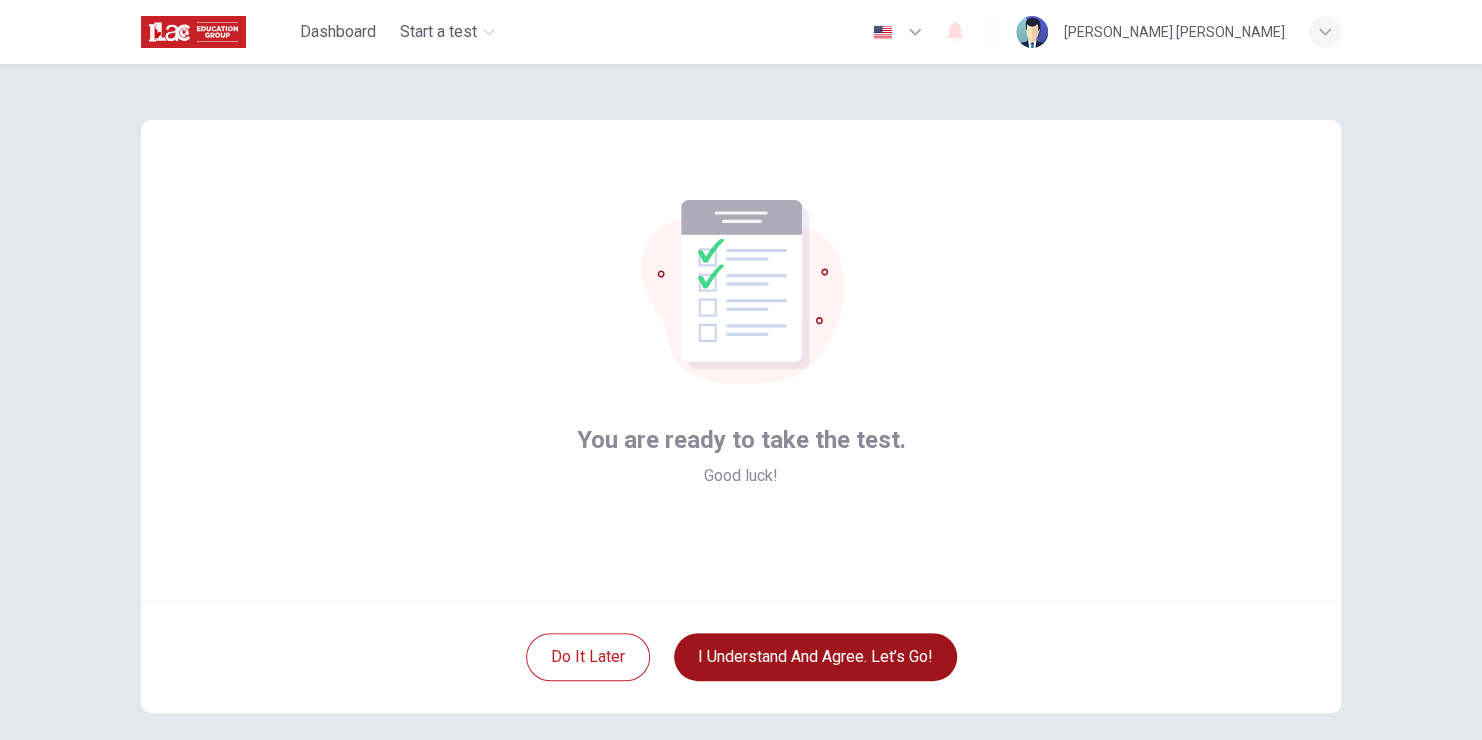click on "I understand and agree. Let’s go!" at bounding box center [815, 657] 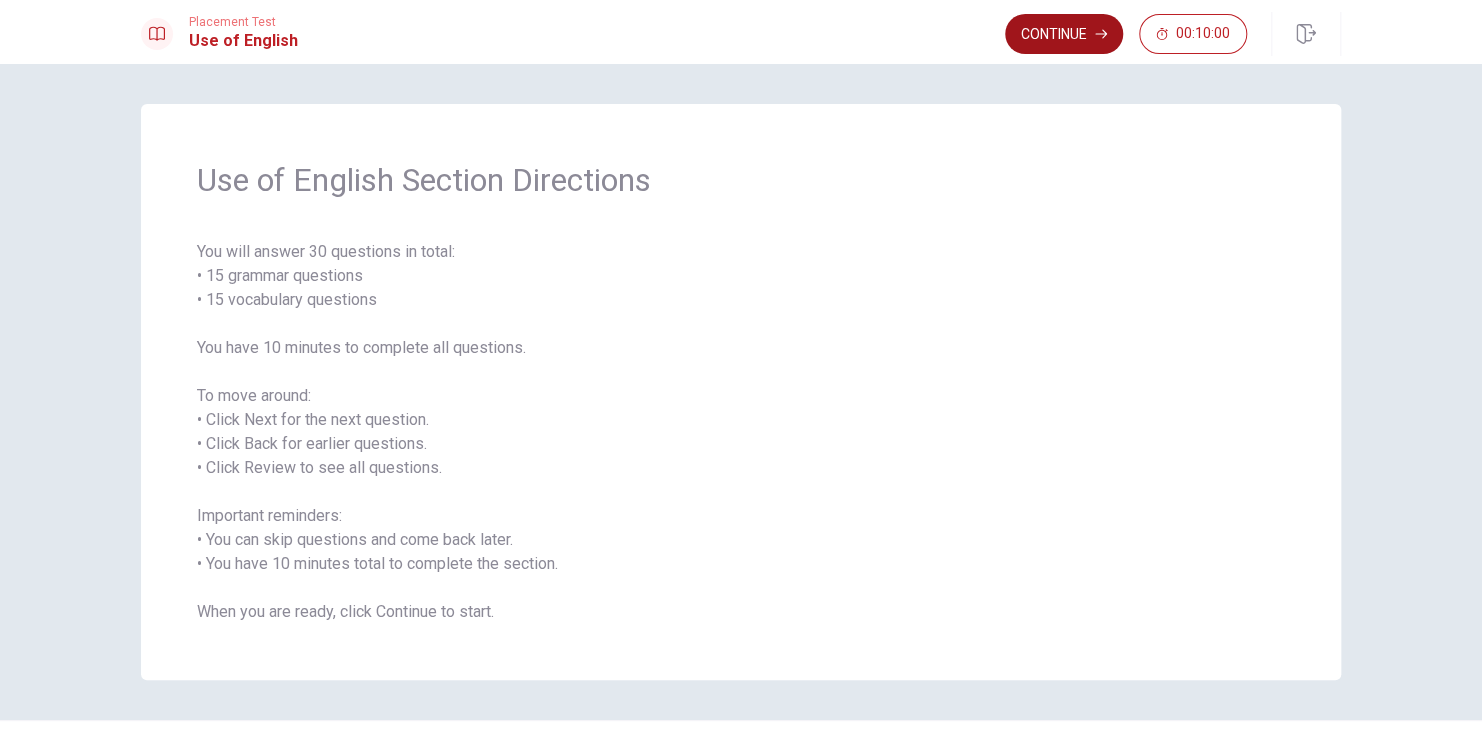 click on "Continue" at bounding box center (1064, 34) 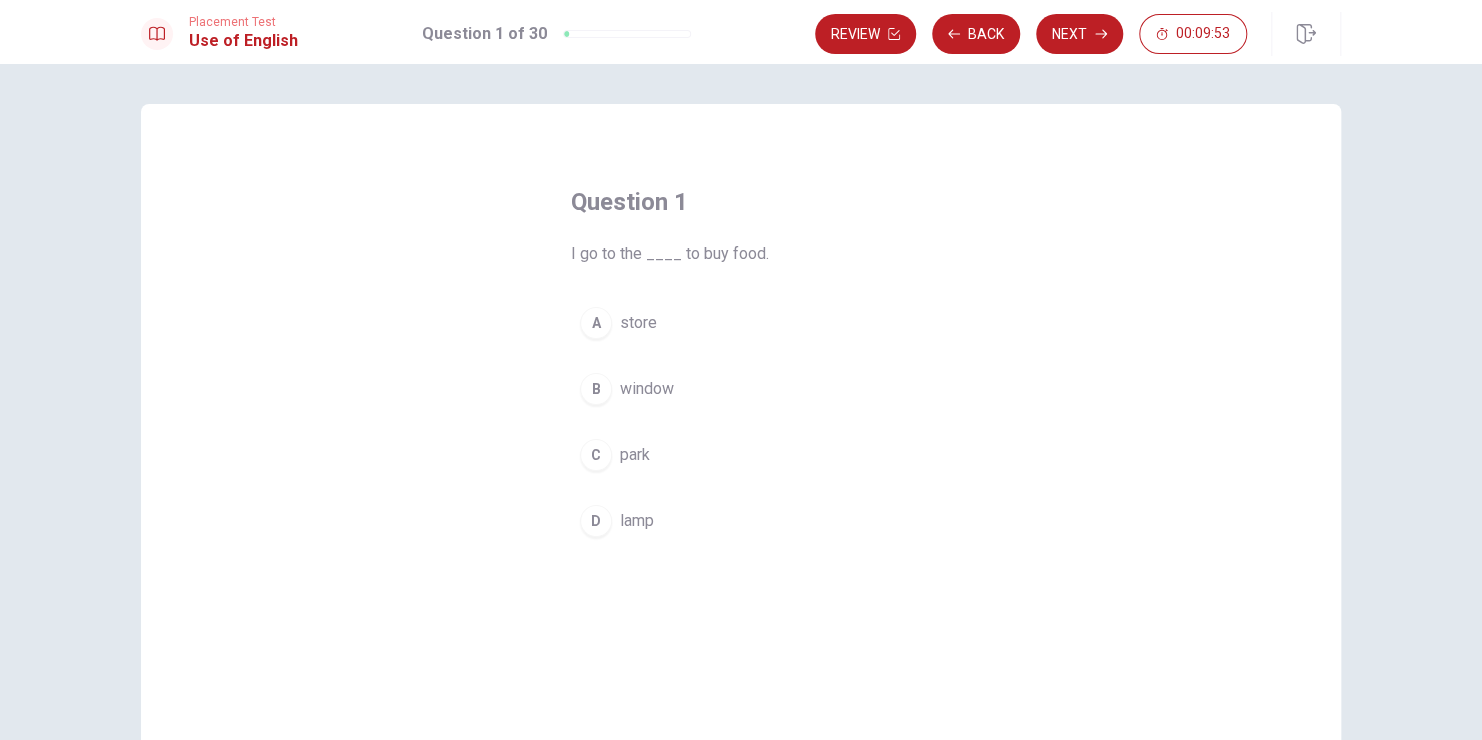 click on "store" at bounding box center [638, 323] 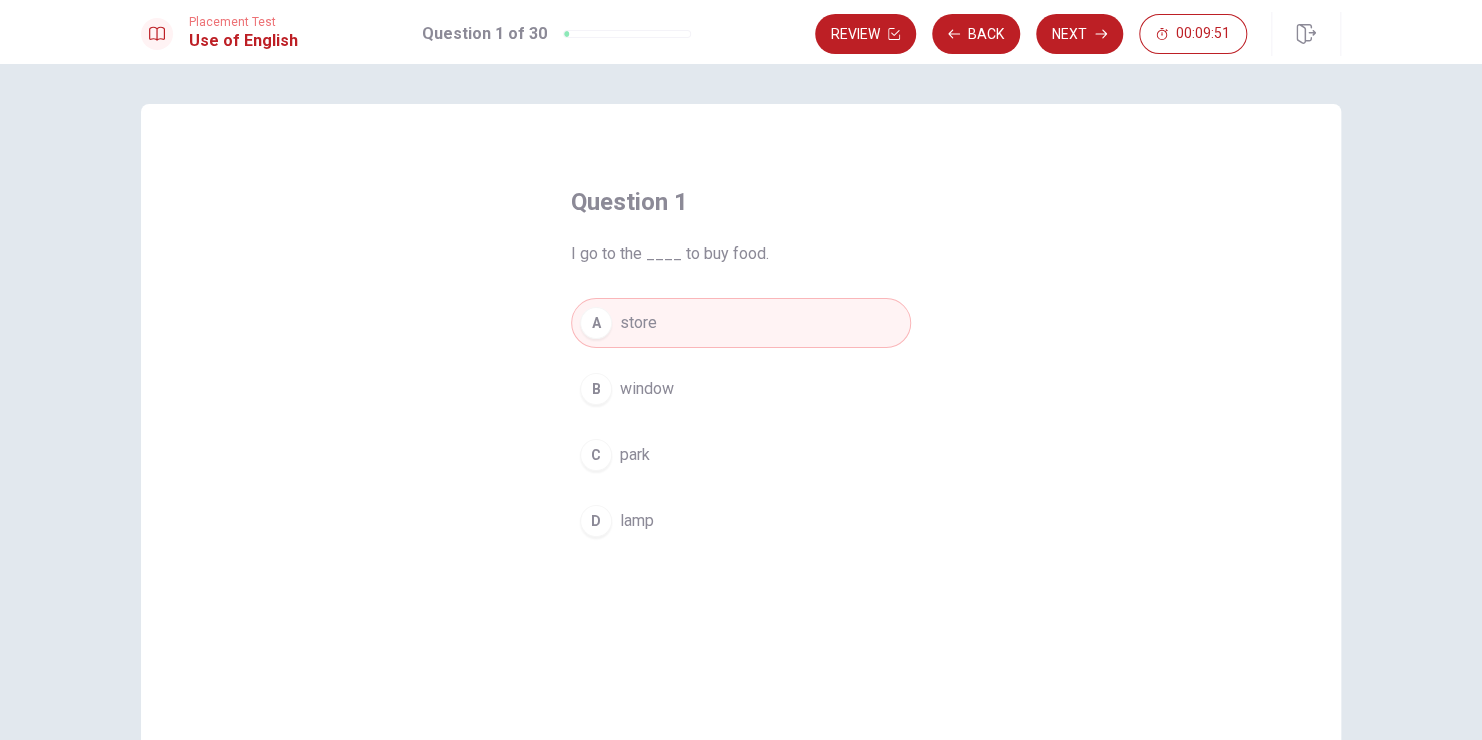 scroll, scrollTop: 100, scrollLeft: 0, axis: vertical 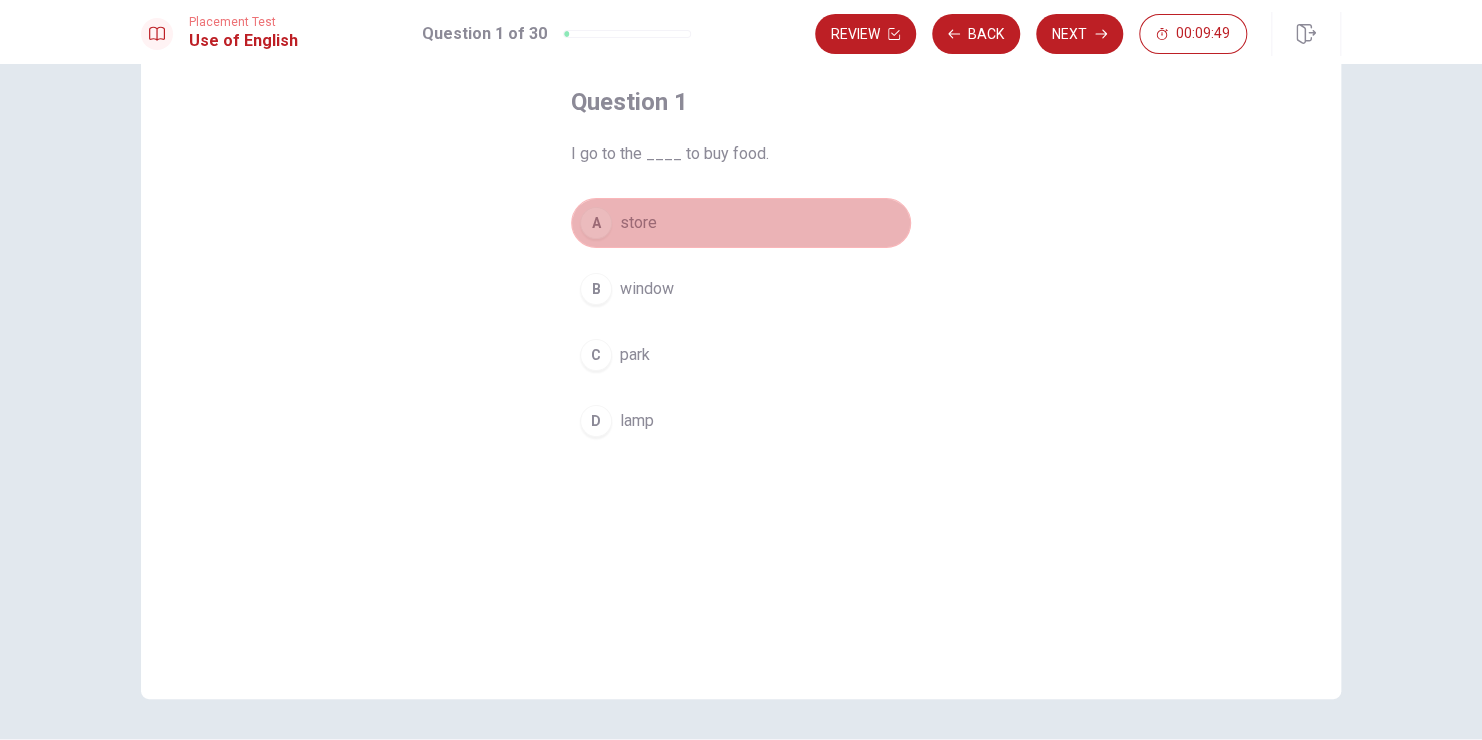 click on "A" at bounding box center [596, 223] 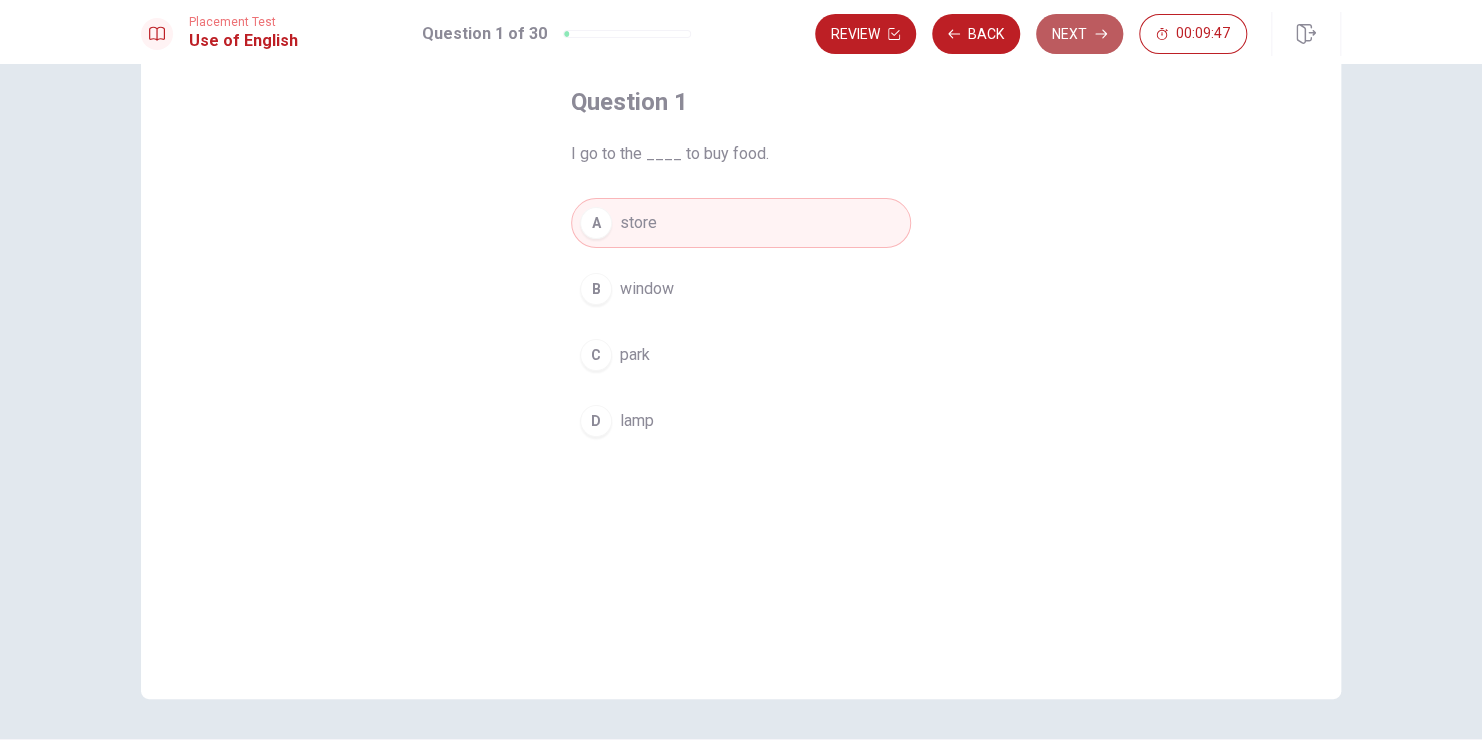 click on "Next" at bounding box center [1079, 34] 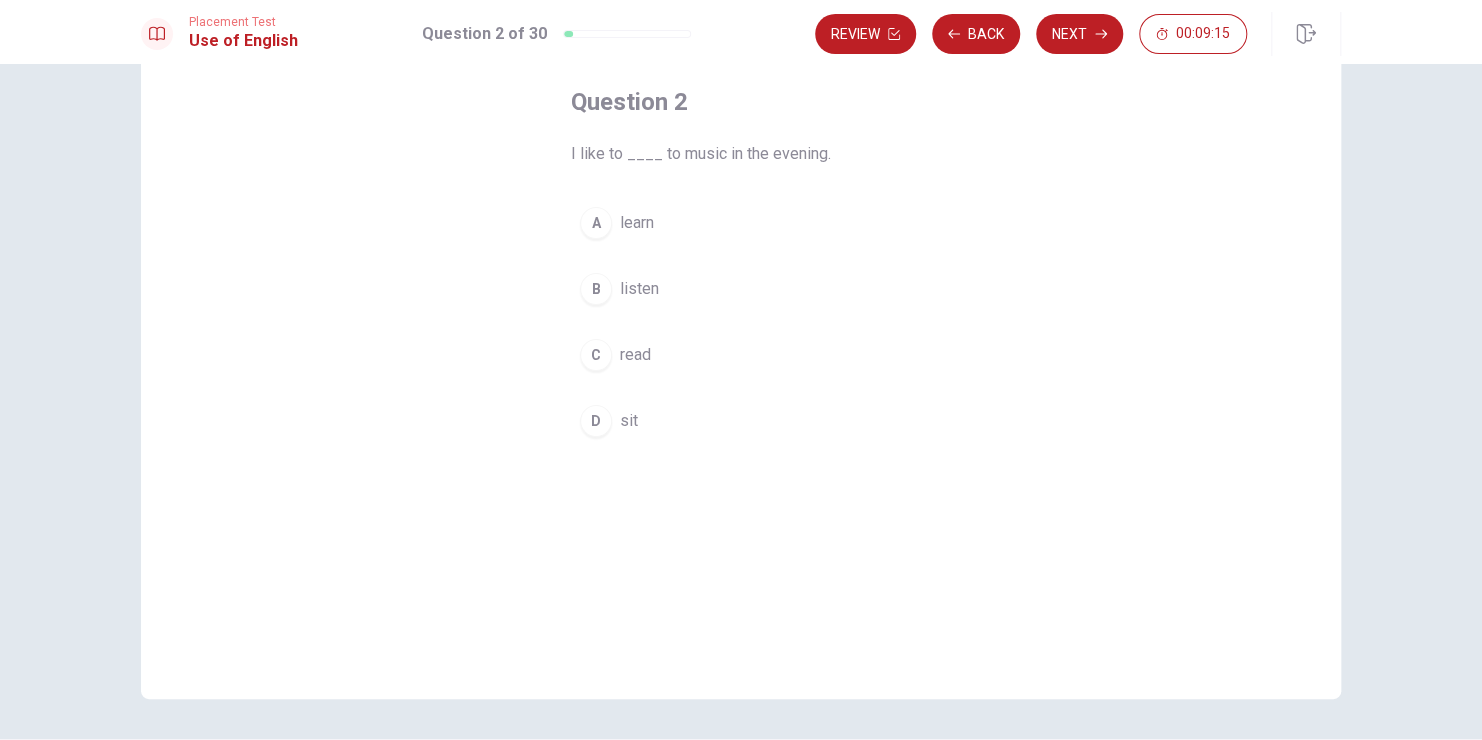 click on "listen" at bounding box center [639, 289] 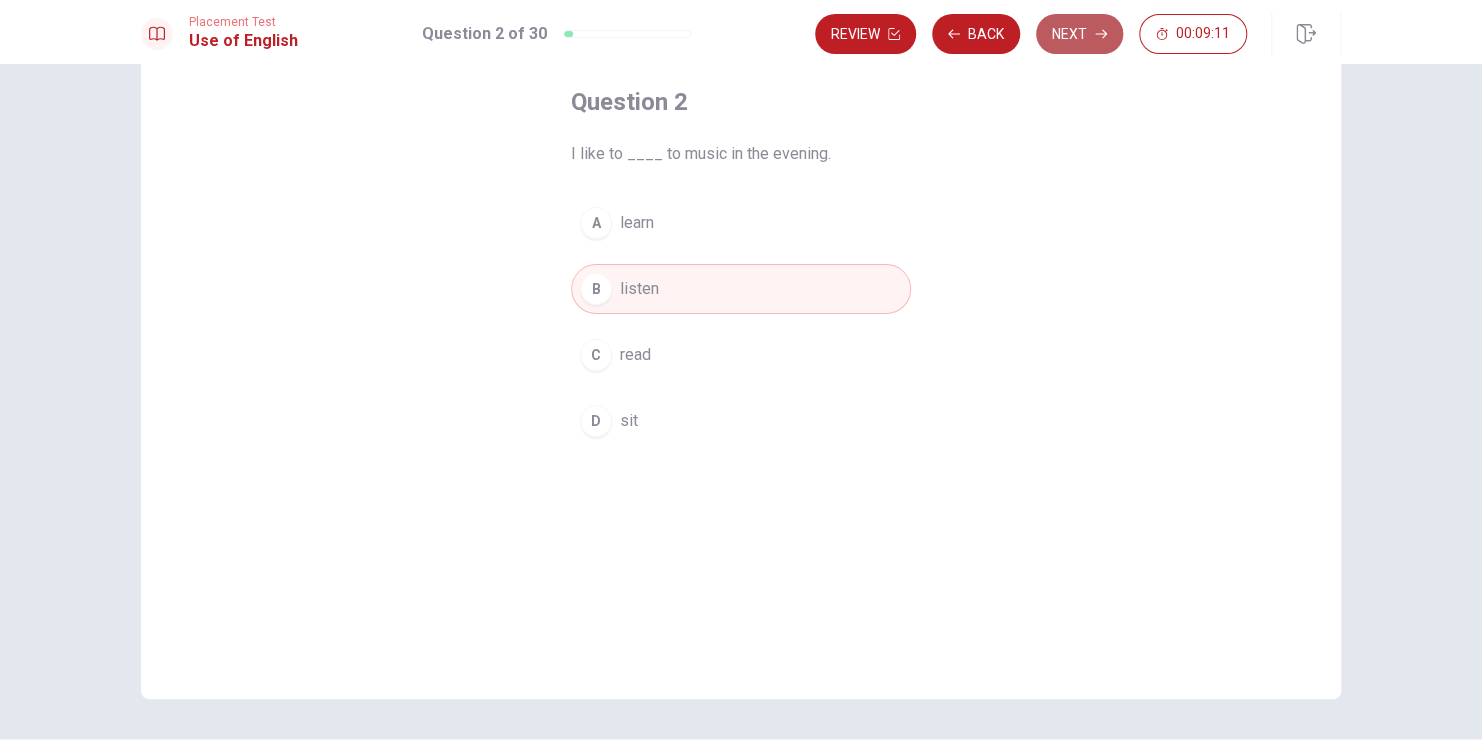 click on "Next" at bounding box center (1079, 34) 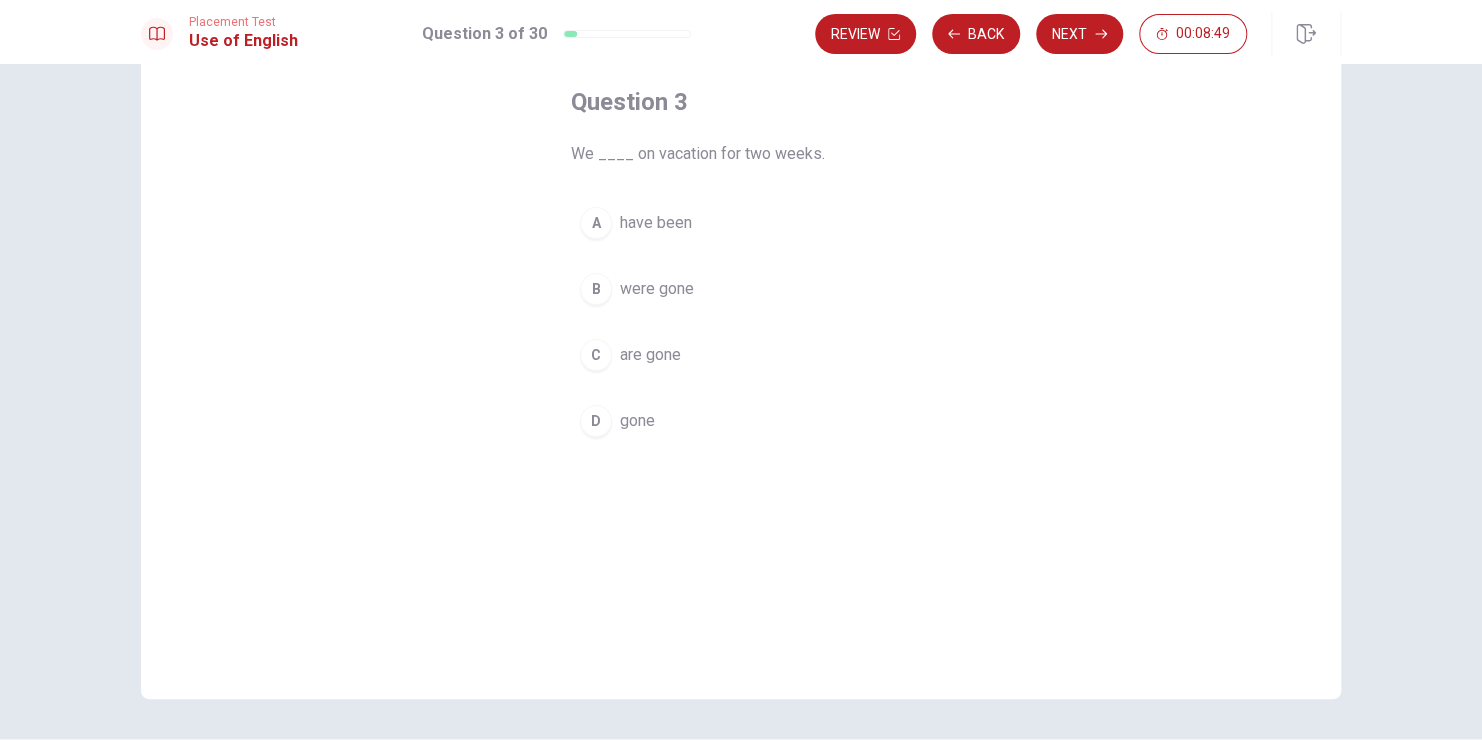 click on "are gone" at bounding box center [650, 355] 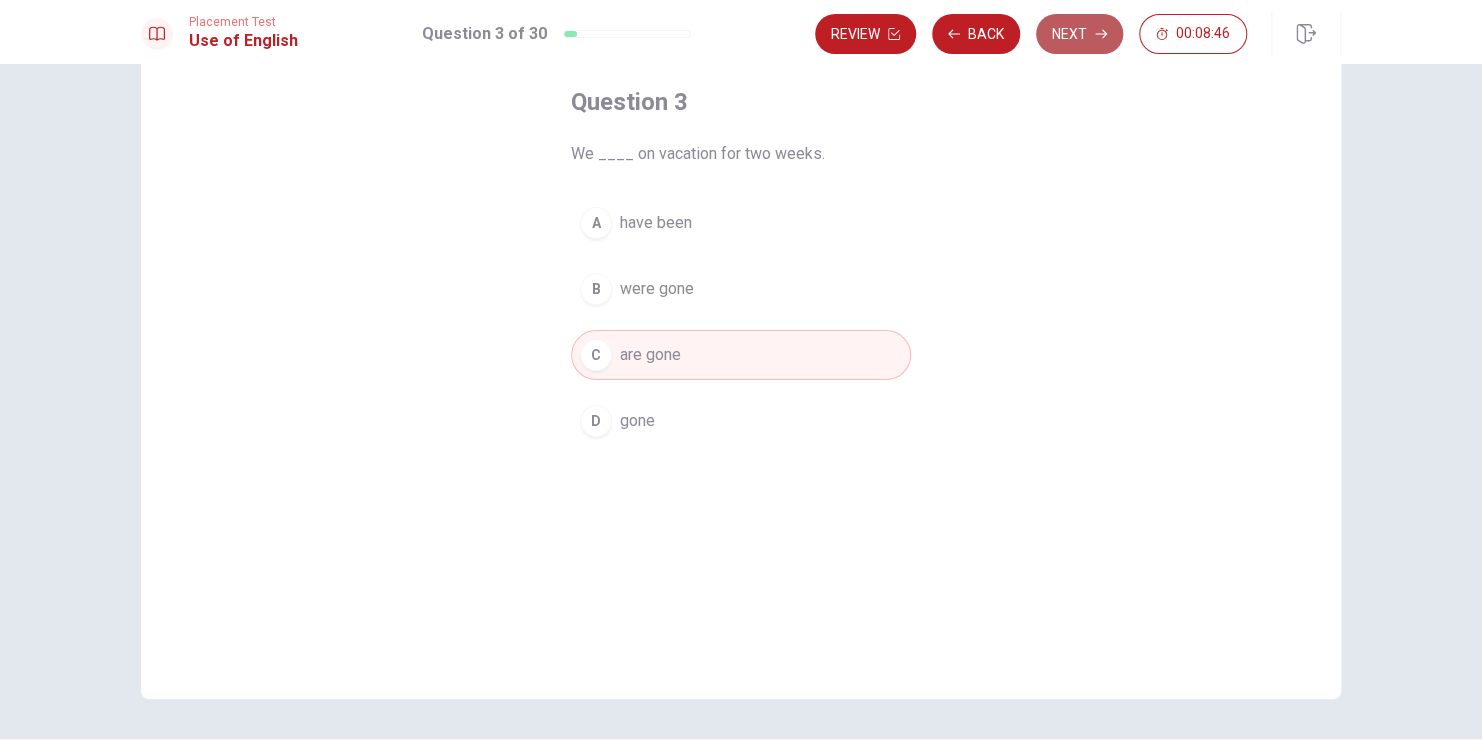 click on "Next" at bounding box center (1079, 34) 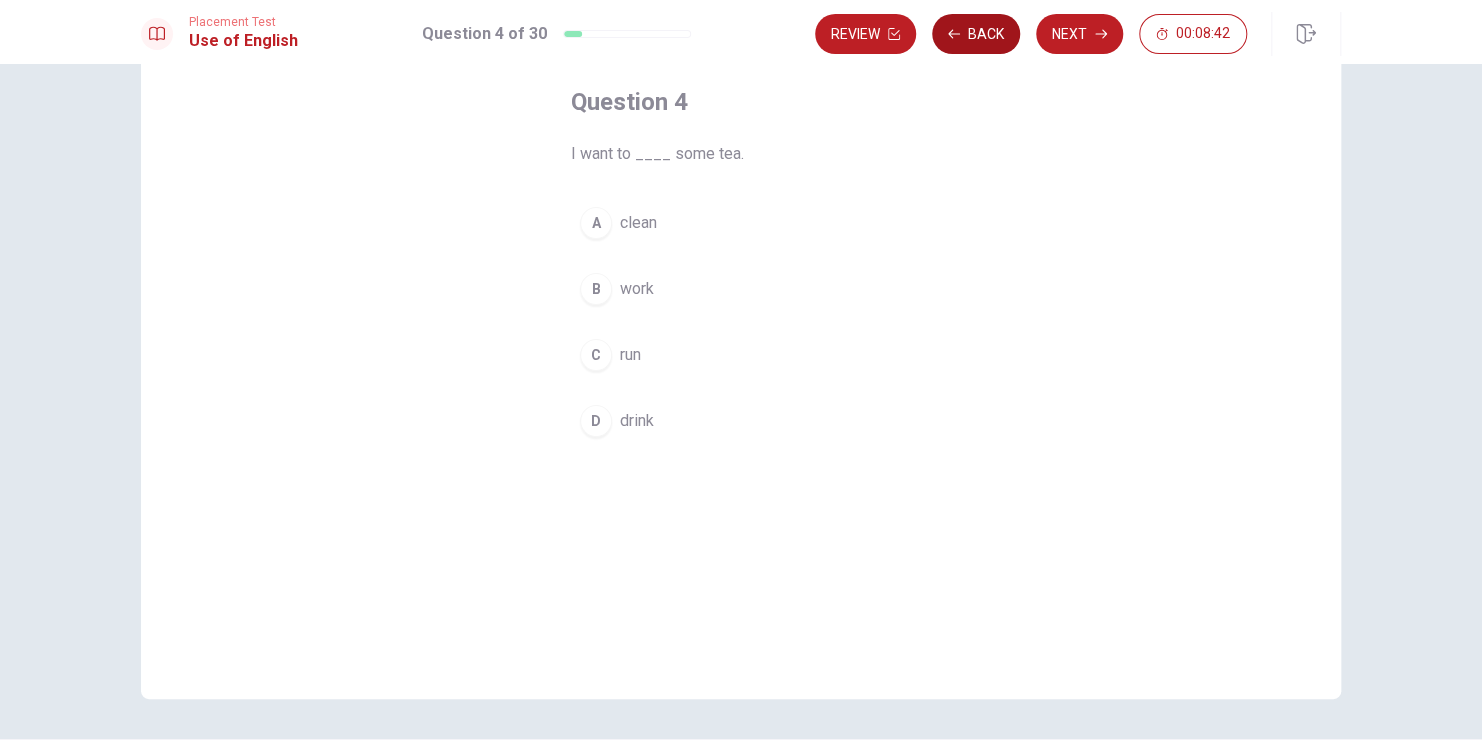 click on "Back" at bounding box center (976, 34) 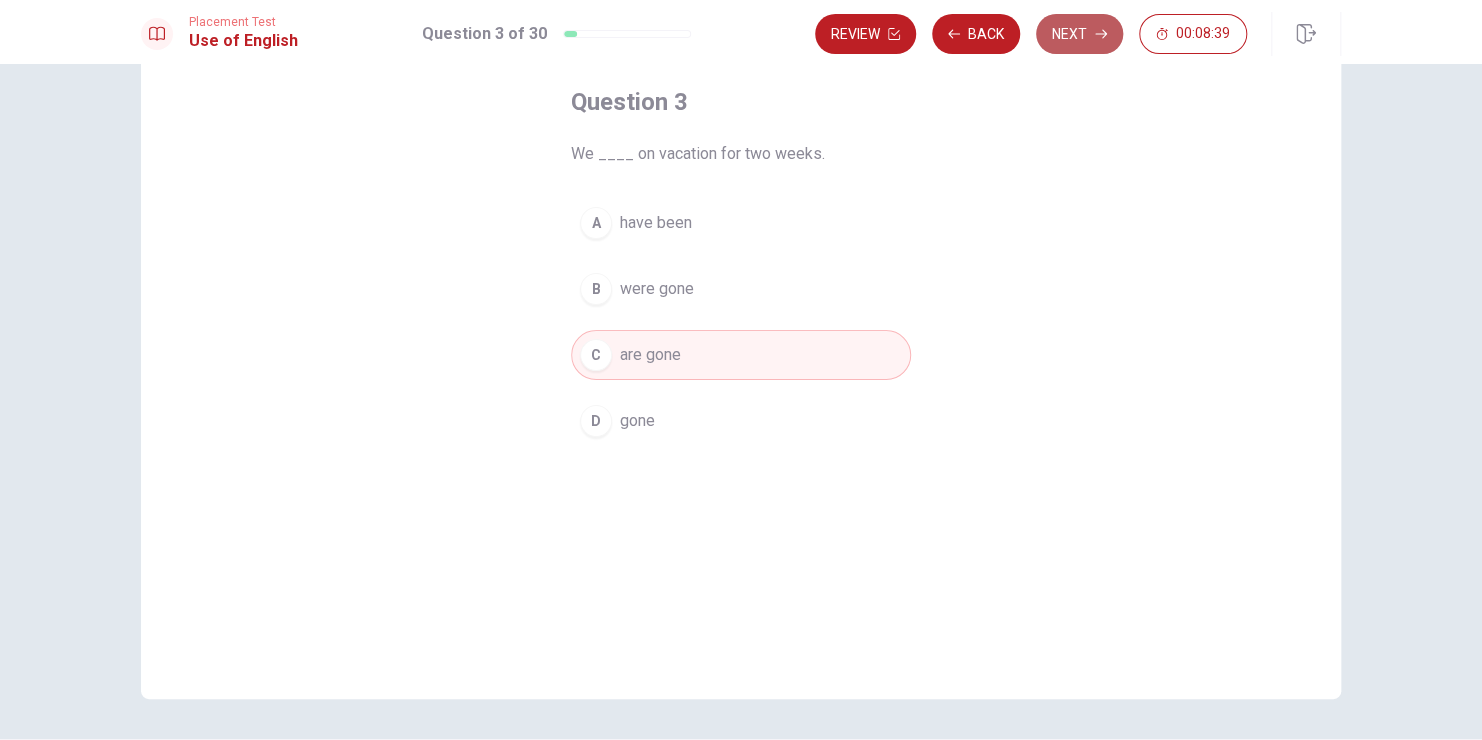 click 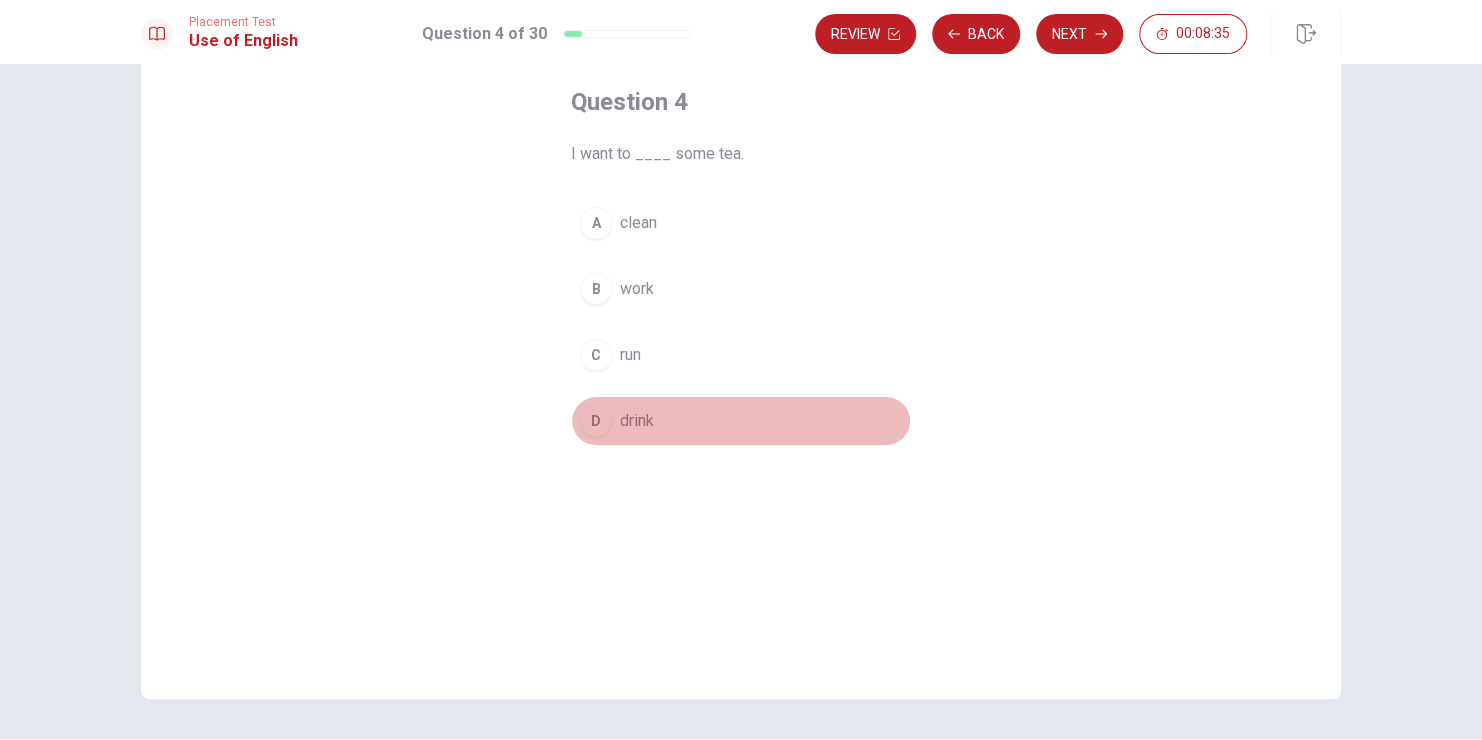 click on "drink" at bounding box center (637, 421) 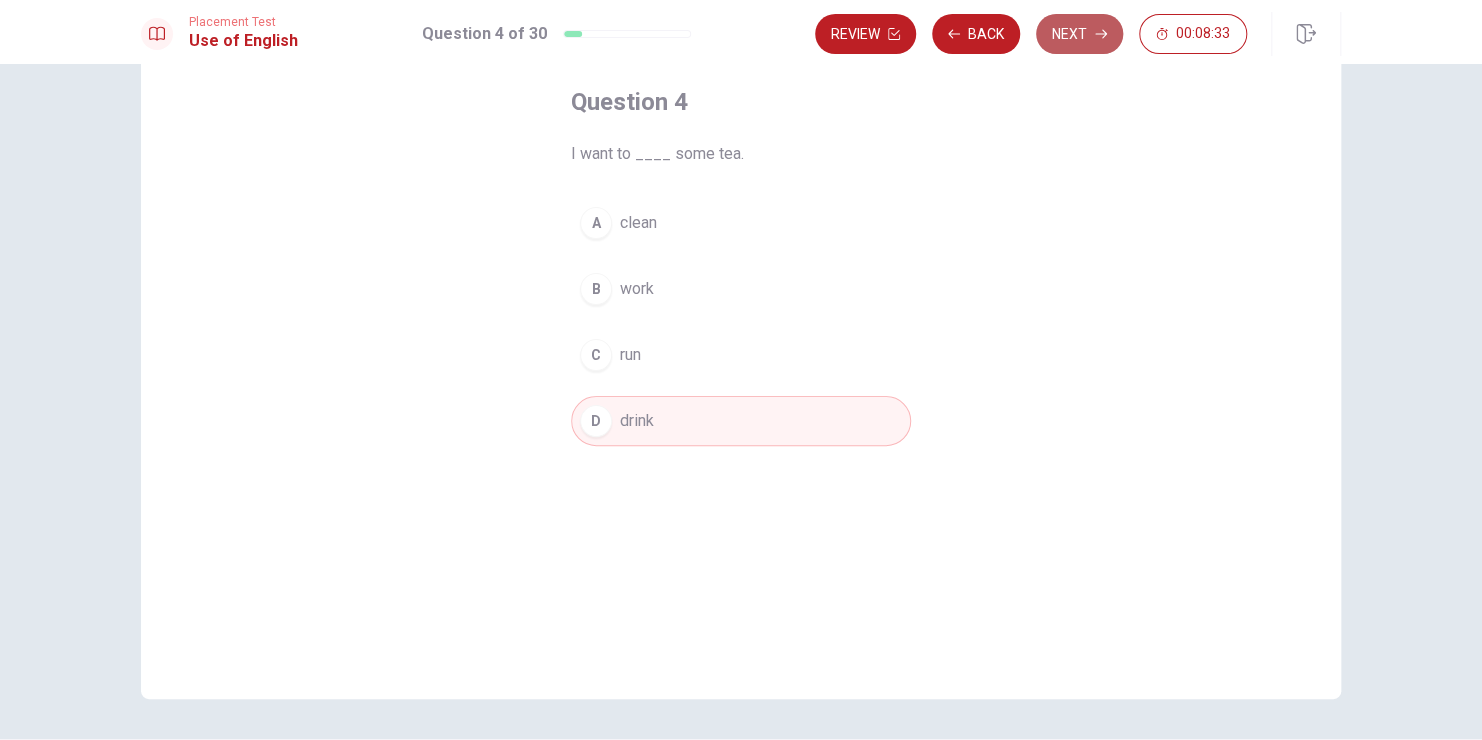 click on "Next" at bounding box center [1079, 34] 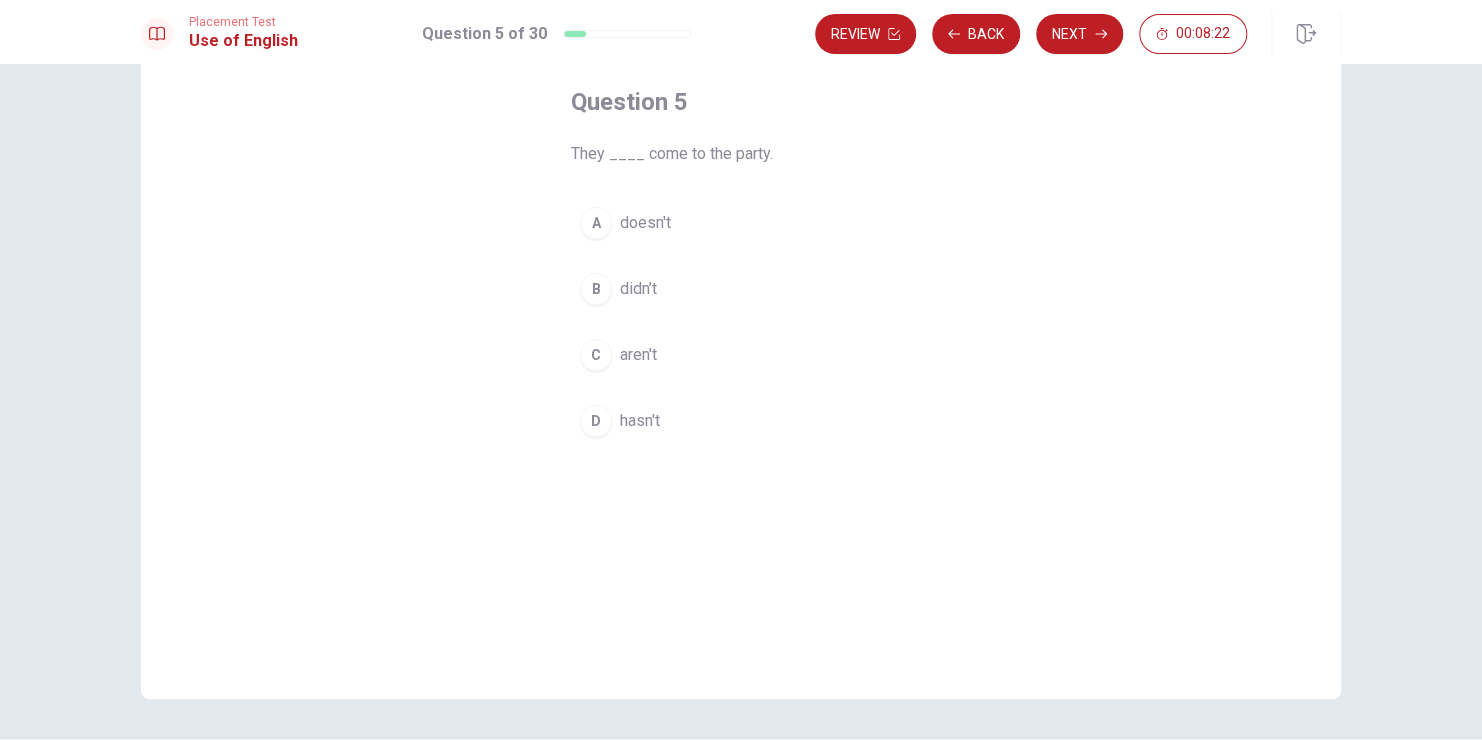 click on "didn’t" at bounding box center (638, 289) 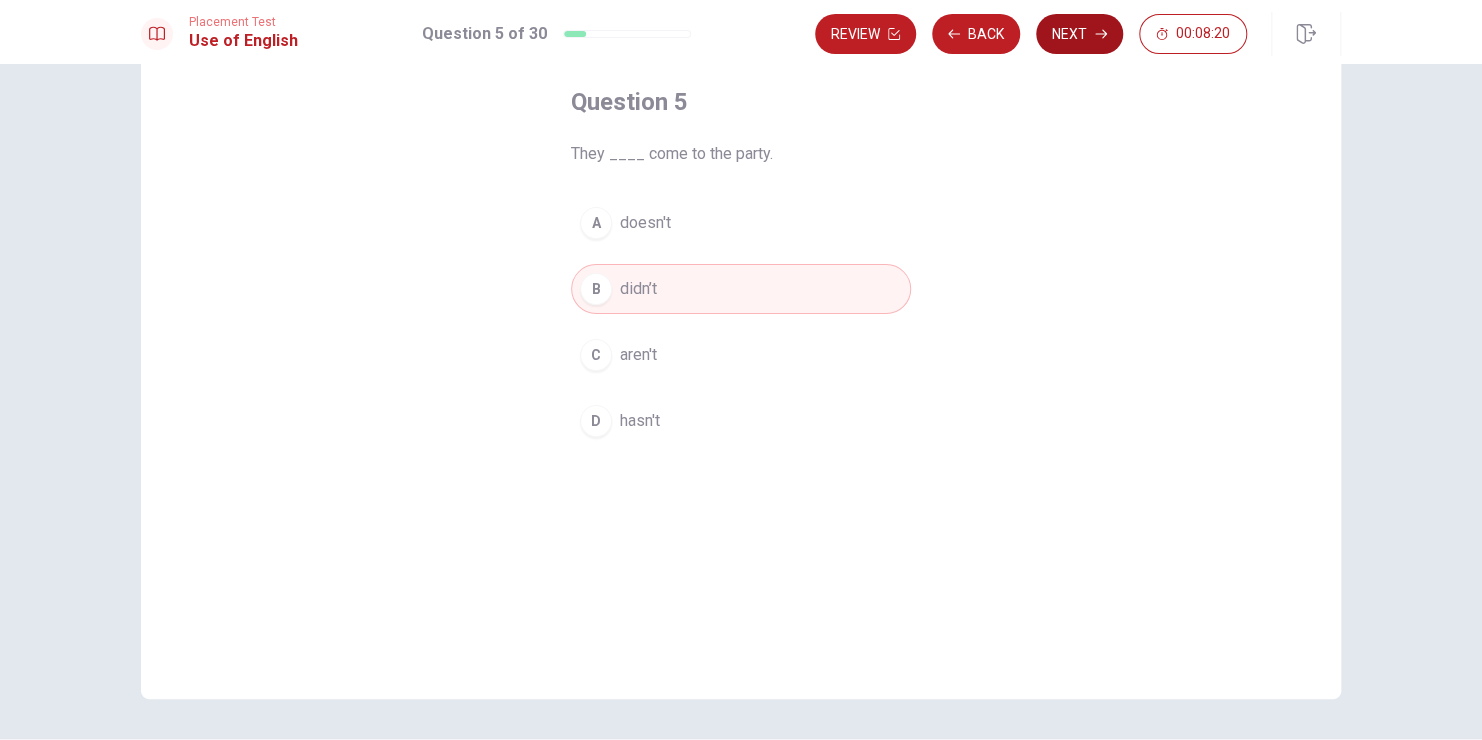 click on "Next" at bounding box center [1079, 34] 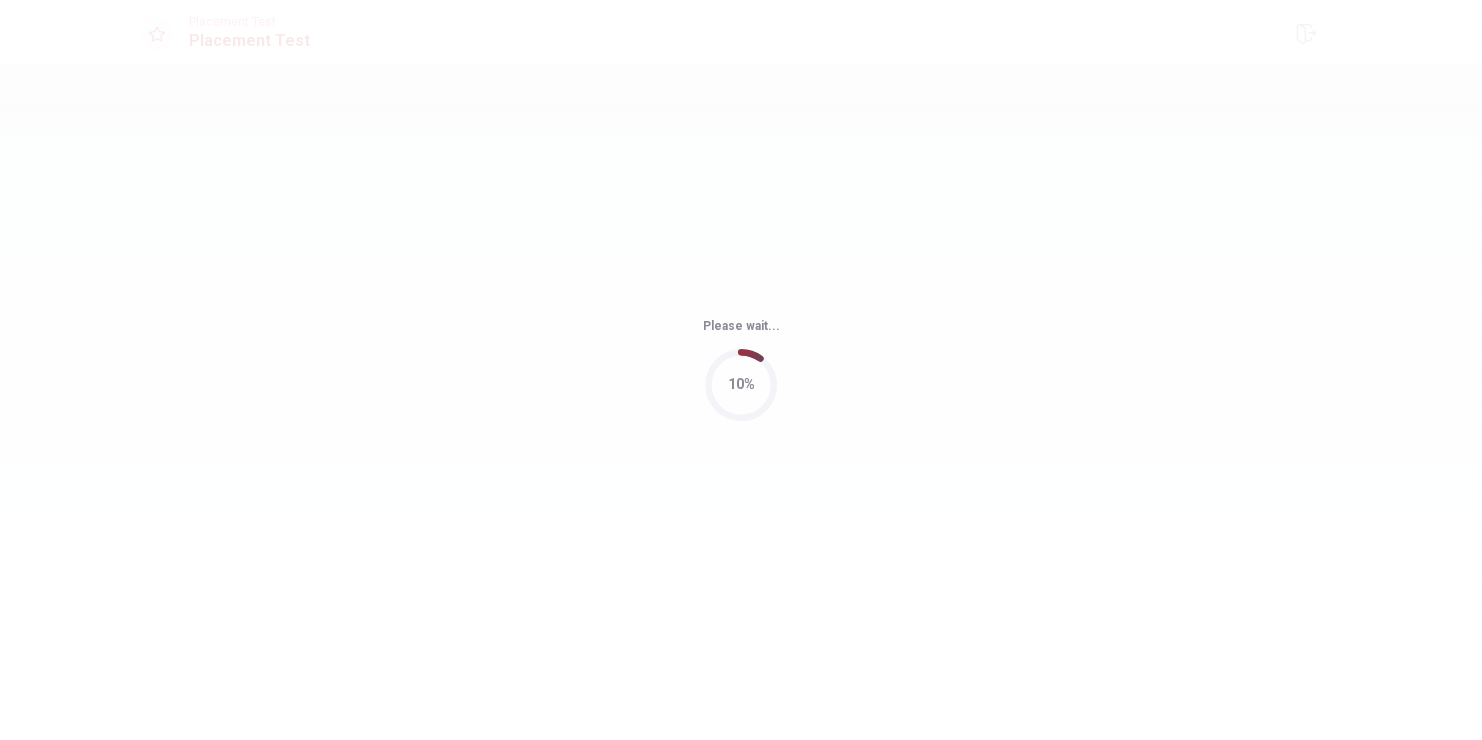 scroll, scrollTop: 0, scrollLeft: 0, axis: both 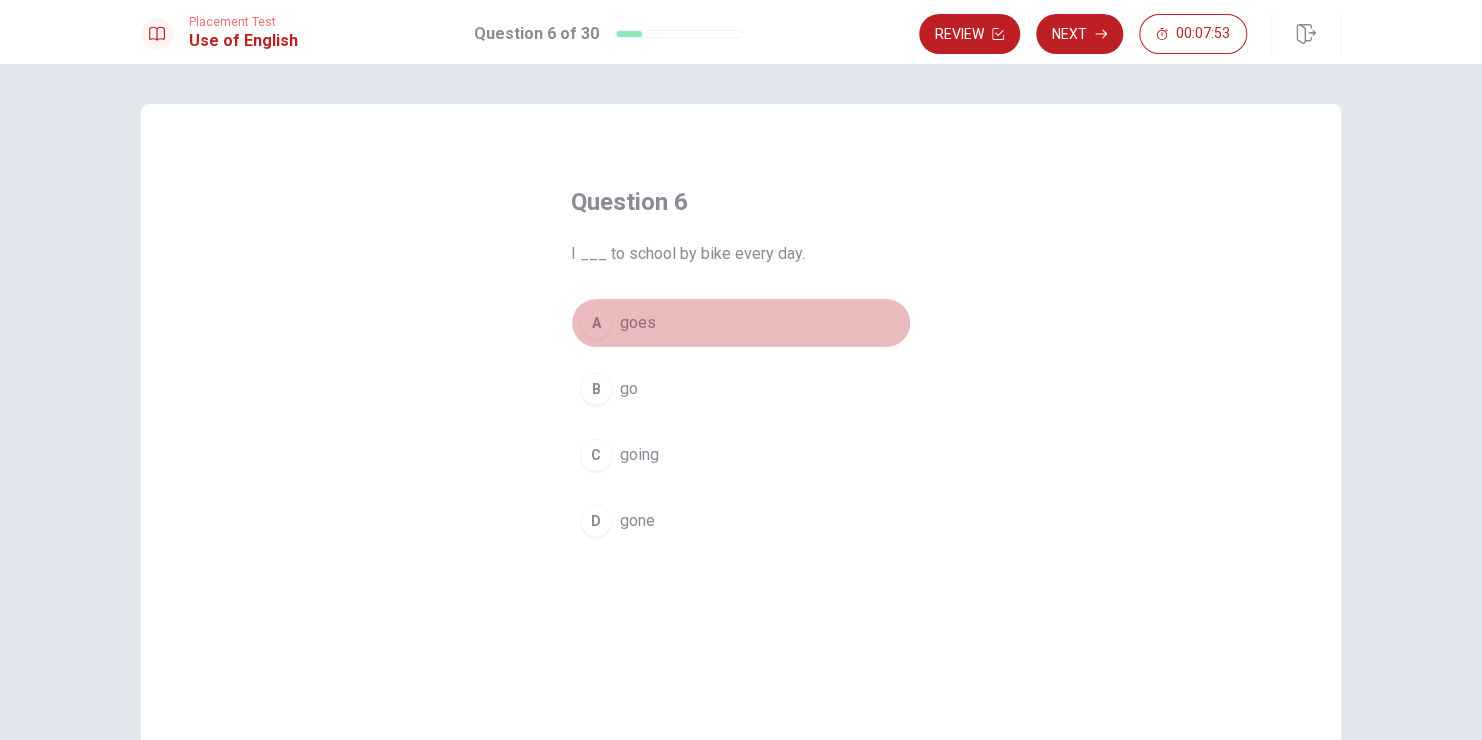 click on "goes" at bounding box center [638, 323] 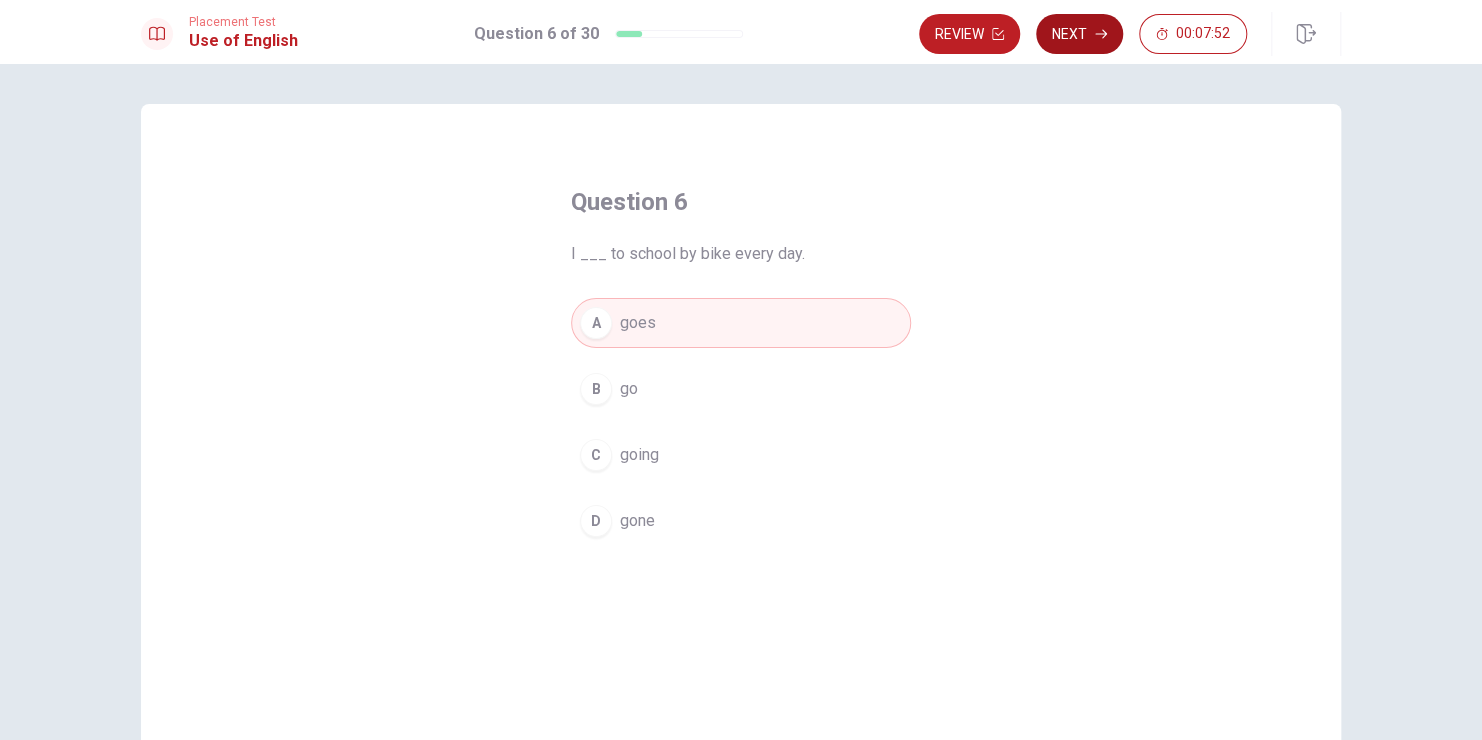 click on "Next" at bounding box center (1079, 34) 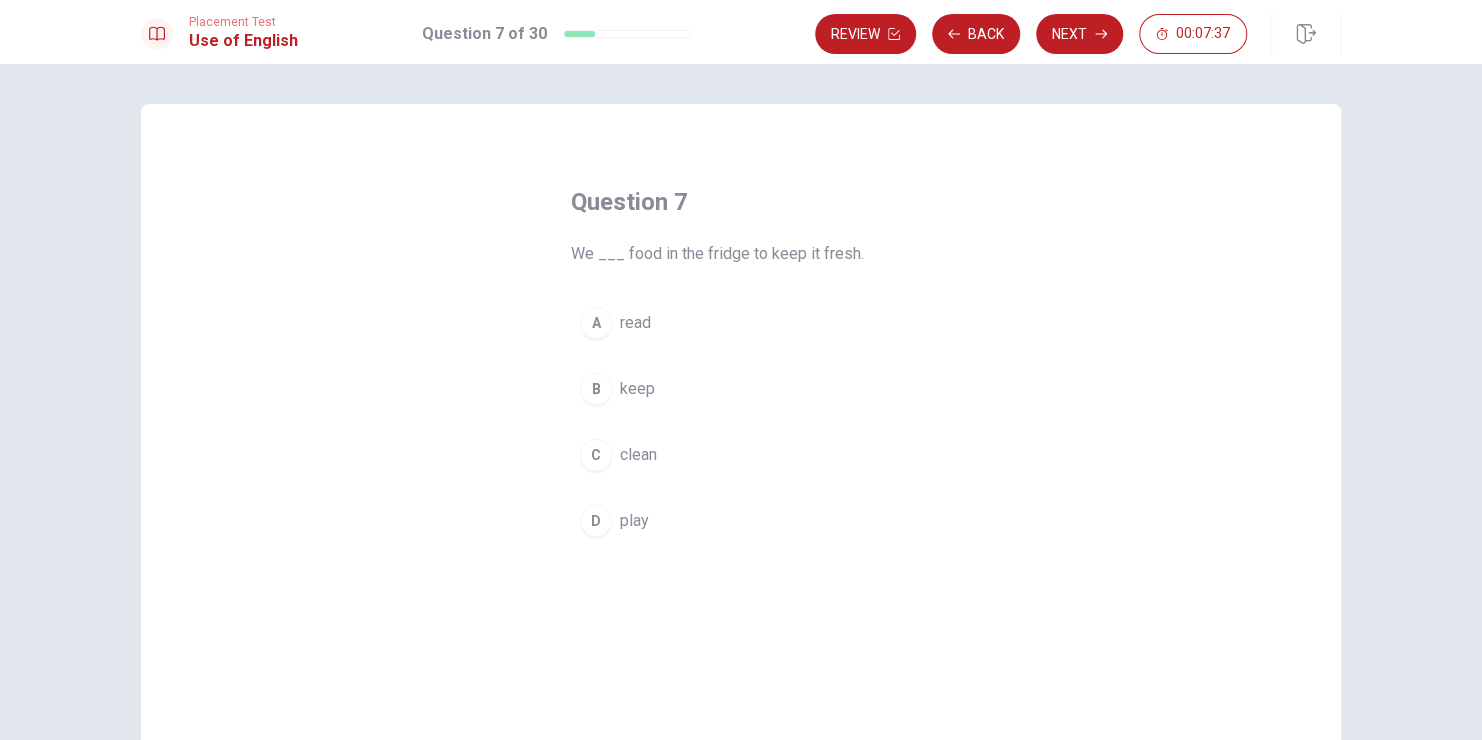 click on "keep" at bounding box center (637, 389) 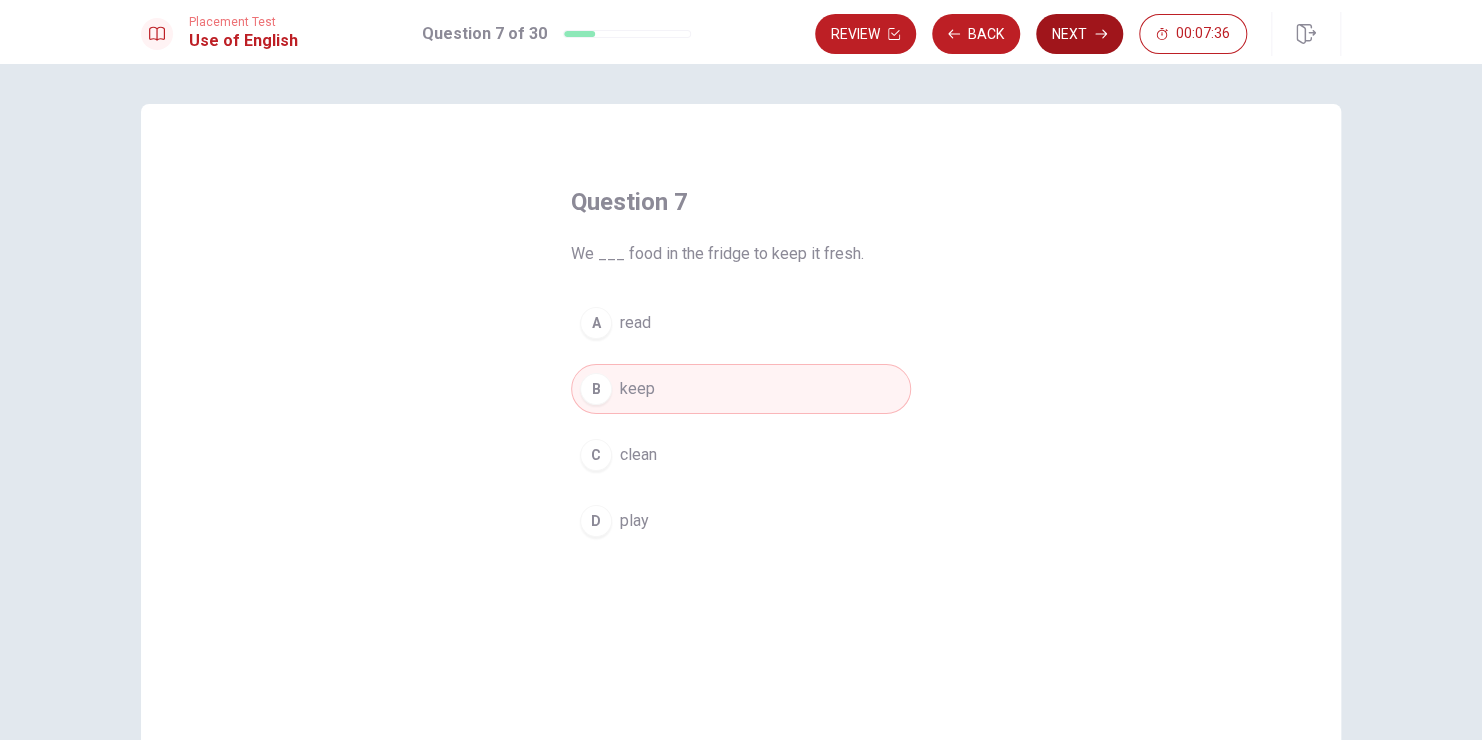 click on "Next" at bounding box center [1079, 34] 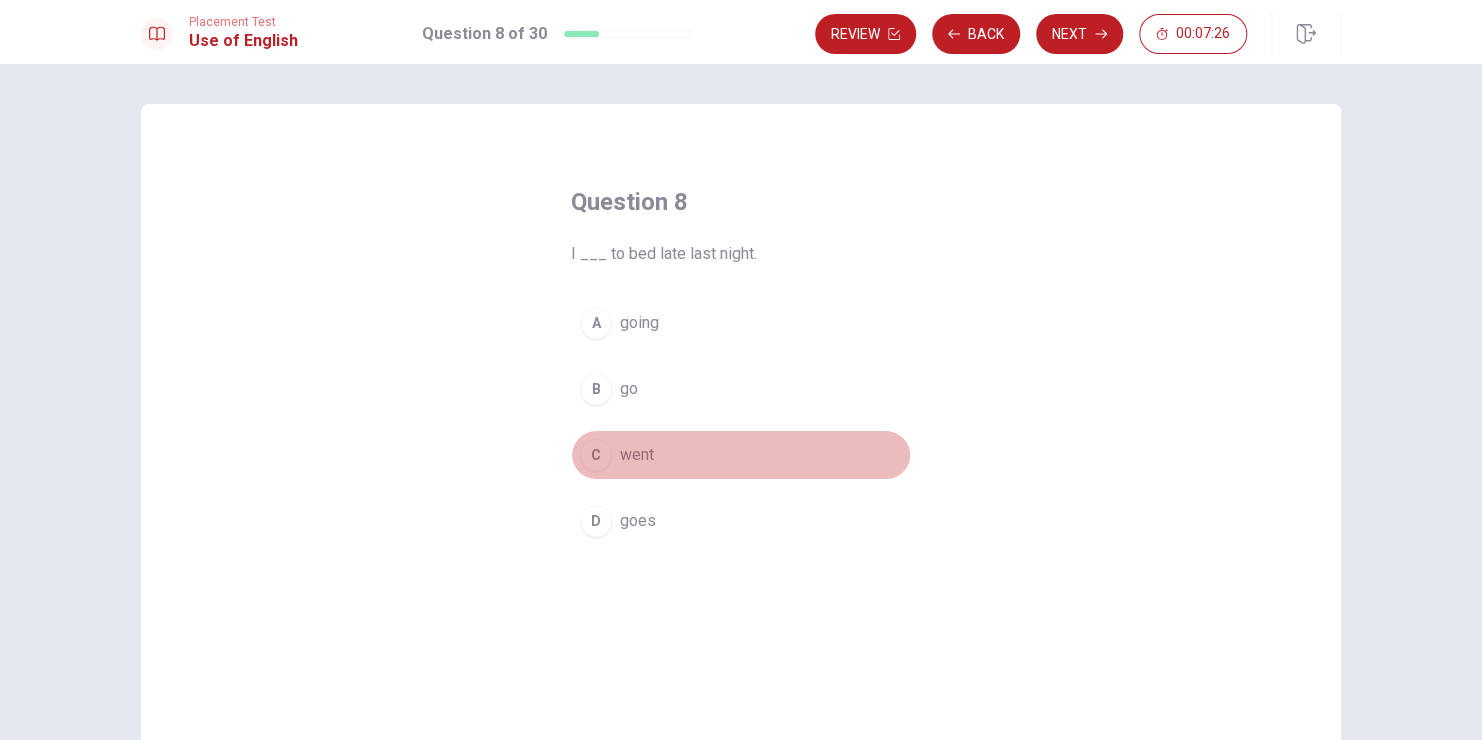 click on "went" at bounding box center (637, 455) 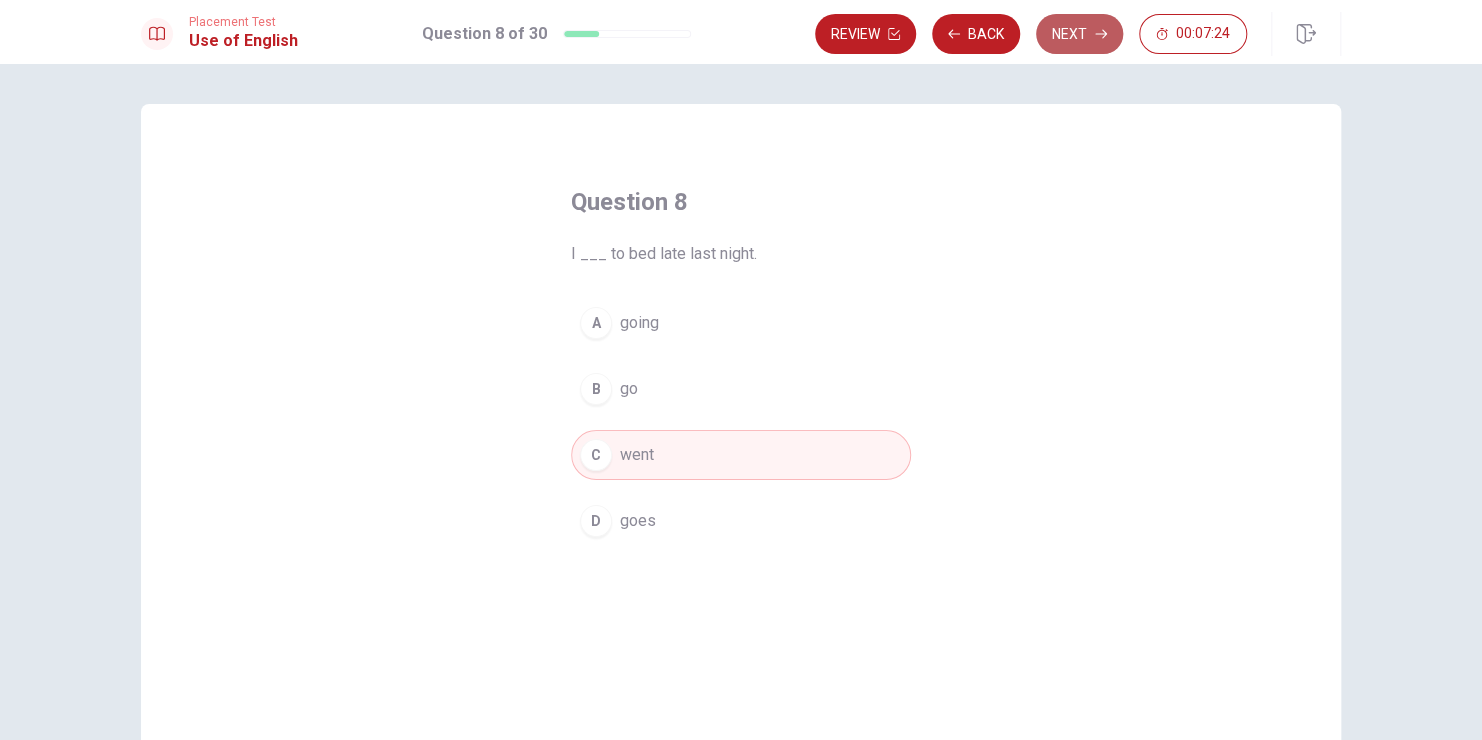 click on "Next" at bounding box center (1079, 34) 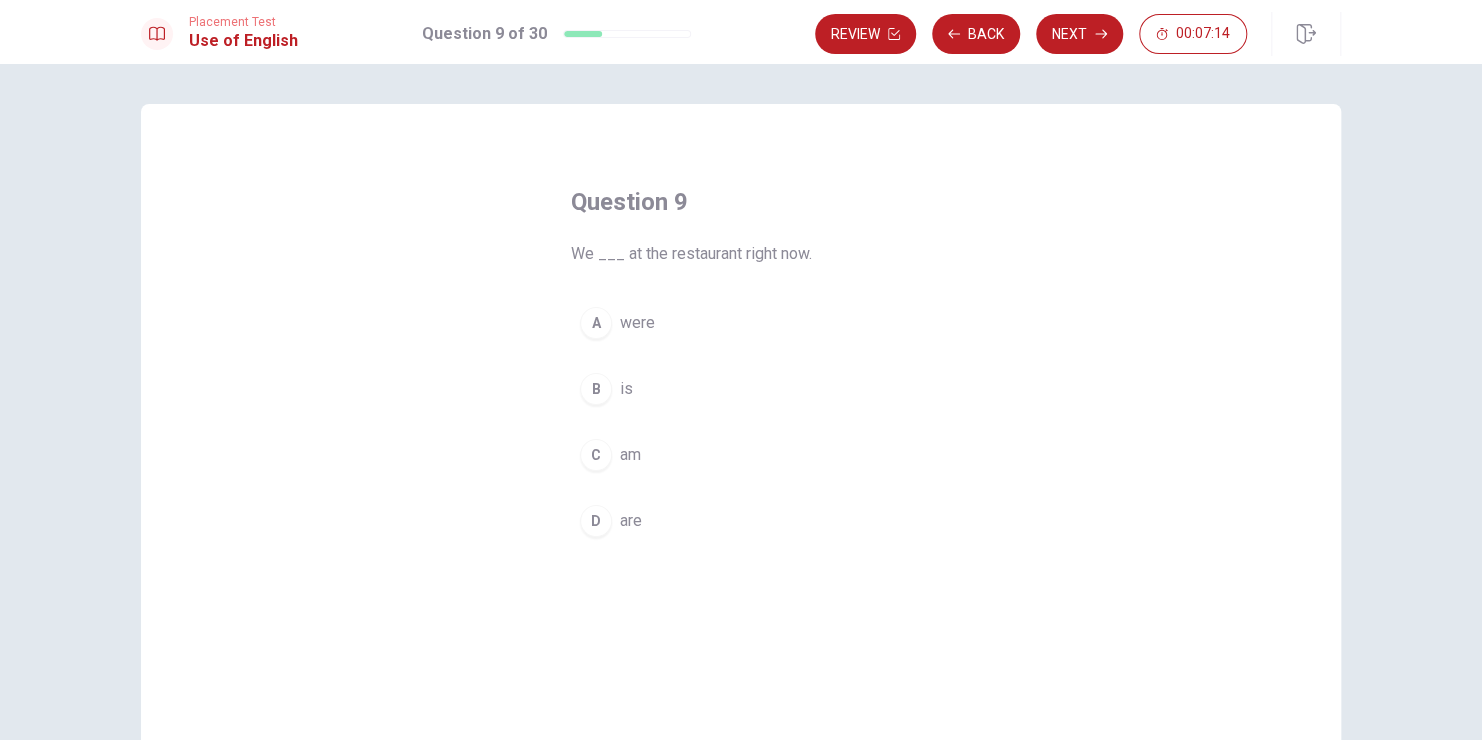 click on "are" at bounding box center [631, 521] 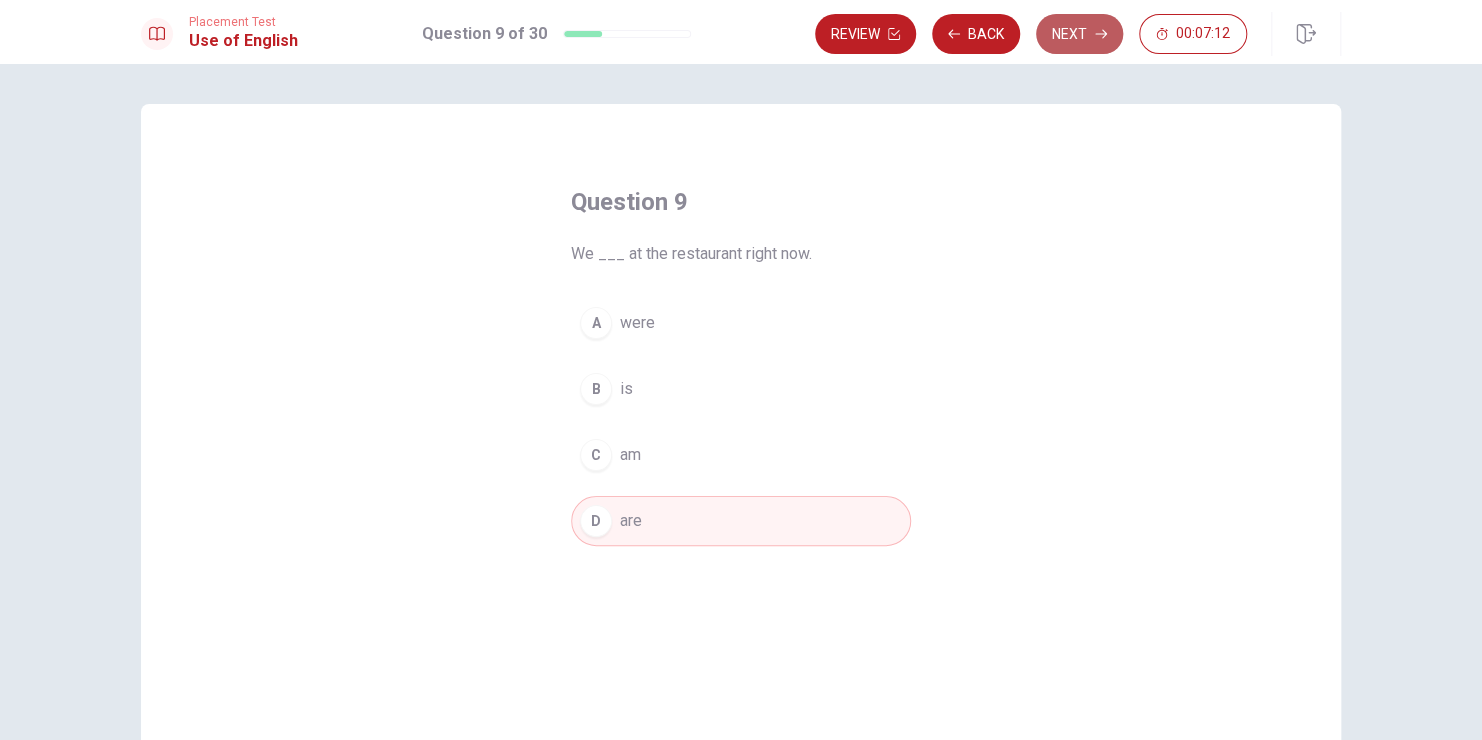 click on "Next" at bounding box center (1079, 34) 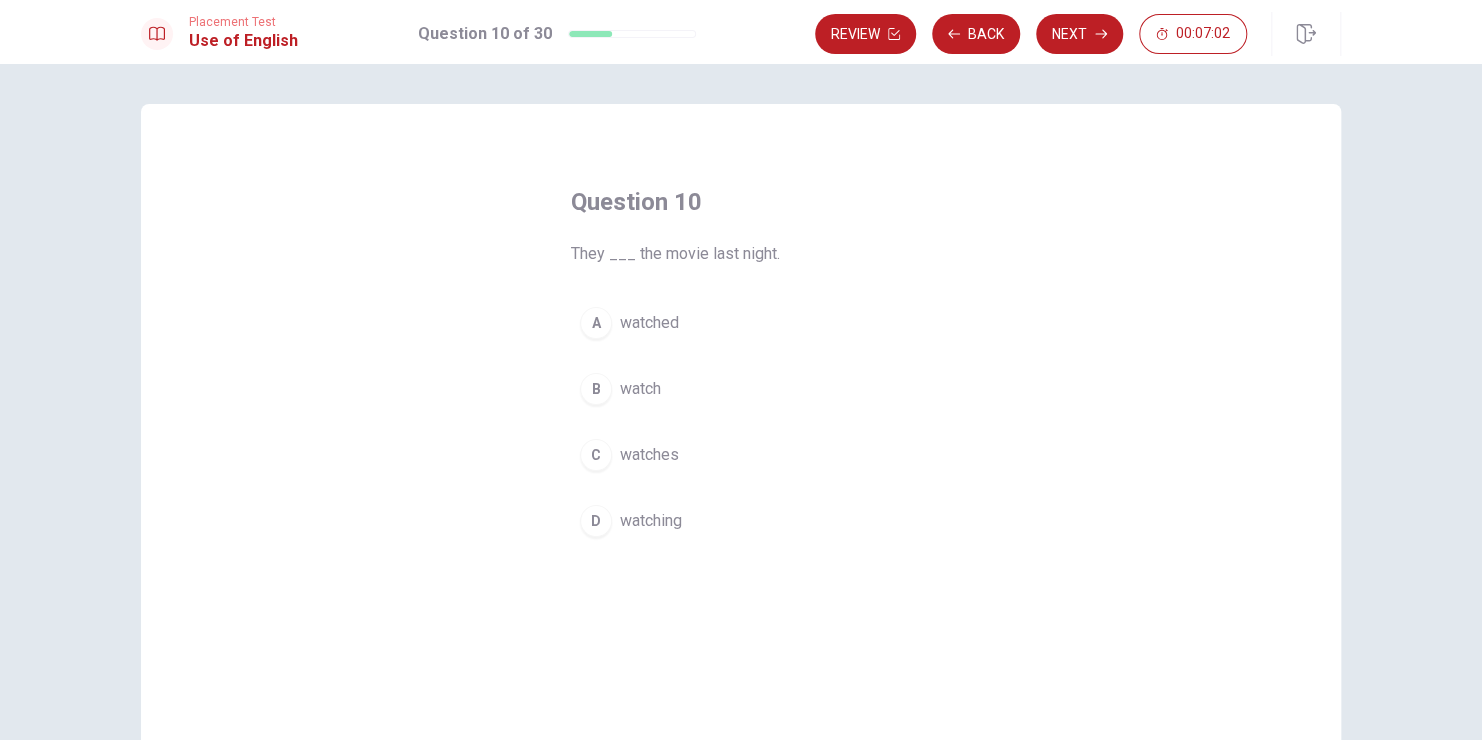 click on "watched" at bounding box center [649, 323] 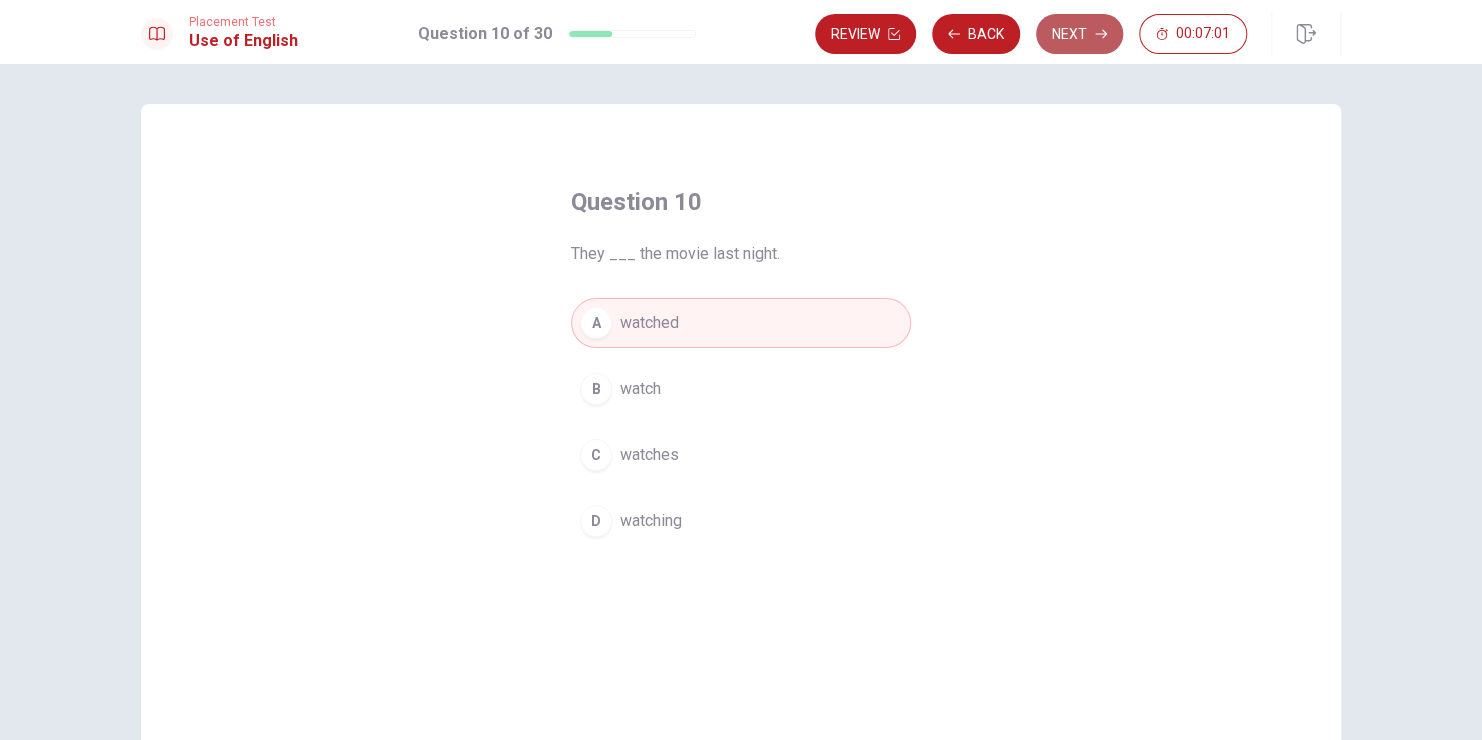 click on "Next" at bounding box center (1079, 34) 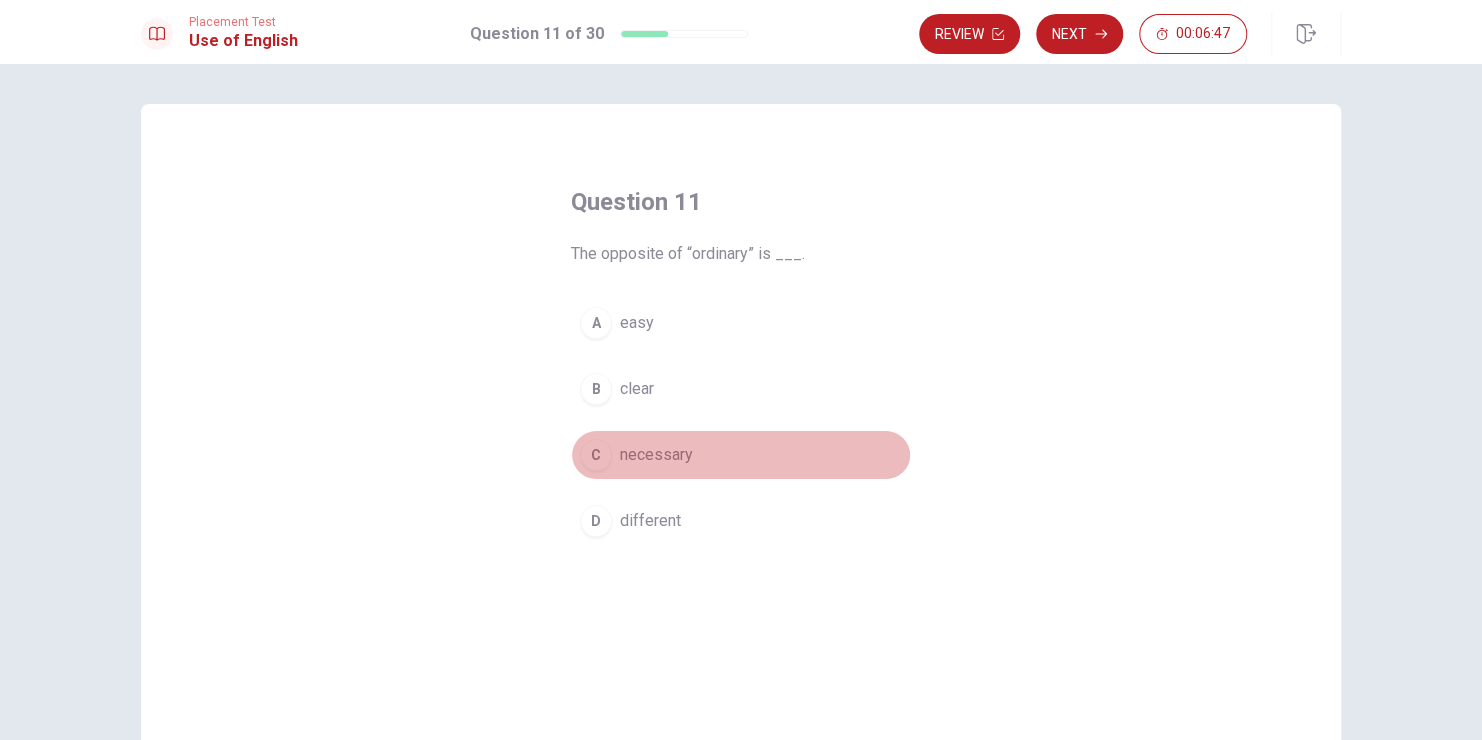 click on "necessary" at bounding box center (656, 455) 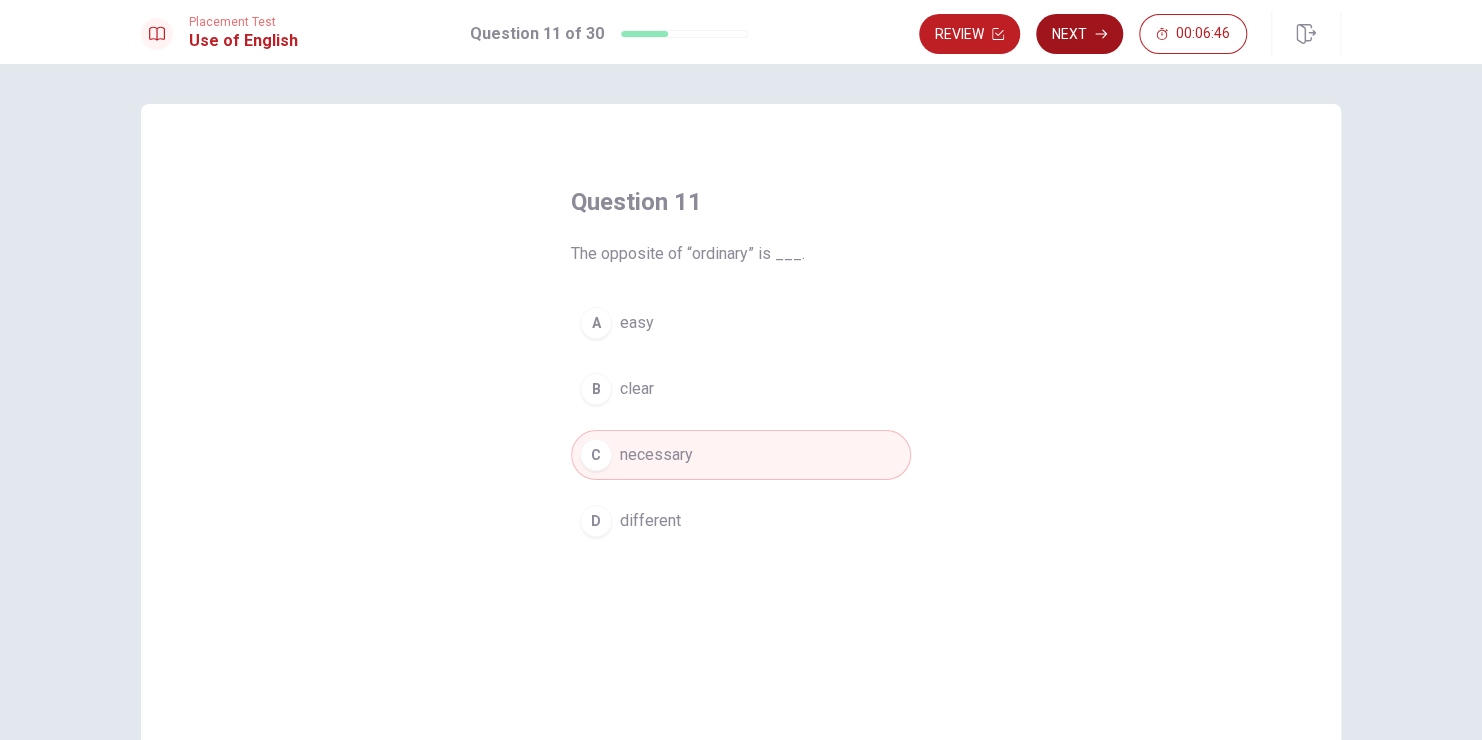 click on "Next" at bounding box center (1079, 34) 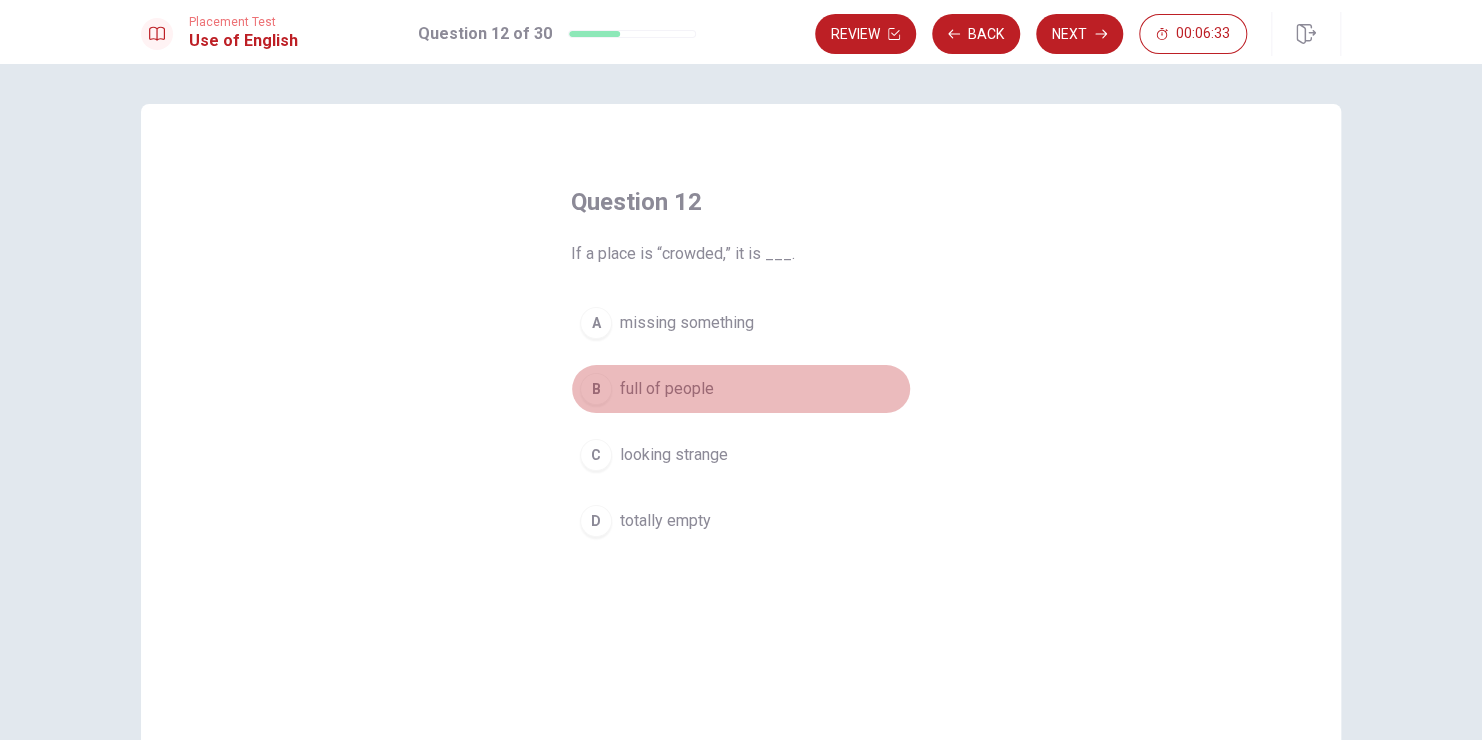 click on "full of people" at bounding box center [667, 389] 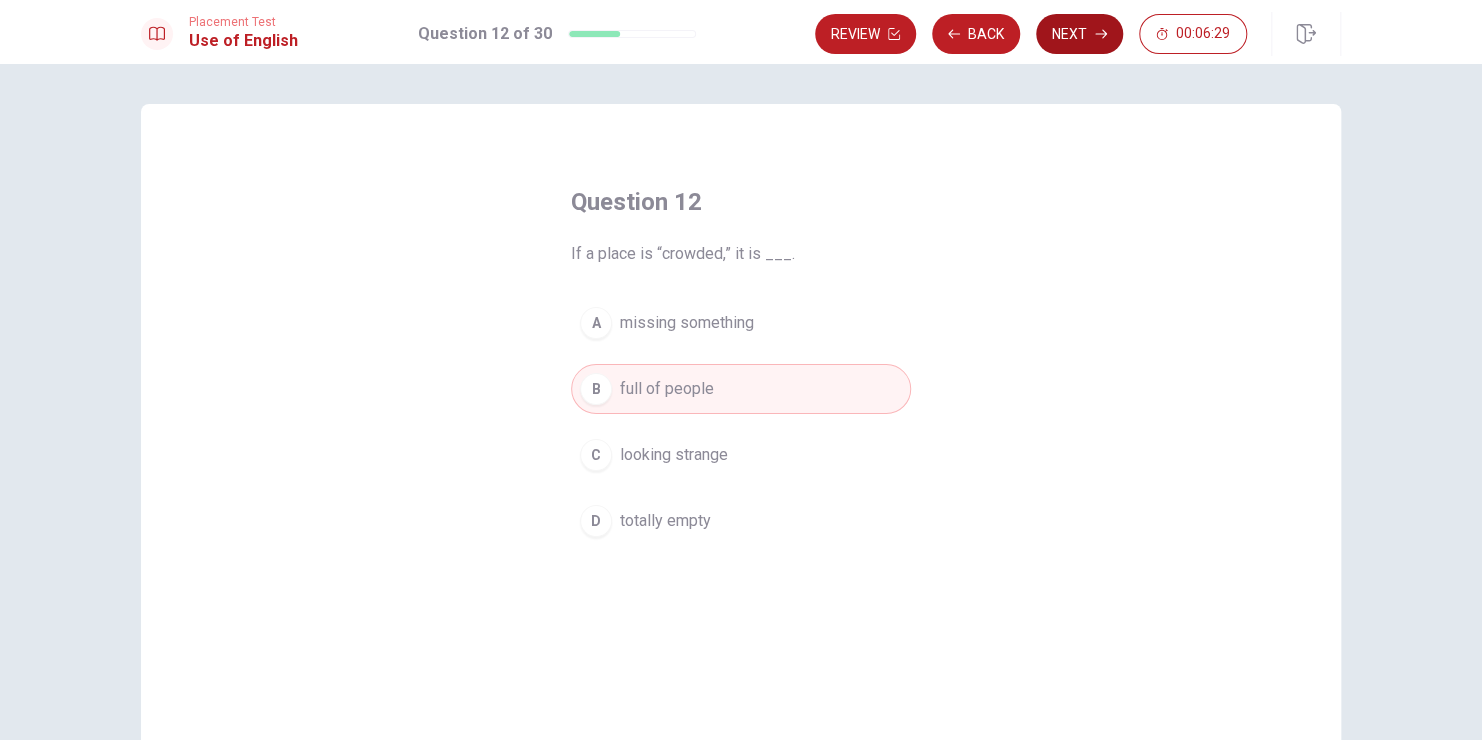 click on "Next" at bounding box center [1079, 34] 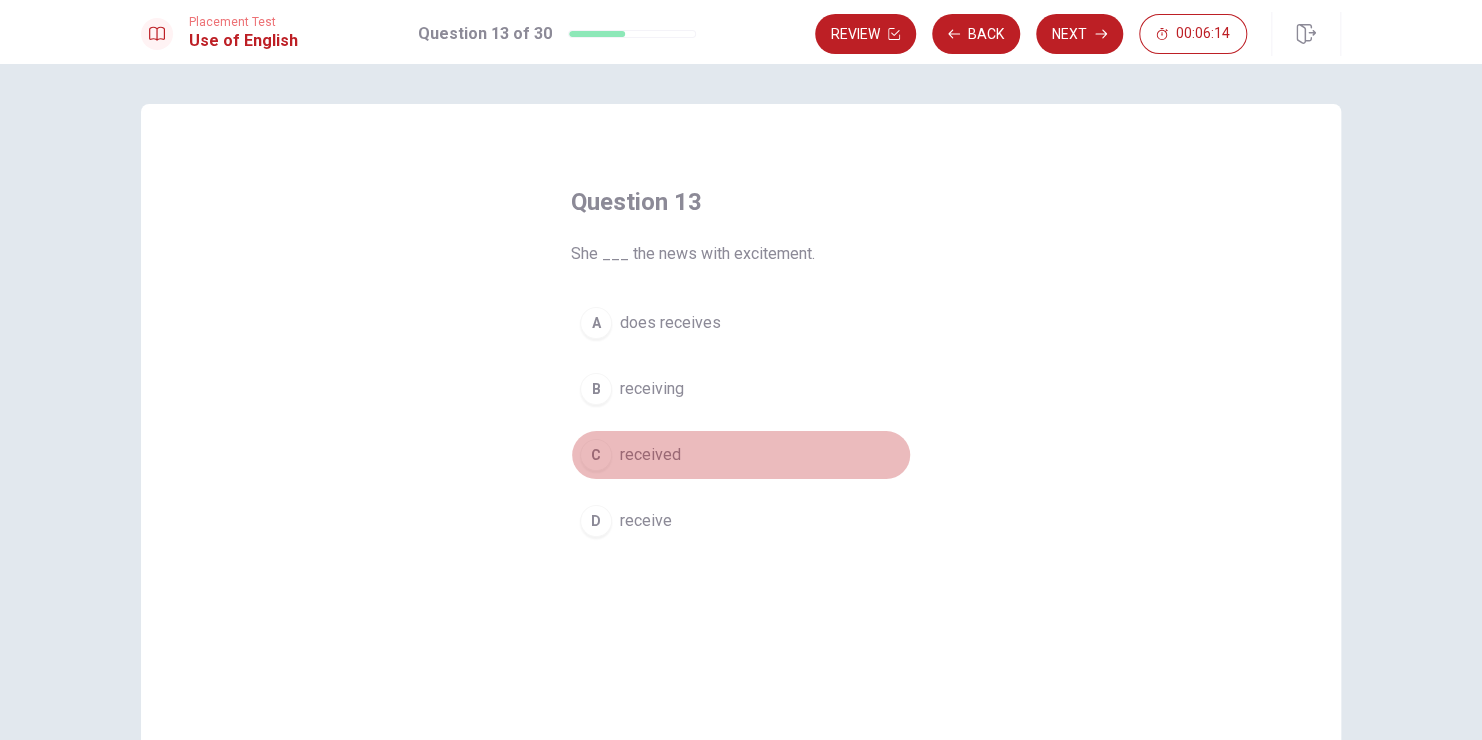 click on "received" at bounding box center [650, 455] 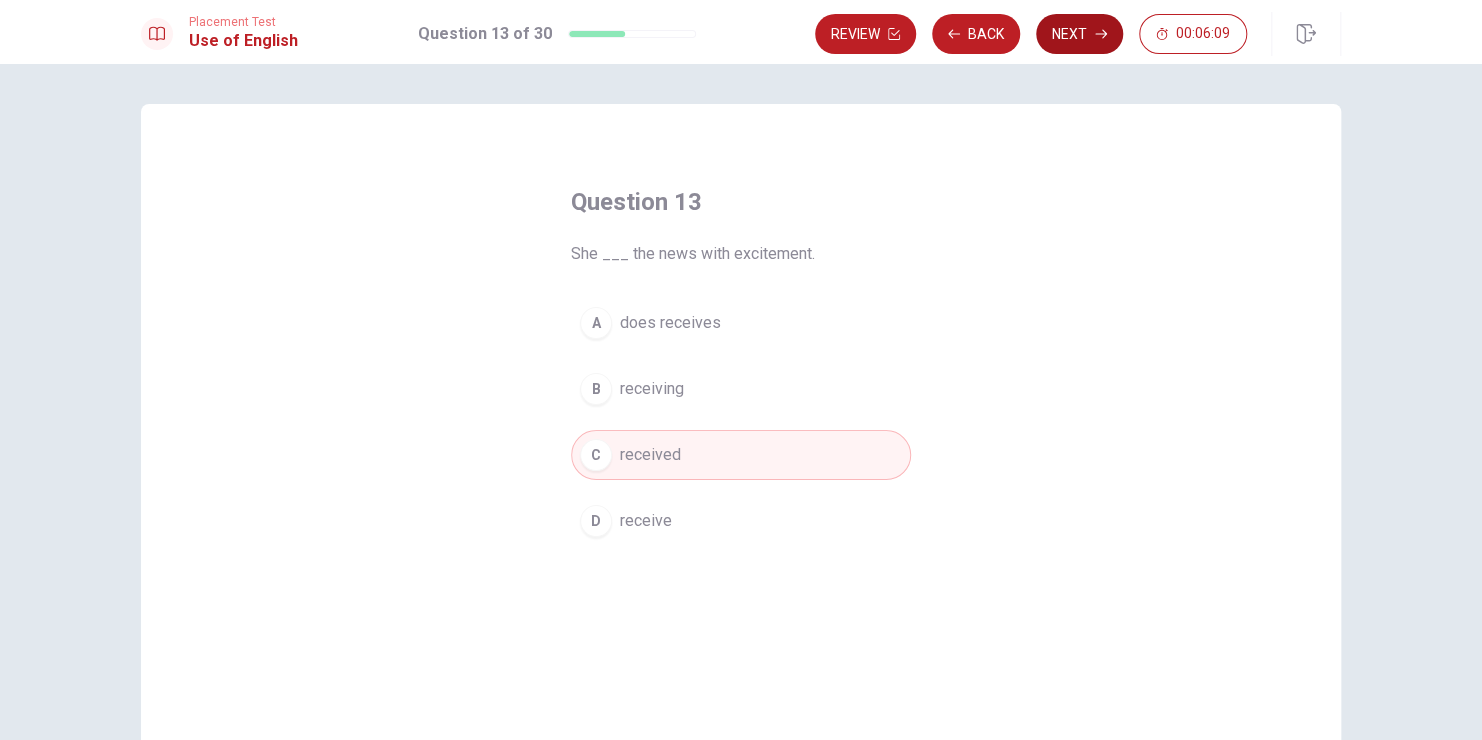 click on "Next" at bounding box center (1079, 34) 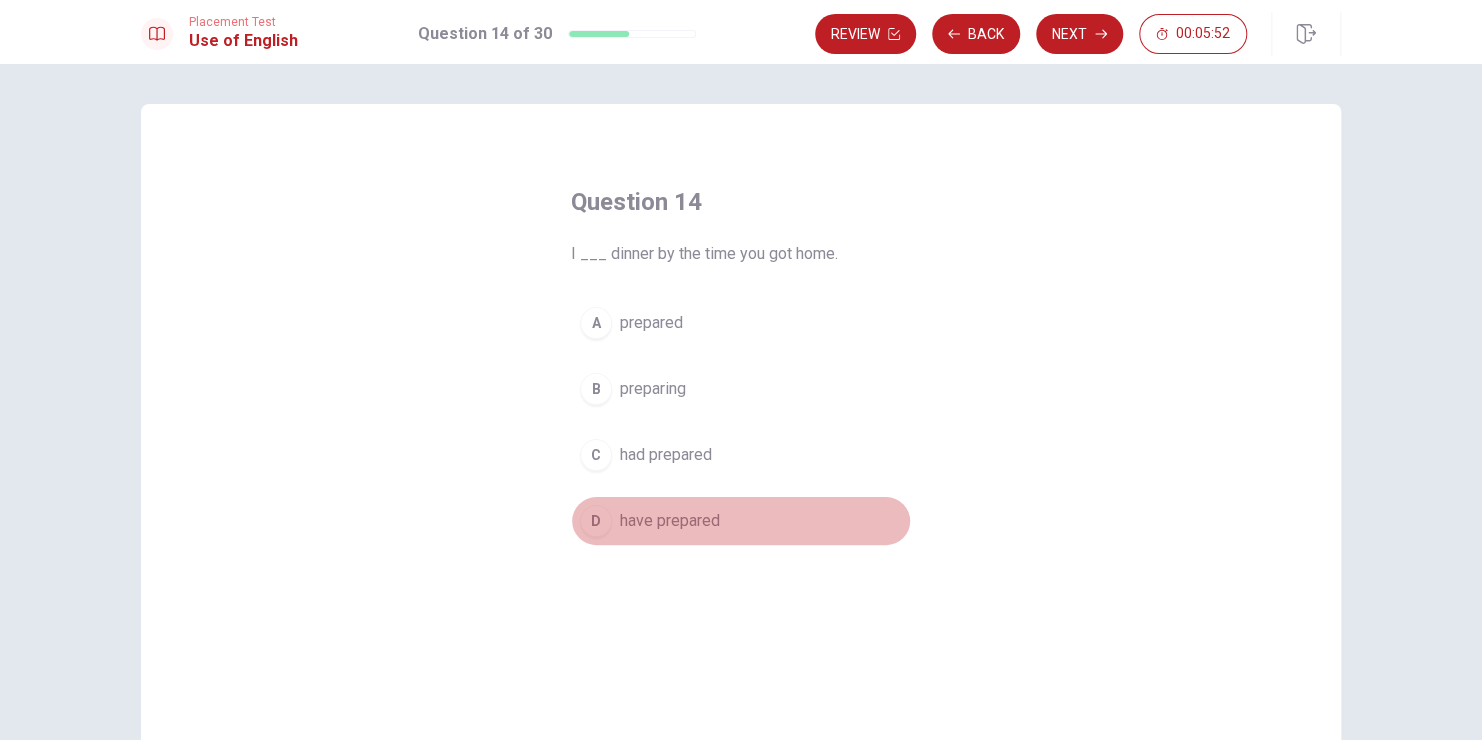 click on "have prepared" at bounding box center (670, 521) 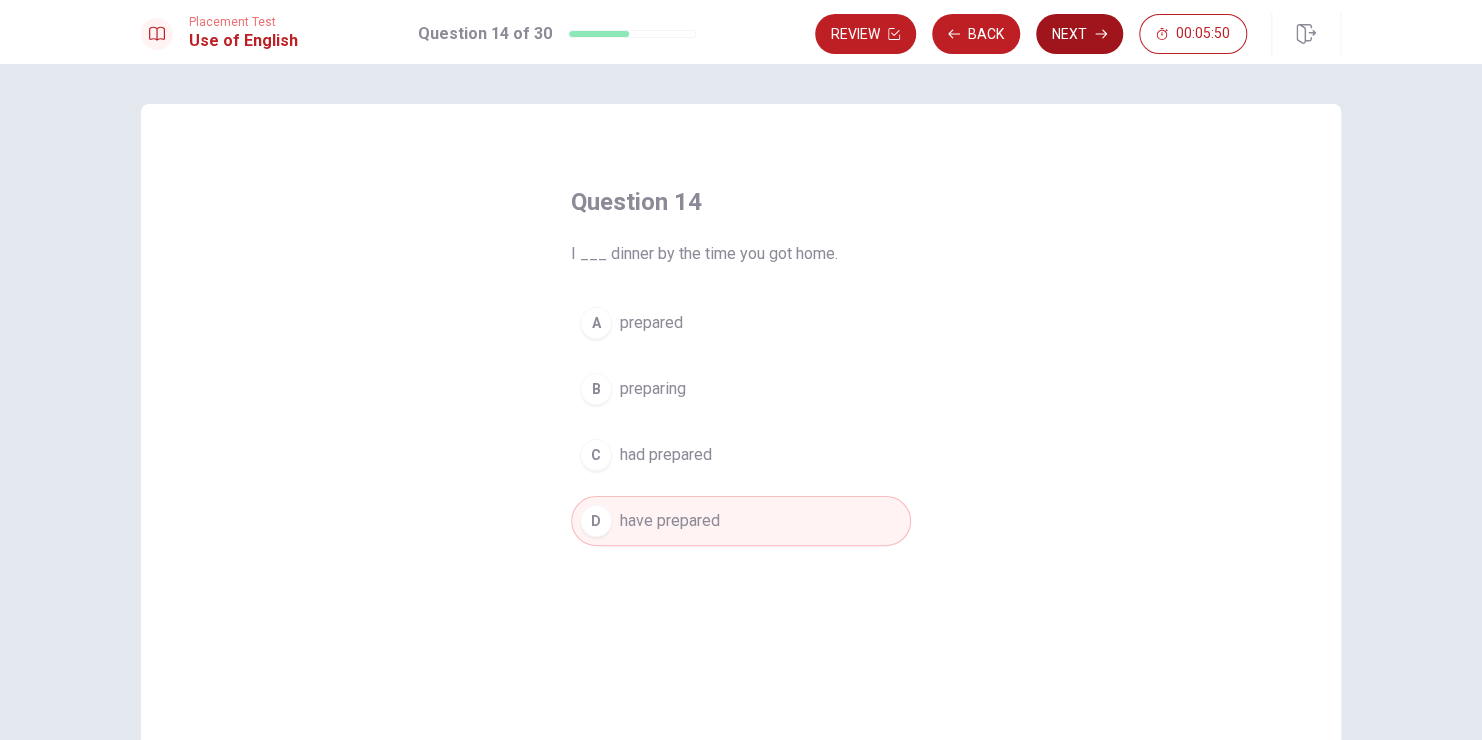 click on "Next" at bounding box center [1079, 34] 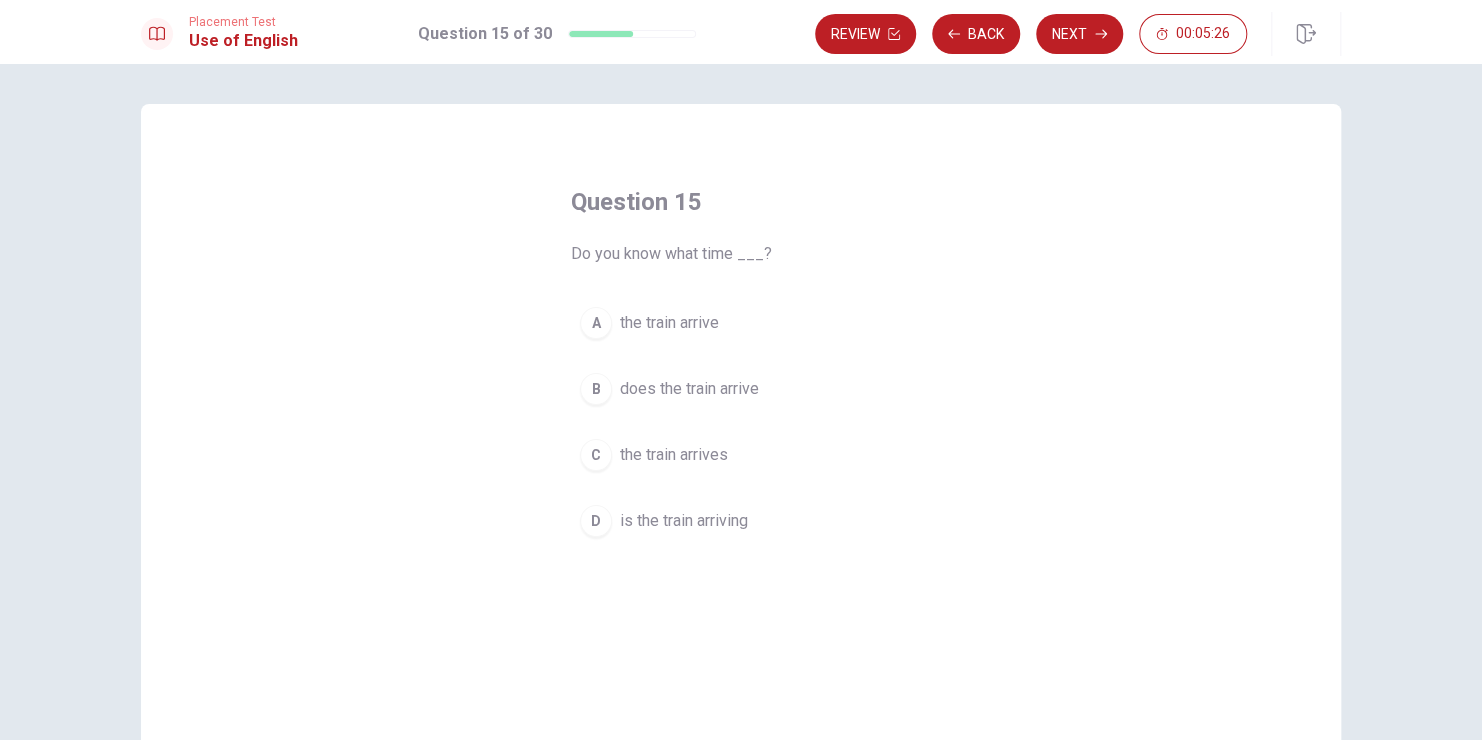 click on "is the train arriving" at bounding box center (684, 521) 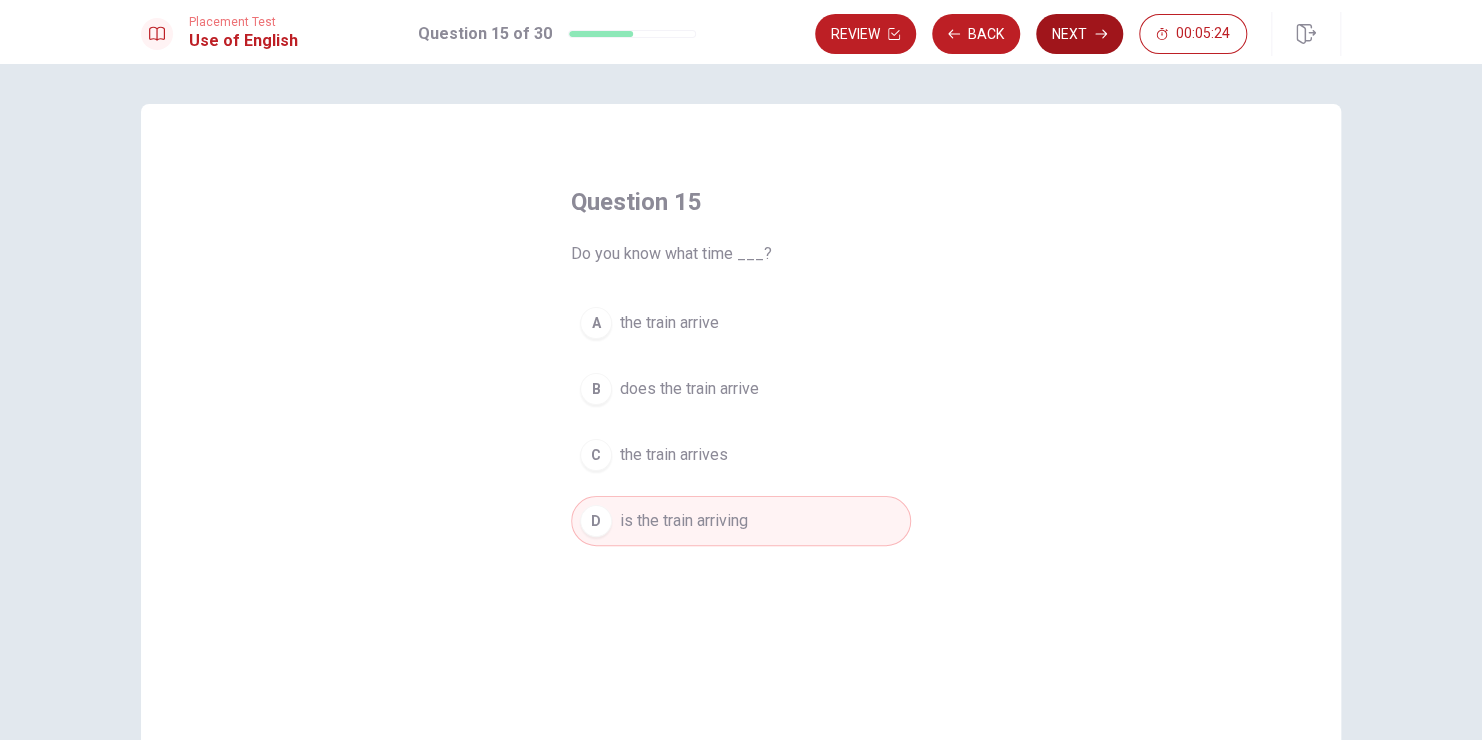 click on "Next" at bounding box center [1079, 34] 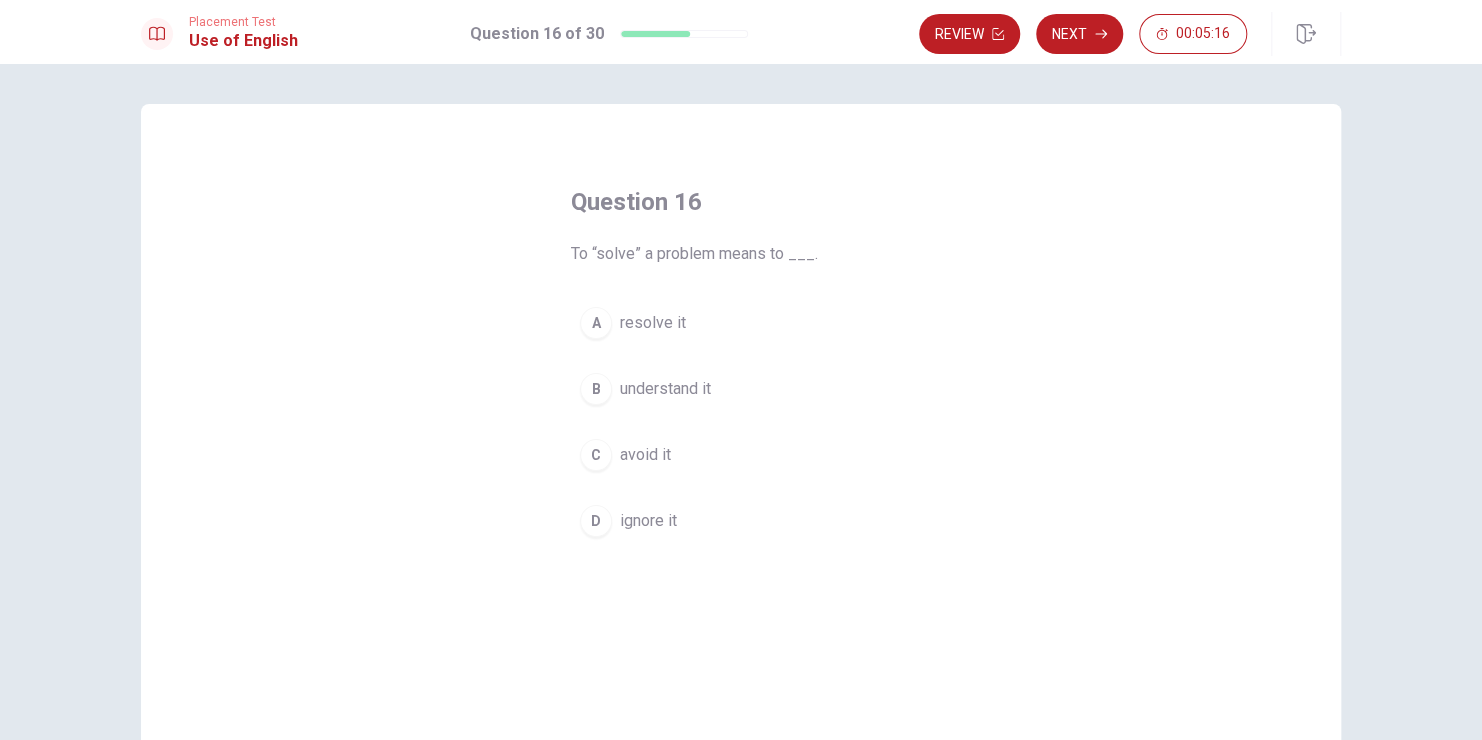 click on "resolve it" at bounding box center (653, 323) 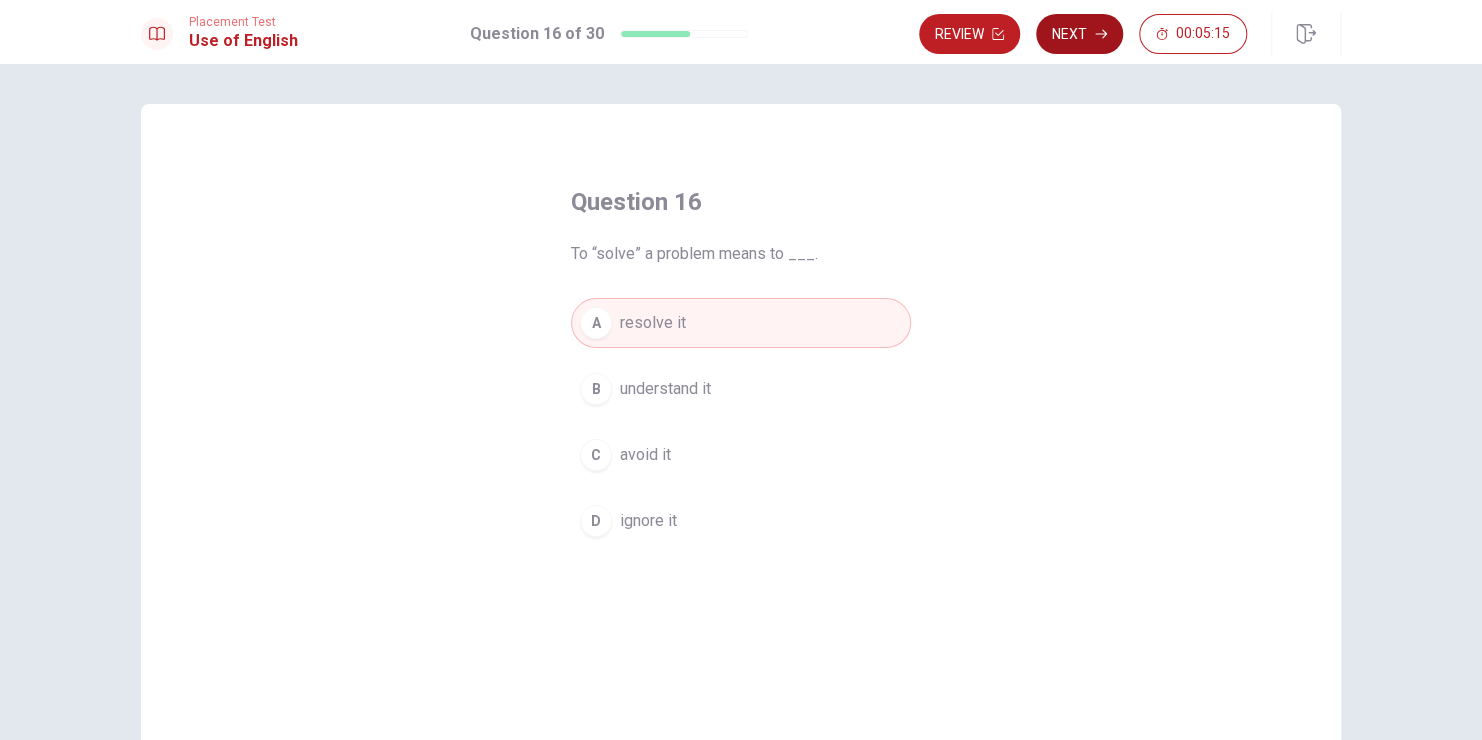 click on "Next" at bounding box center [1079, 34] 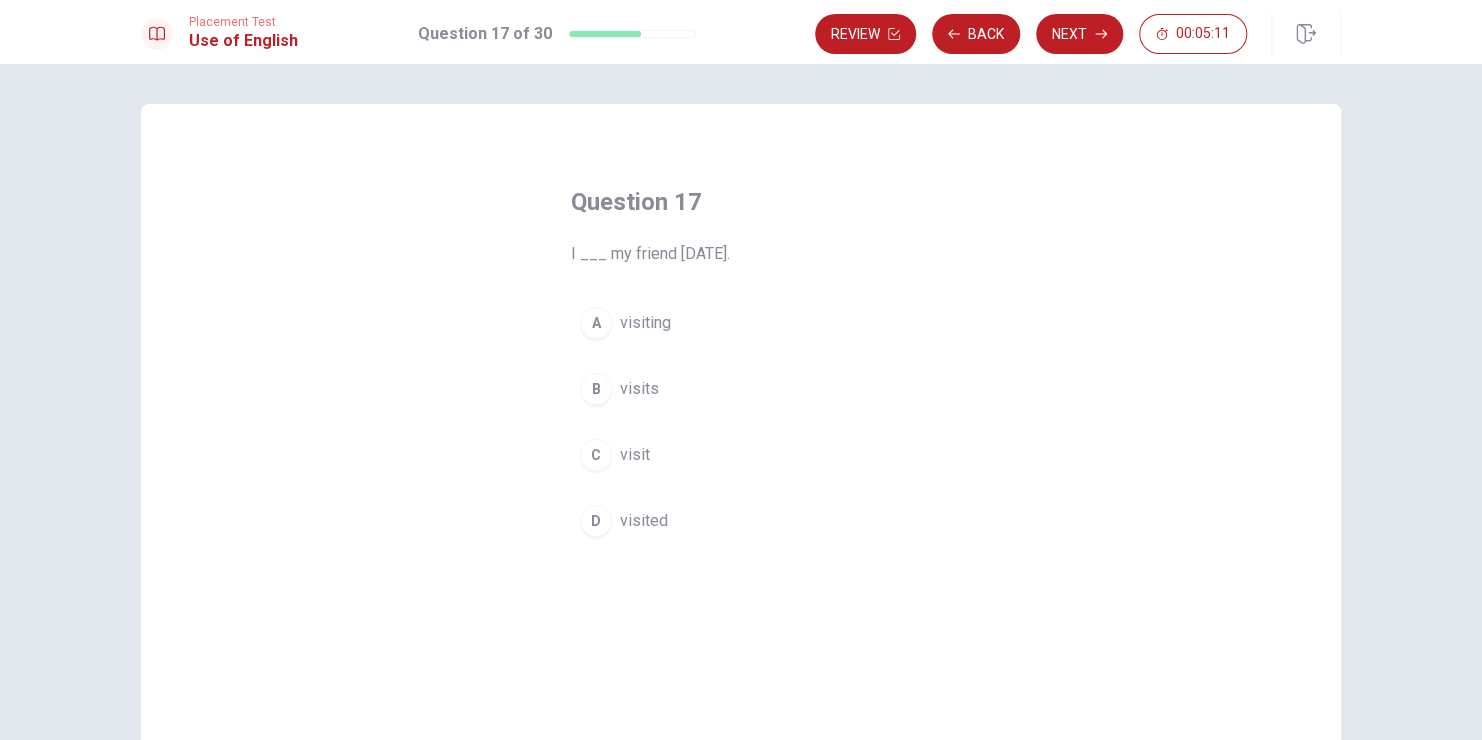 click on "visited" at bounding box center (644, 521) 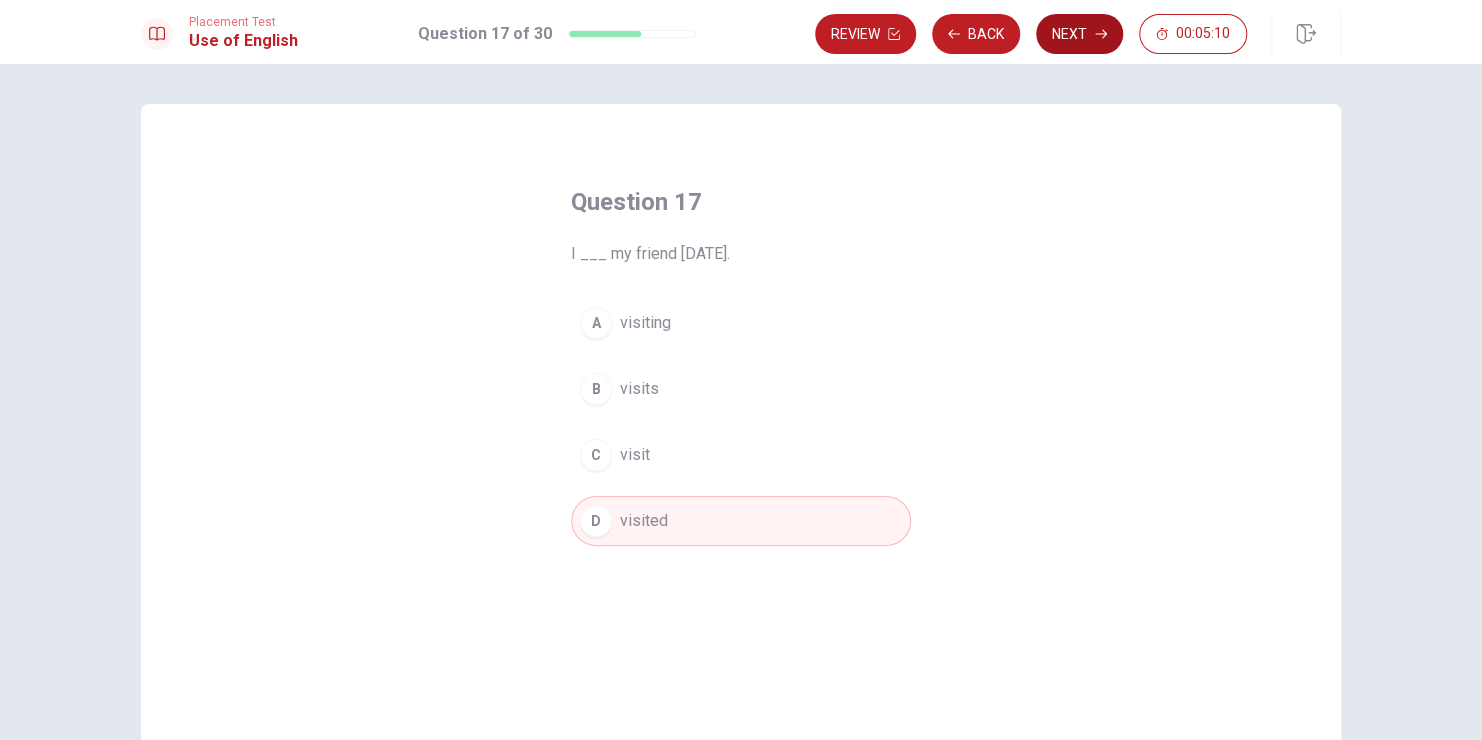 click on "Next" at bounding box center (1079, 34) 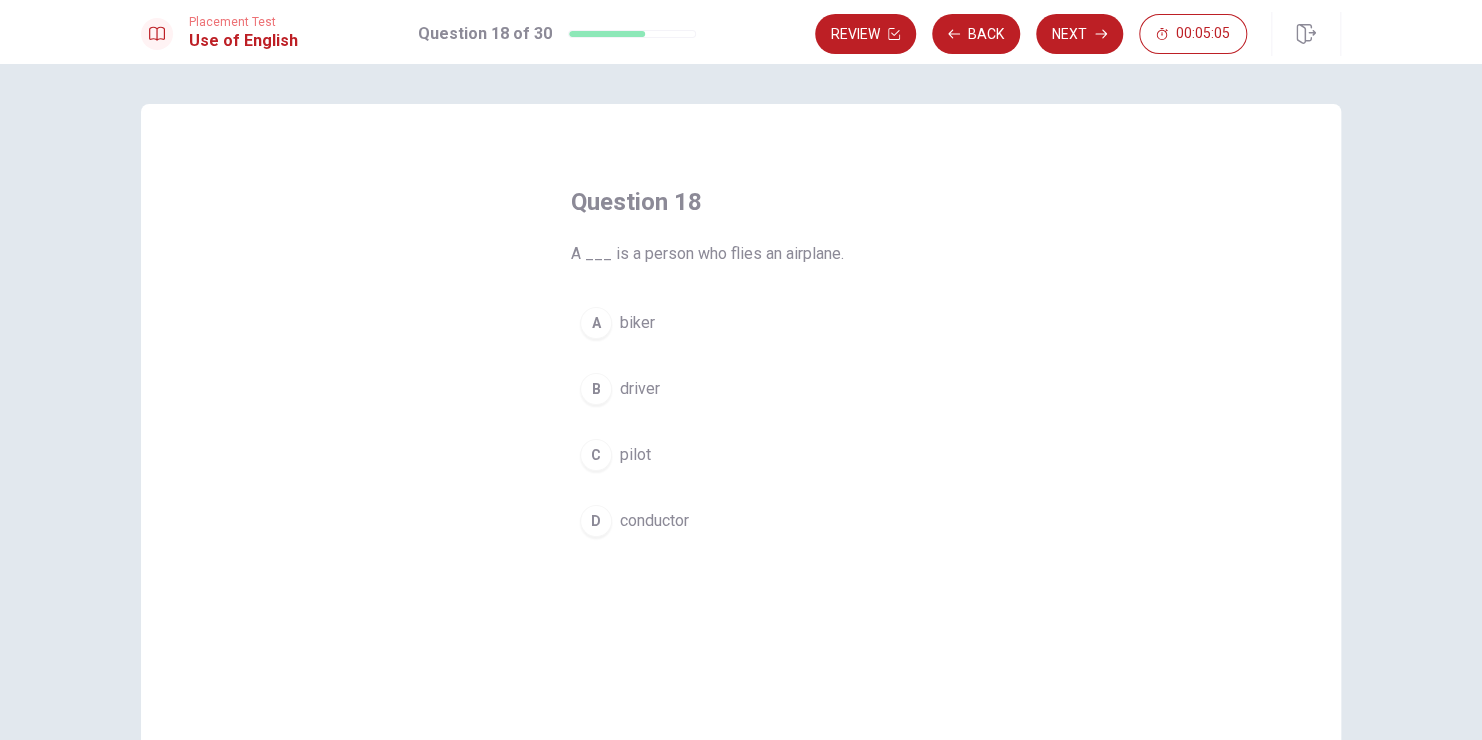 click on "pilot" at bounding box center (635, 455) 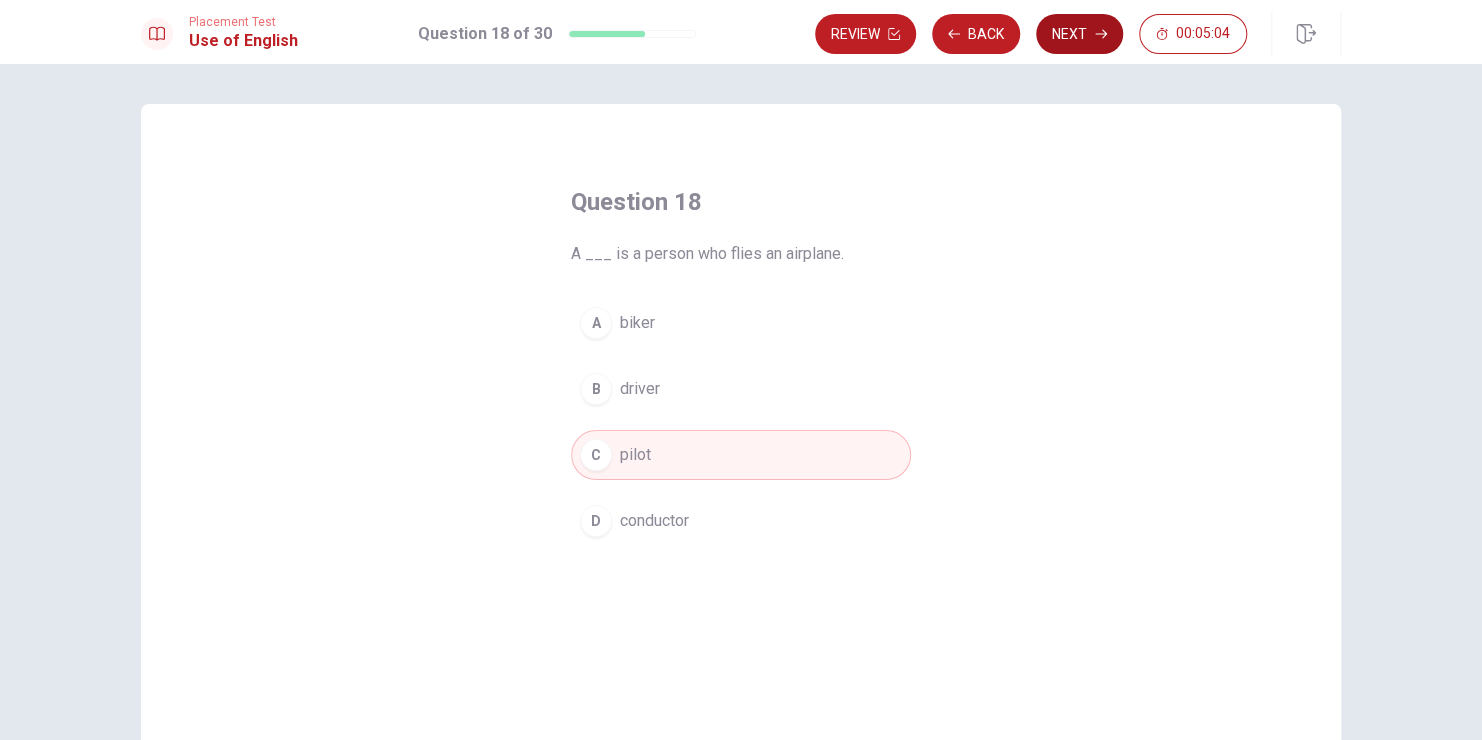 click on "Next" at bounding box center (1079, 34) 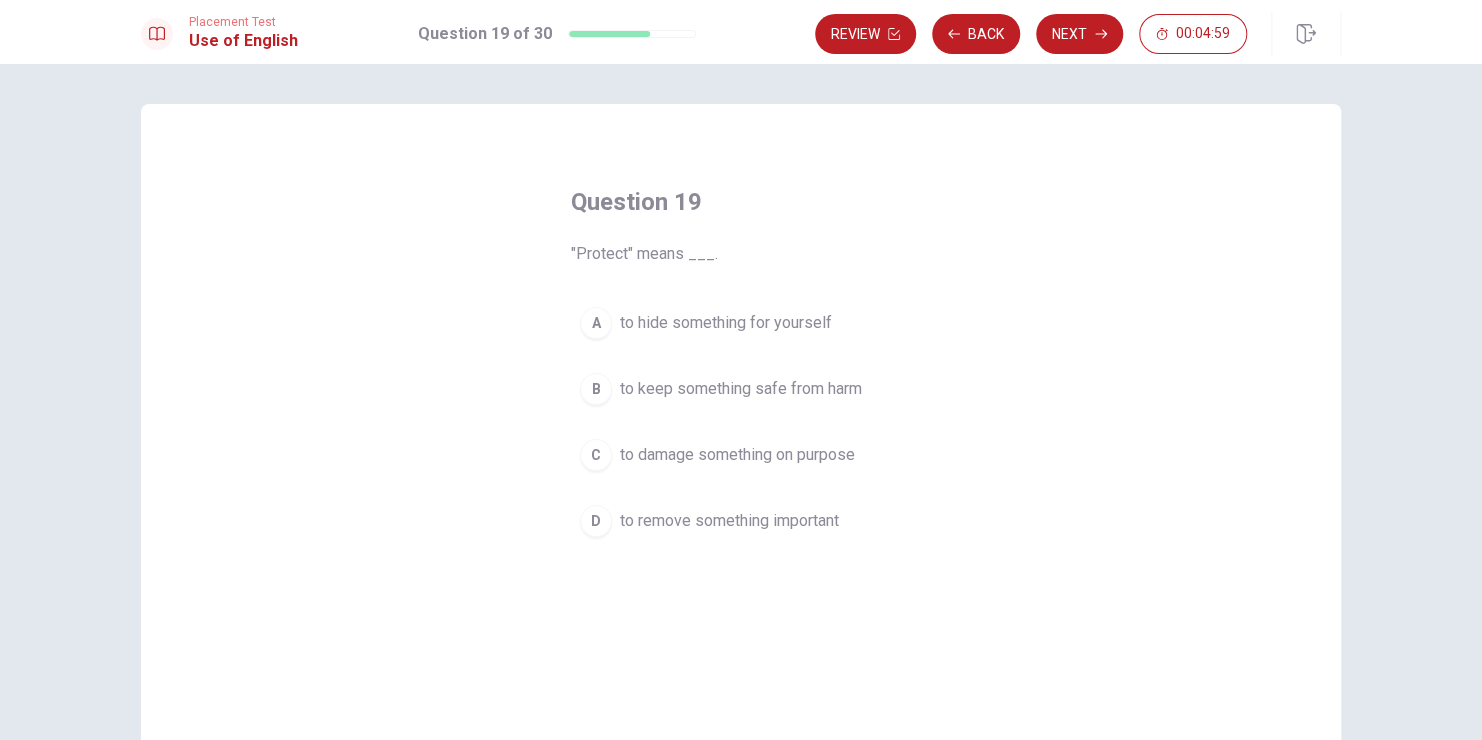 click on "to keep something safe from harm" at bounding box center (741, 389) 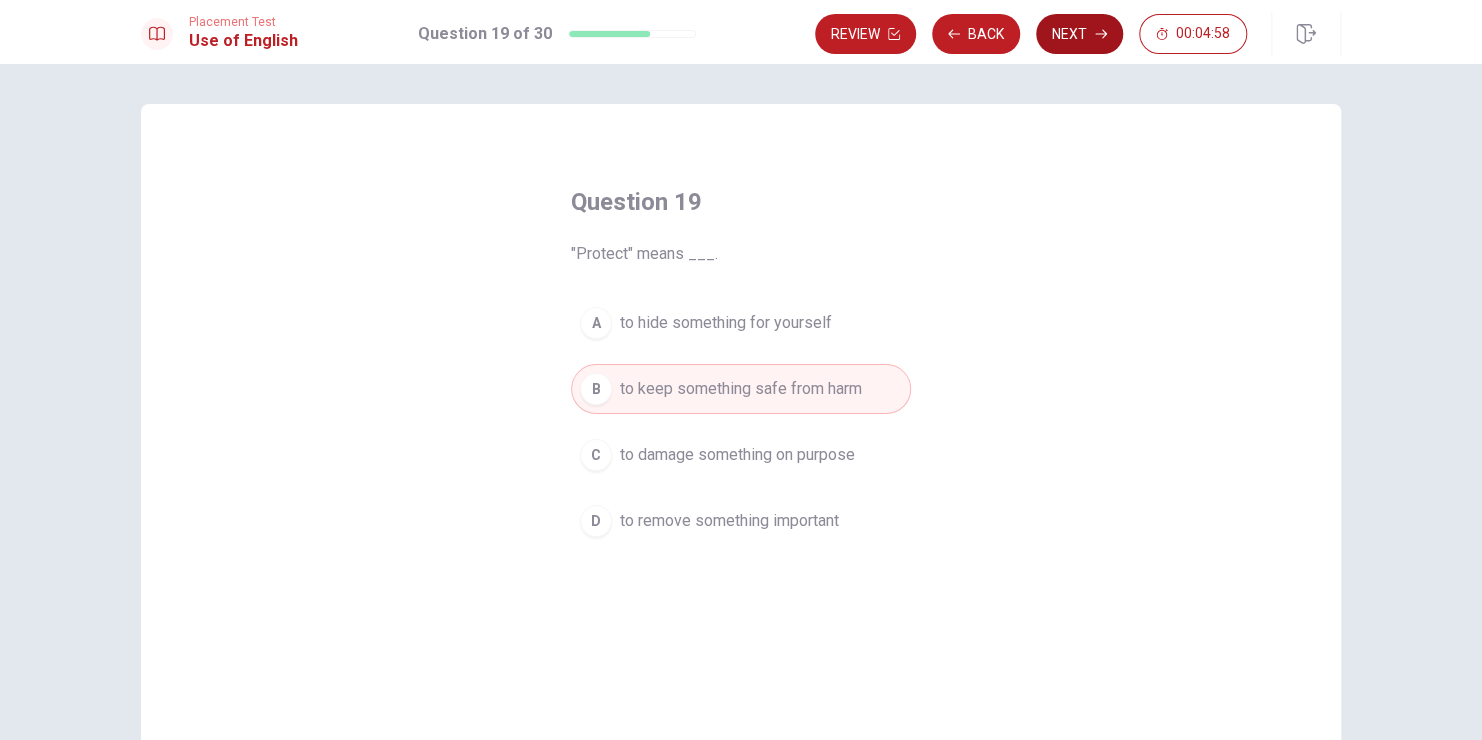 click on "Next" at bounding box center (1079, 34) 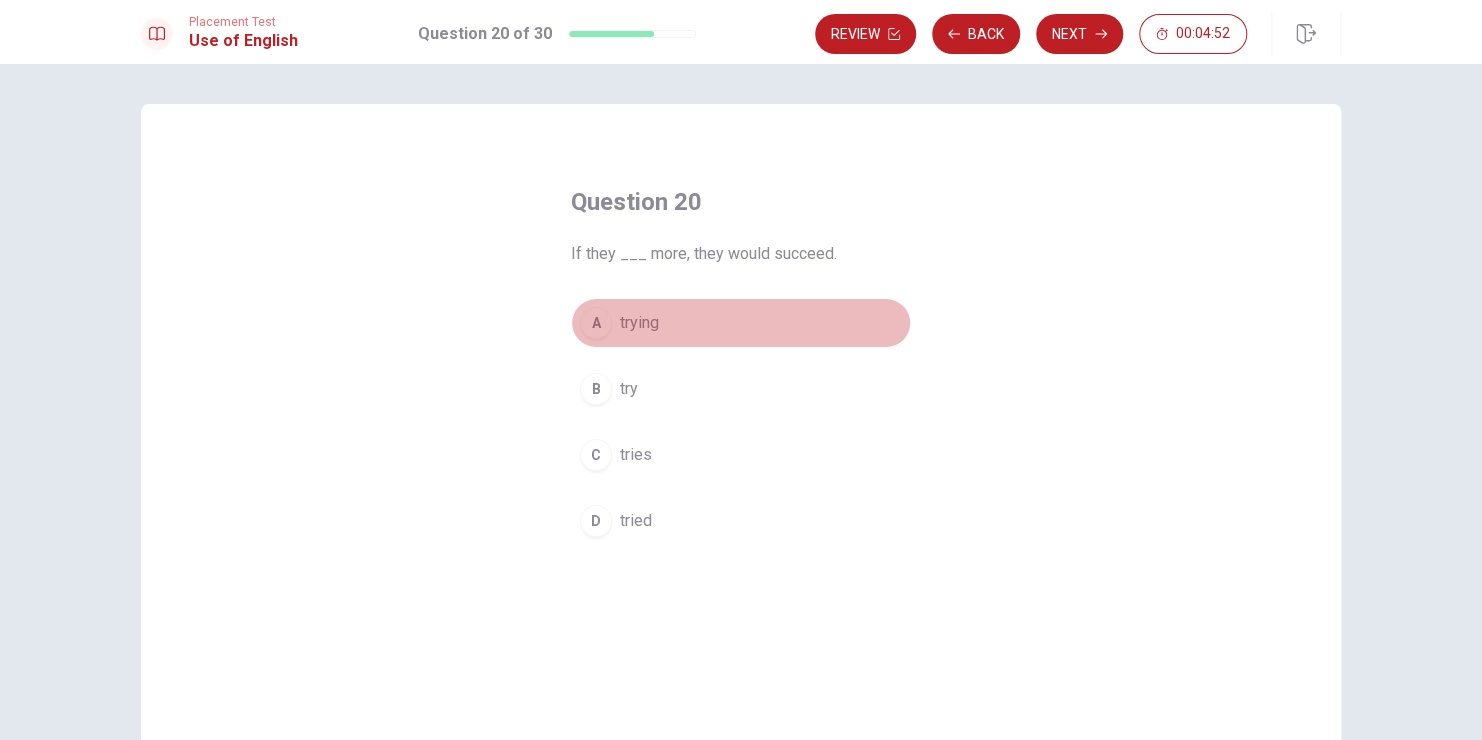 click on "trying" at bounding box center [639, 323] 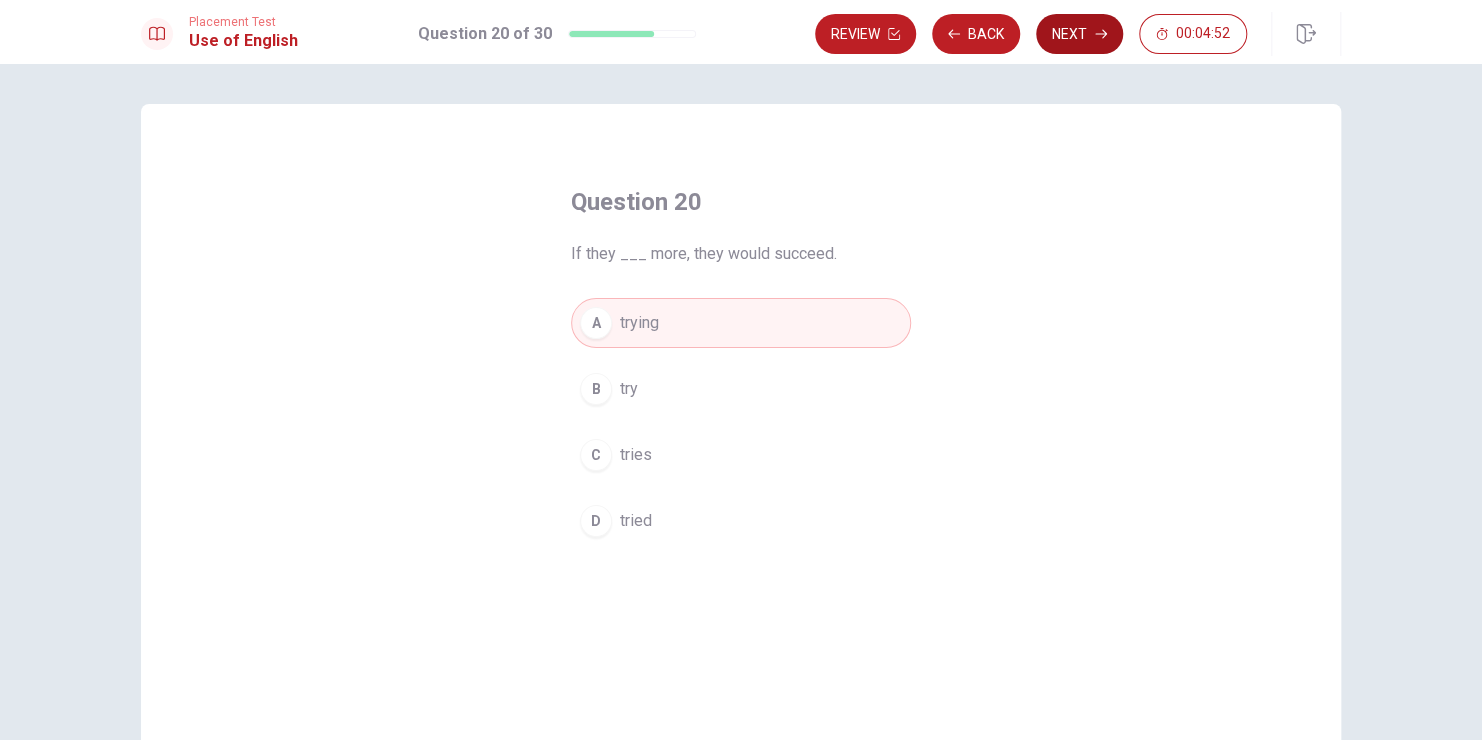 click on "Next" at bounding box center (1079, 34) 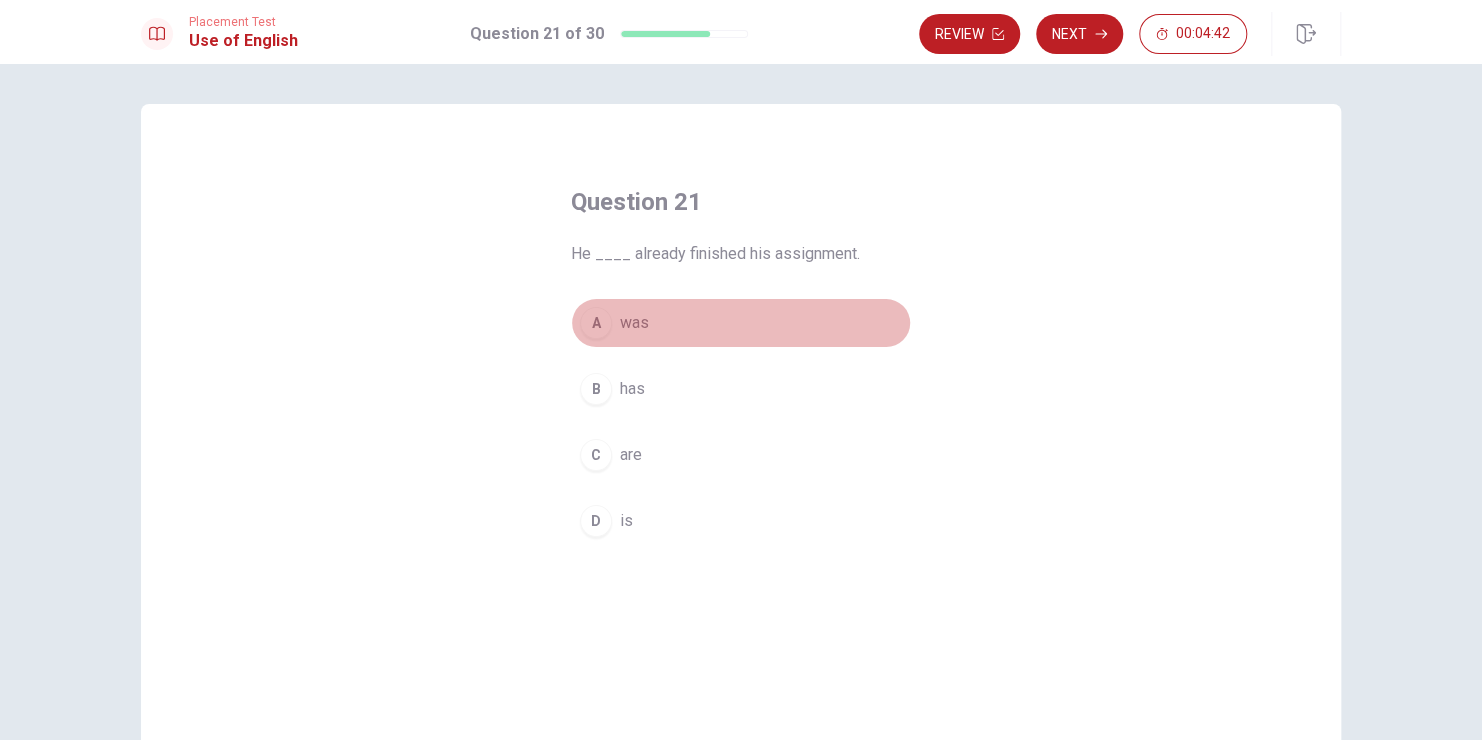 click on "was" at bounding box center [634, 323] 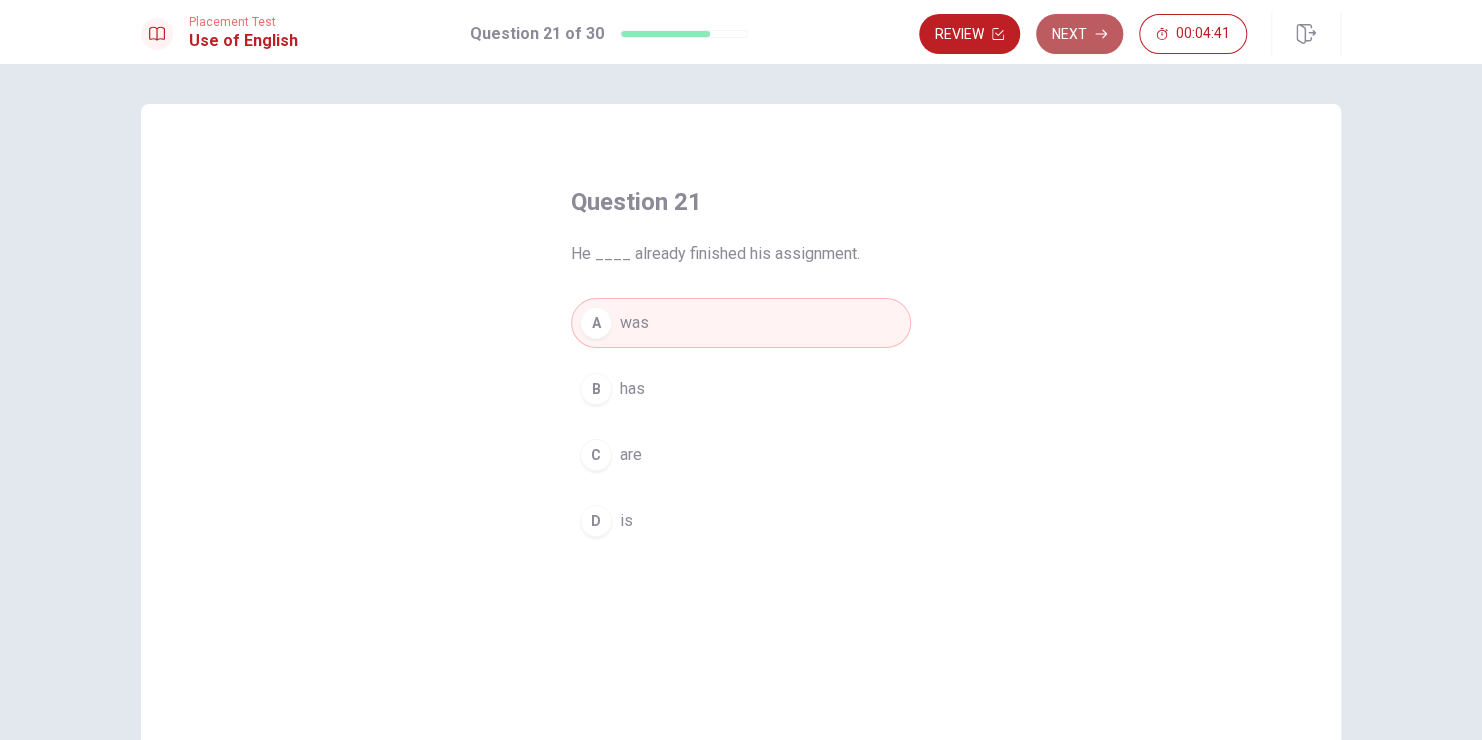 click on "Next" at bounding box center [1079, 34] 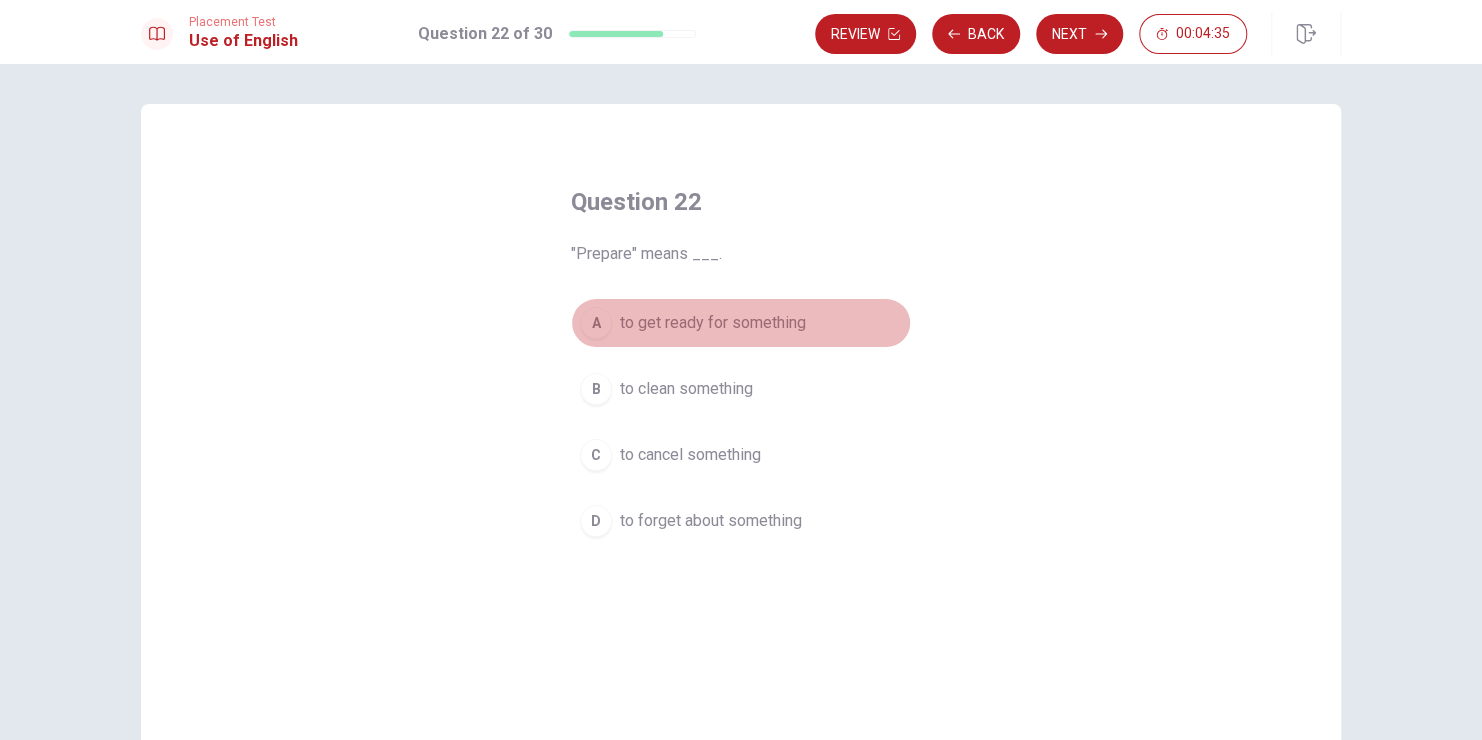 click on "to get ready for something" at bounding box center [713, 323] 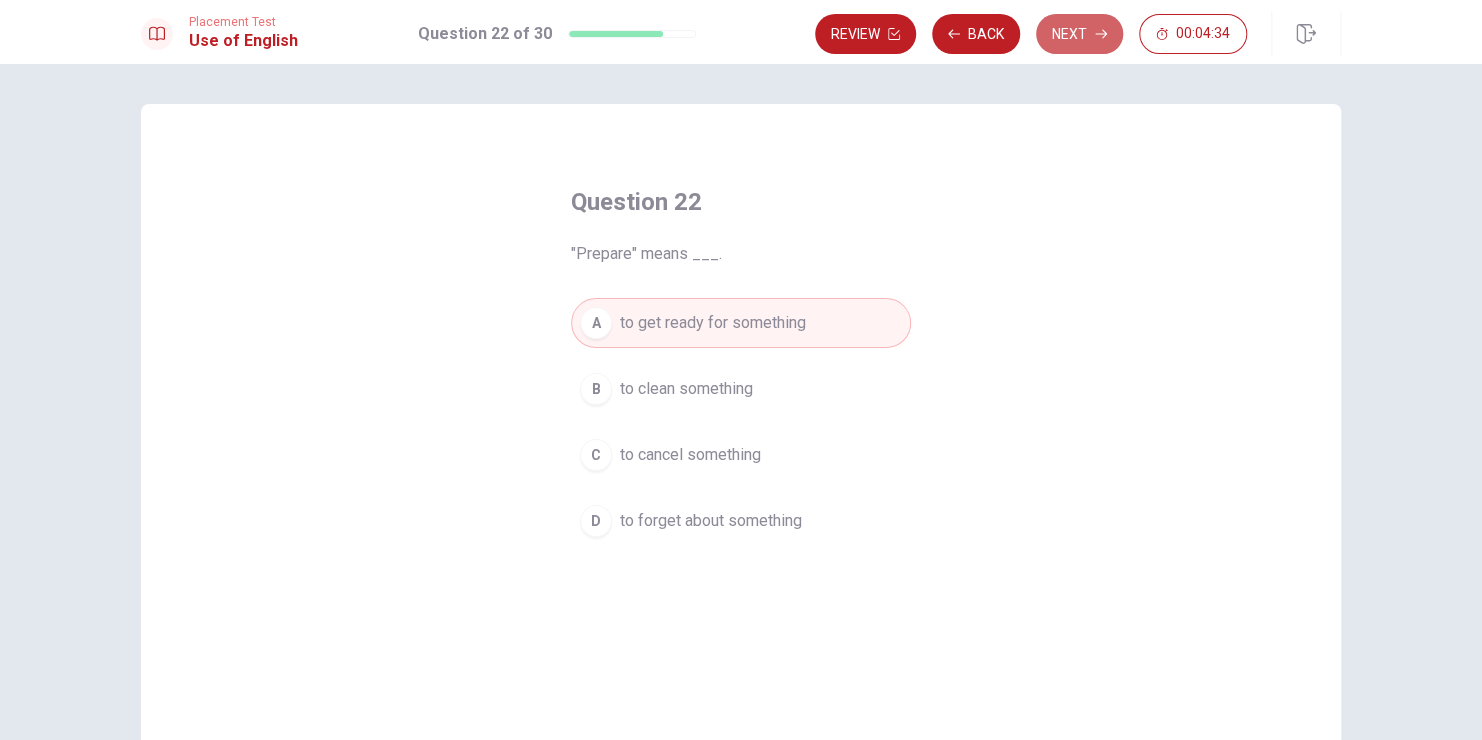 click on "Next" at bounding box center (1079, 34) 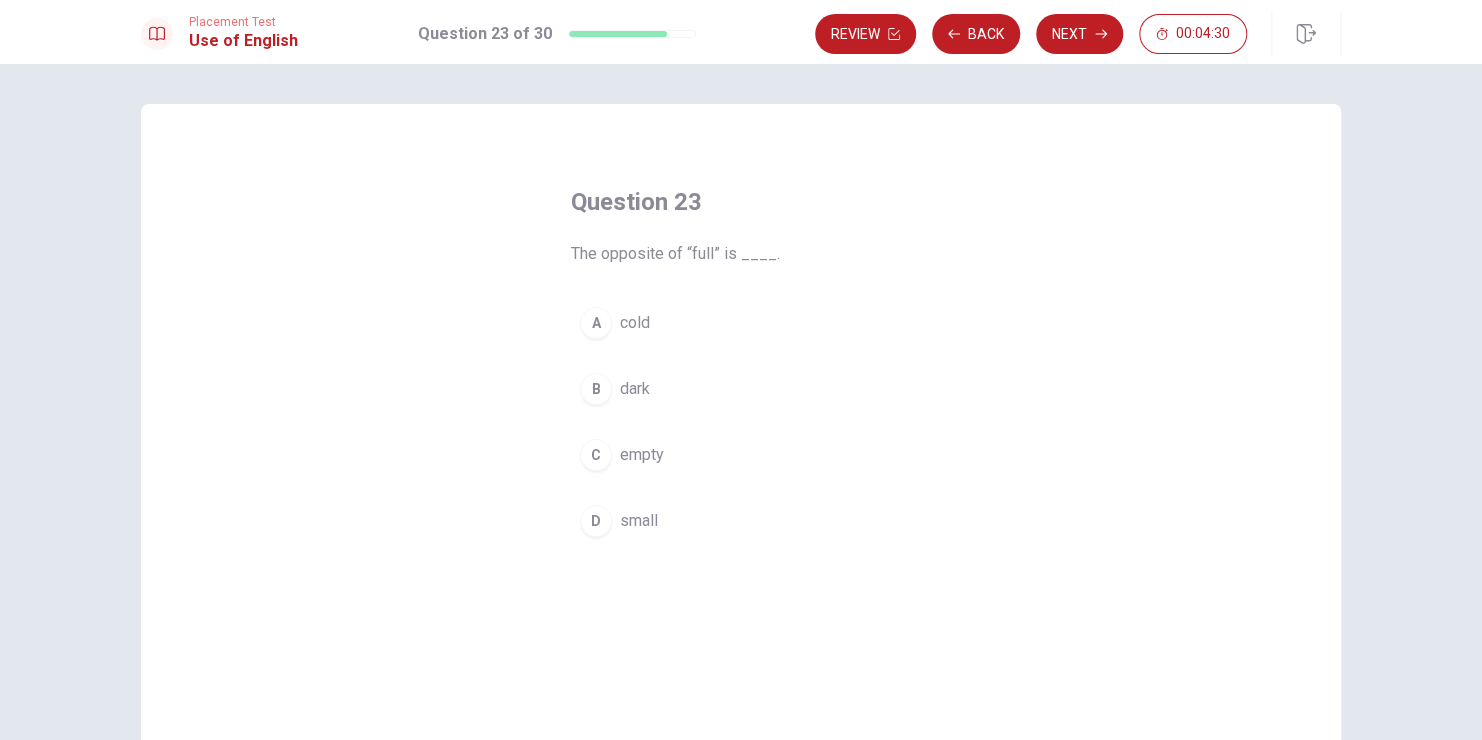 click on "empty" at bounding box center [642, 455] 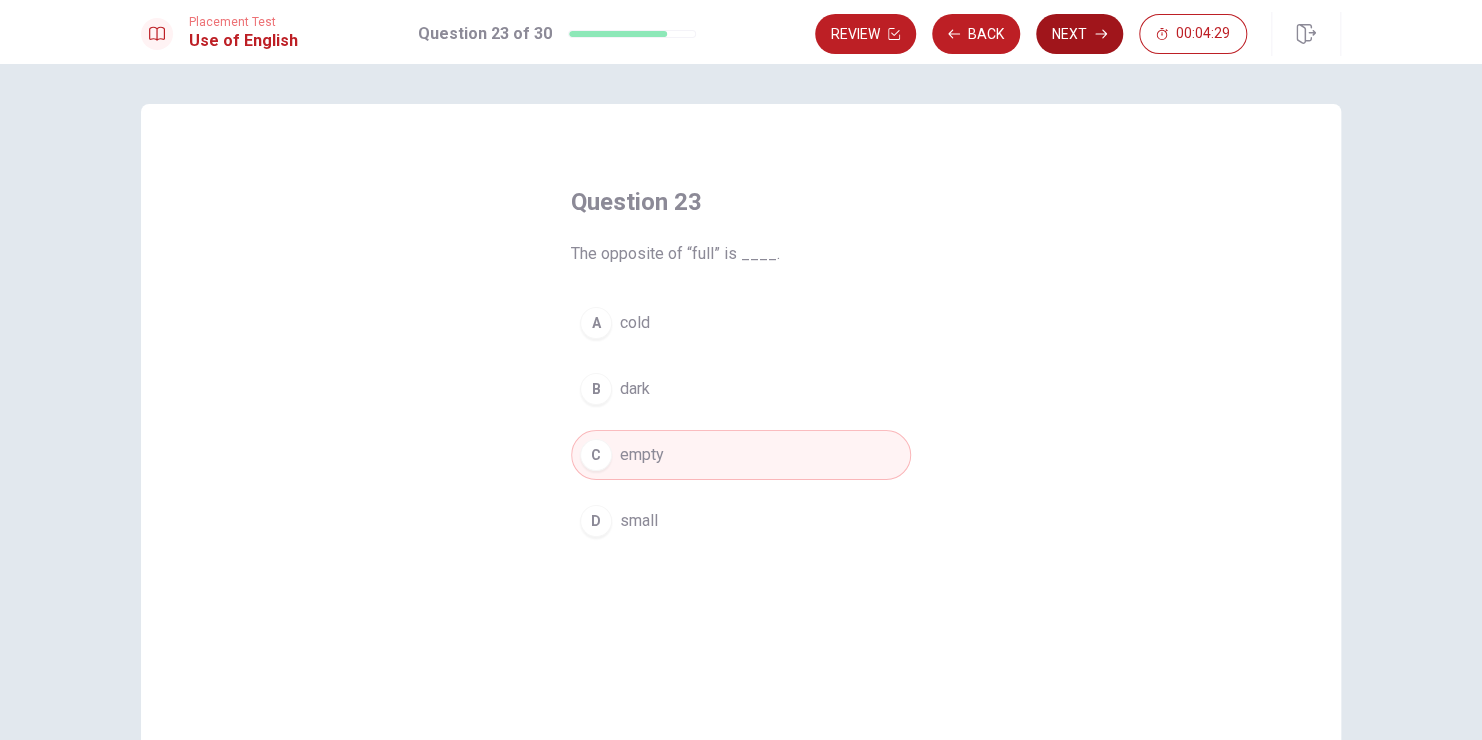 click on "Next" at bounding box center (1079, 34) 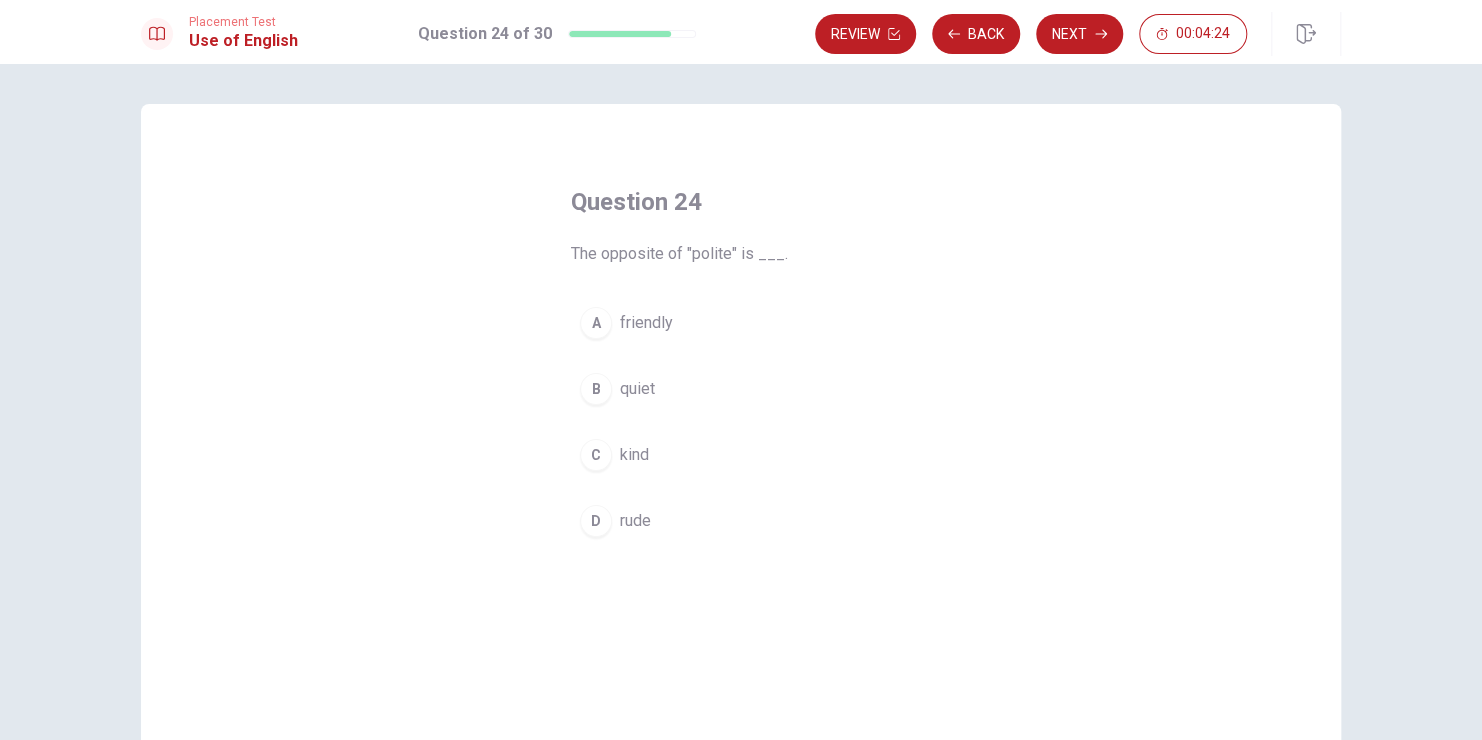 click on "rude" at bounding box center [635, 521] 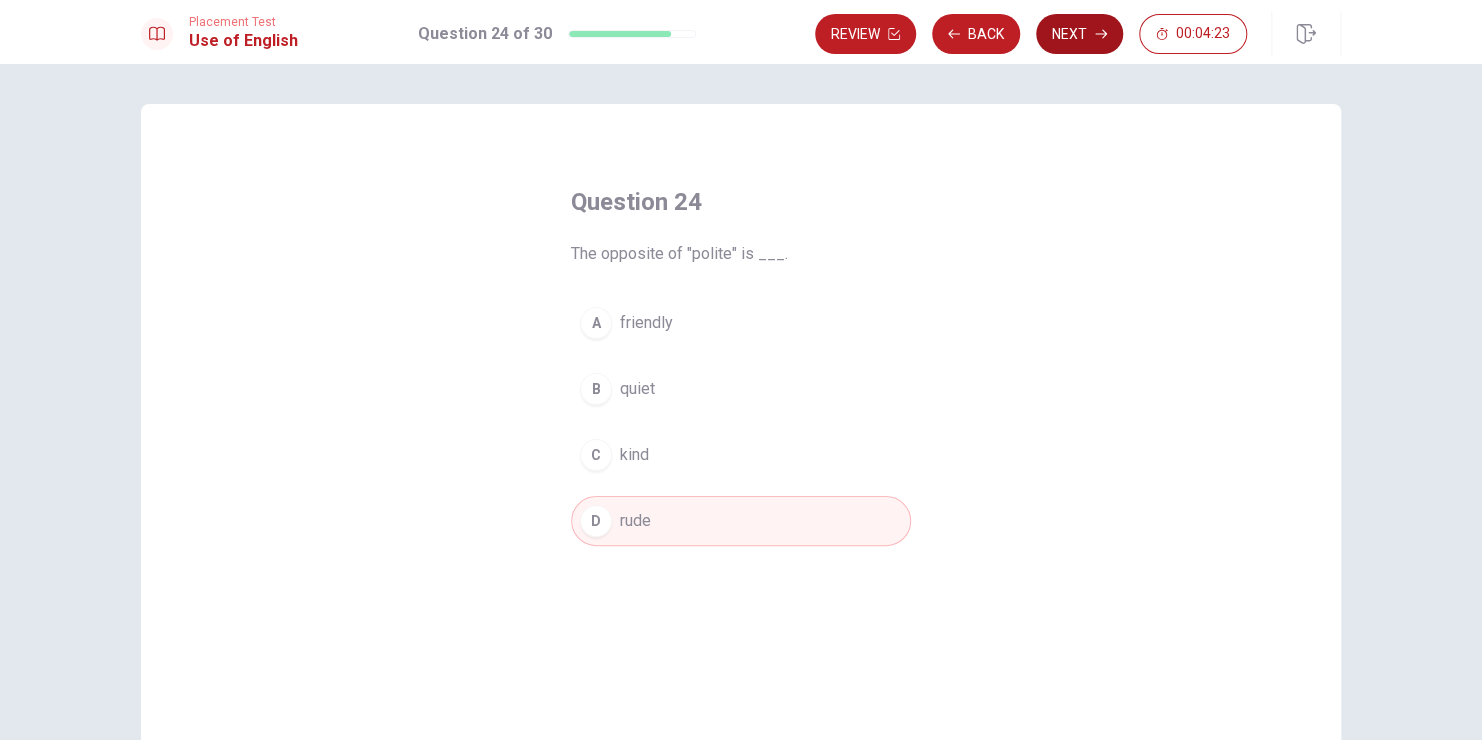click on "Next" at bounding box center (1079, 34) 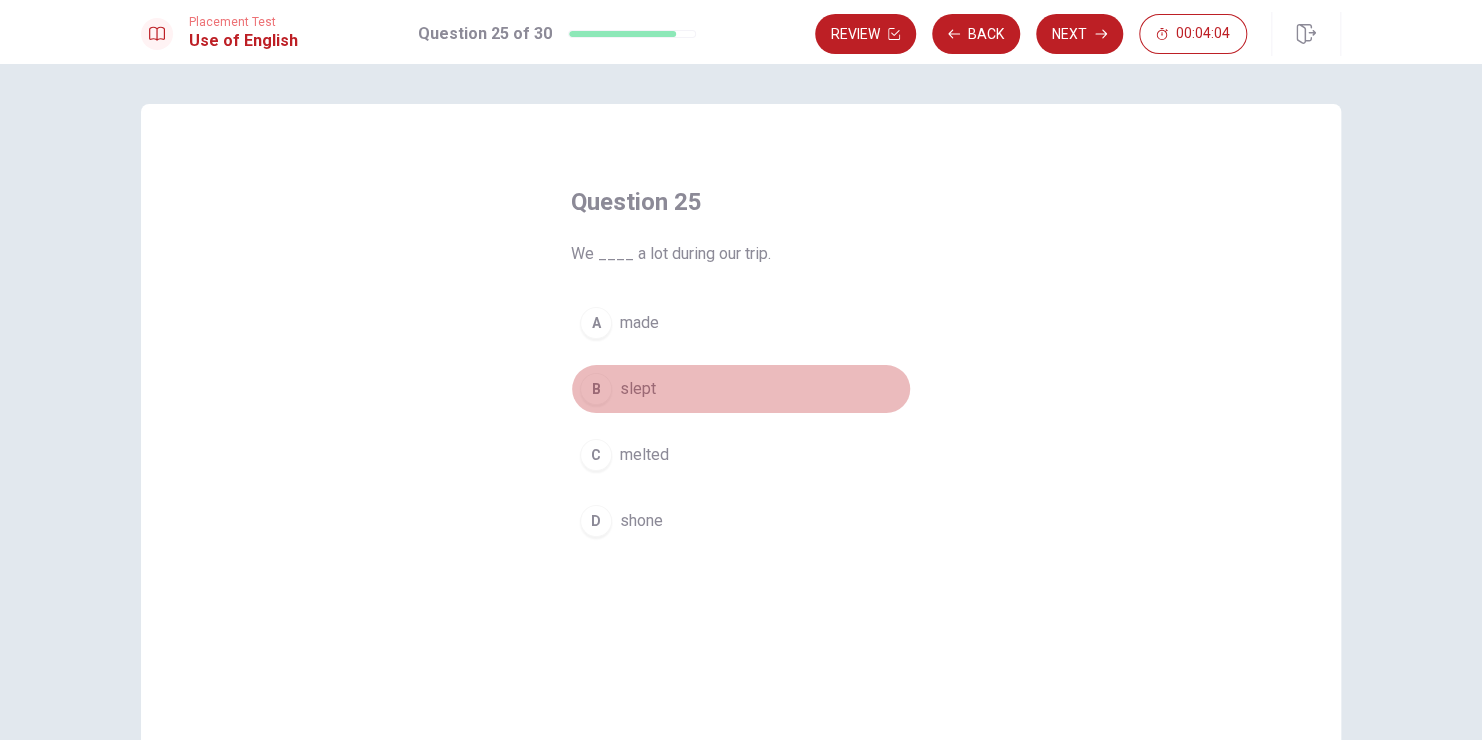 click on "slept" at bounding box center [638, 389] 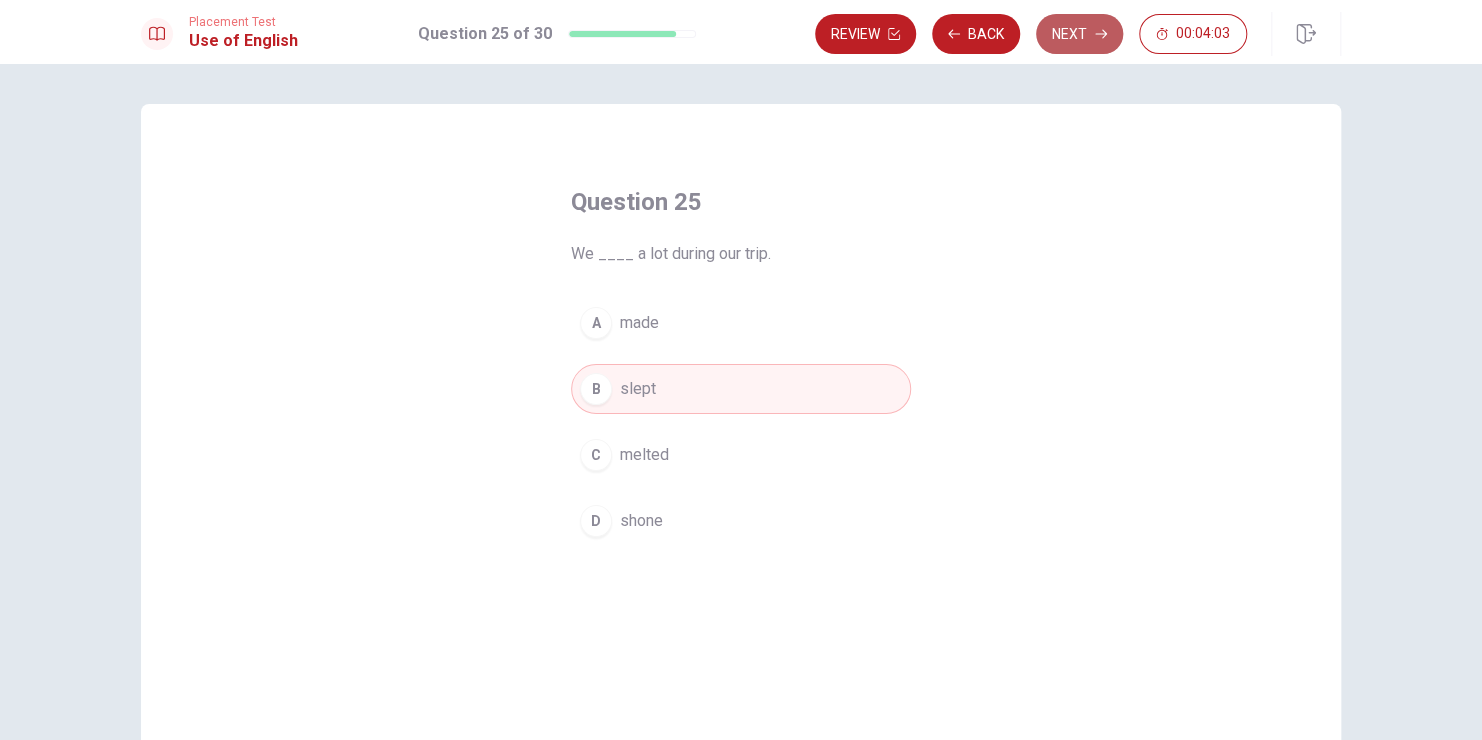 click on "Next" at bounding box center [1079, 34] 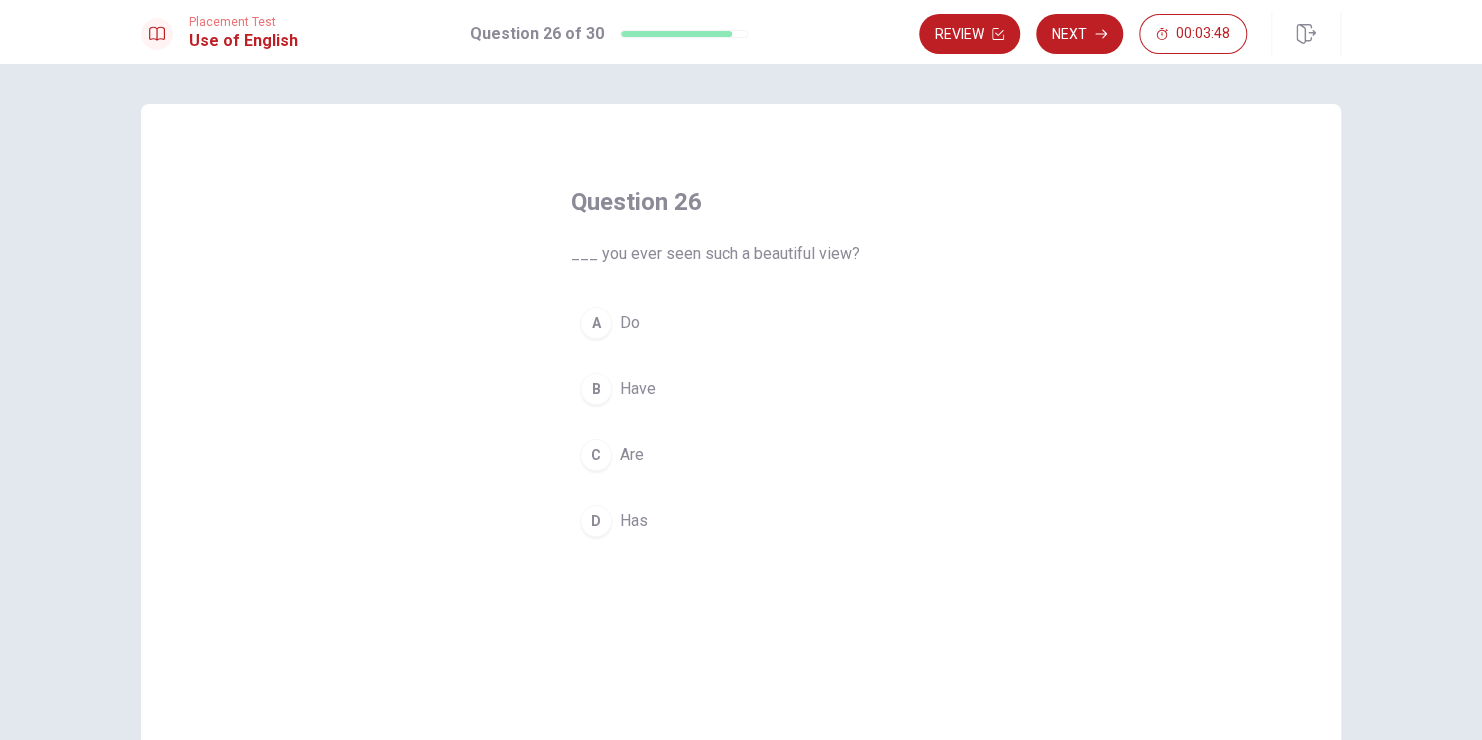 click on "Have" at bounding box center [638, 389] 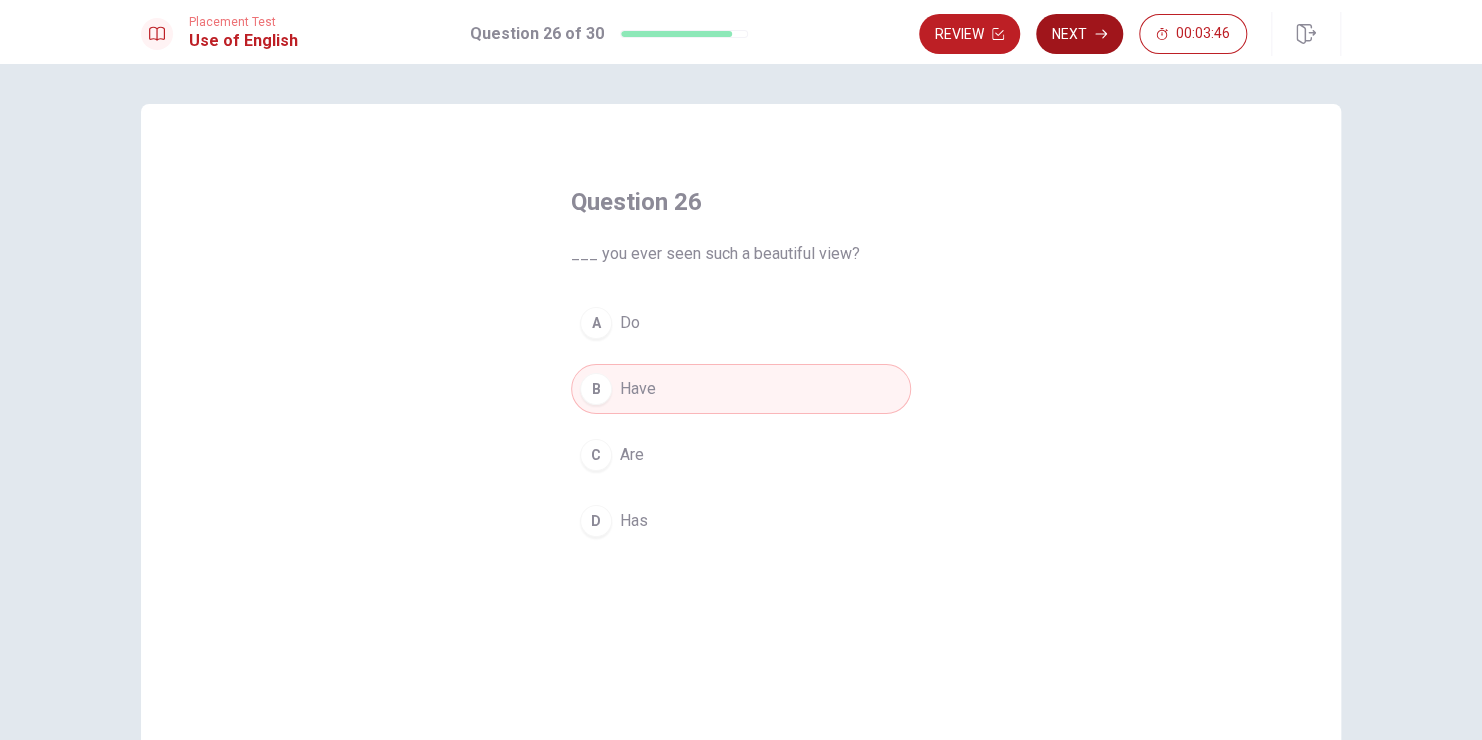 click on "Next" at bounding box center (1079, 34) 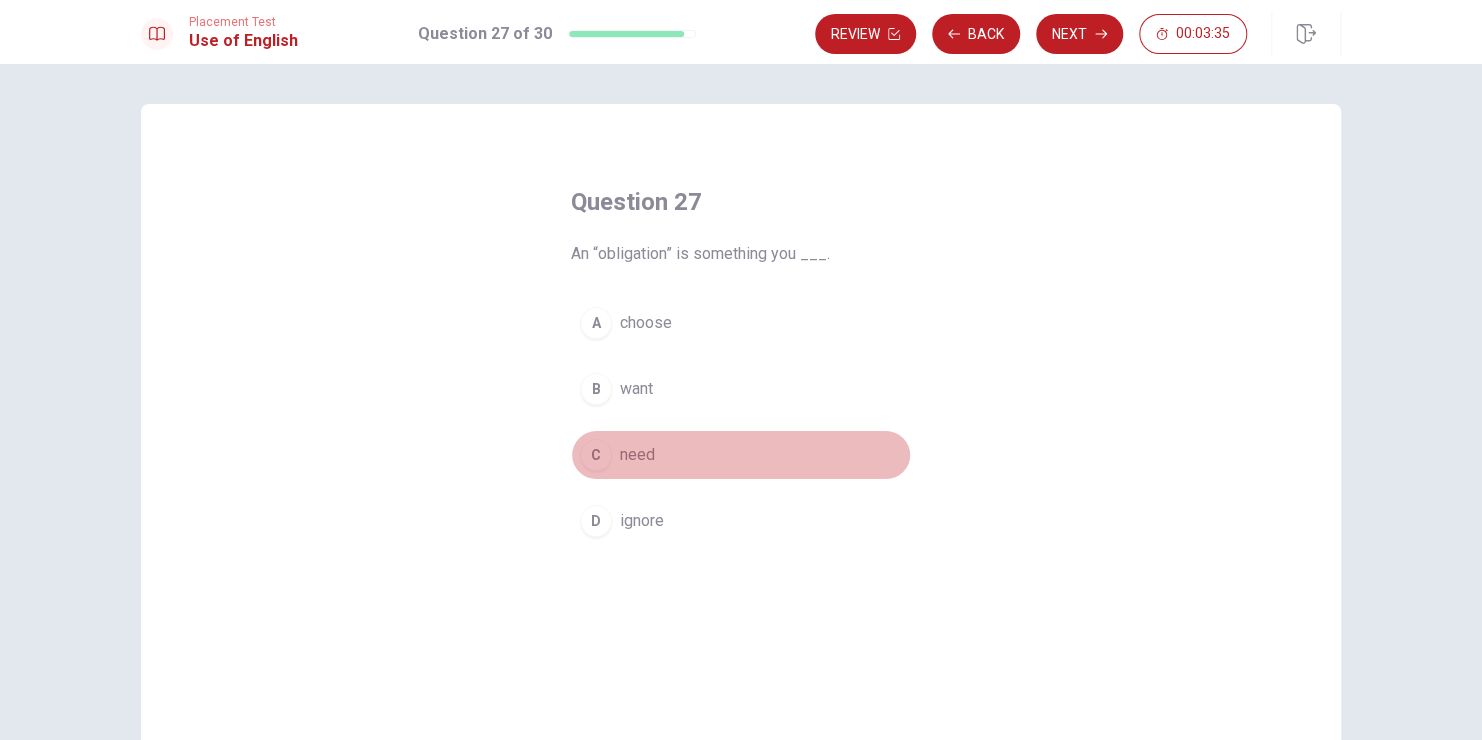 click on "need" at bounding box center (637, 455) 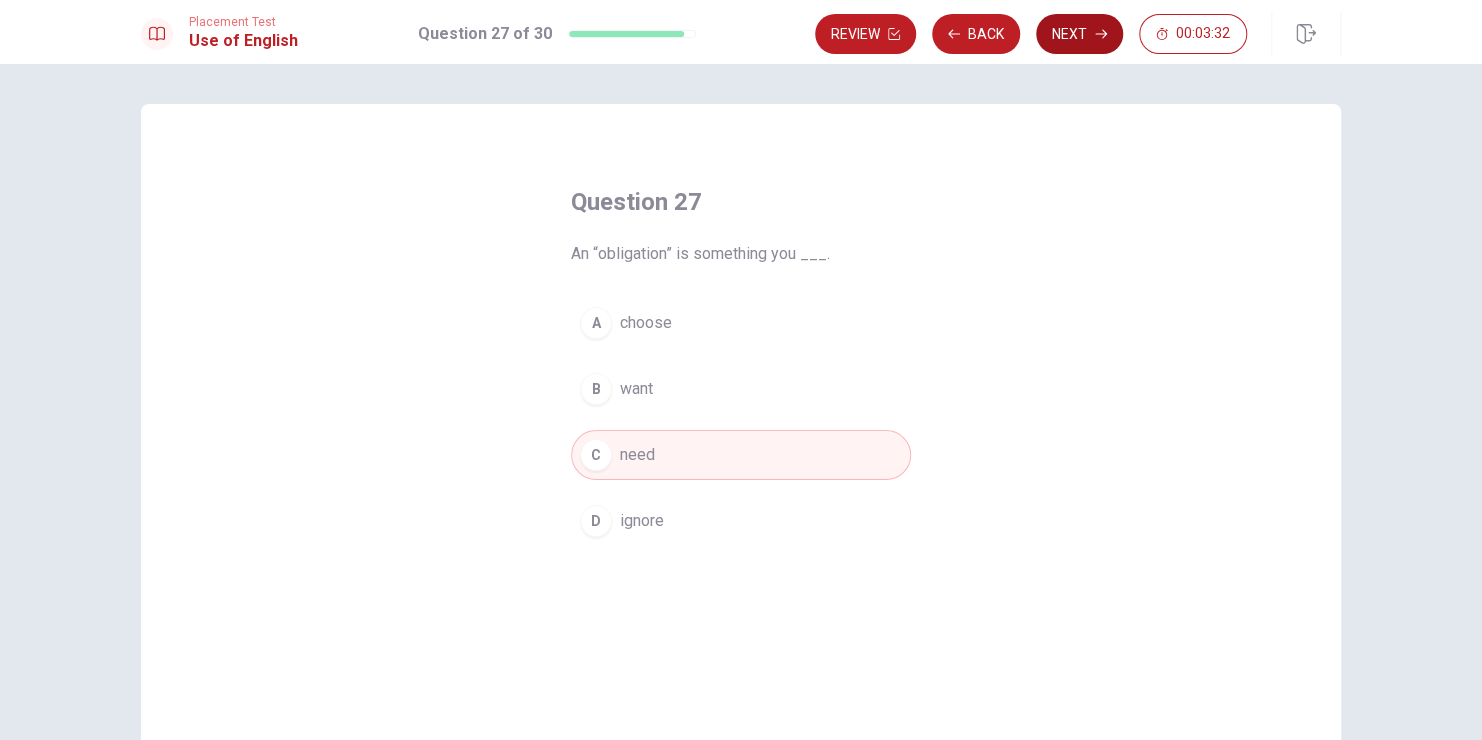 click on "Next" at bounding box center (1079, 34) 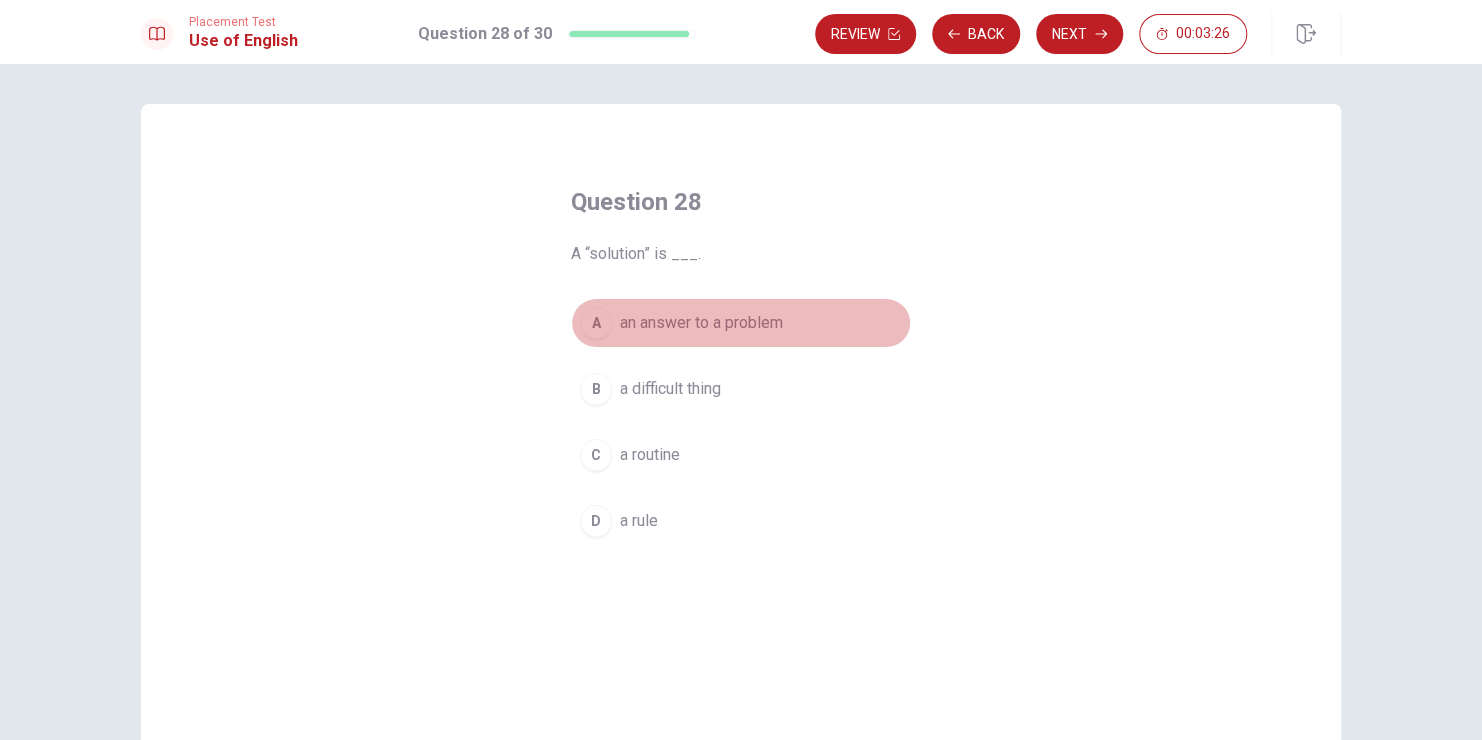 click on "an answer to a problem" at bounding box center [701, 323] 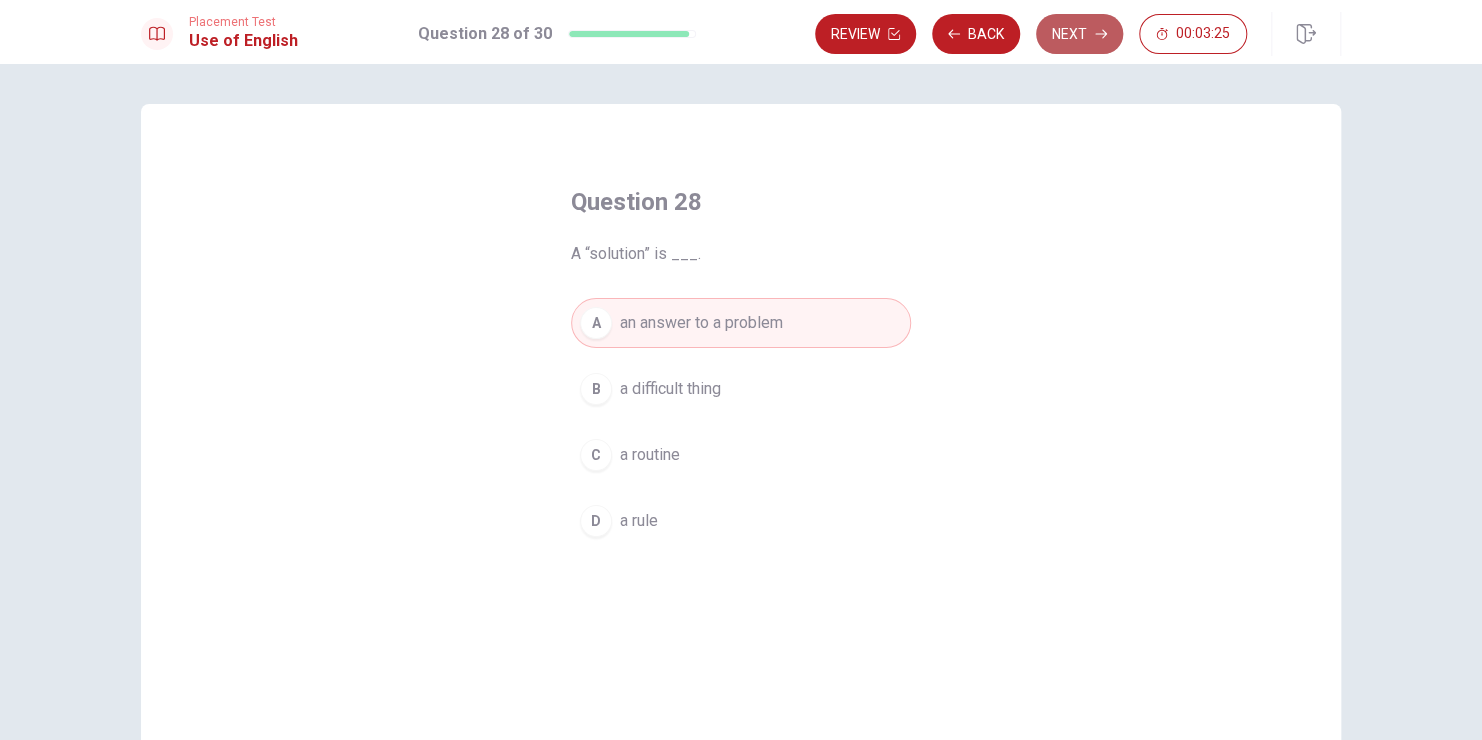 click on "Next" at bounding box center [1079, 34] 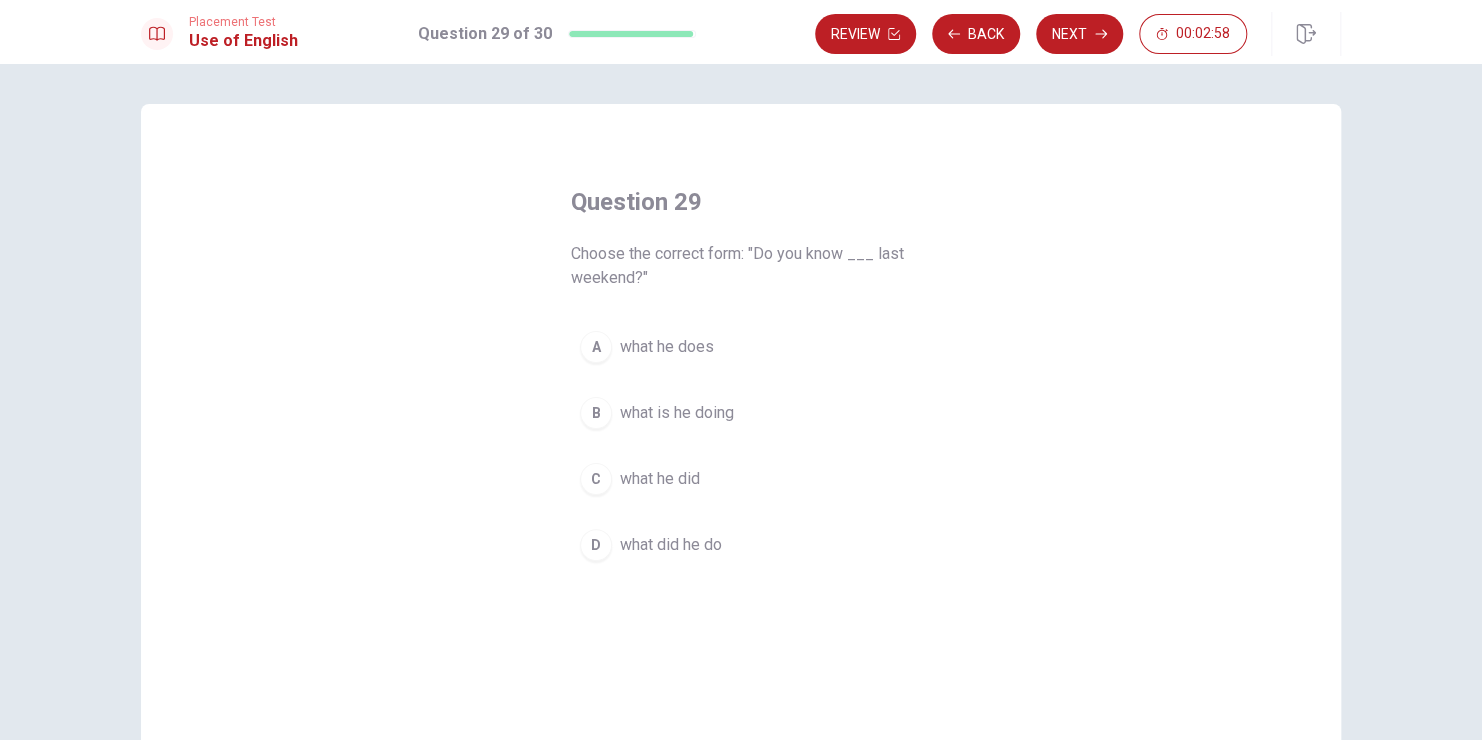 click on "what did he do" at bounding box center (671, 545) 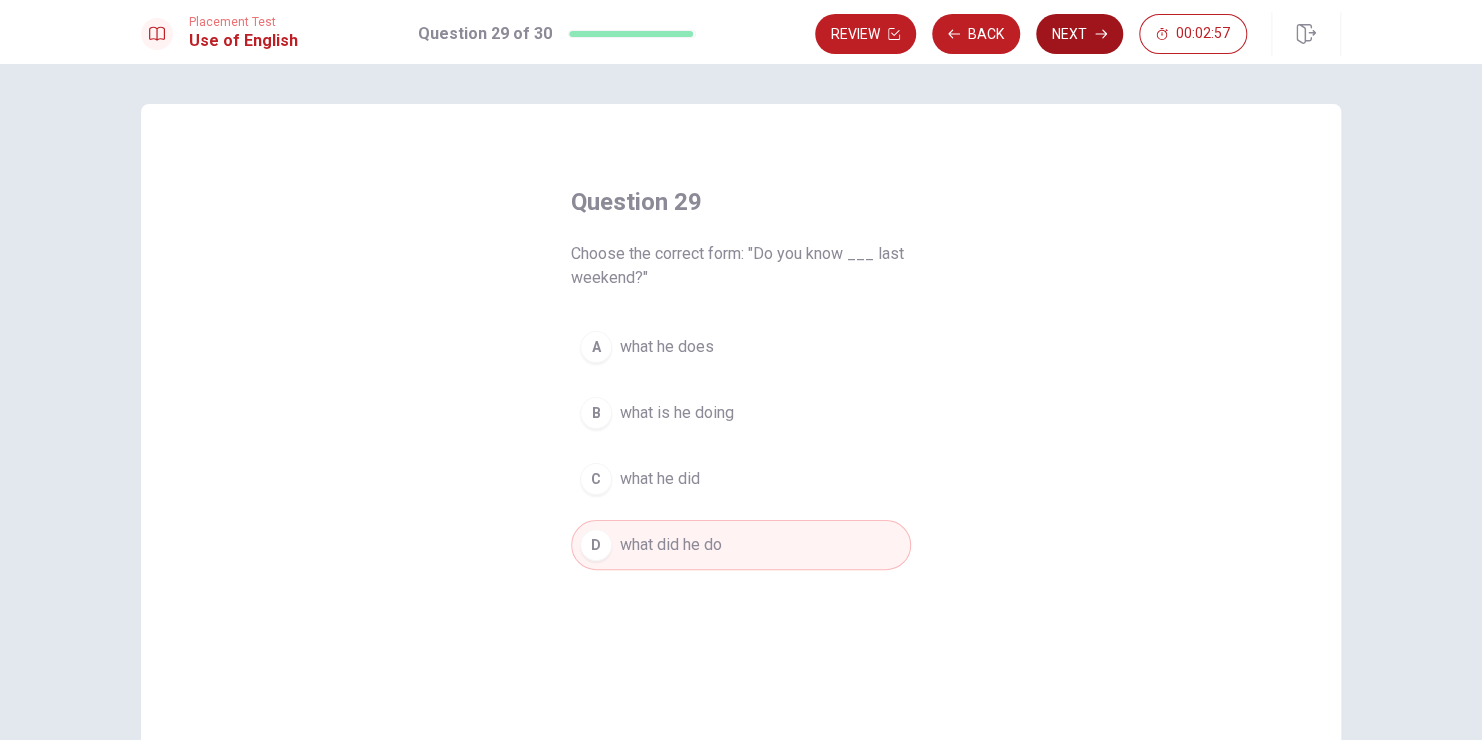 click on "Next" at bounding box center [1079, 34] 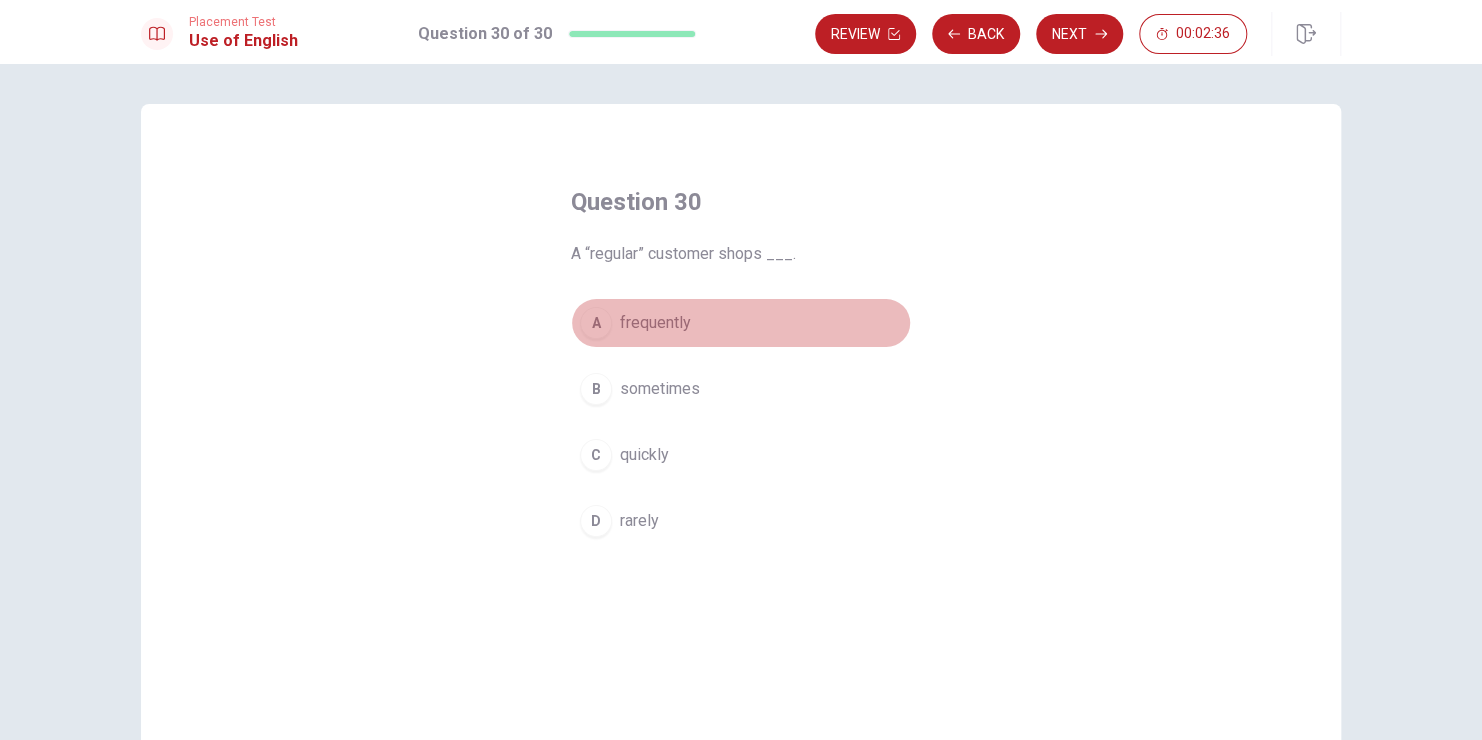 click on "frequently" at bounding box center (655, 323) 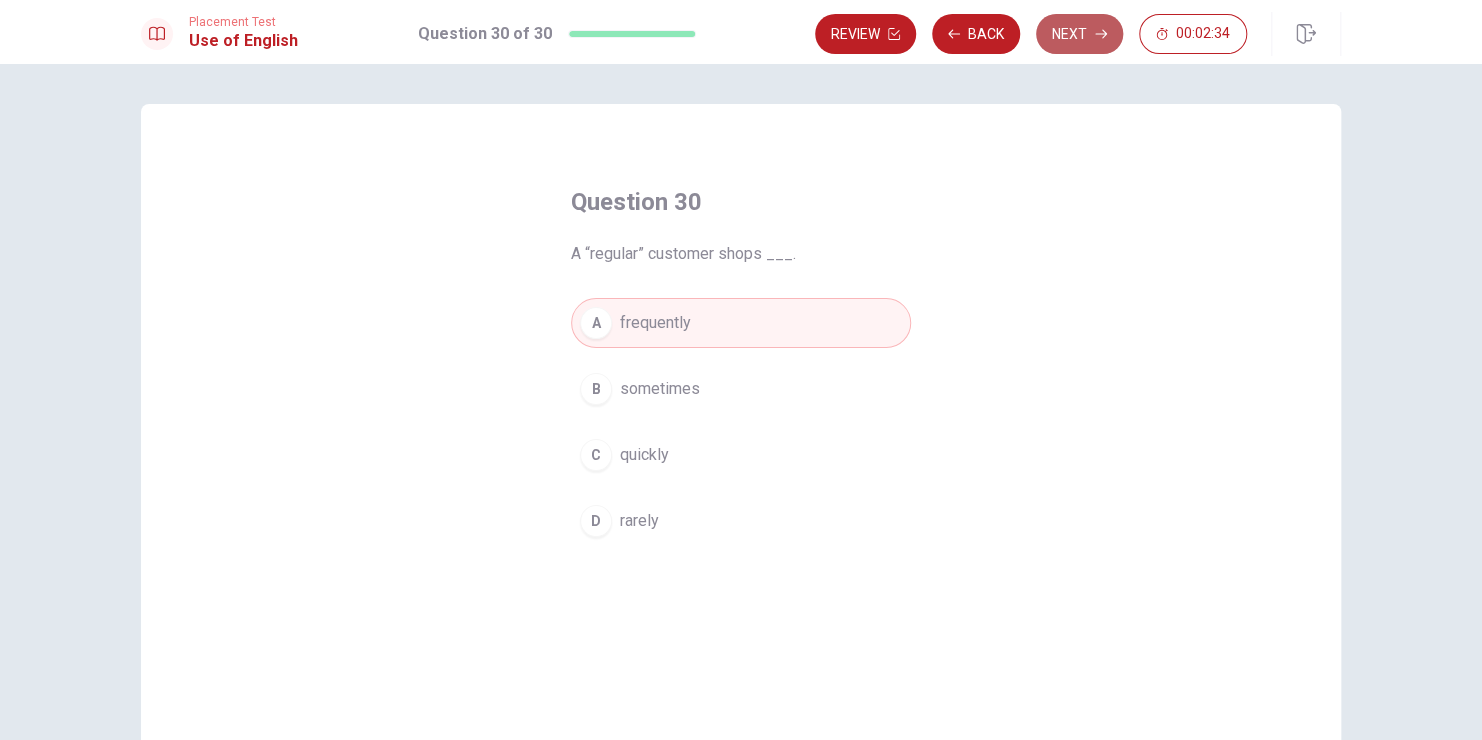 click on "Next" at bounding box center (1079, 34) 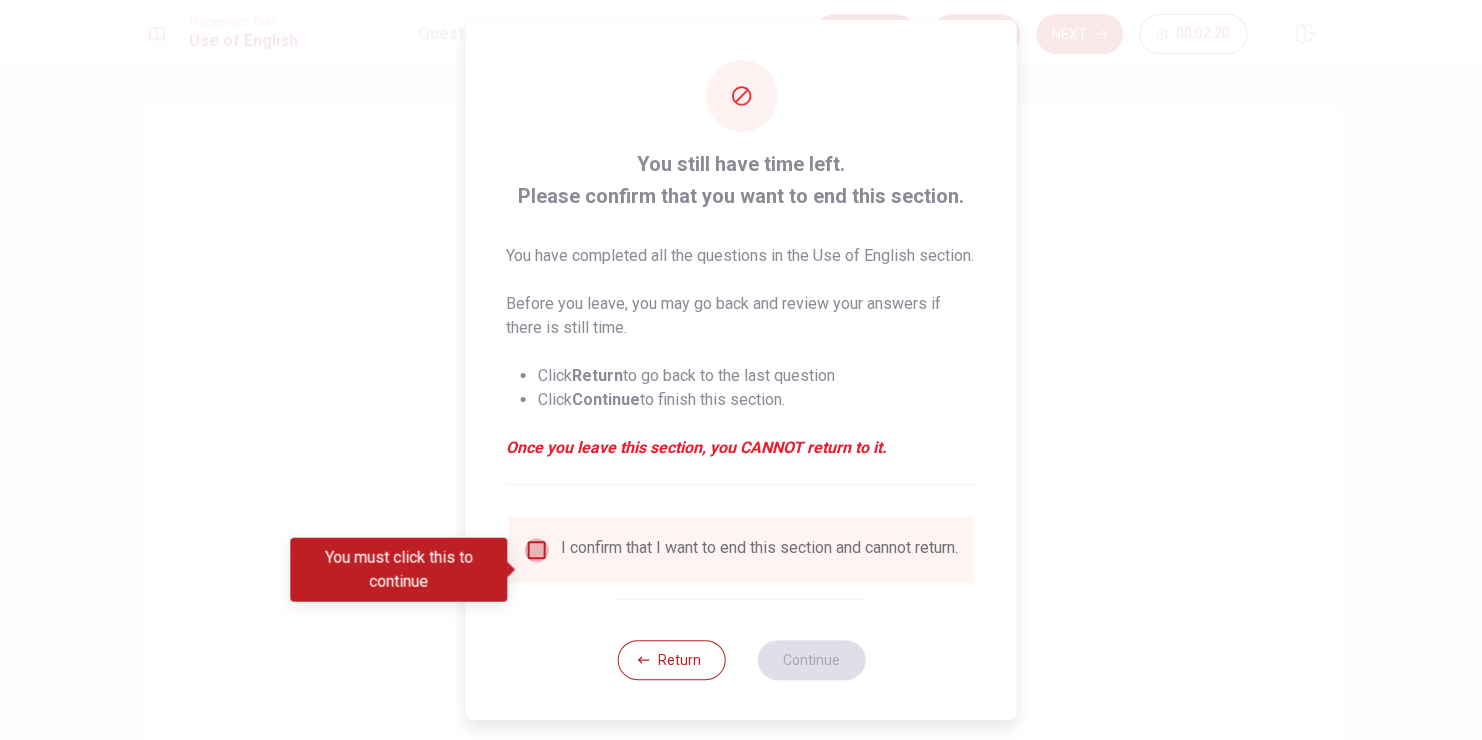 click at bounding box center (537, 550) 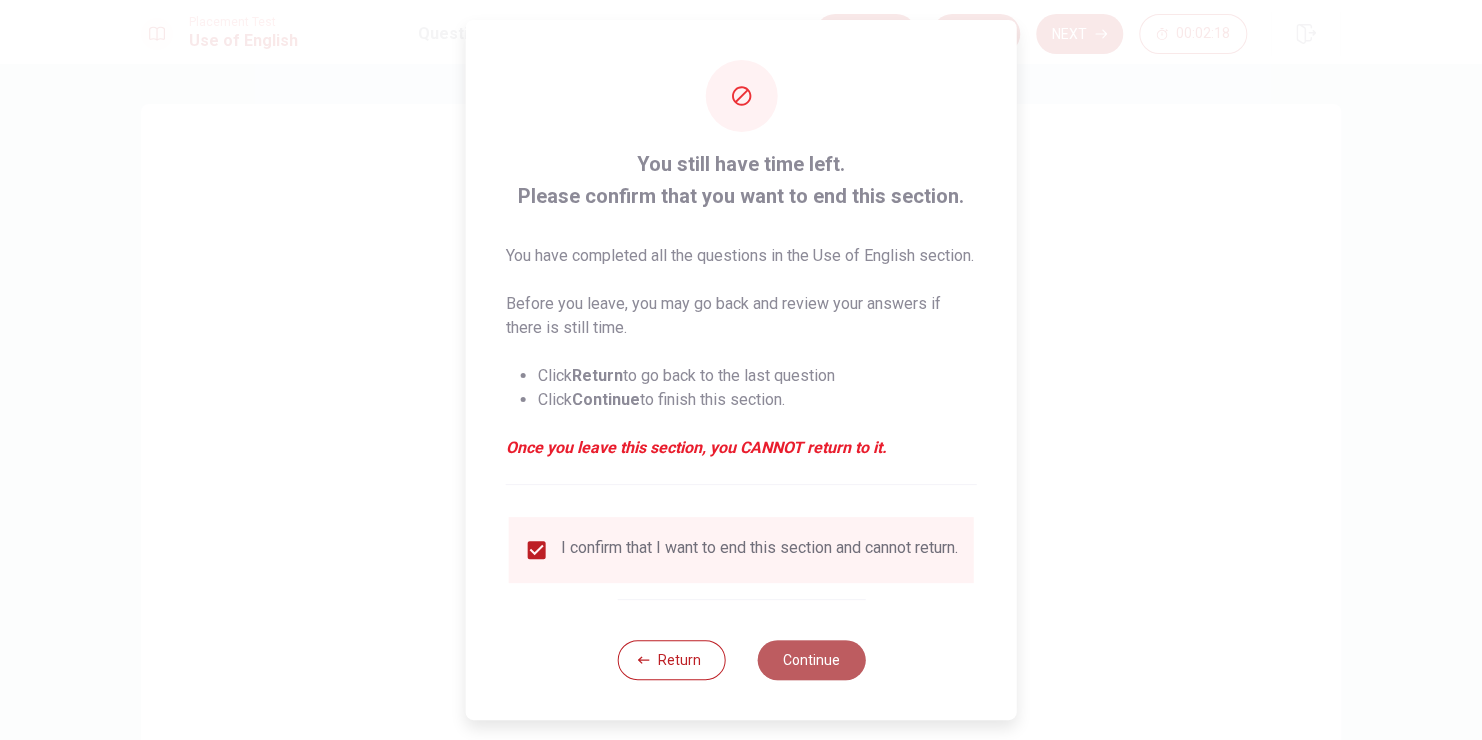 click on "Continue" at bounding box center [811, 660] 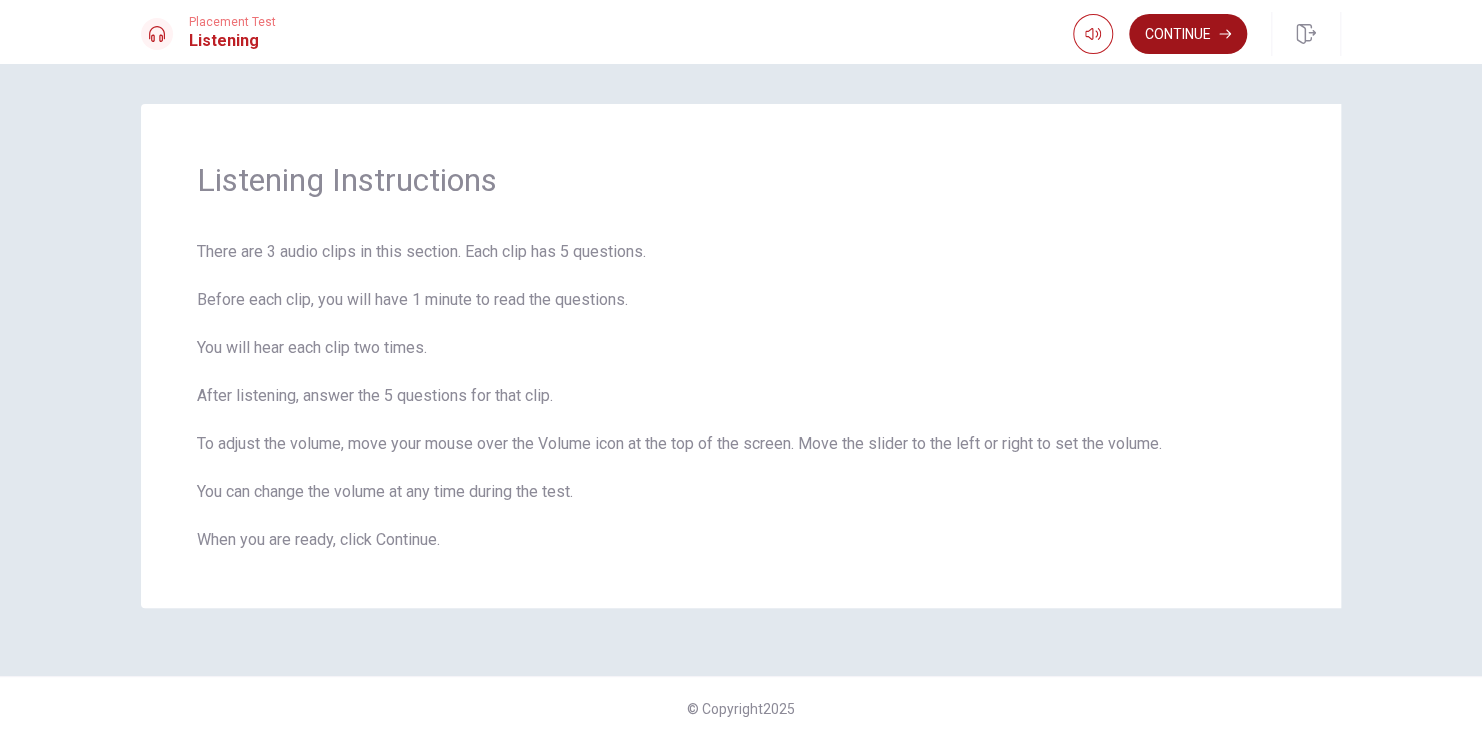 click on "Continue" at bounding box center [1188, 34] 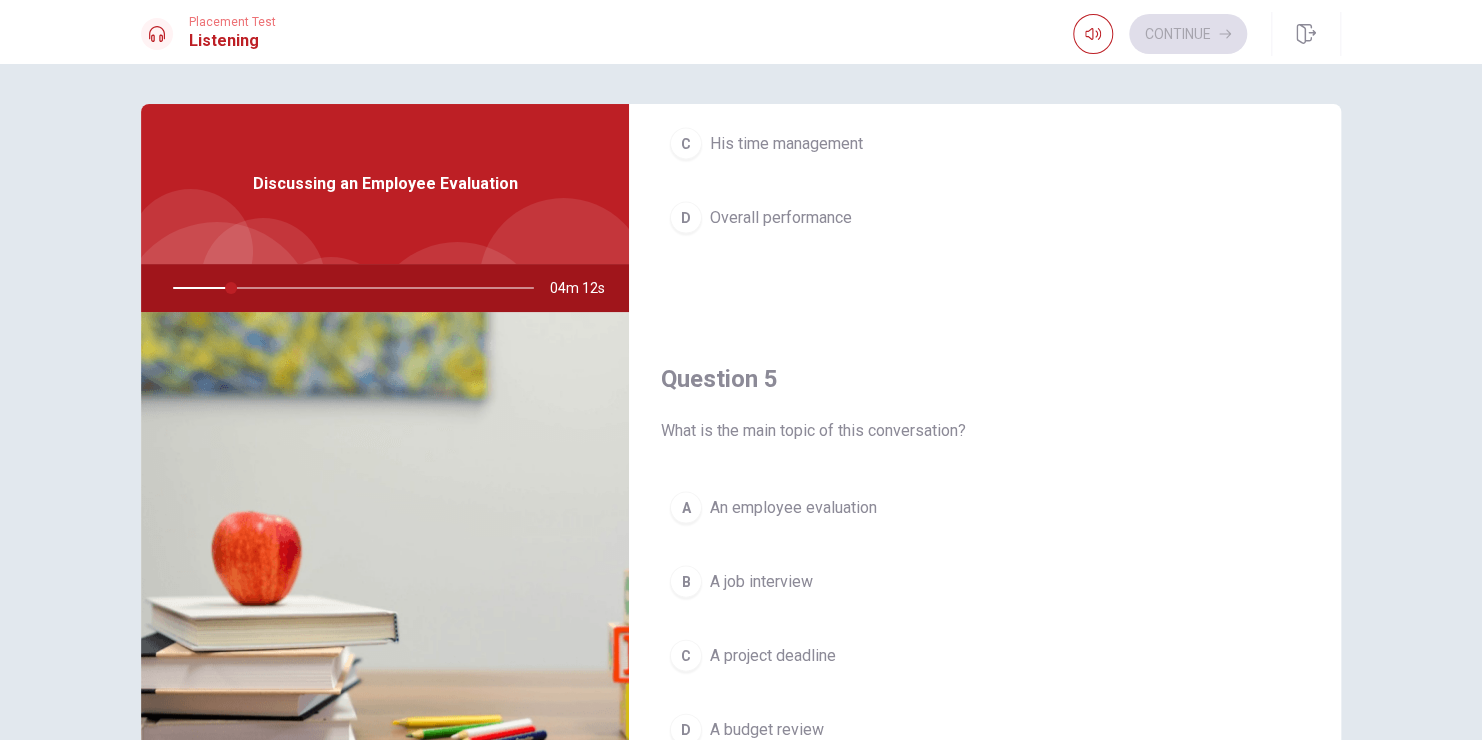 scroll, scrollTop: 1856, scrollLeft: 0, axis: vertical 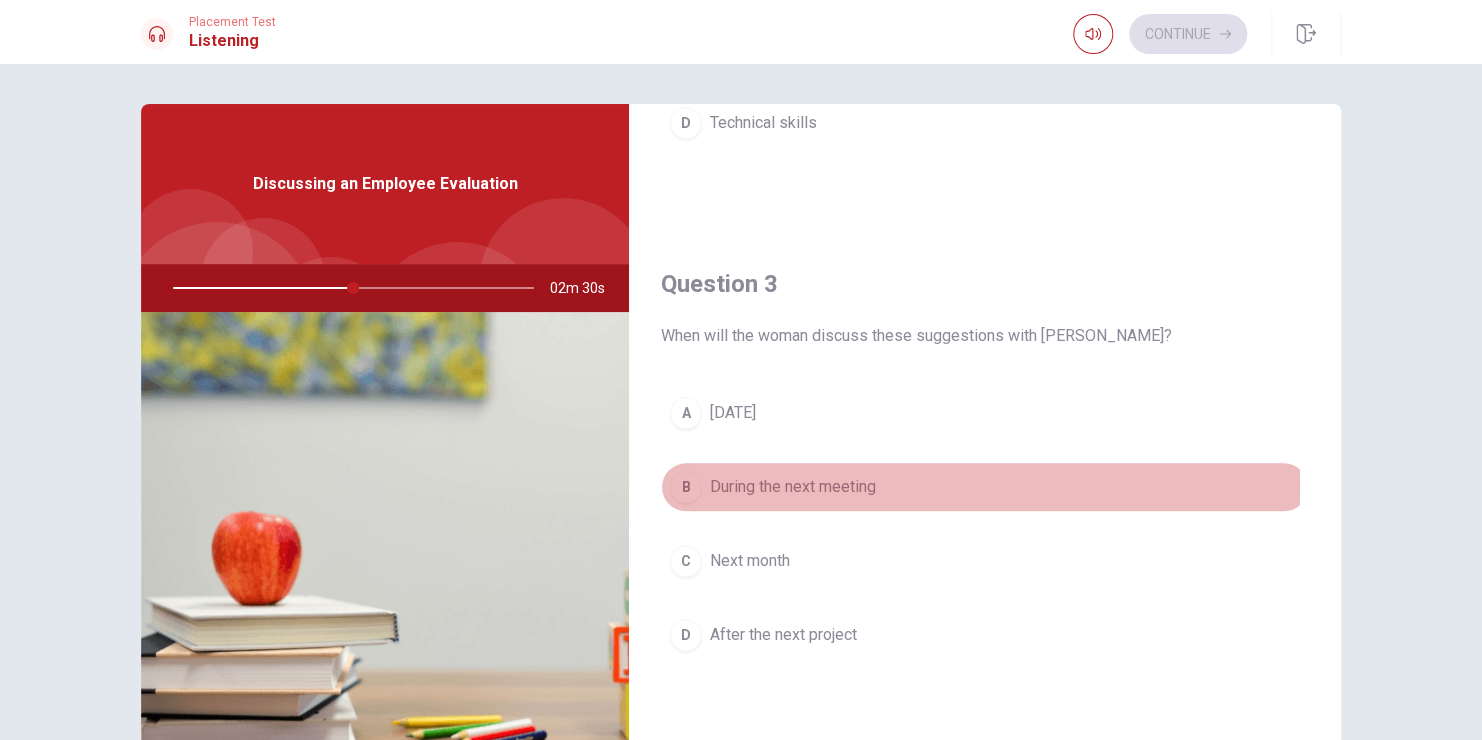 click on "During the next meeting" at bounding box center [793, 487] 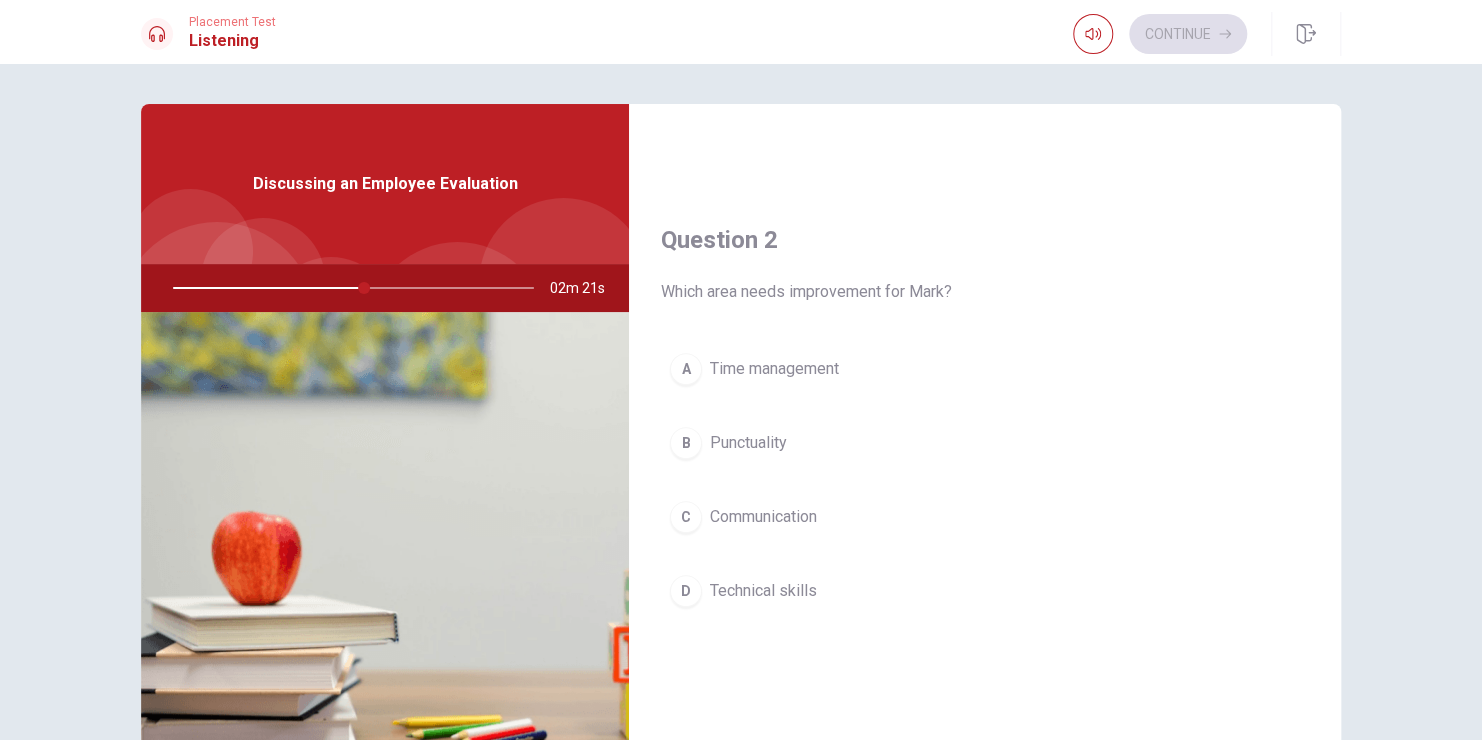 scroll, scrollTop: 400, scrollLeft: 0, axis: vertical 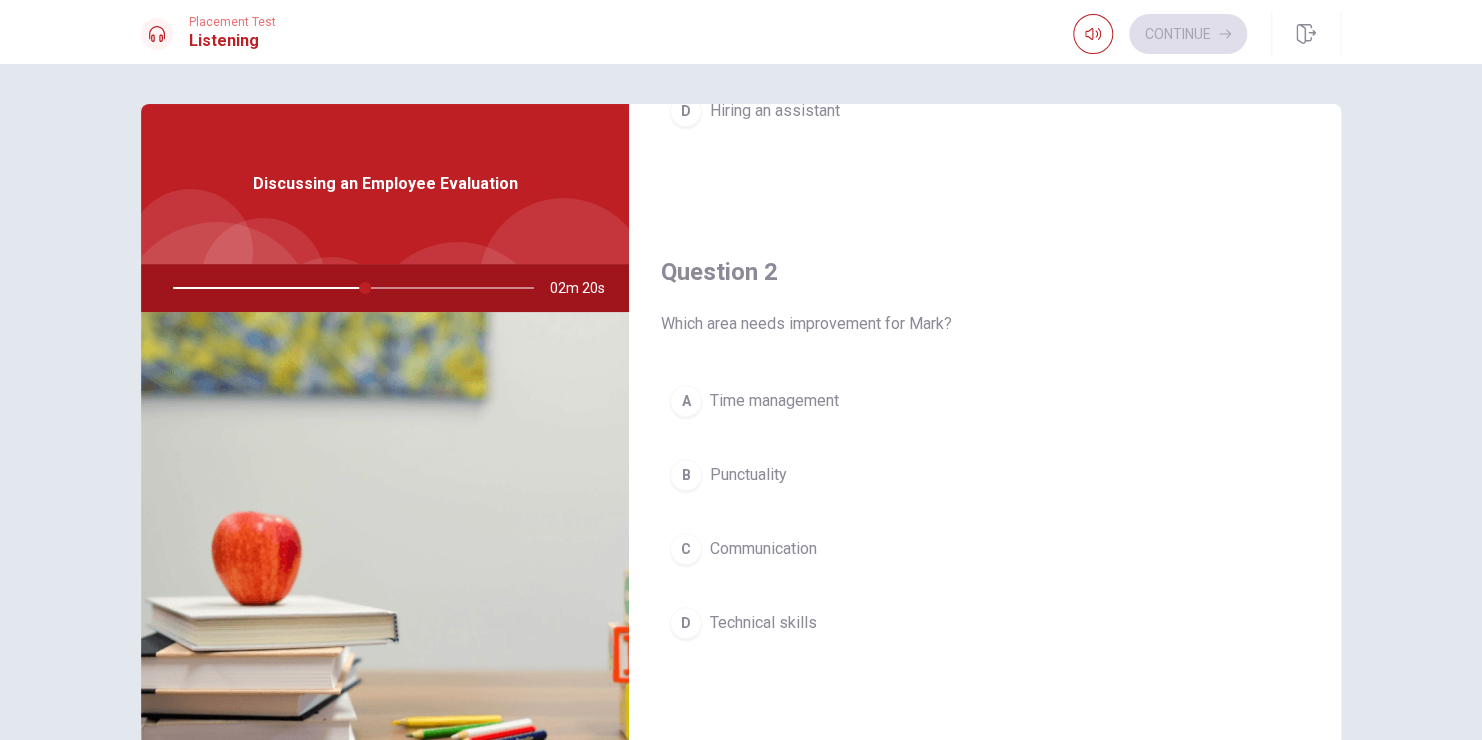 click on "Time management" at bounding box center [774, 401] 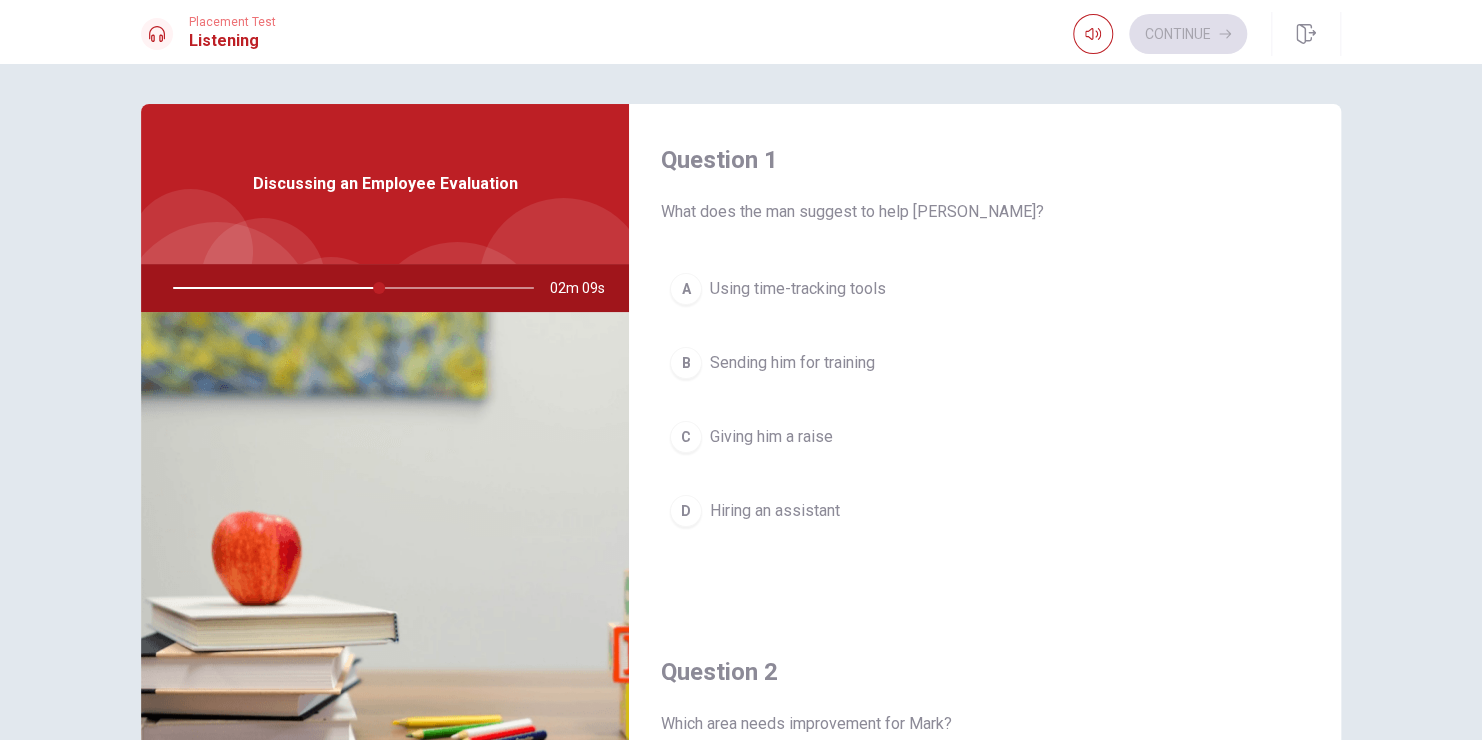 scroll, scrollTop: 100, scrollLeft: 0, axis: vertical 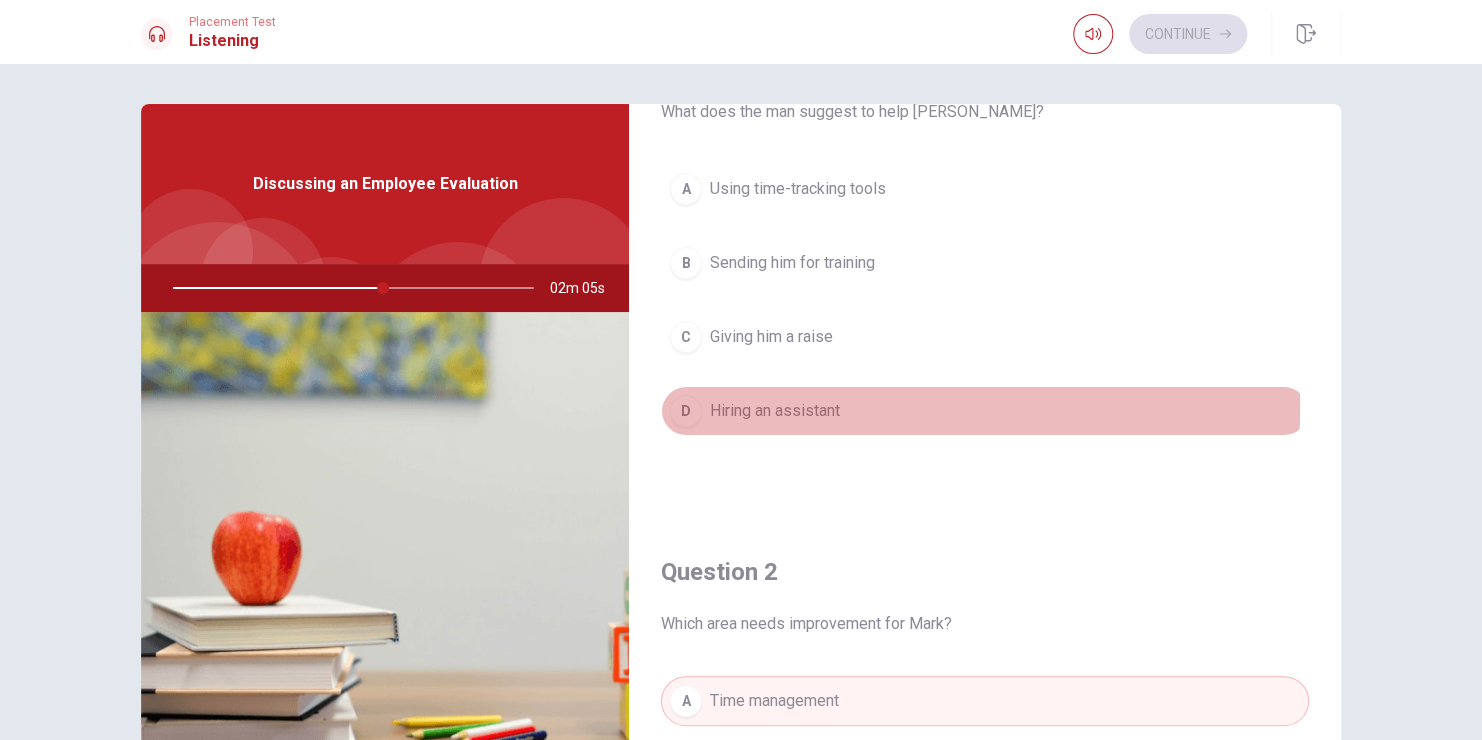 click on "Hiring an assistant" at bounding box center (775, 411) 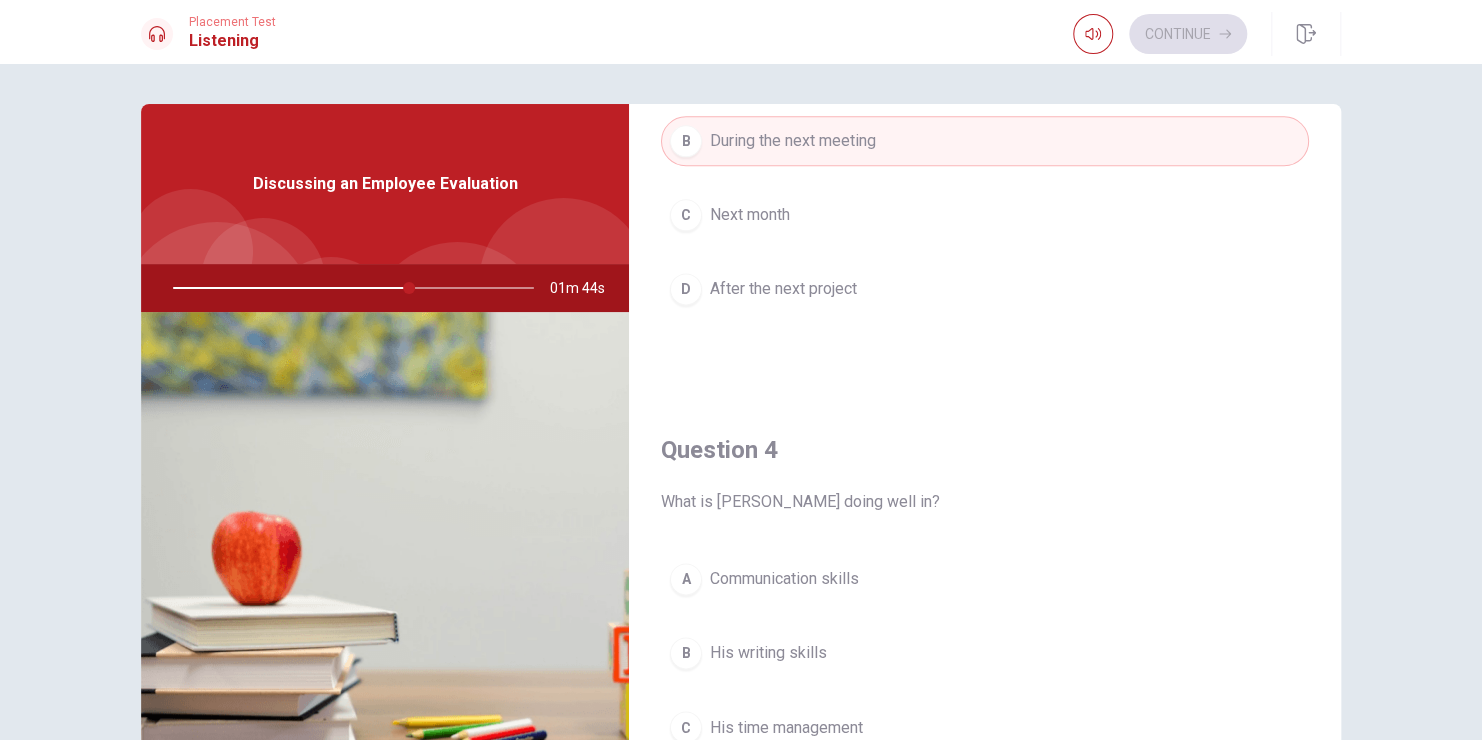 scroll, scrollTop: 1400, scrollLeft: 0, axis: vertical 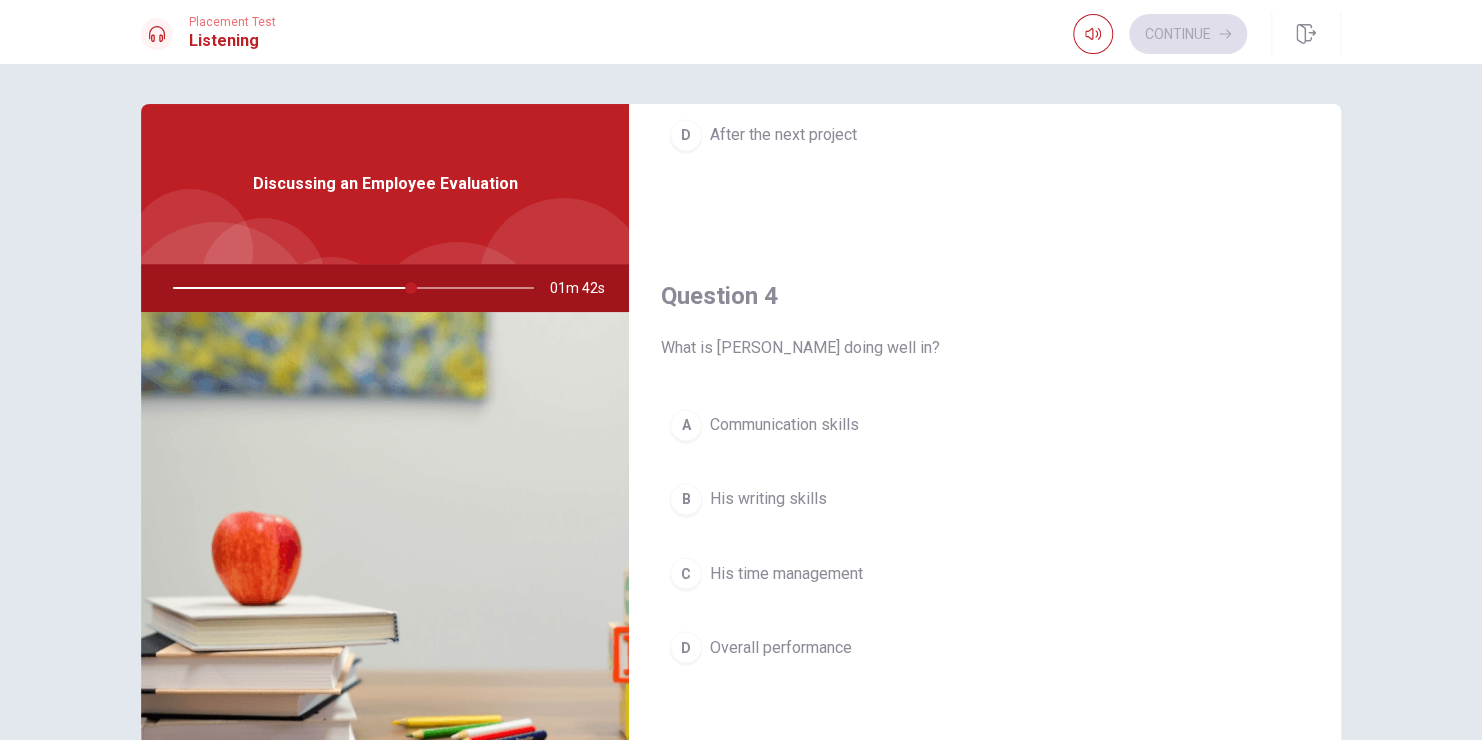 click on "His time management" at bounding box center (786, 573) 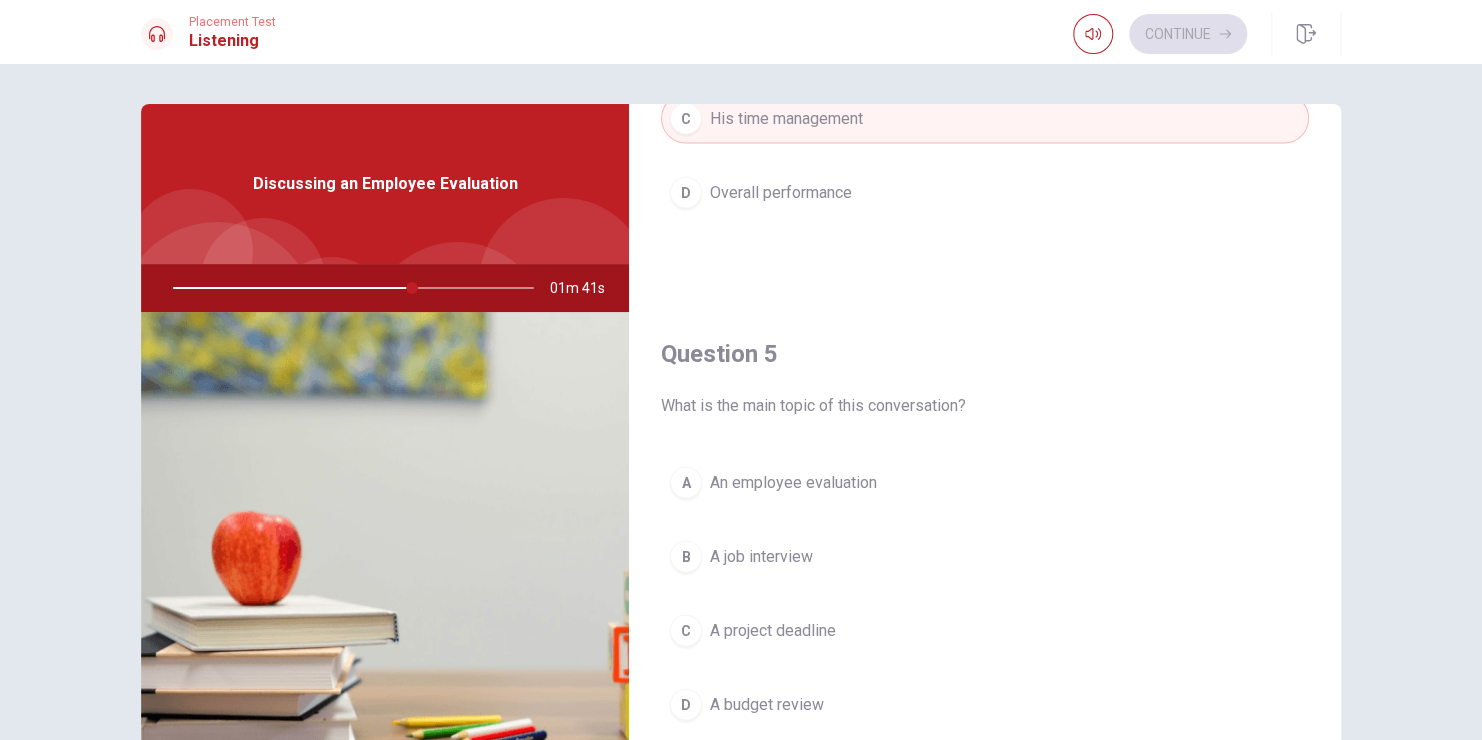 scroll, scrollTop: 1856, scrollLeft: 0, axis: vertical 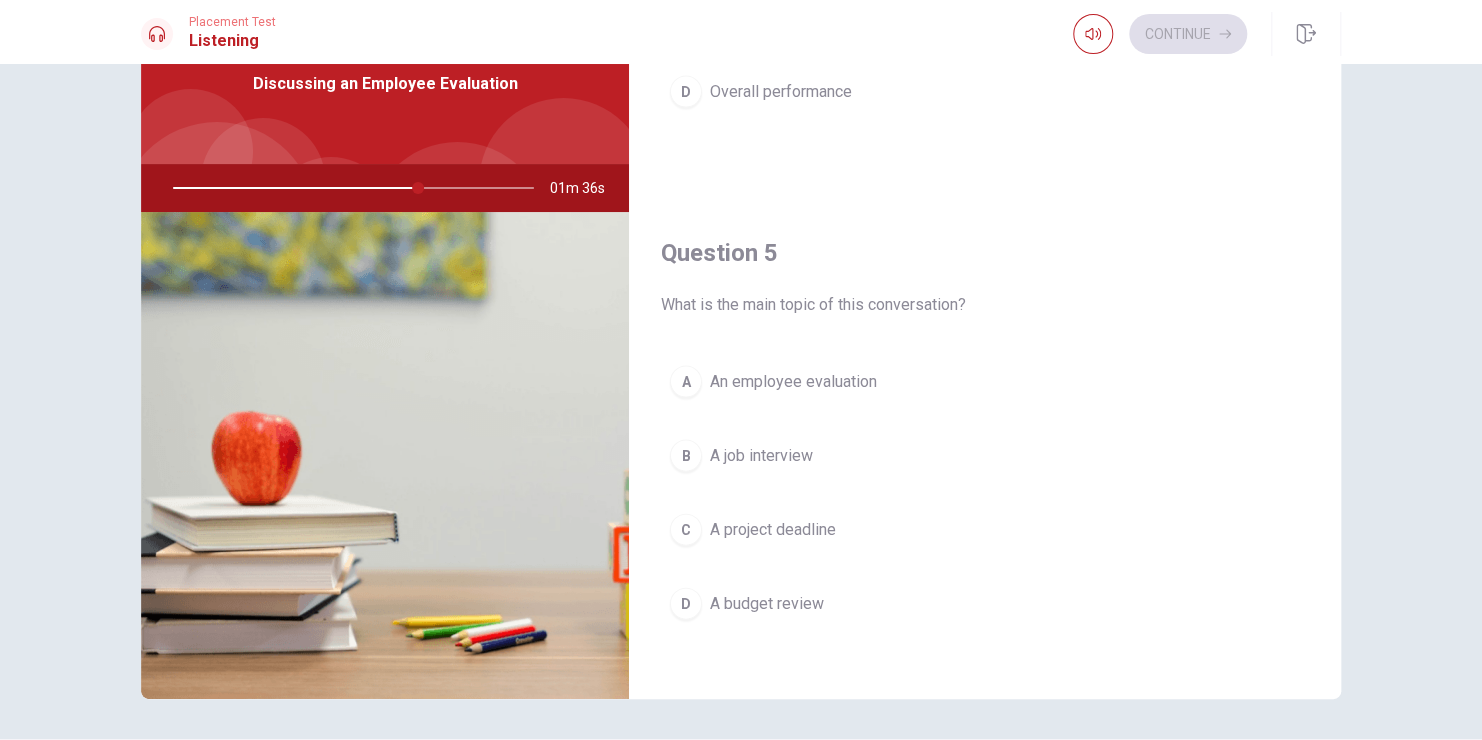 click on "An employee evaluation" at bounding box center (793, 381) 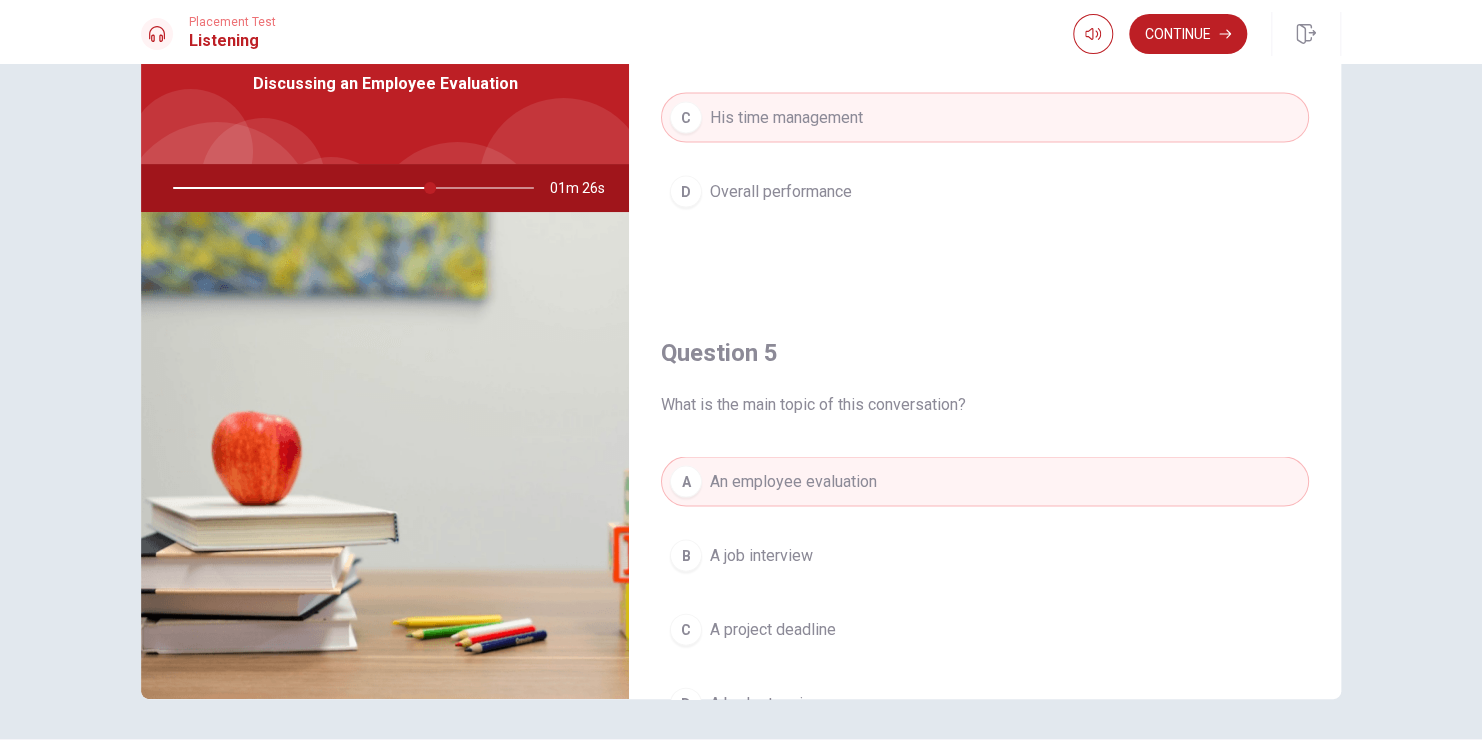 scroll, scrollTop: 1856, scrollLeft: 0, axis: vertical 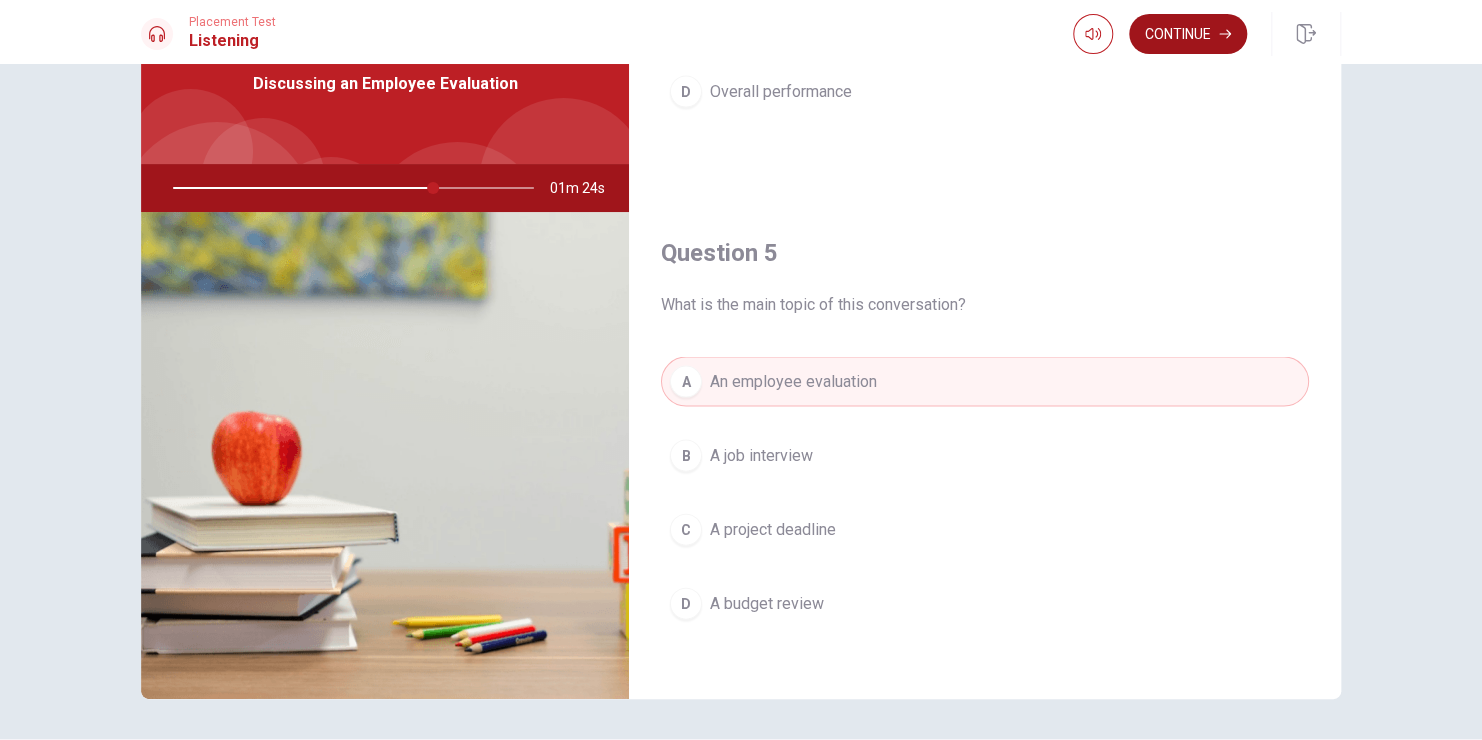 click on "Continue" at bounding box center (1188, 34) 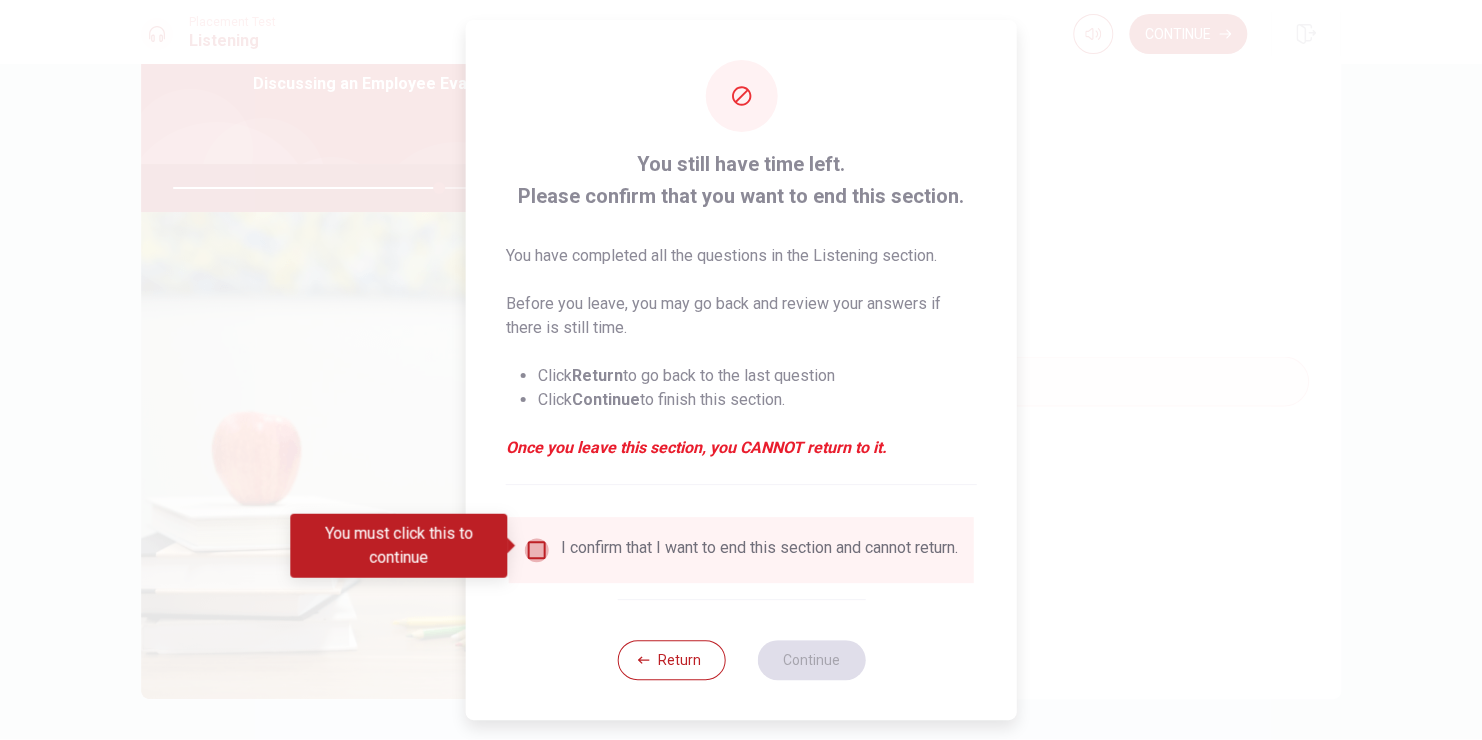 click at bounding box center [537, 550] 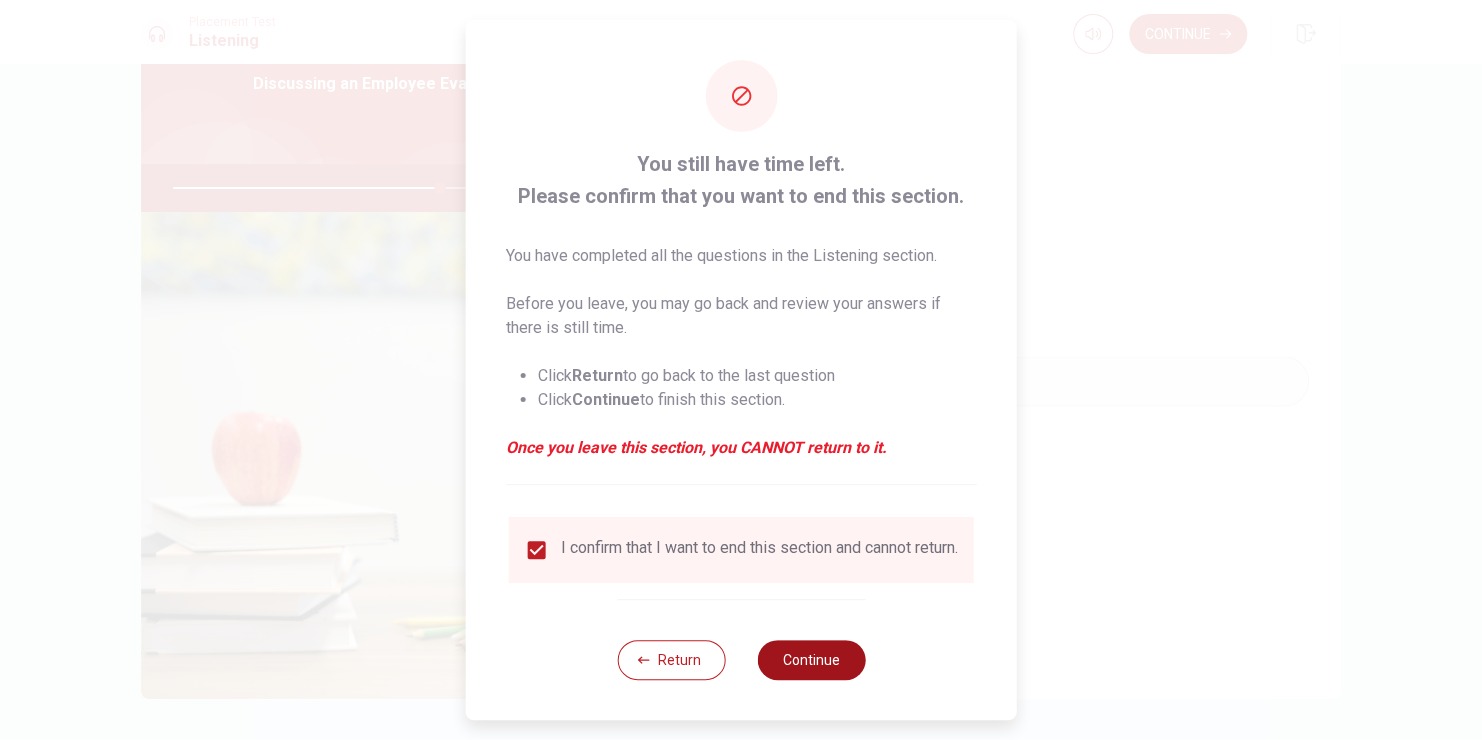 click on "Continue" at bounding box center [811, 660] 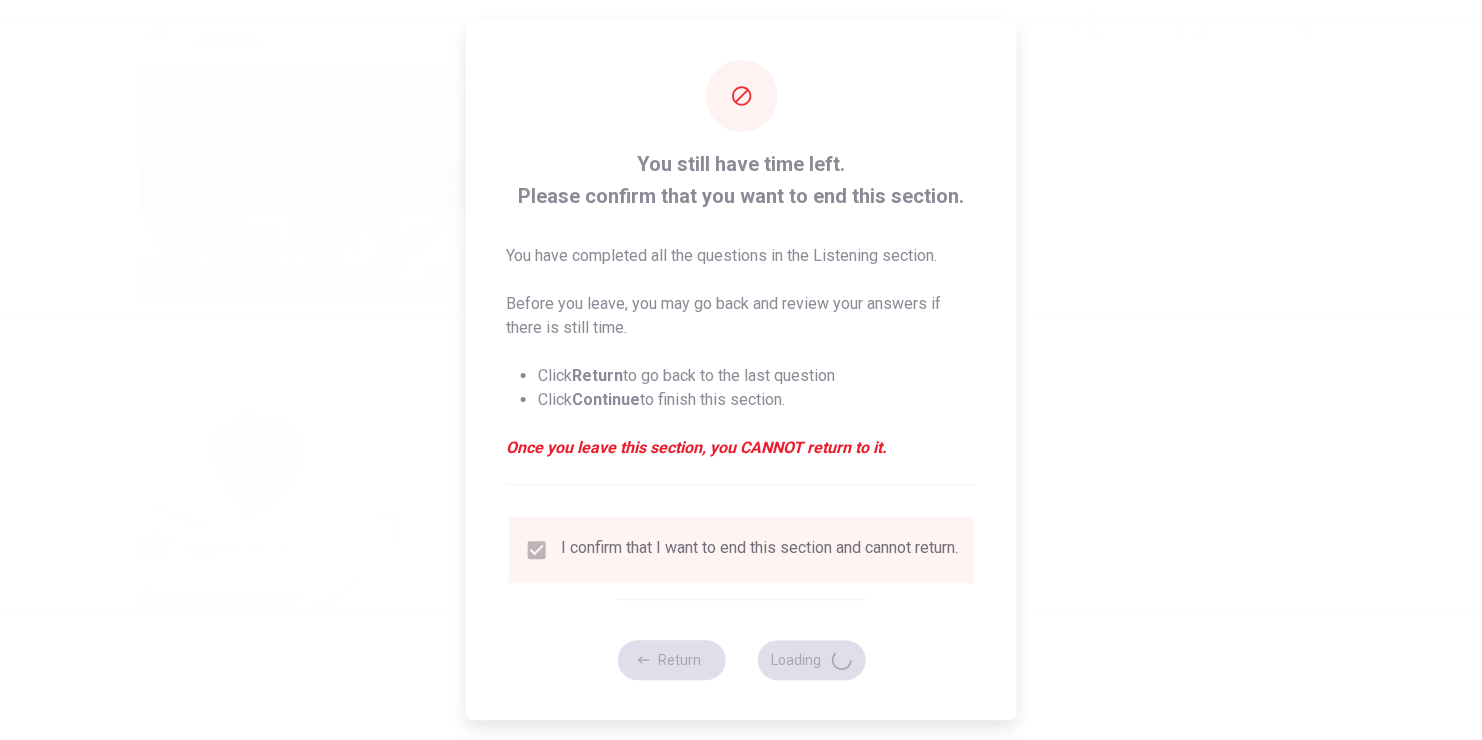 type on "75" 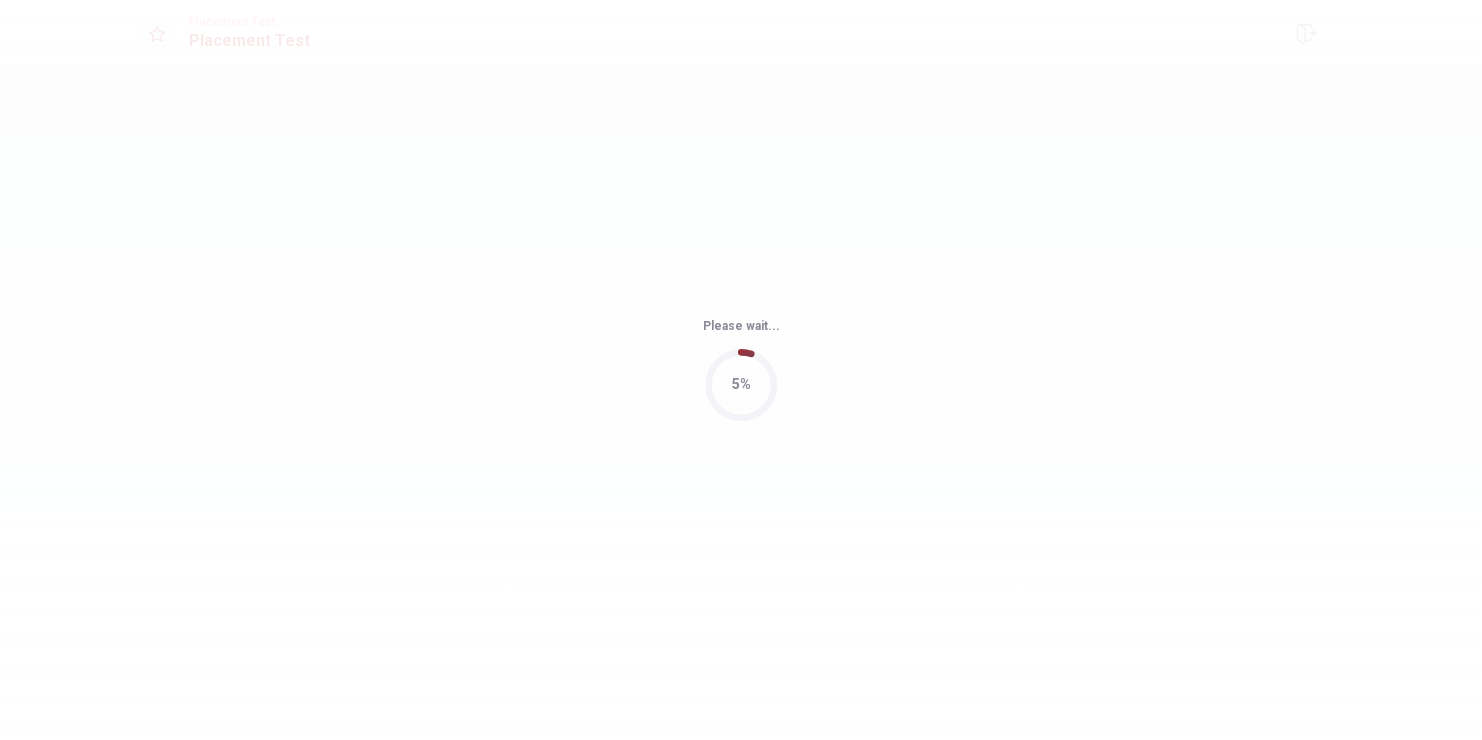 scroll, scrollTop: 0, scrollLeft: 0, axis: both 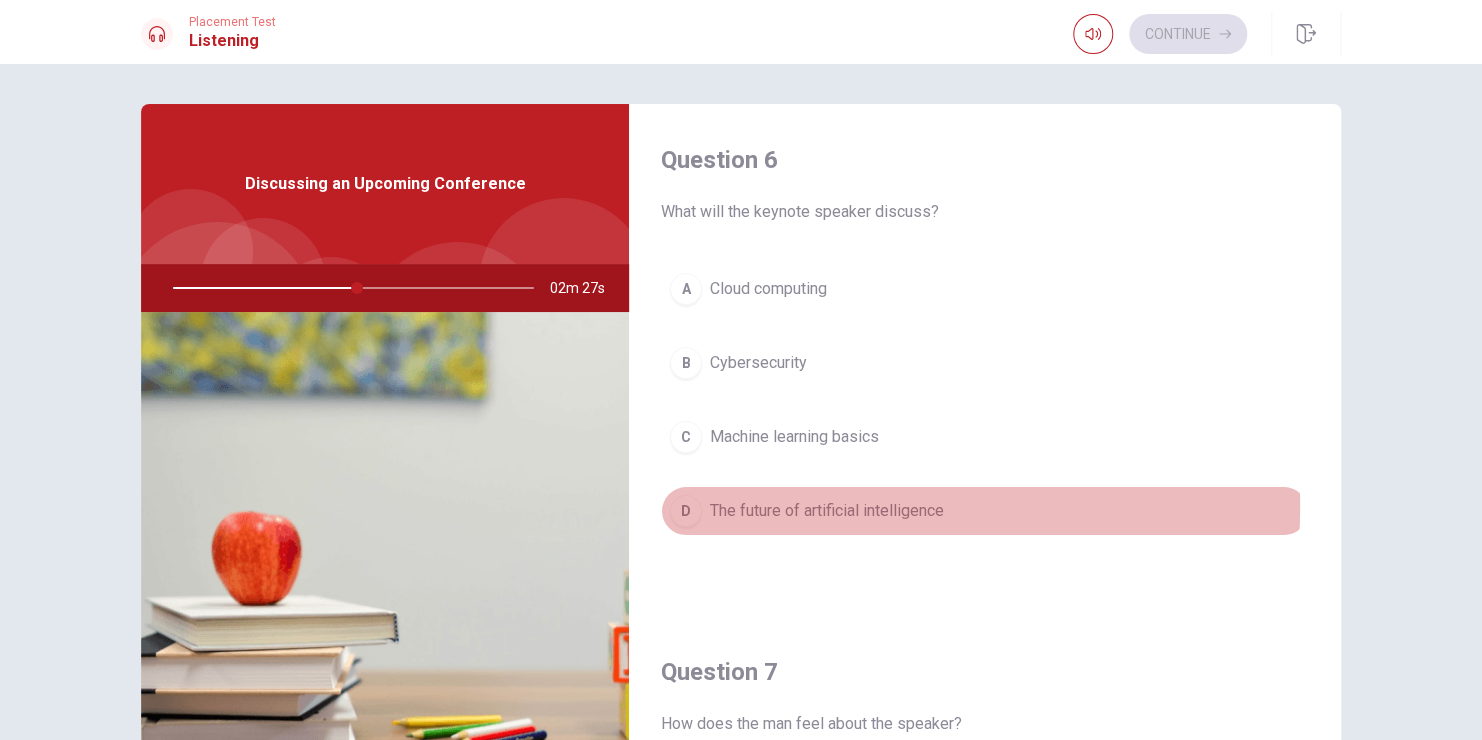click on "The future of artificial intelligence" at bounding box center (827, 511) 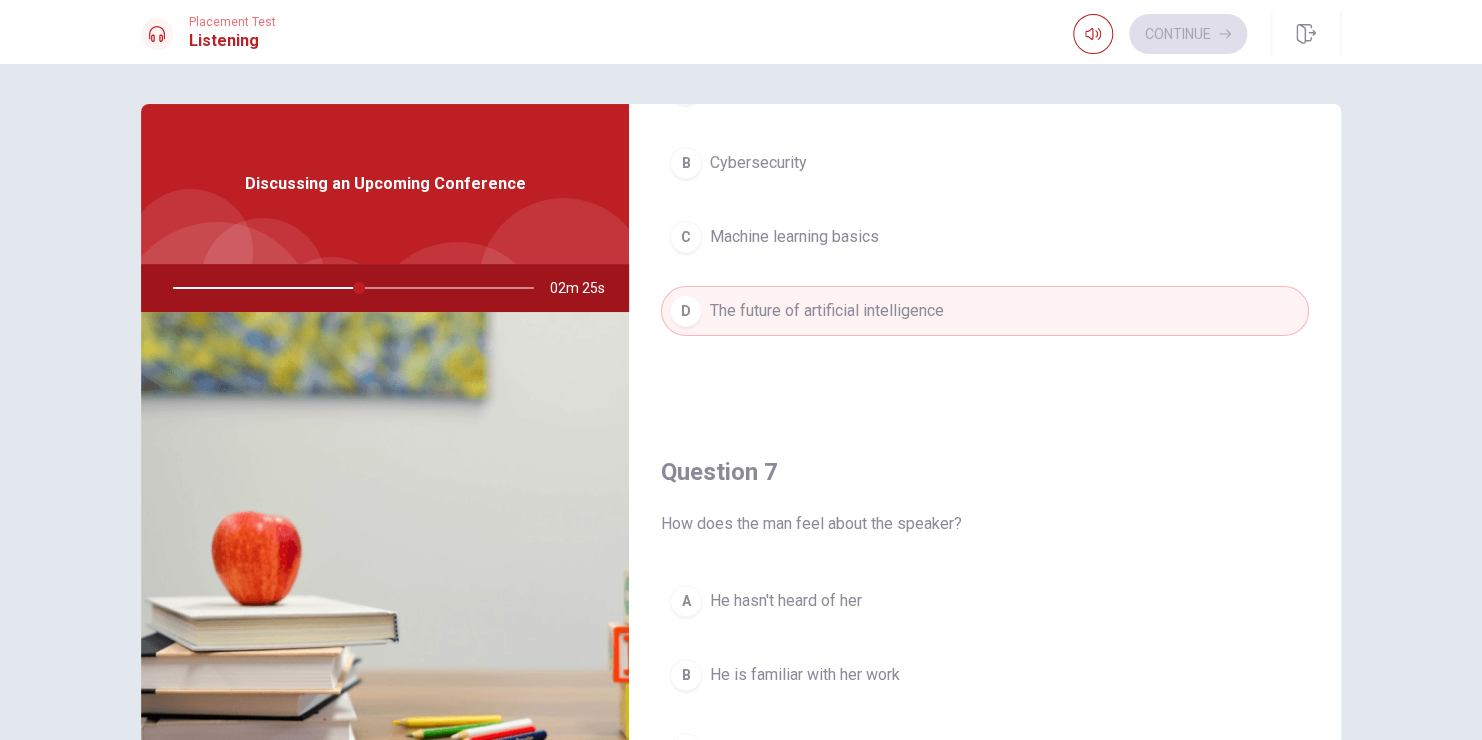 scroll, scrollTop: 400, scrollLeft: 0, axis: vertical 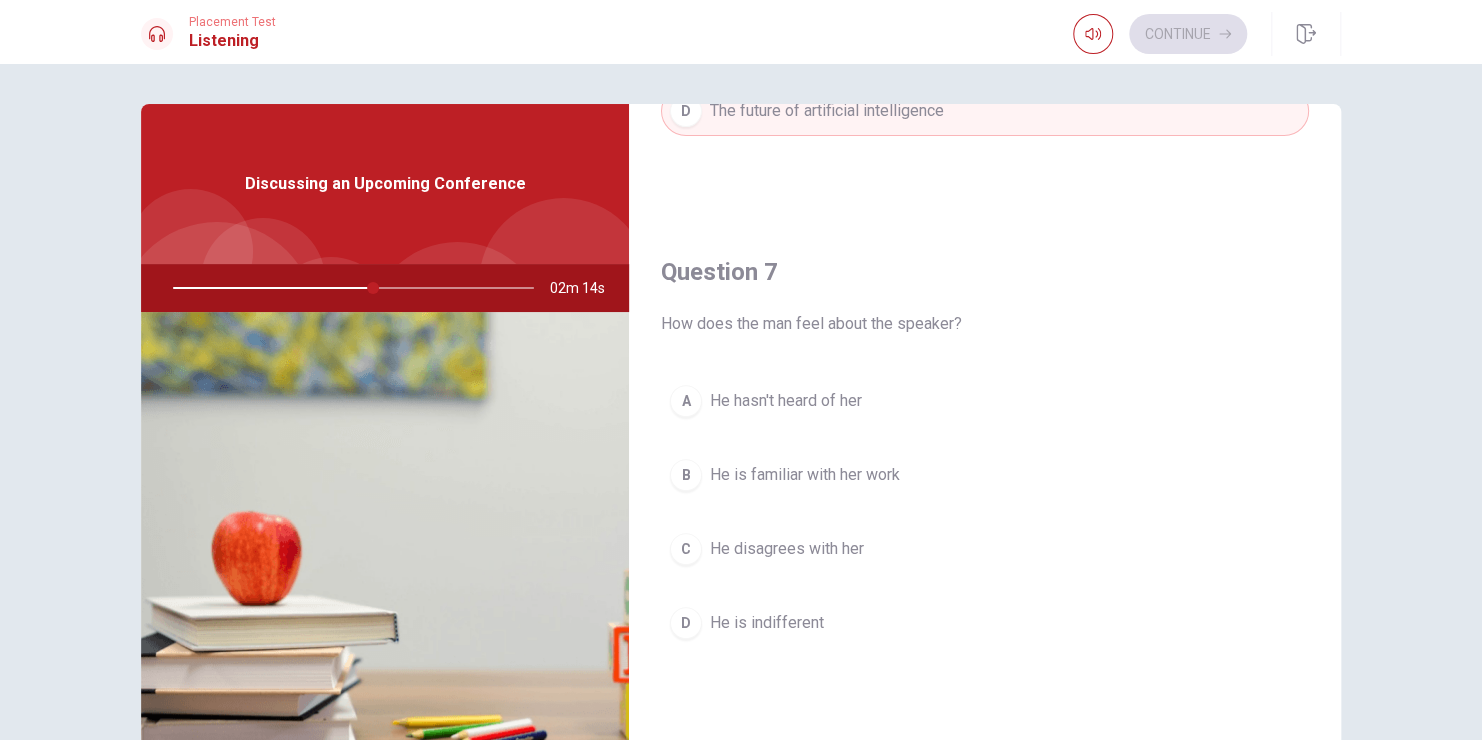 click on "He is familiar with her work" at bounding box center (805, 475) 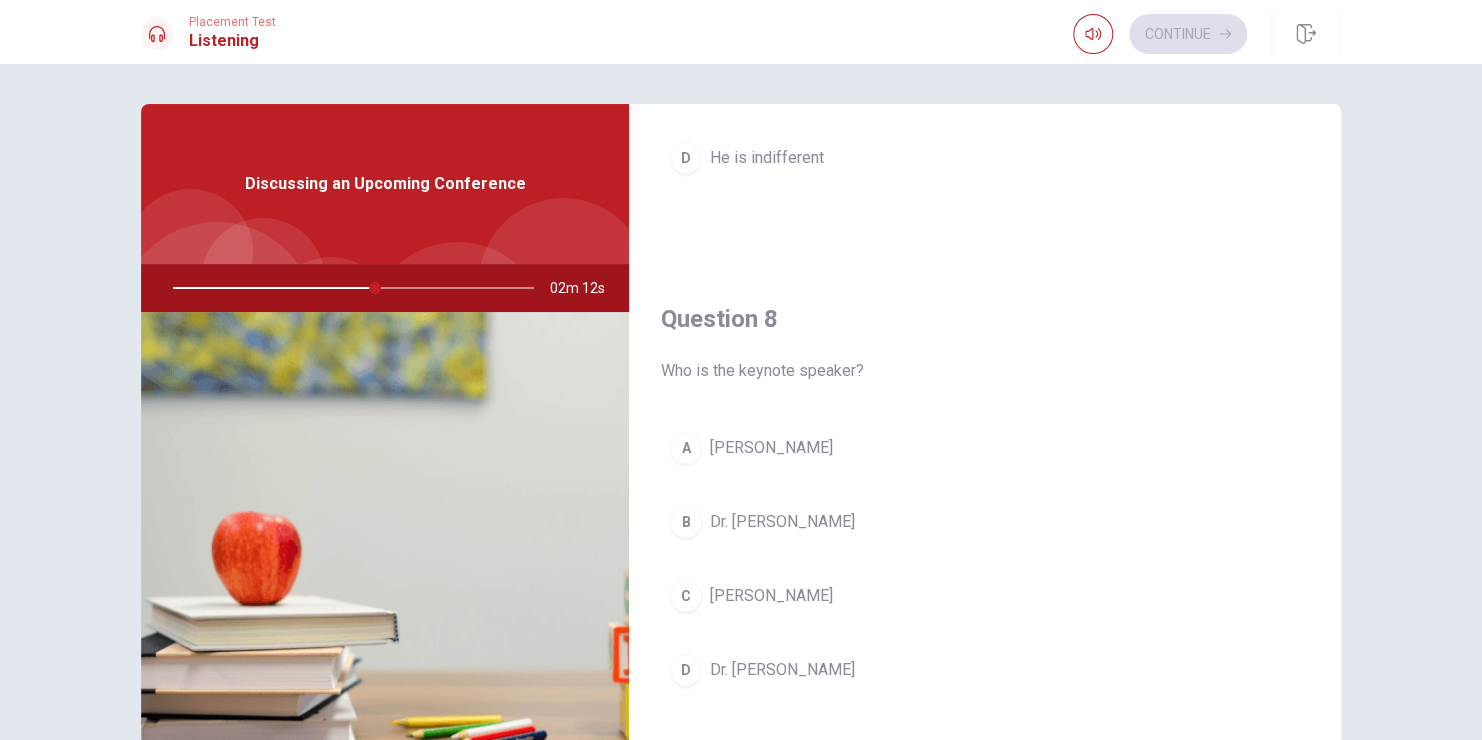 scroll, scrollTop: 900, scrollLeft: 0, axis: vertical 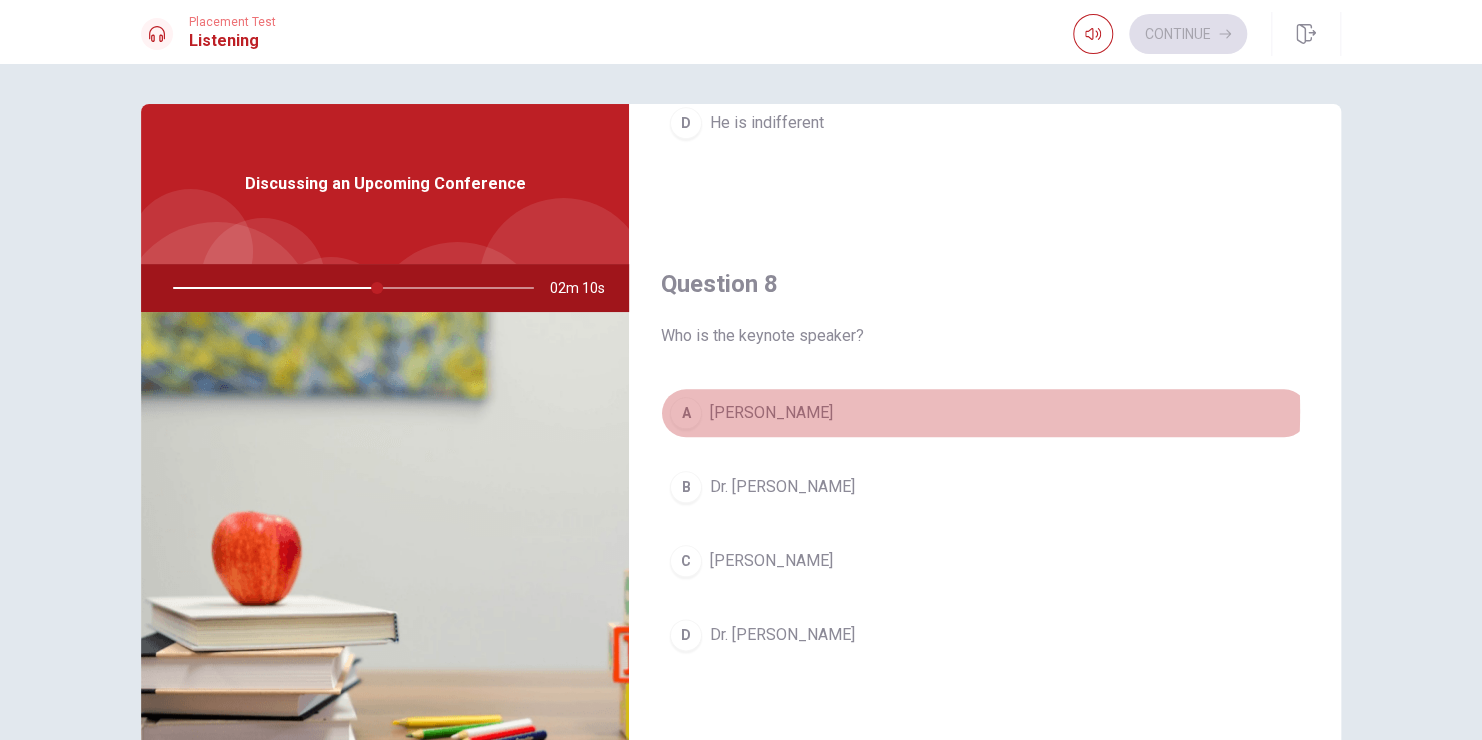 click on "[PERSON_NAME]" at bounding box center [771, 413] 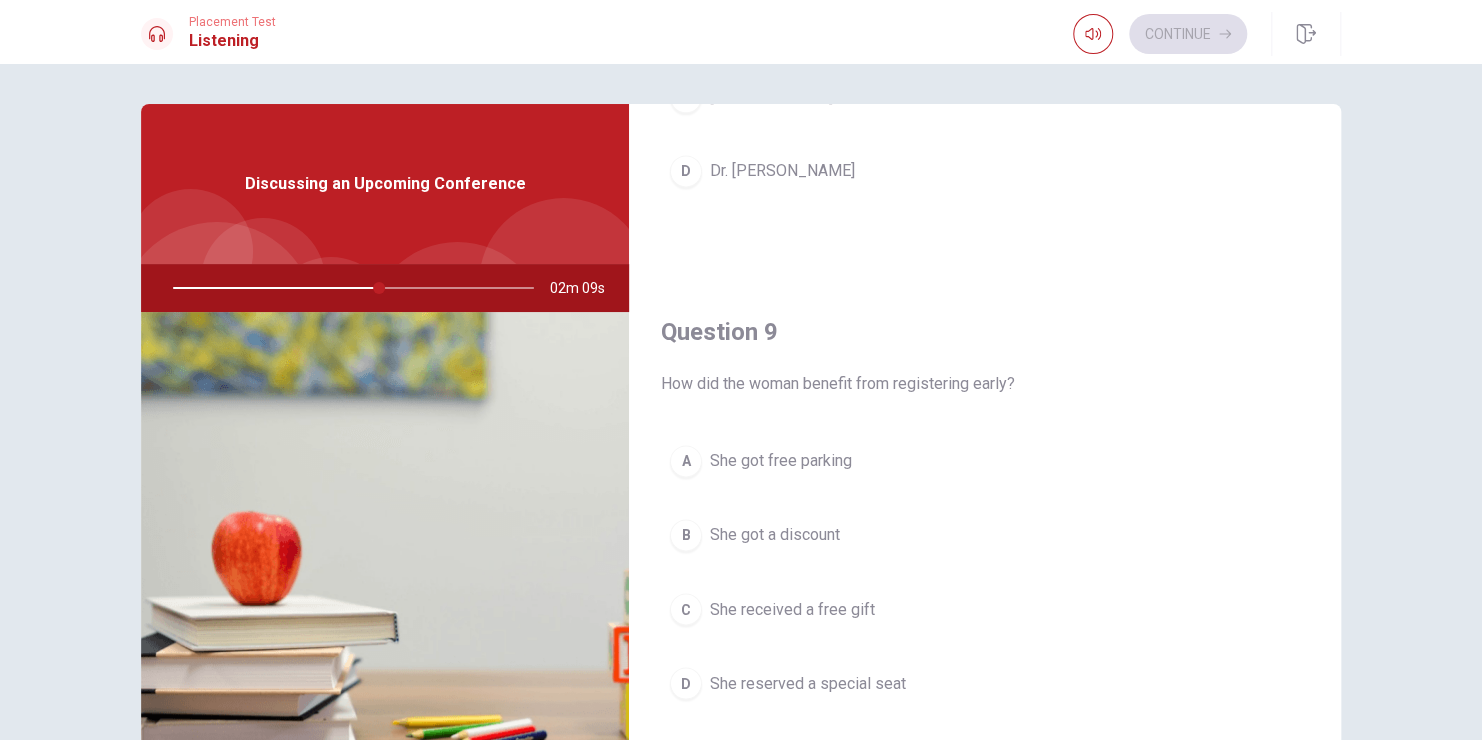 scroll, scrollTop: 1400, scrollLeft: 0, axis: vertical 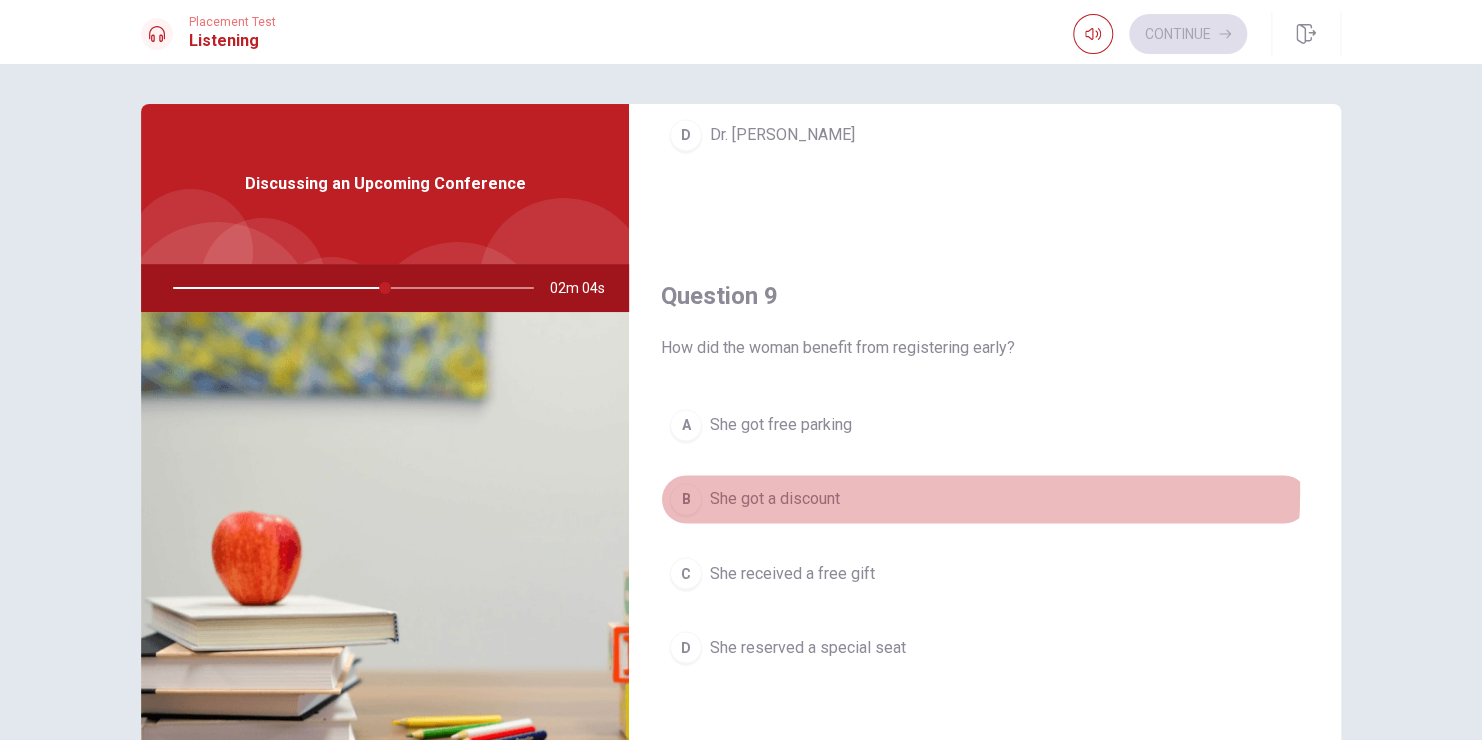click on "She got a discount" at bounding box center [775, 499] 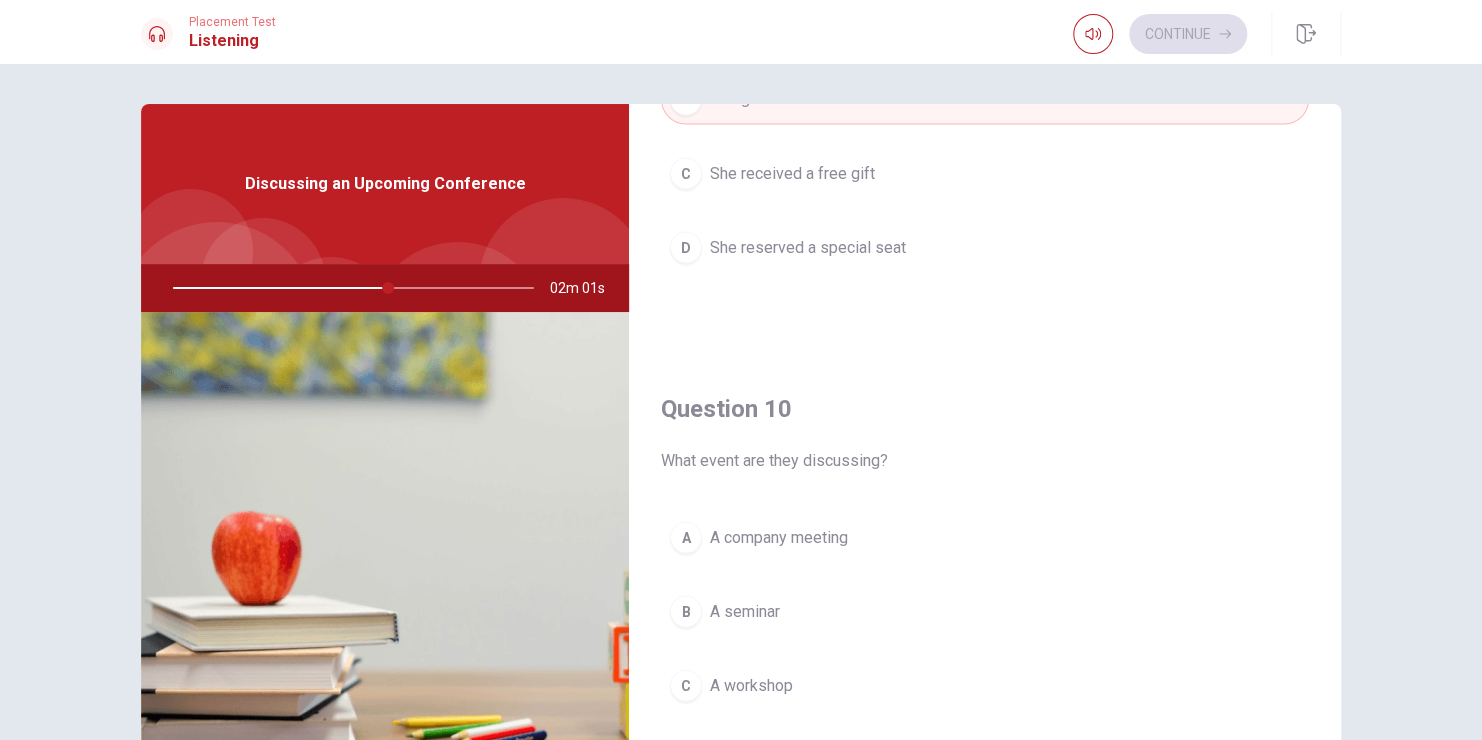 scroll, scrollTop: 1856, scrollLeft: 0, axis: vertical 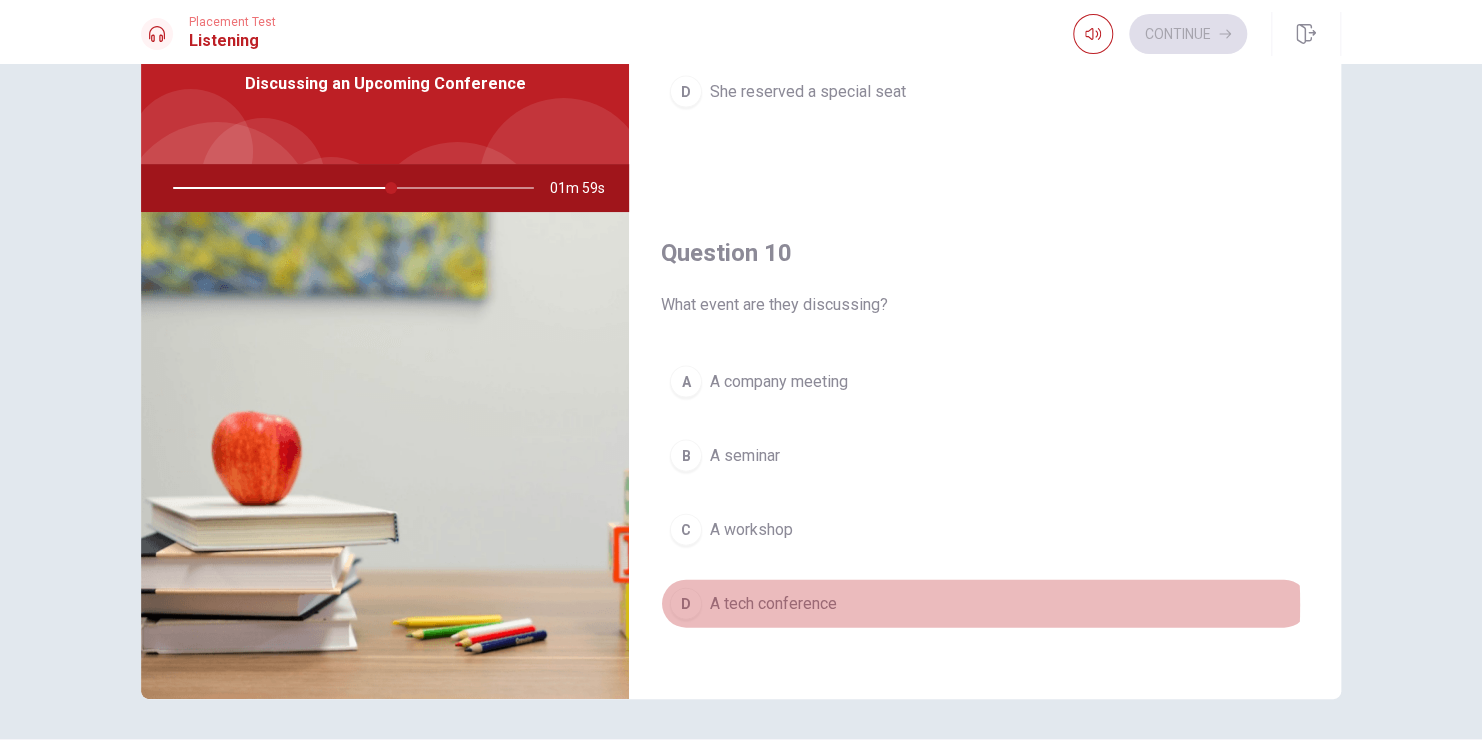 click on "A tech conference" at bounding box center [773, 603] 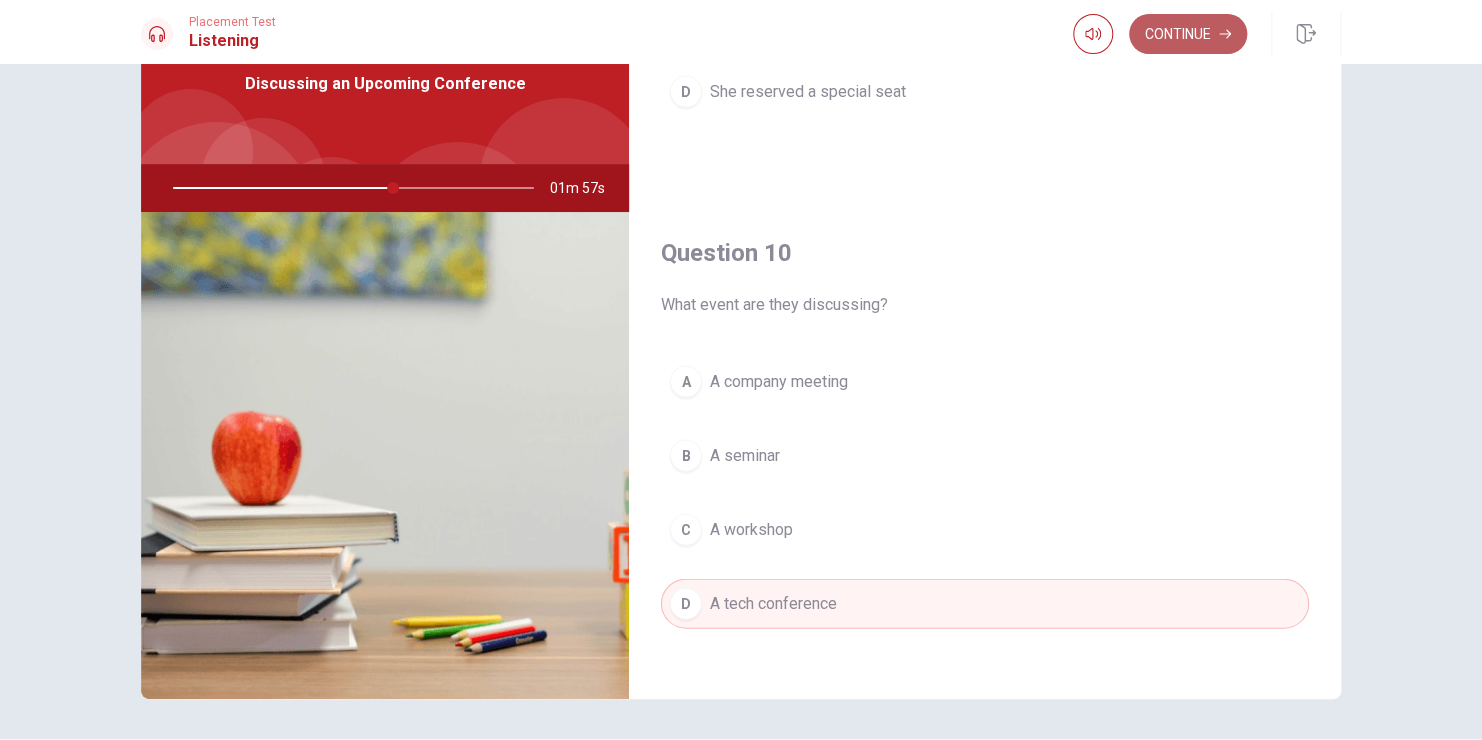 click on "Continue" at bounding box center (1188, 34) 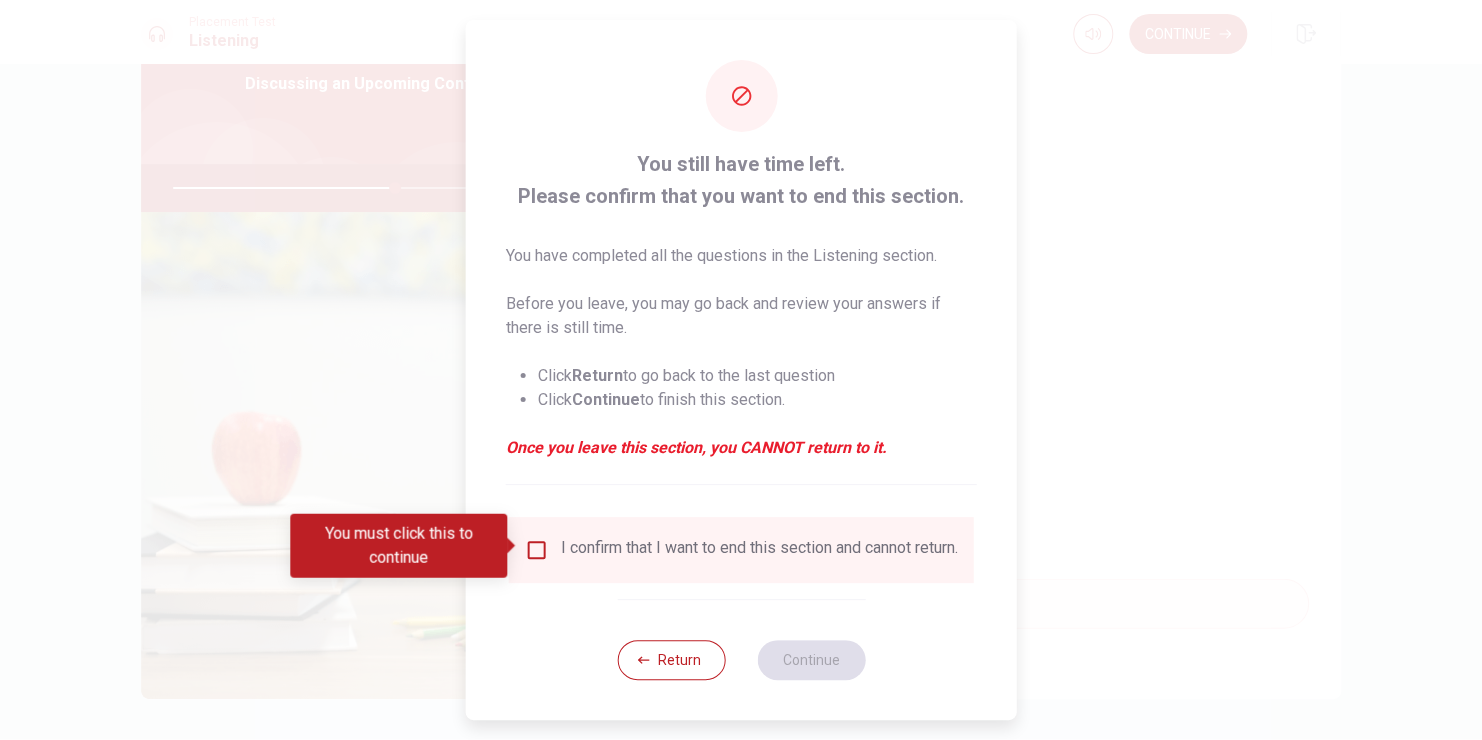 click at bounding box center [537, 550] 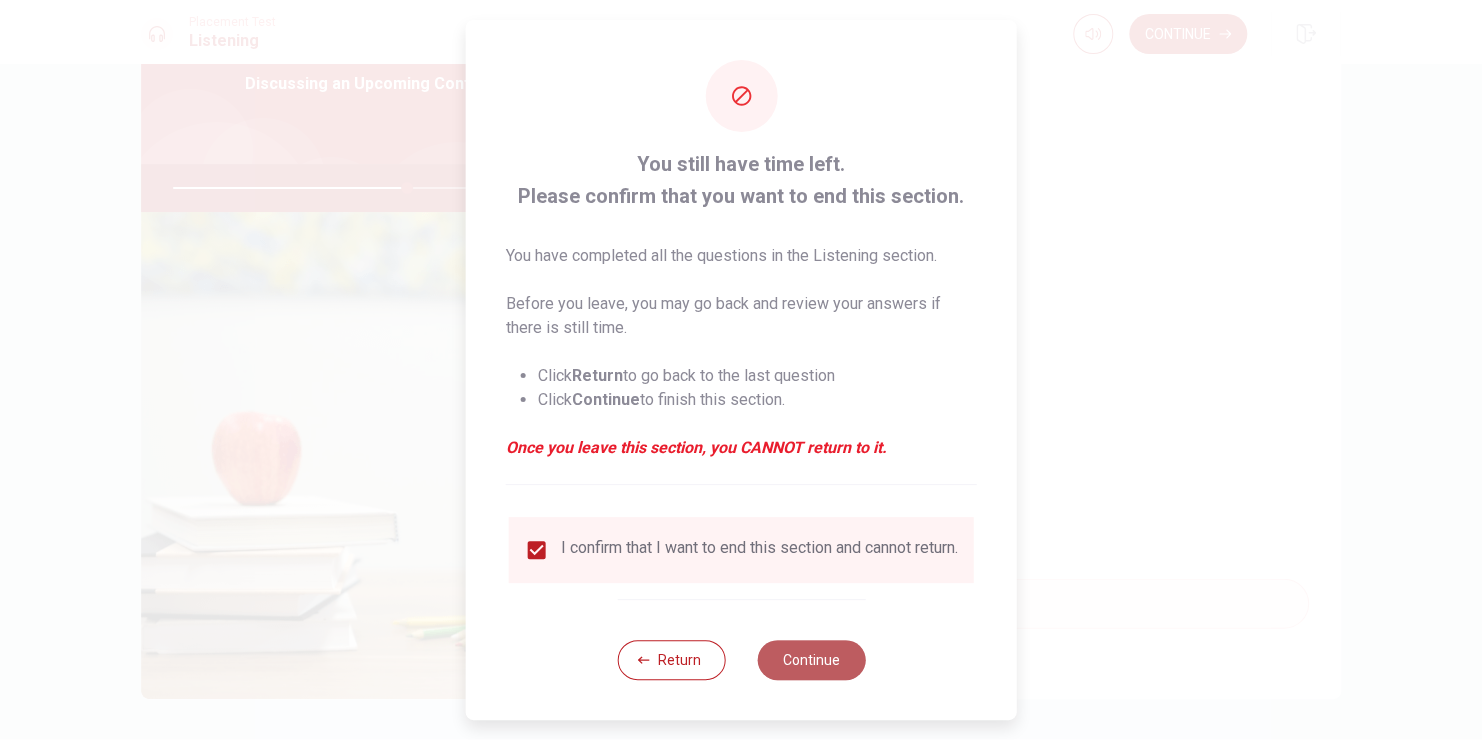 click on "Continue" at bounding box center (811, 660) 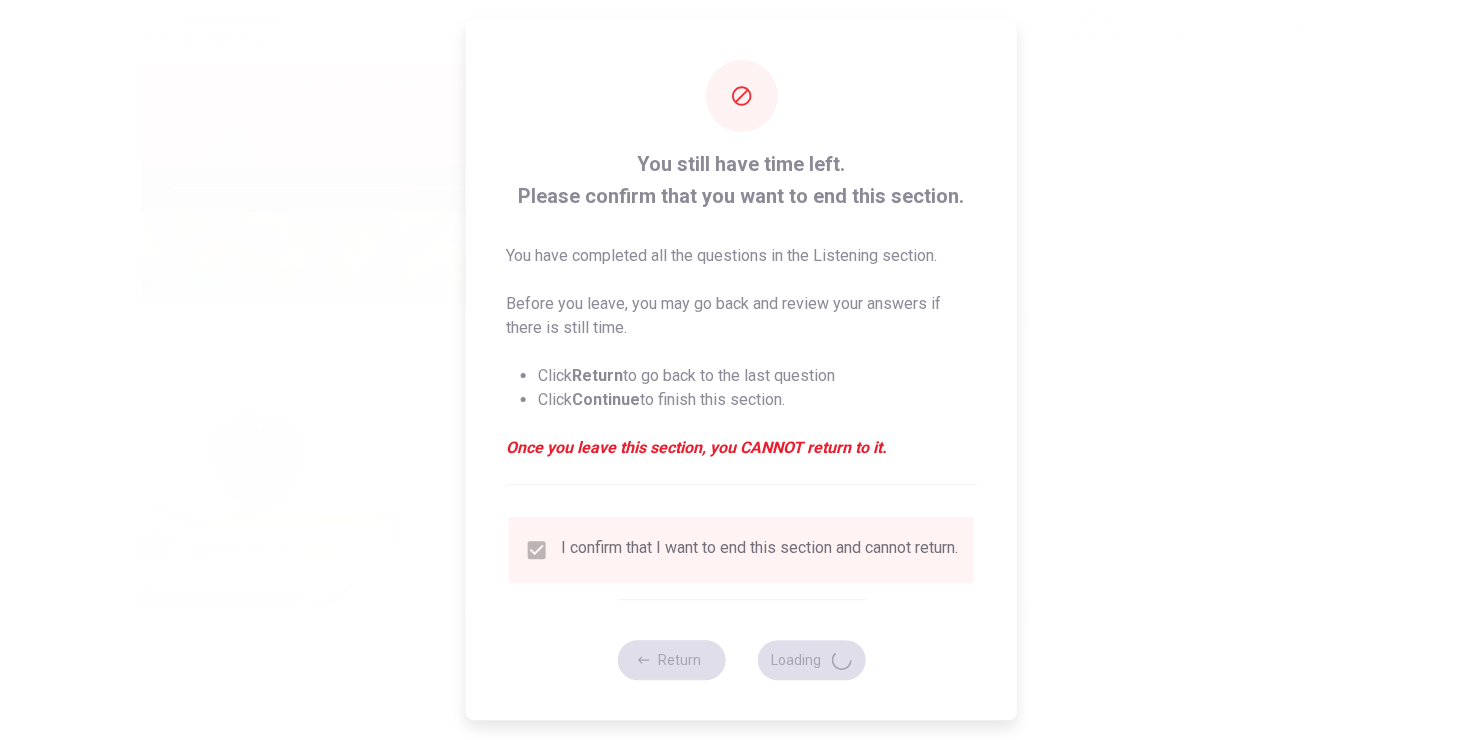 type on "66" 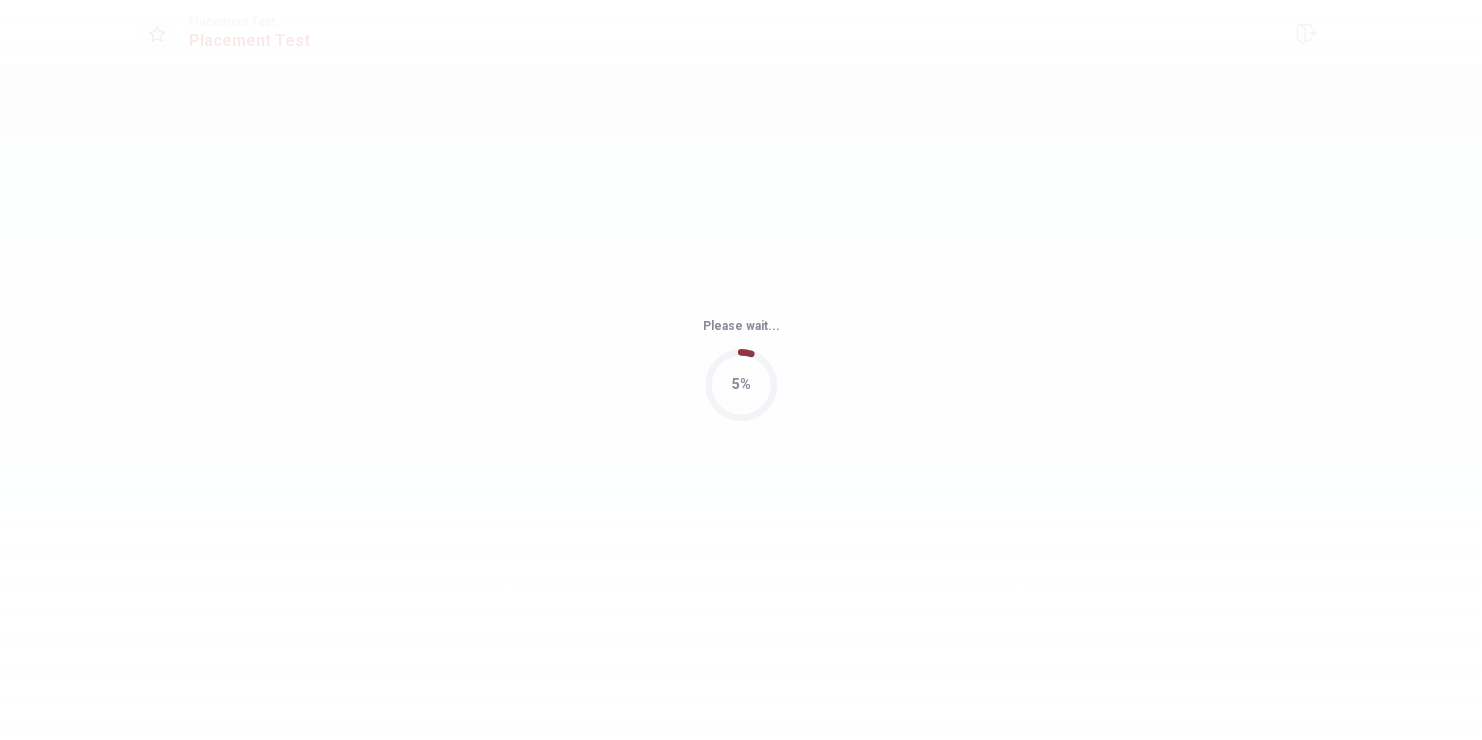 scroll, scrollTop: 0, scrollLeft: 0, axis: both 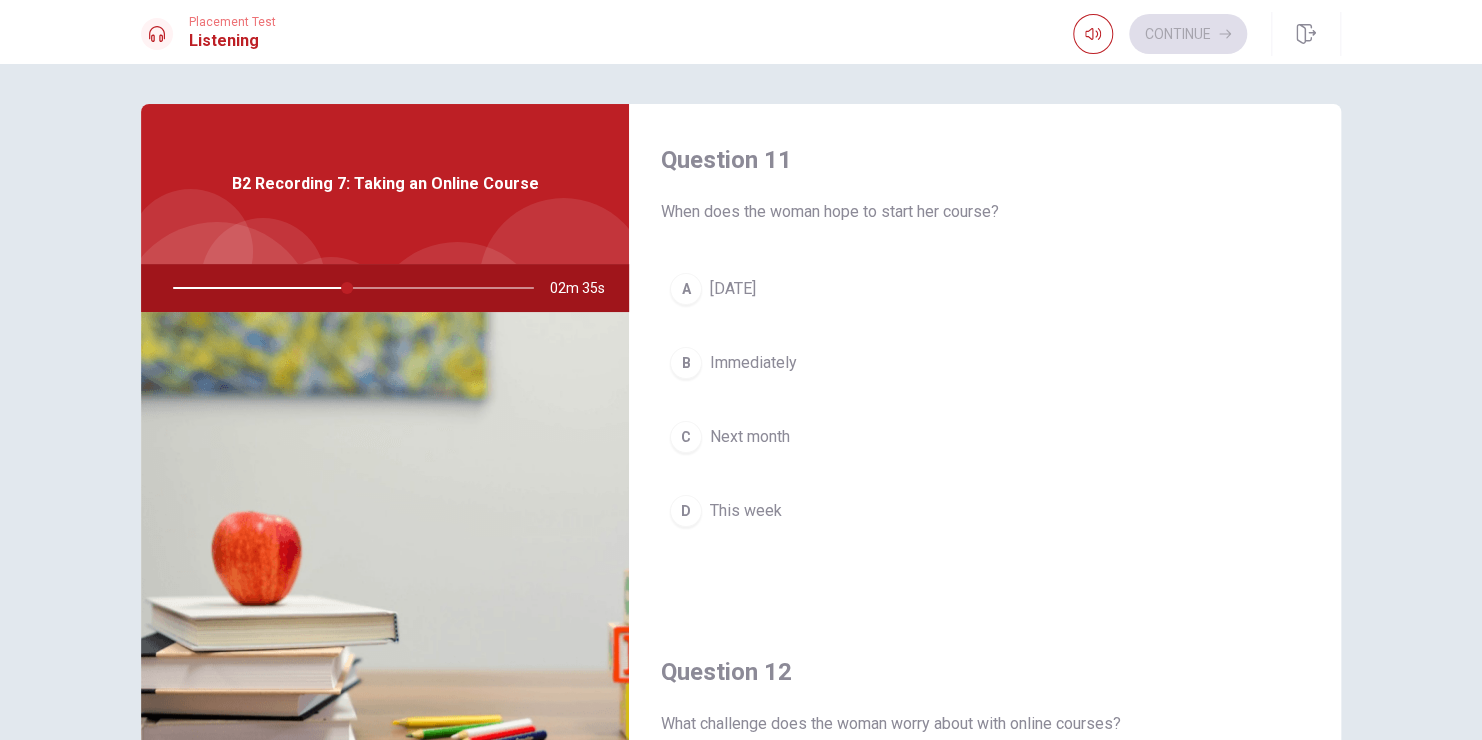 click on "Next month" at bounding box center (750, 437) 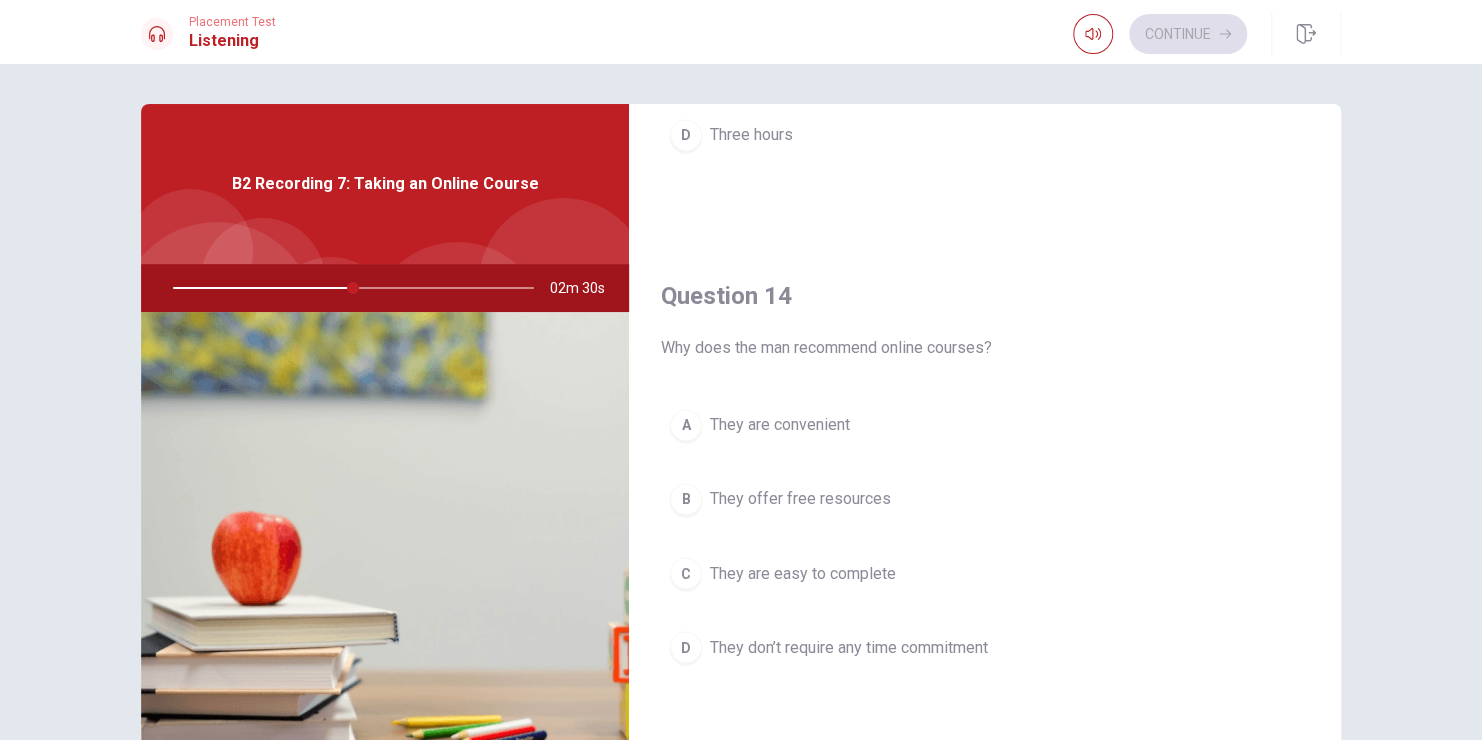 scroll, scrollTop: 1100, scrollLeft: 0, axis: vertical 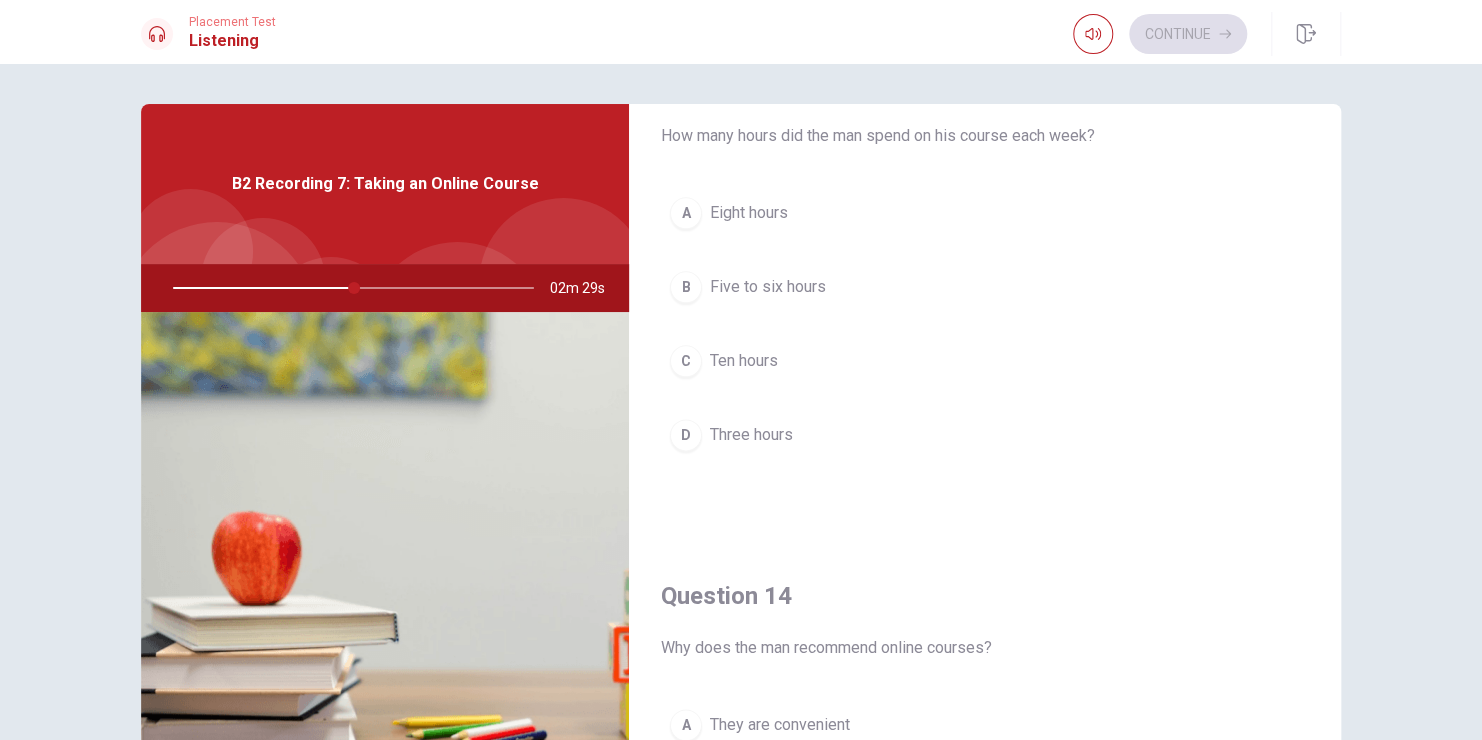 click on "Five to six hours" at bounding box center (768, 287) 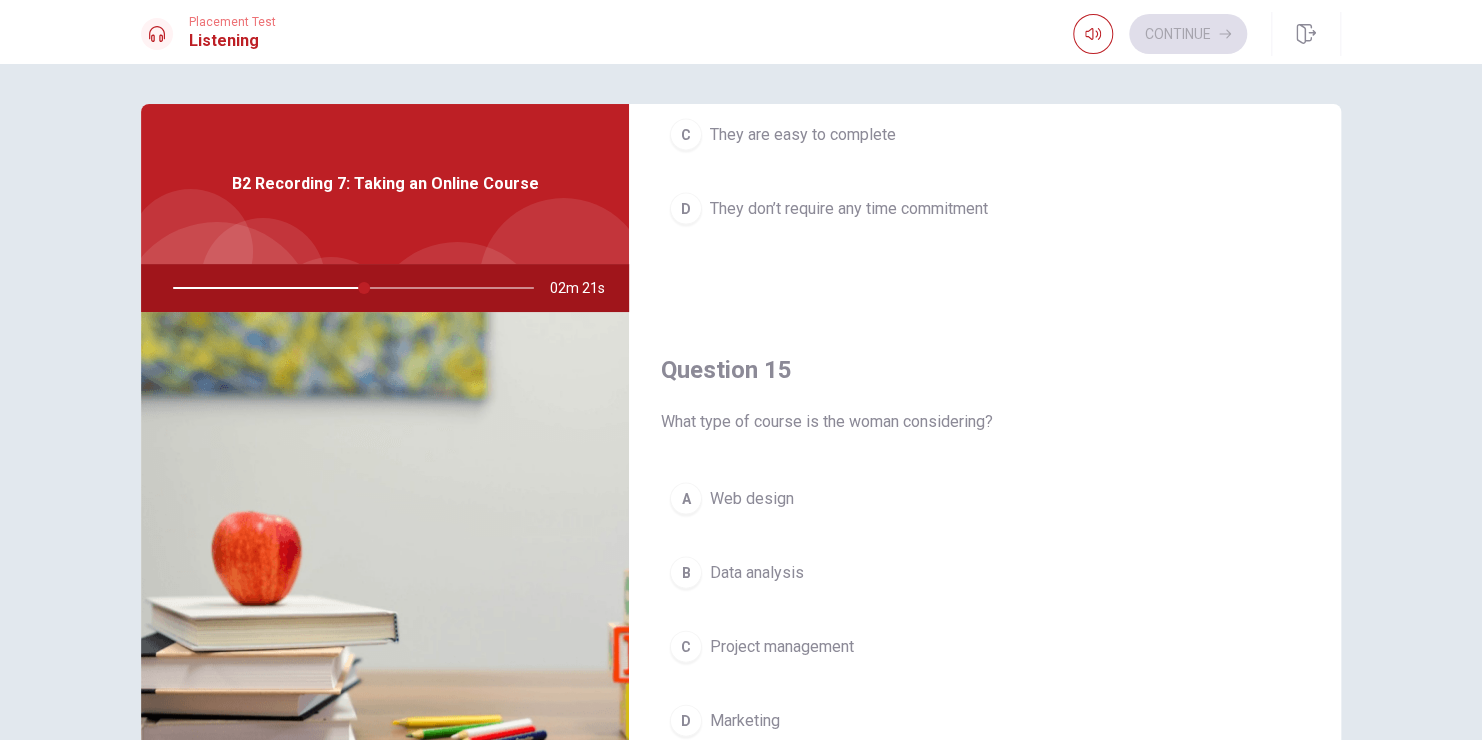 scroll, scrollTop: 1856, scrollLeft: 0, axis: vertical 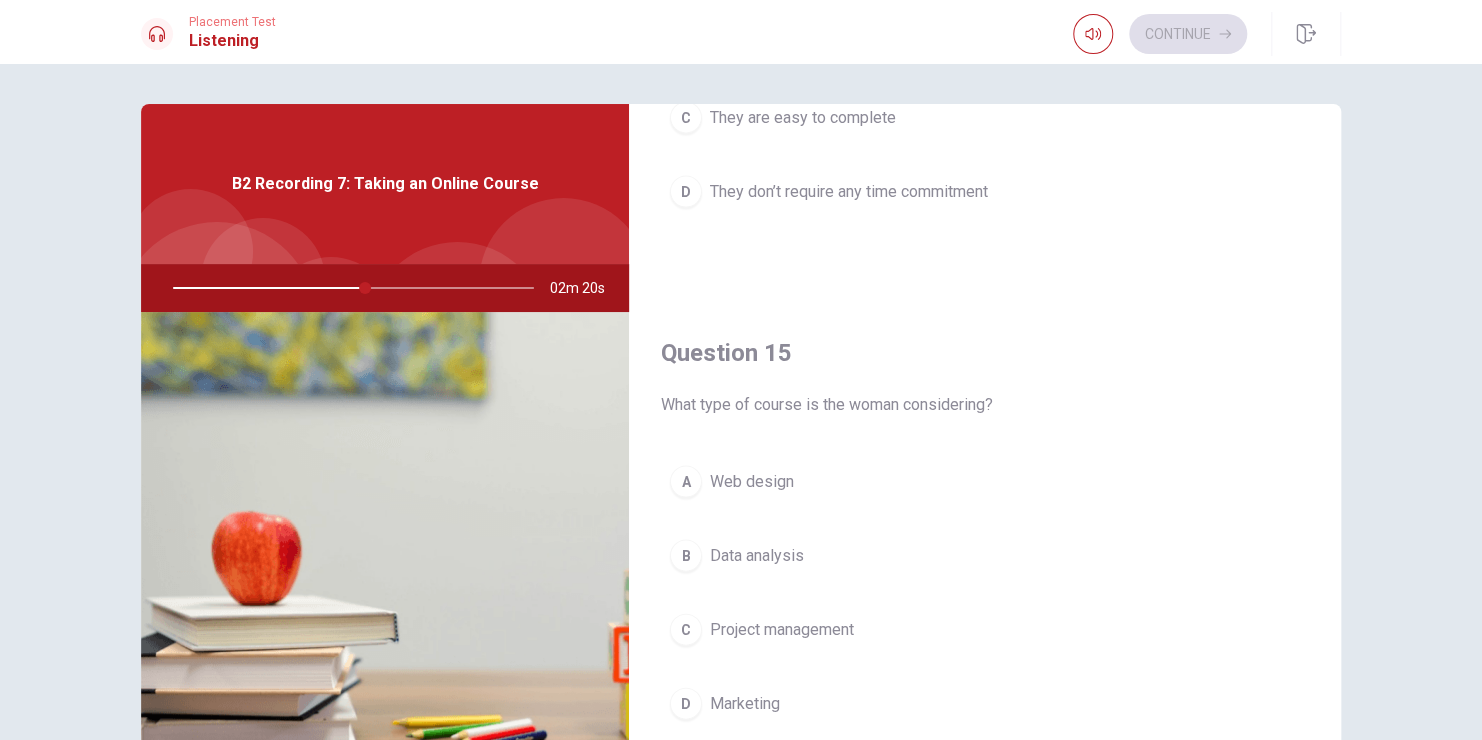 click on "Data analysis" at bounding box center [757, 555] 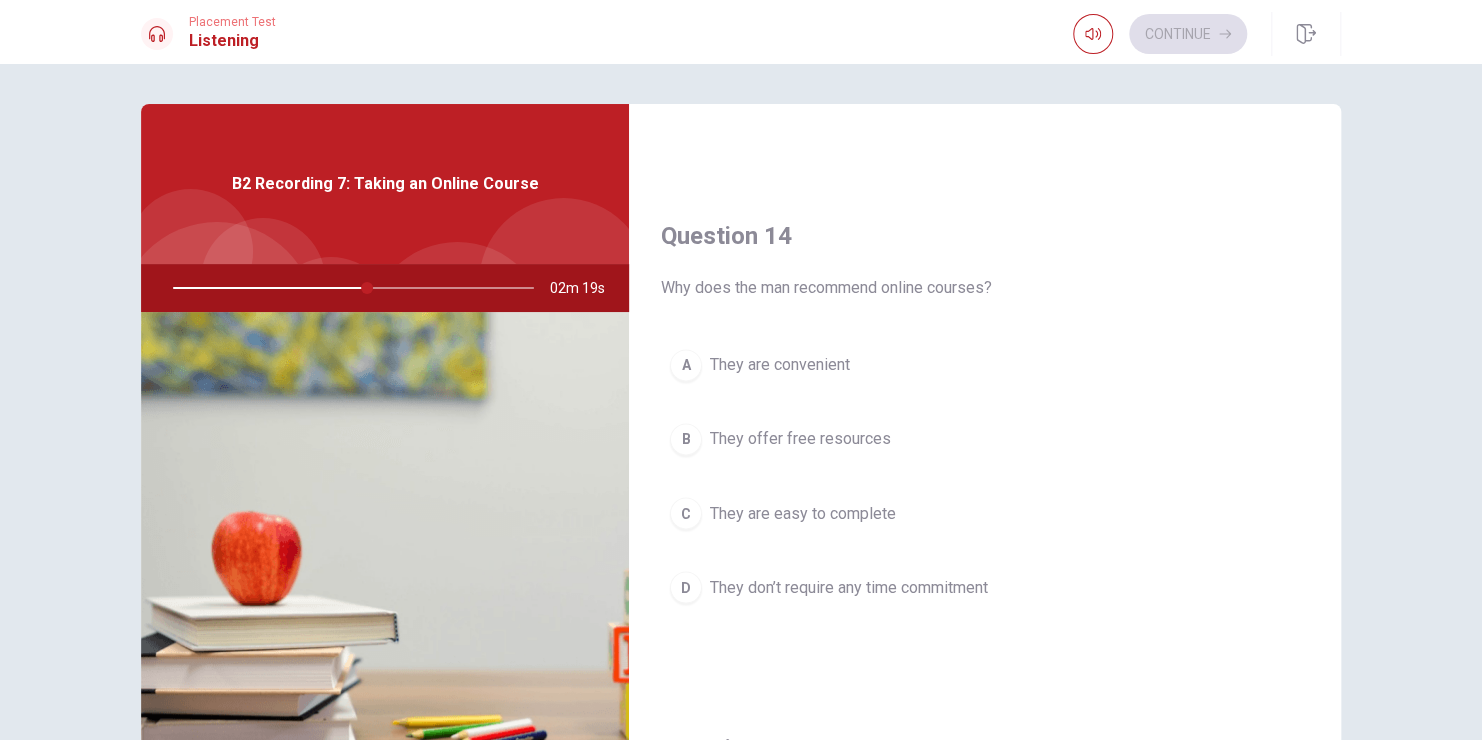 scroll, scrollTop: 1456, scrollLeft: 0, axis: vertical 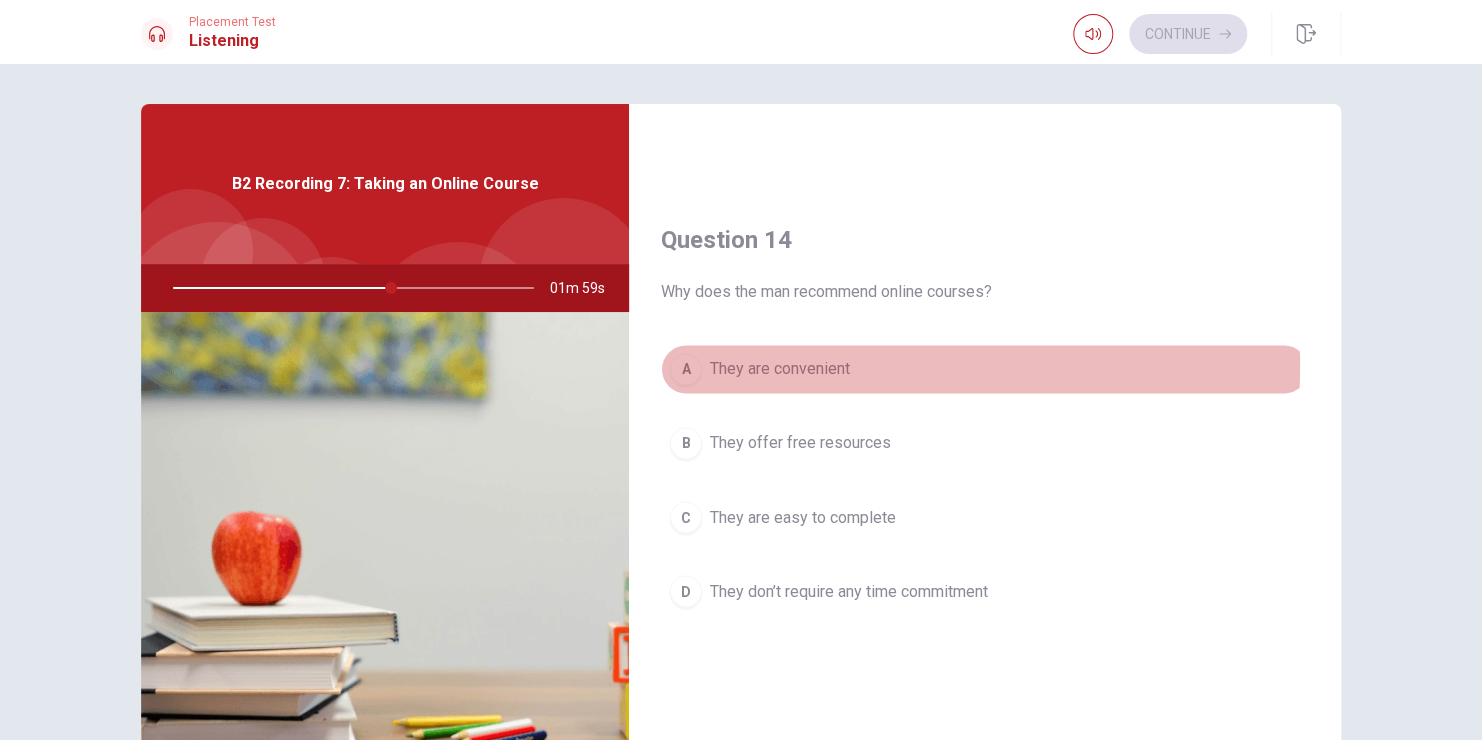 click on "They are convenient" at bounding box center (780, 369) 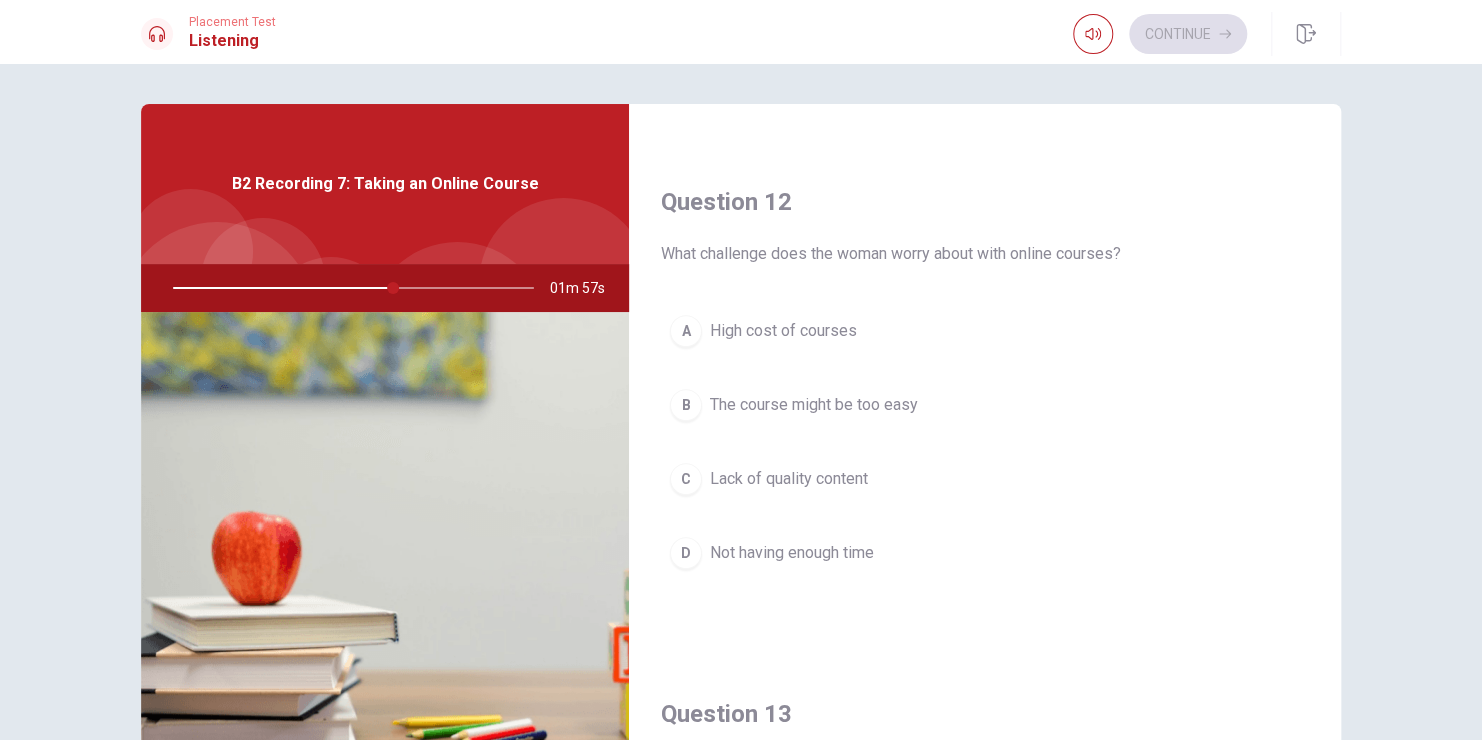 scroll, scrollTop: 456, scrollLeft: 0, axis: vertical 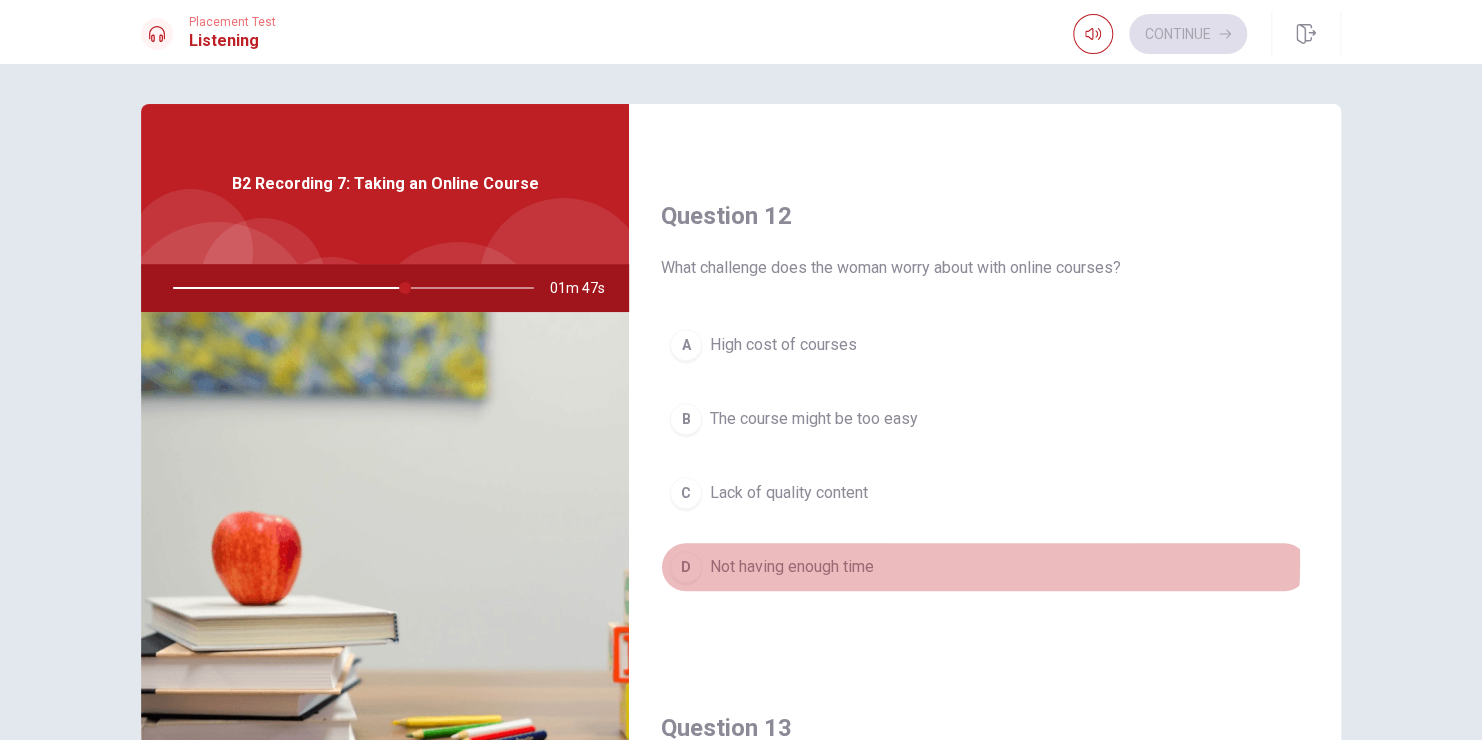 click on "Not having enough time" at bounding box center (792, 567) 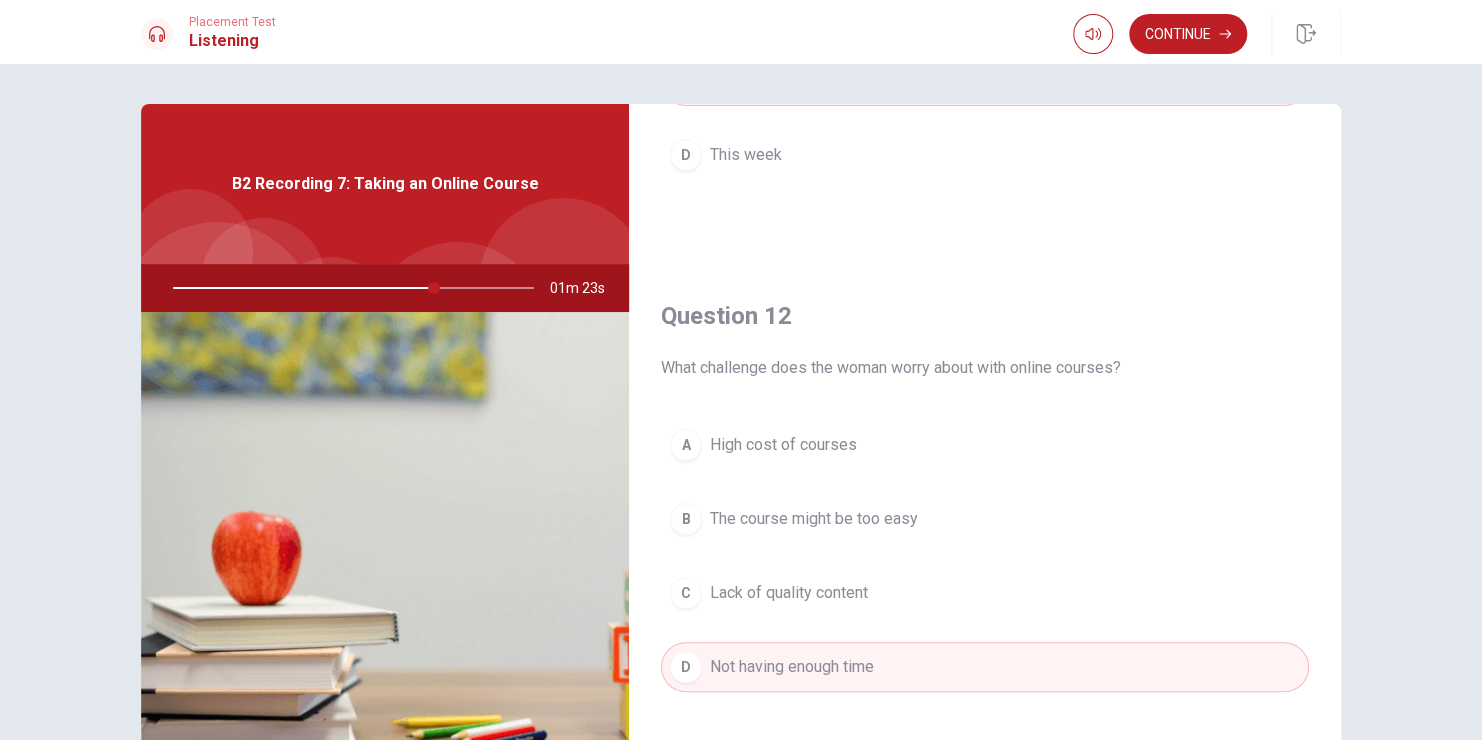 scroll, scrollTop: 0, scrollLeft: 0, axis: both 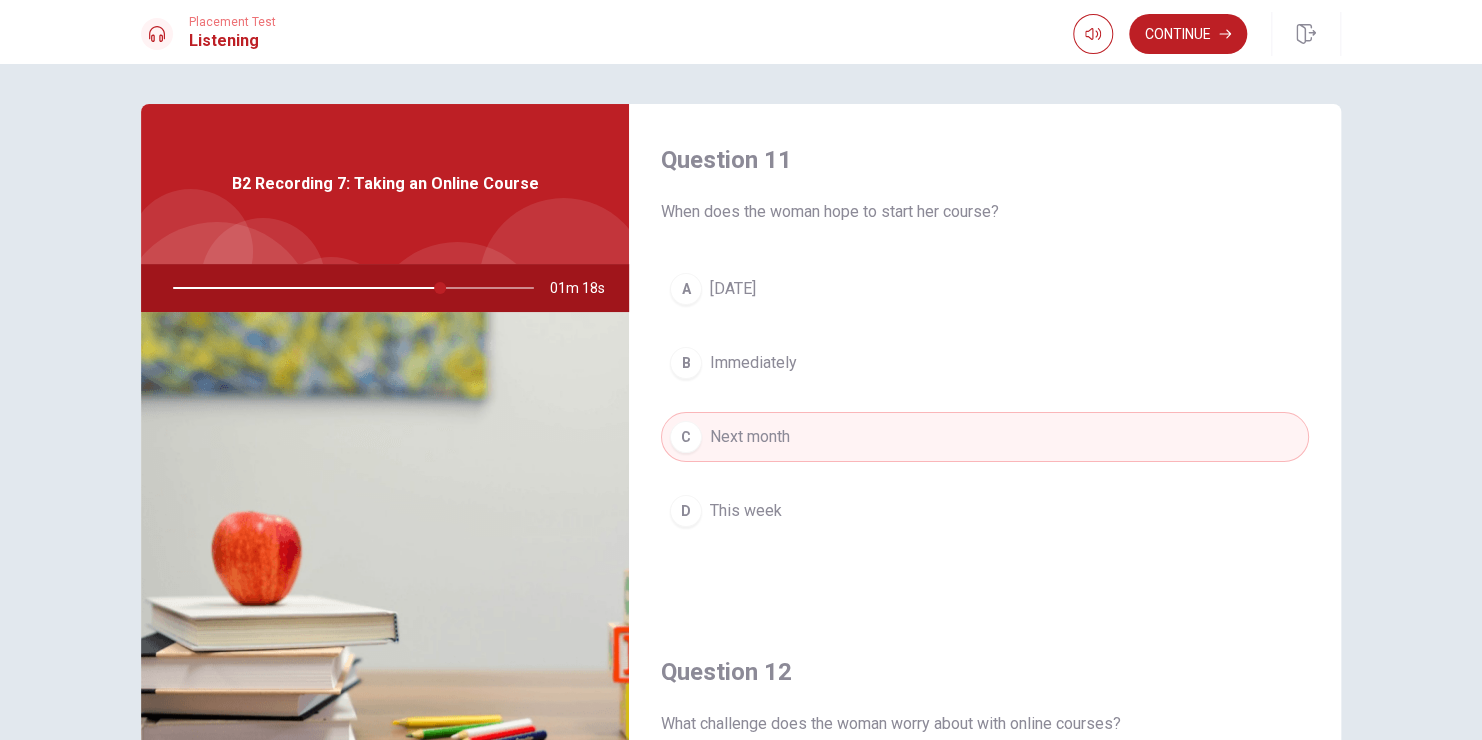 click on "C Next month" at bounding box center (985, 437) 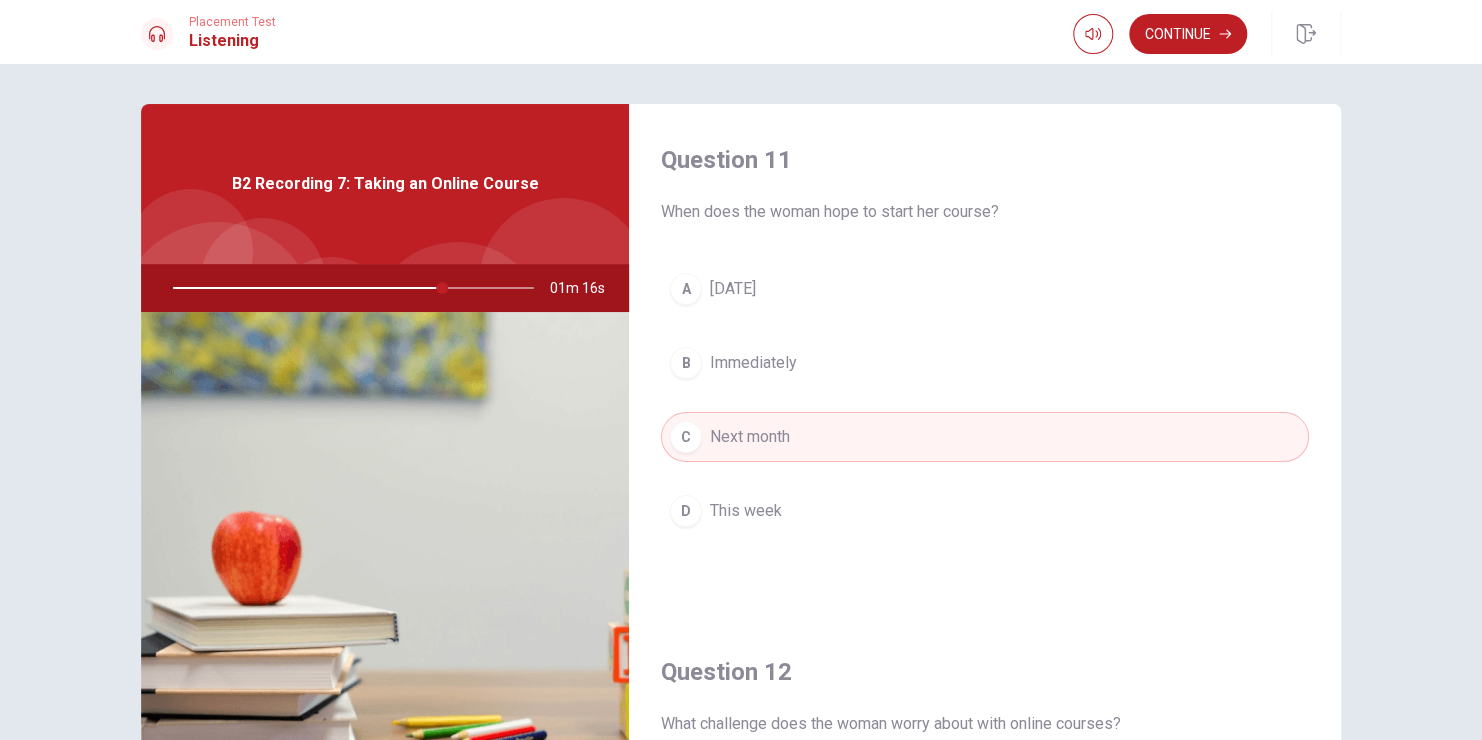 click on "C Next month" at bounding box center (985, 437) 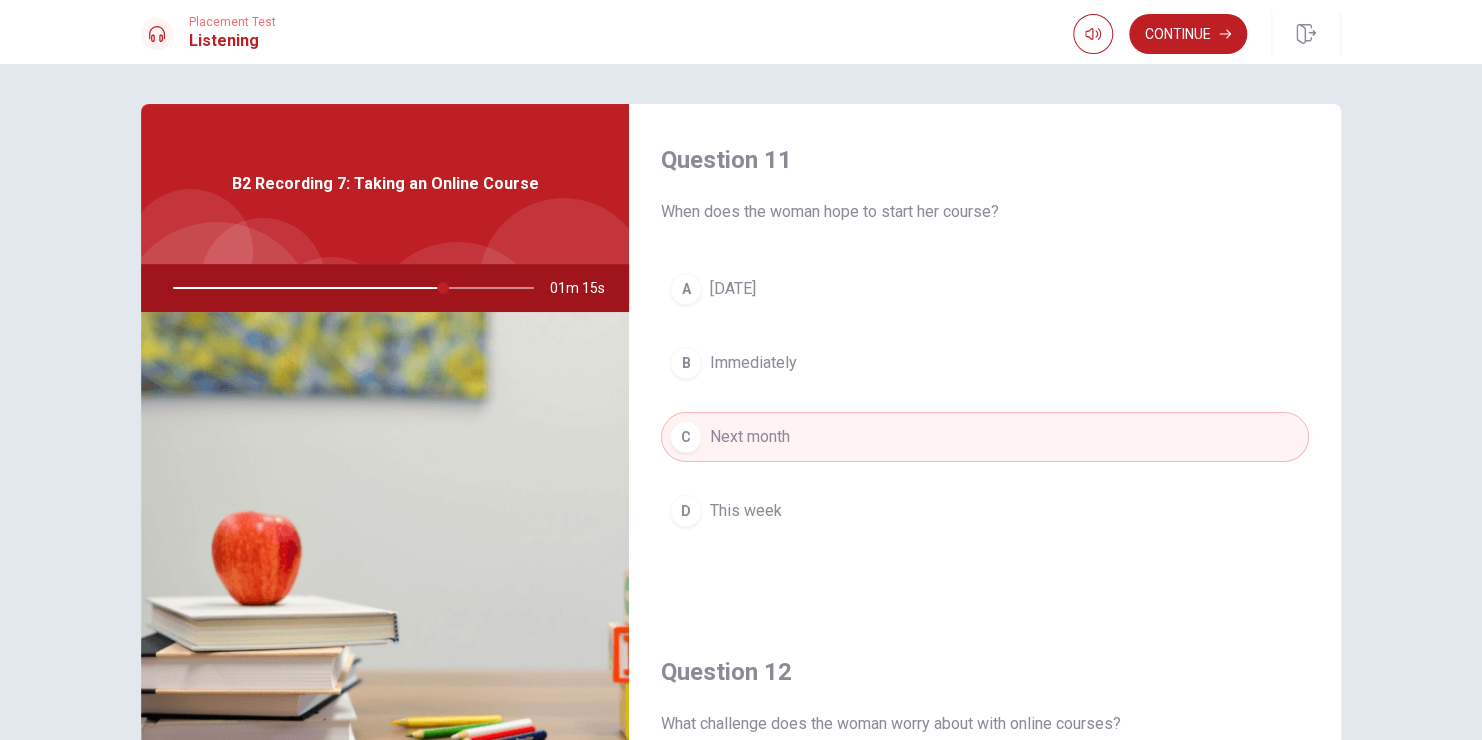 click on "C Next month" at bounding box center [985, 437] 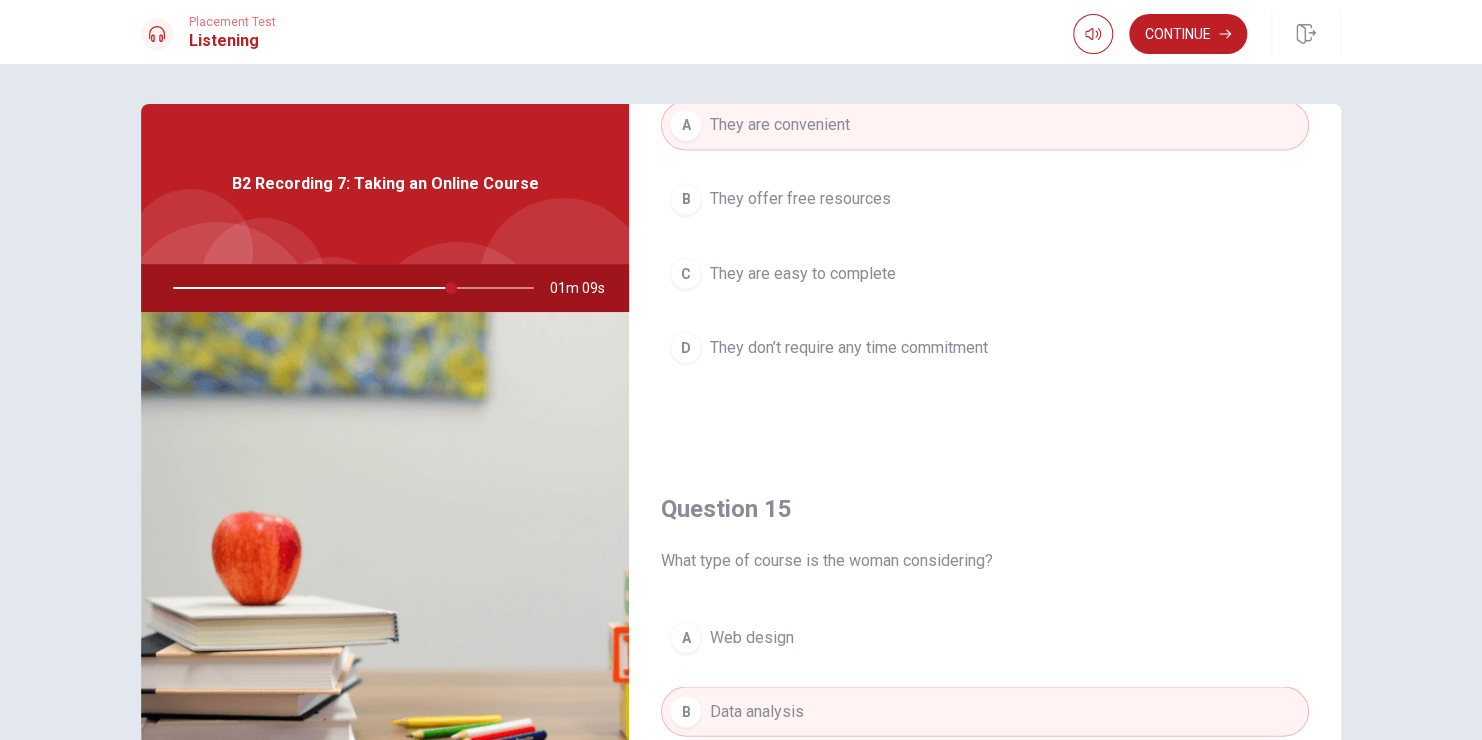 scroll, scrollTop: 1856, scrollLeft: 0, axis: vertical 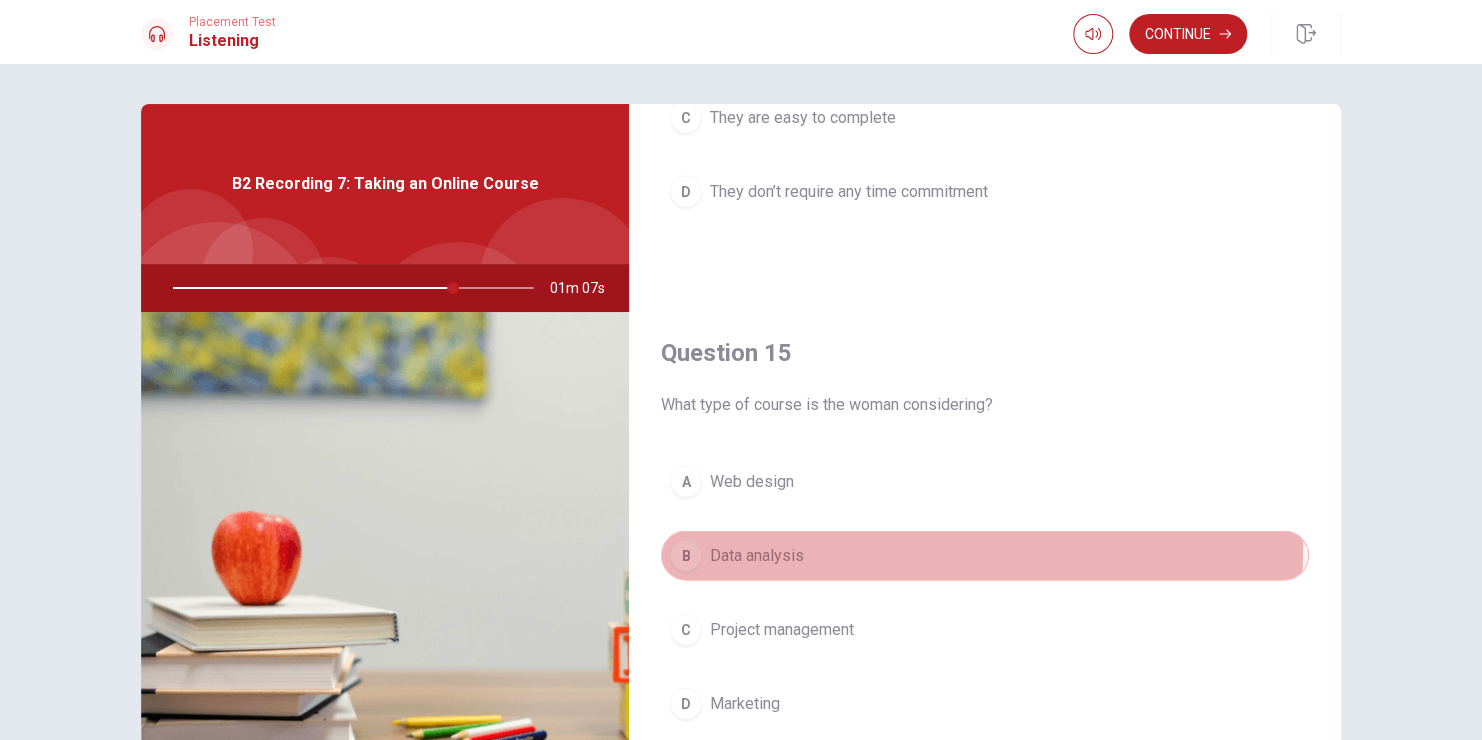 click on "B Data analysis" at bounding box center (985, 555) 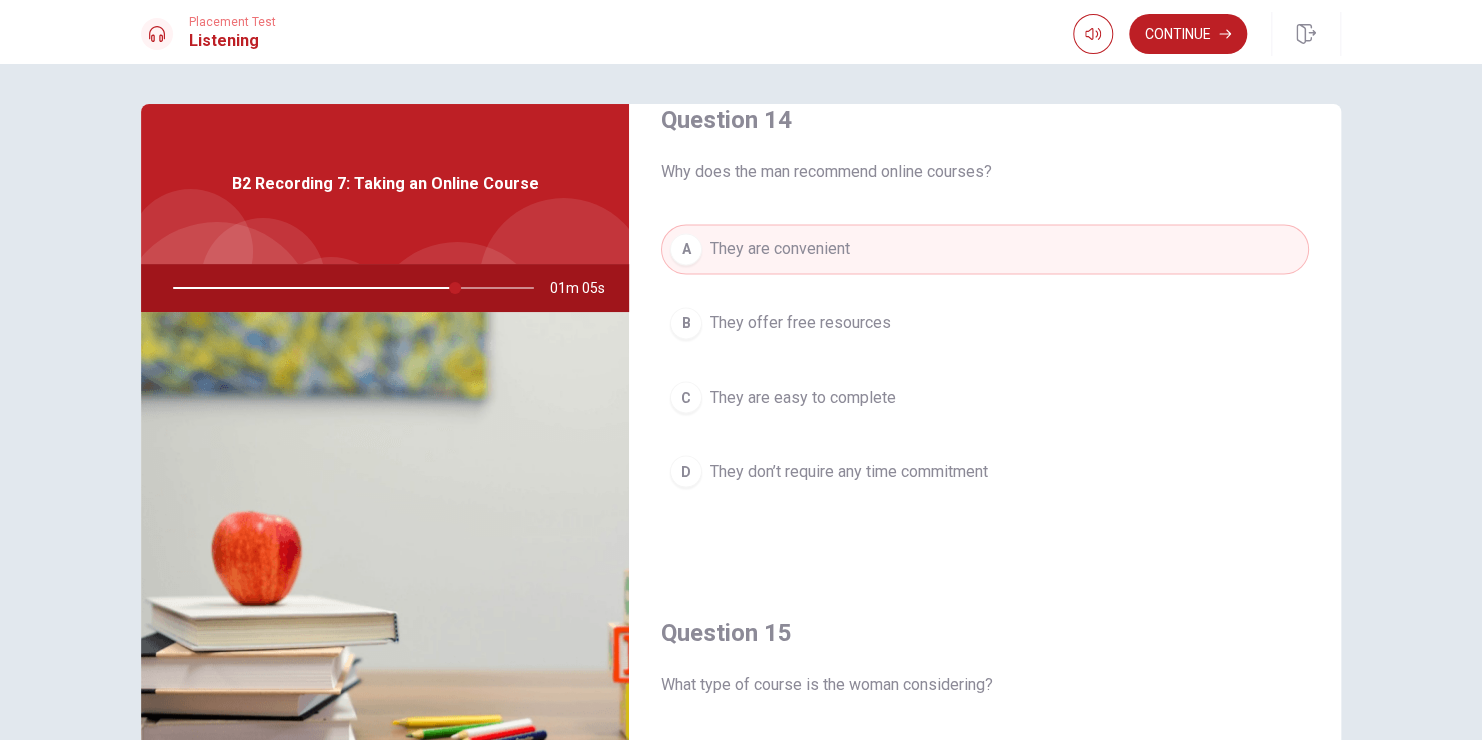 scroll, scrollTop: 1456, scrollLeft: 0, axis: vertical 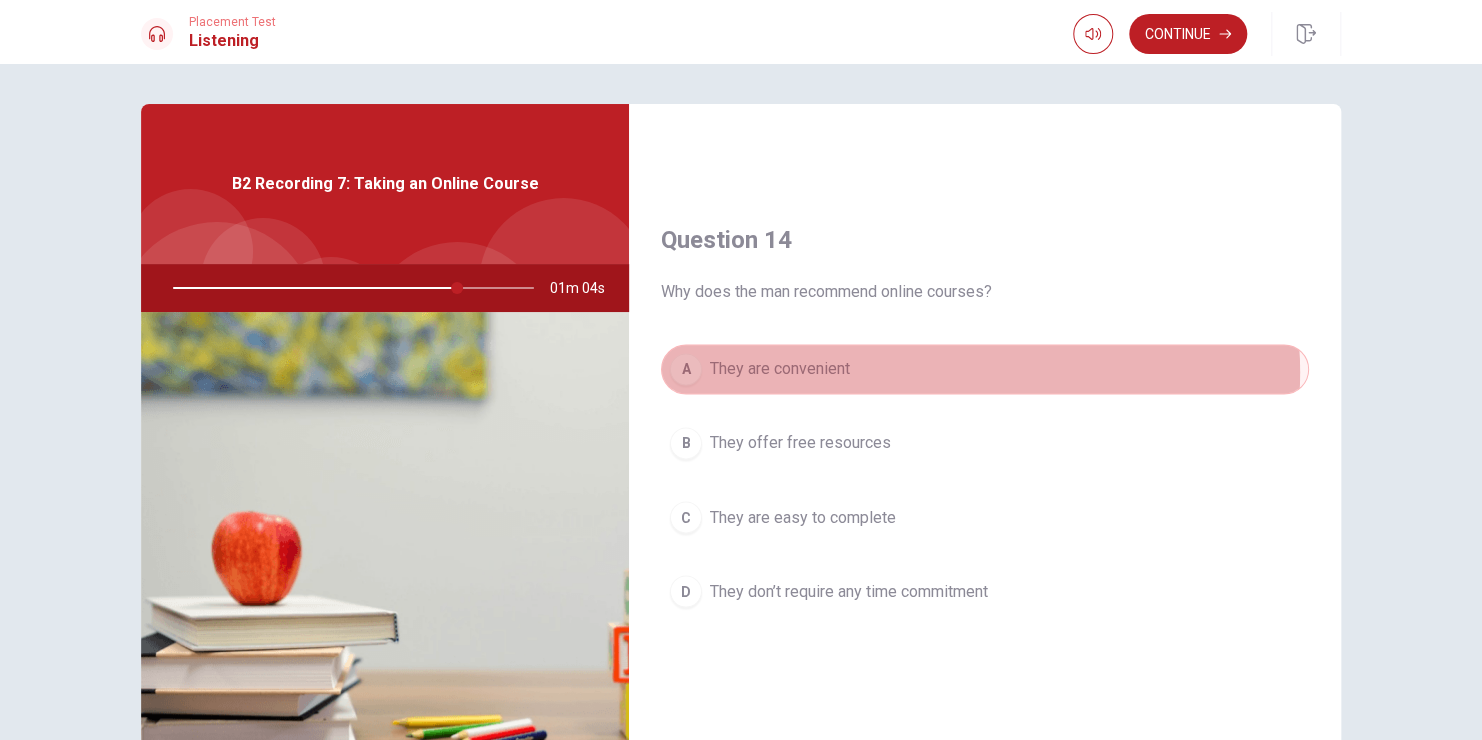 click on "A They are convenient" at bounding box center [985, 369] 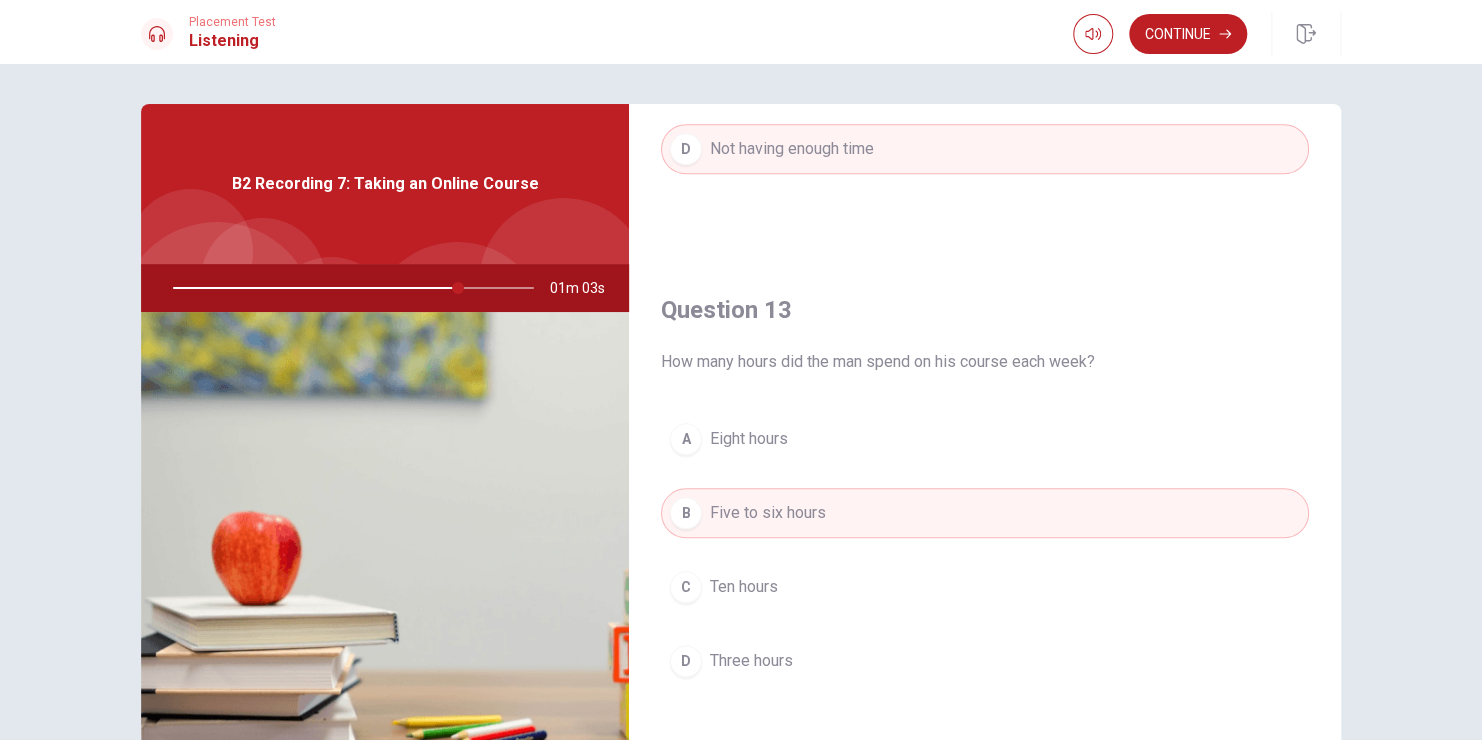 scroll, scrollTop: 856, scrollLeft: 0, axis: vertical 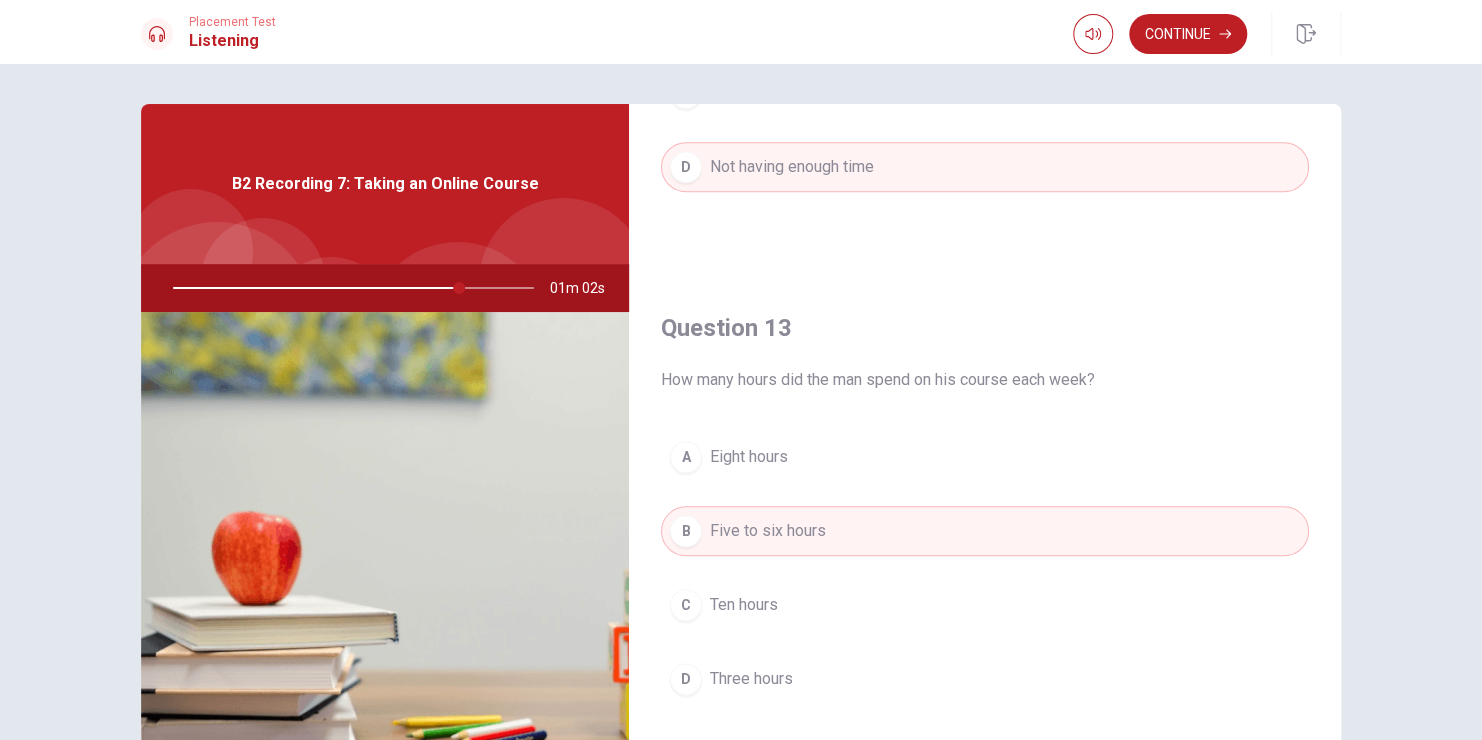 click on "B Five to six hours" at bounding box center (985, 531) 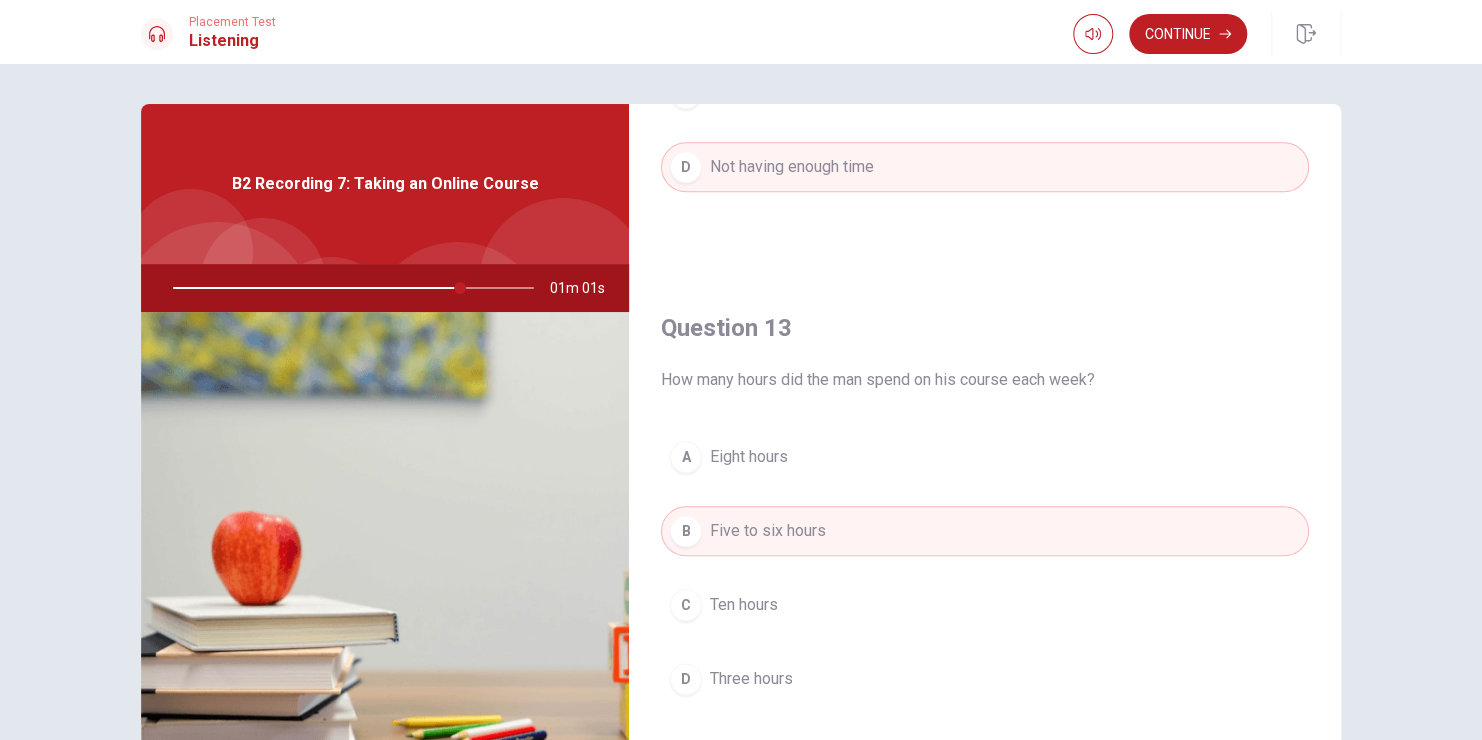 scroll, scrollTop: 556, scrollLeft: 0, axis: vertical 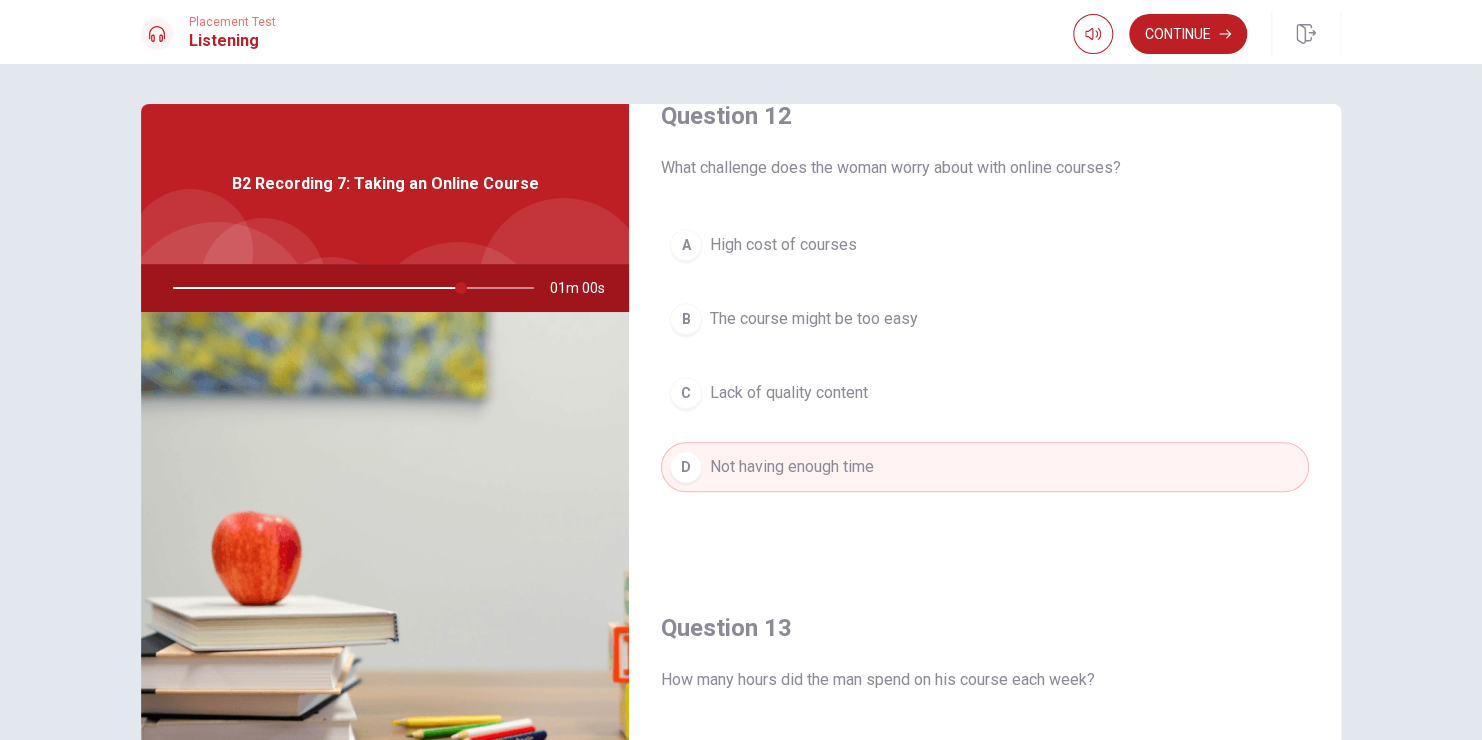 click on "D Not having enough time" at bounding box center (985, 467) 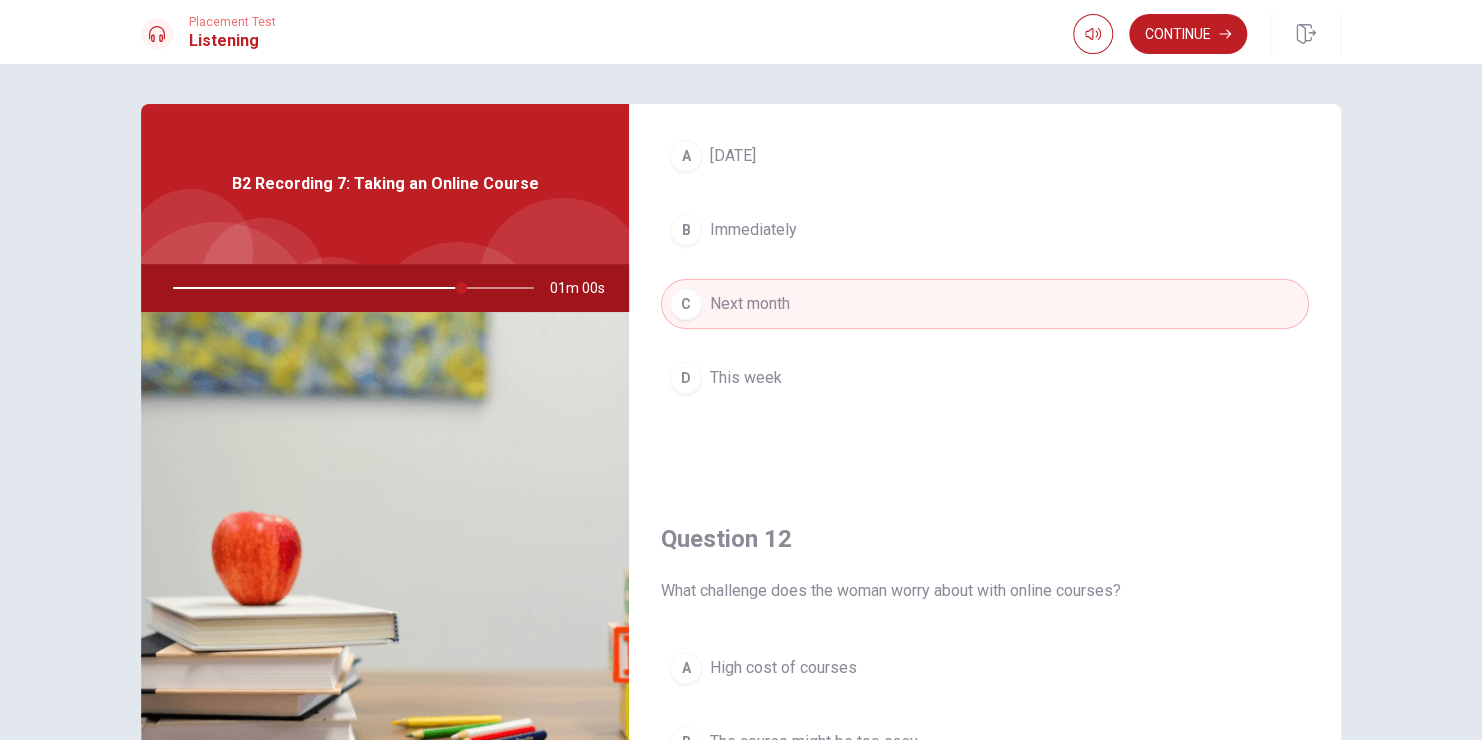 scroll, scrollTop: 0, scrollLeft: 0, axis: both 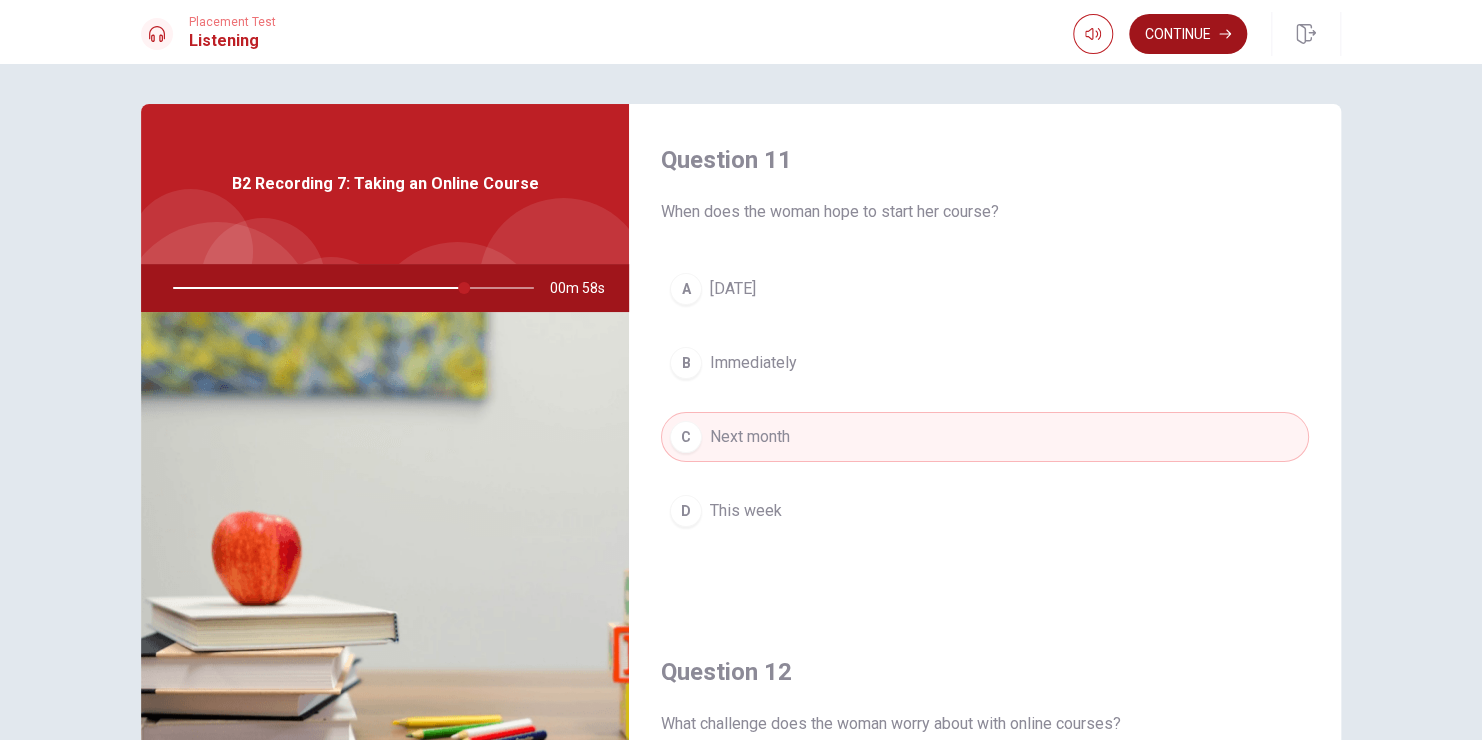 click on "Continue" at bounding box center (1188, 34) 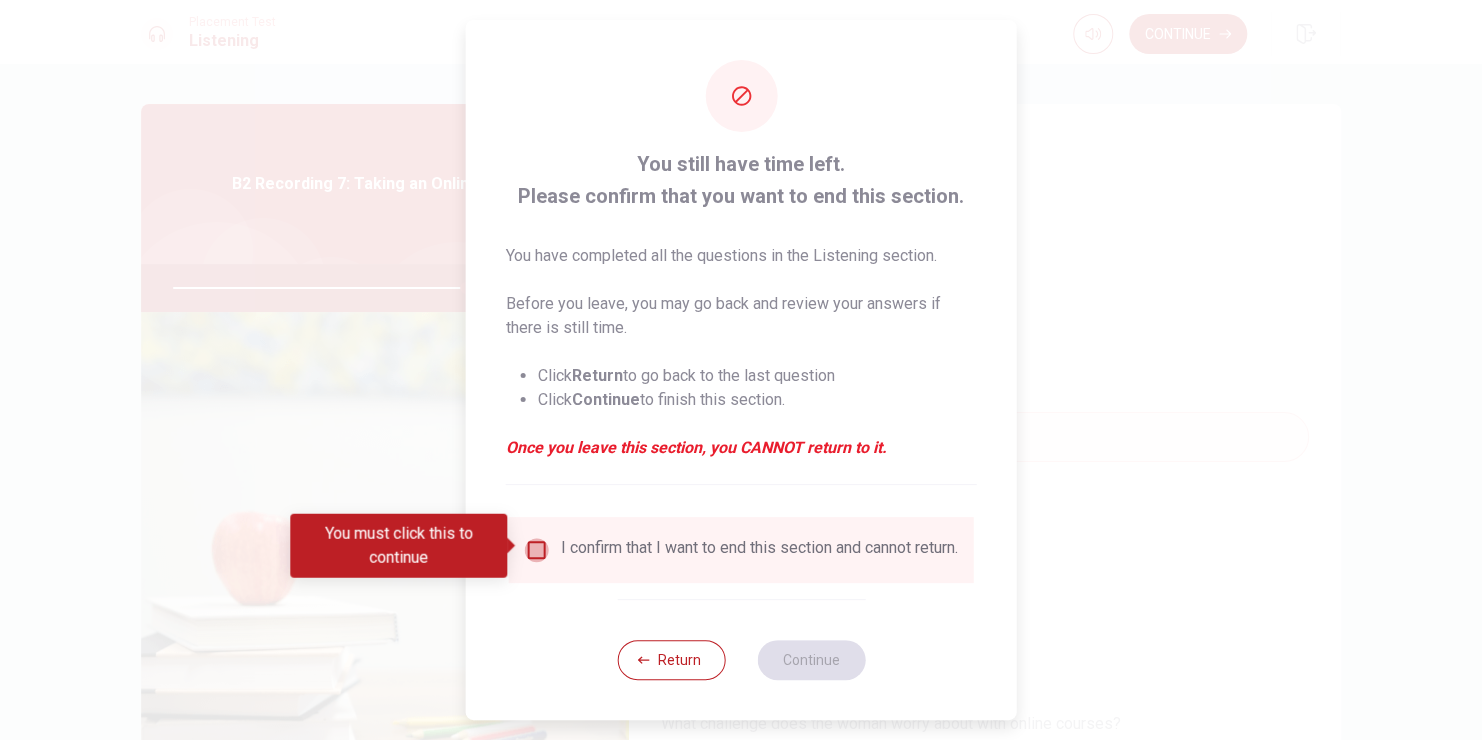 click at bounding box center [537, 550] 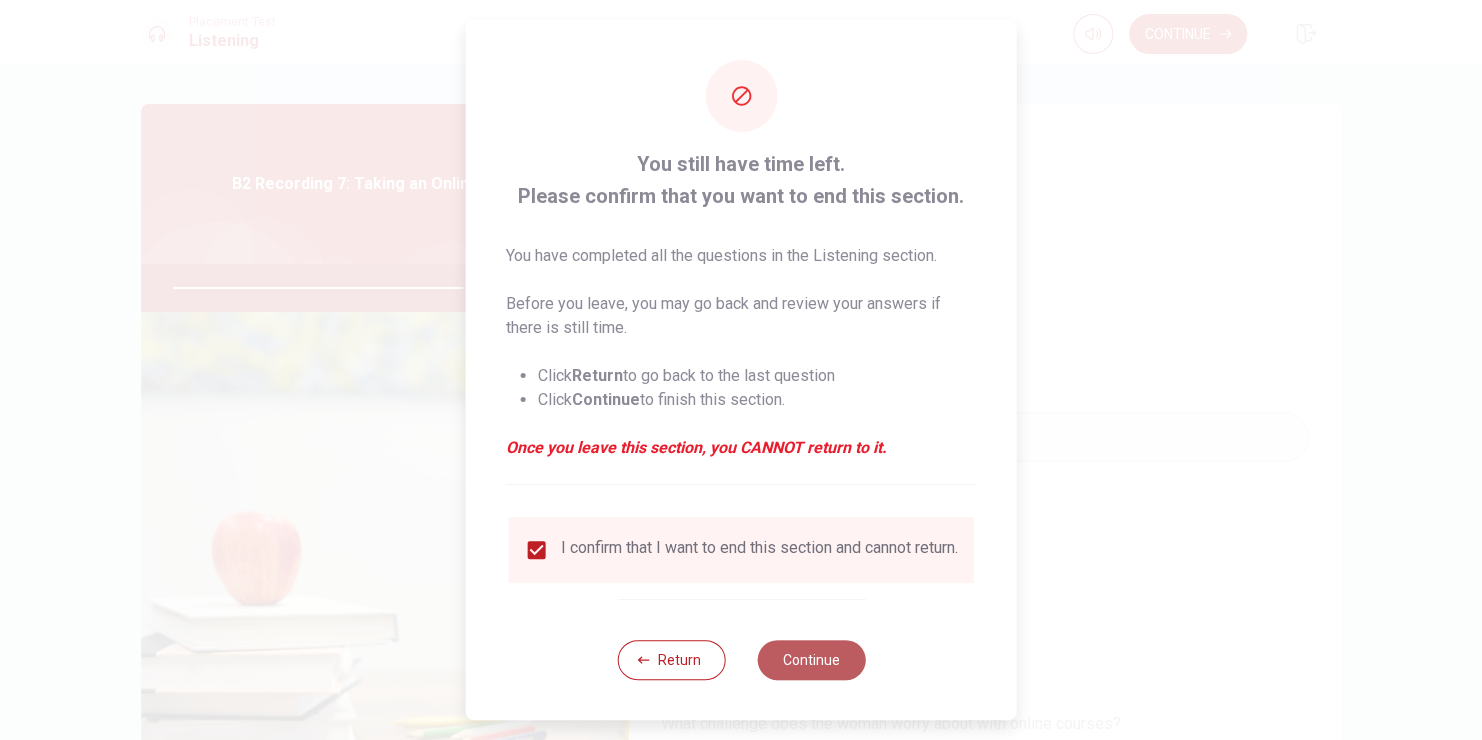 click on "Continue" at bounding box center [811, 660] 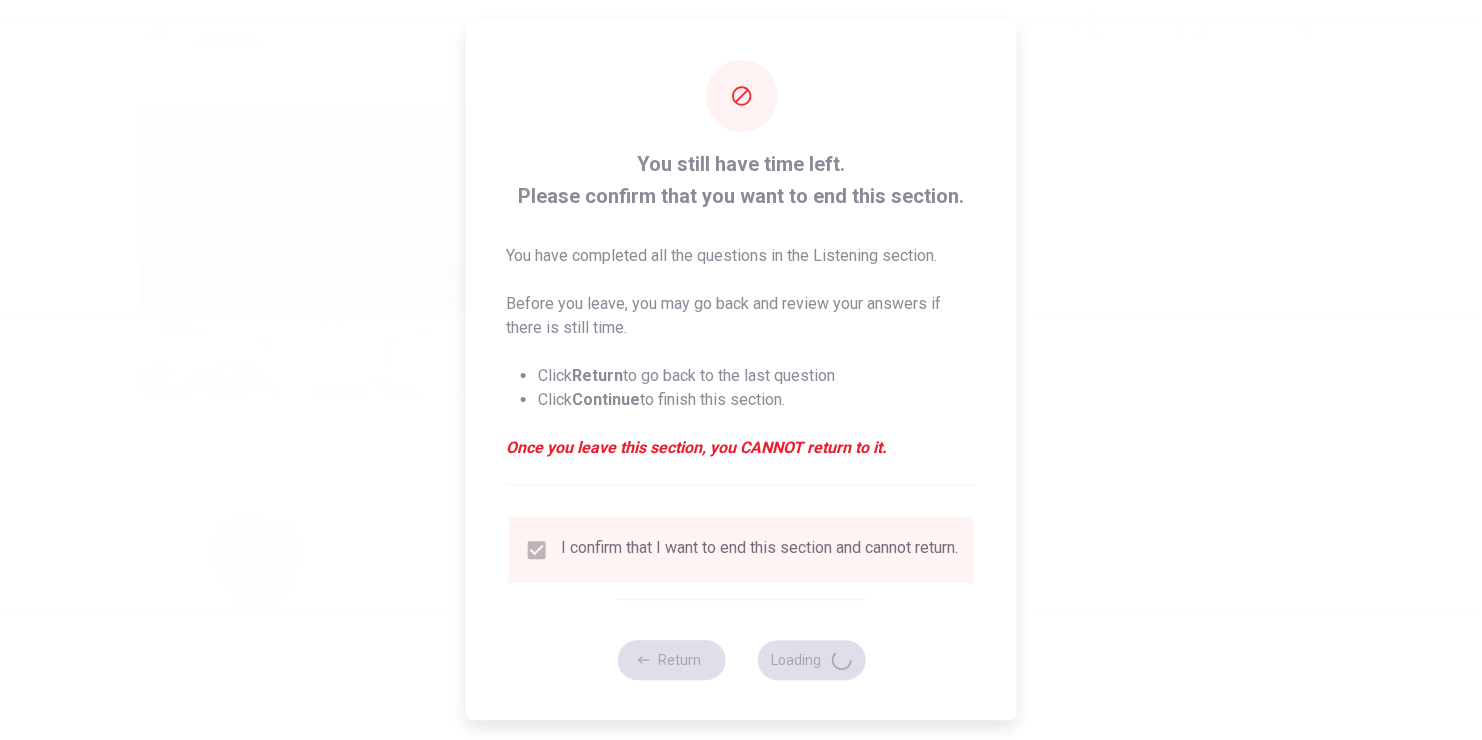 type on "82" 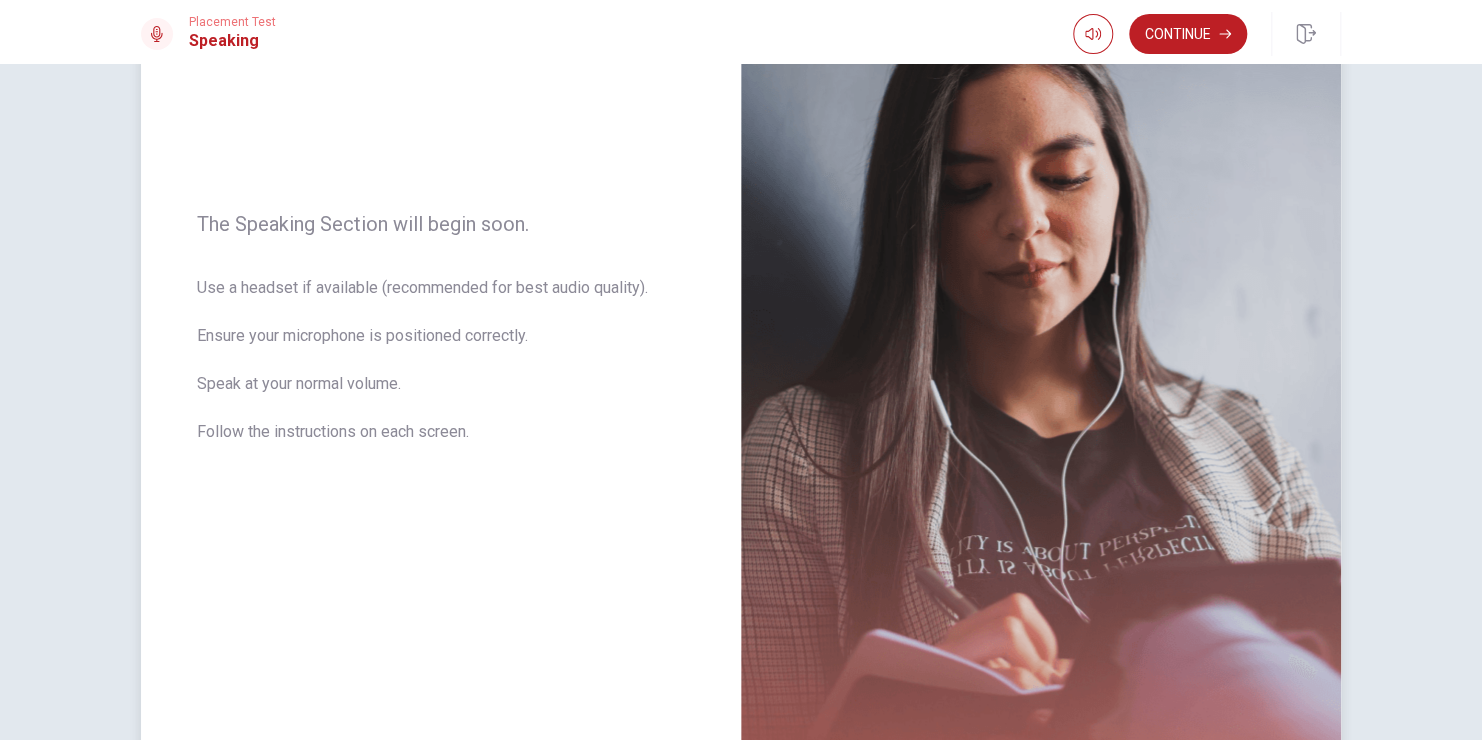 scroll, scrollTop: 40, scrollLeft: 0, axis: vertical 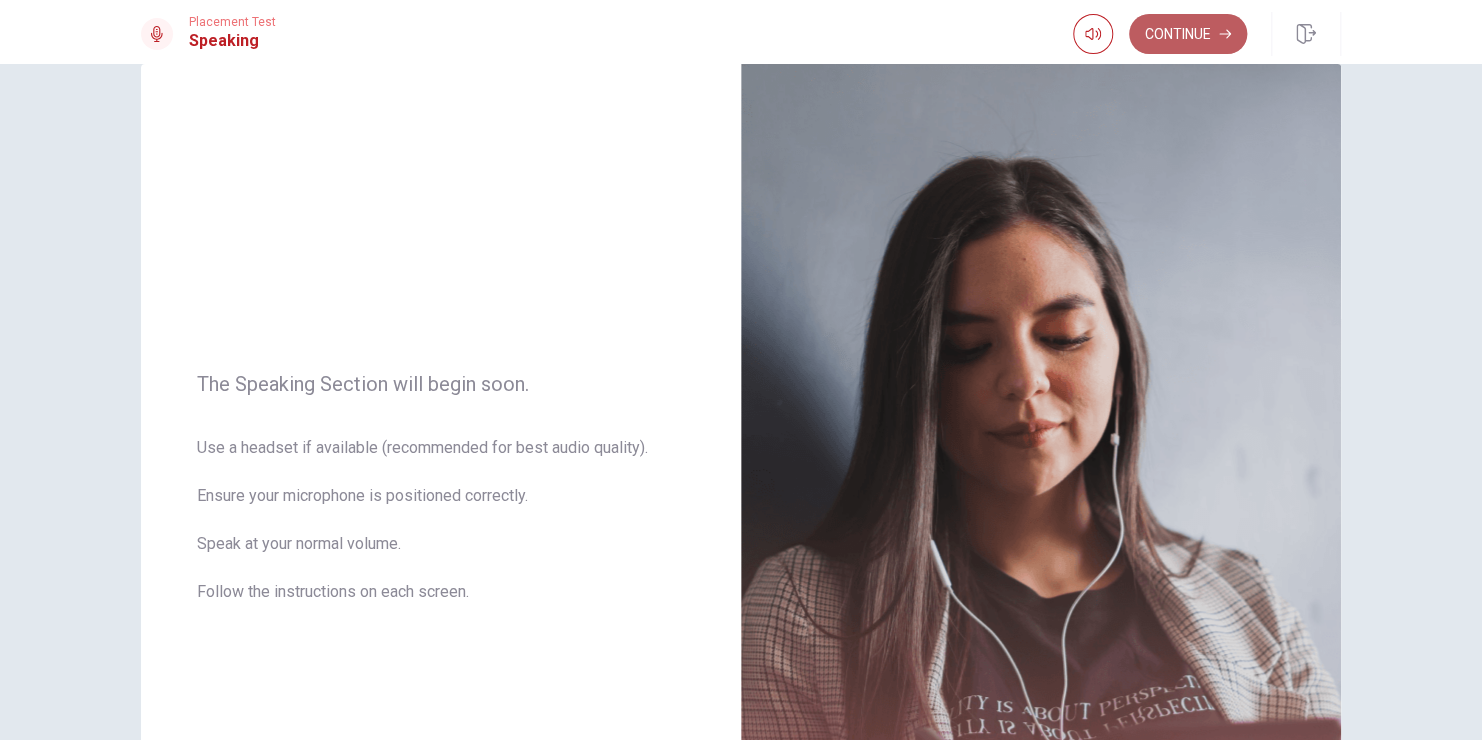 click on "Continue" at bounding box center (1188, 34) 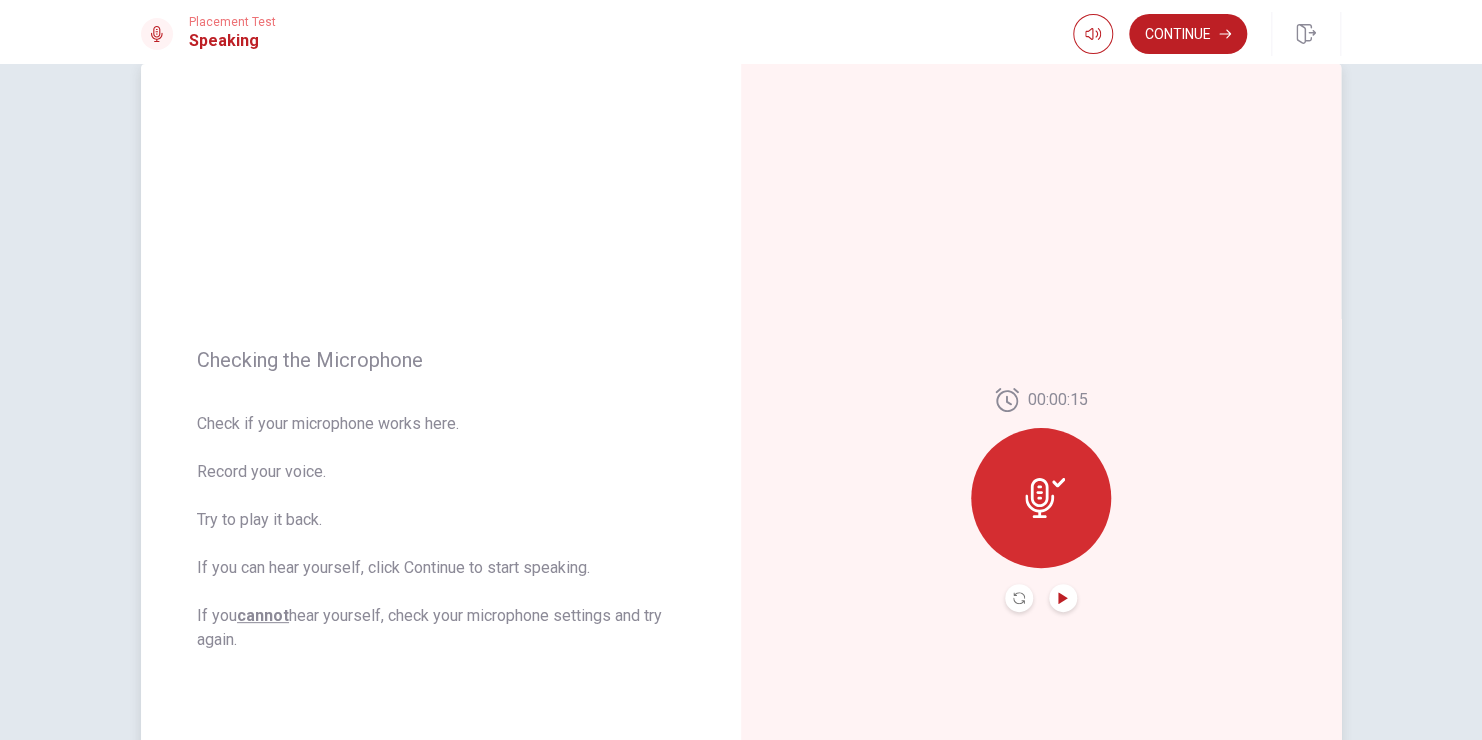 click 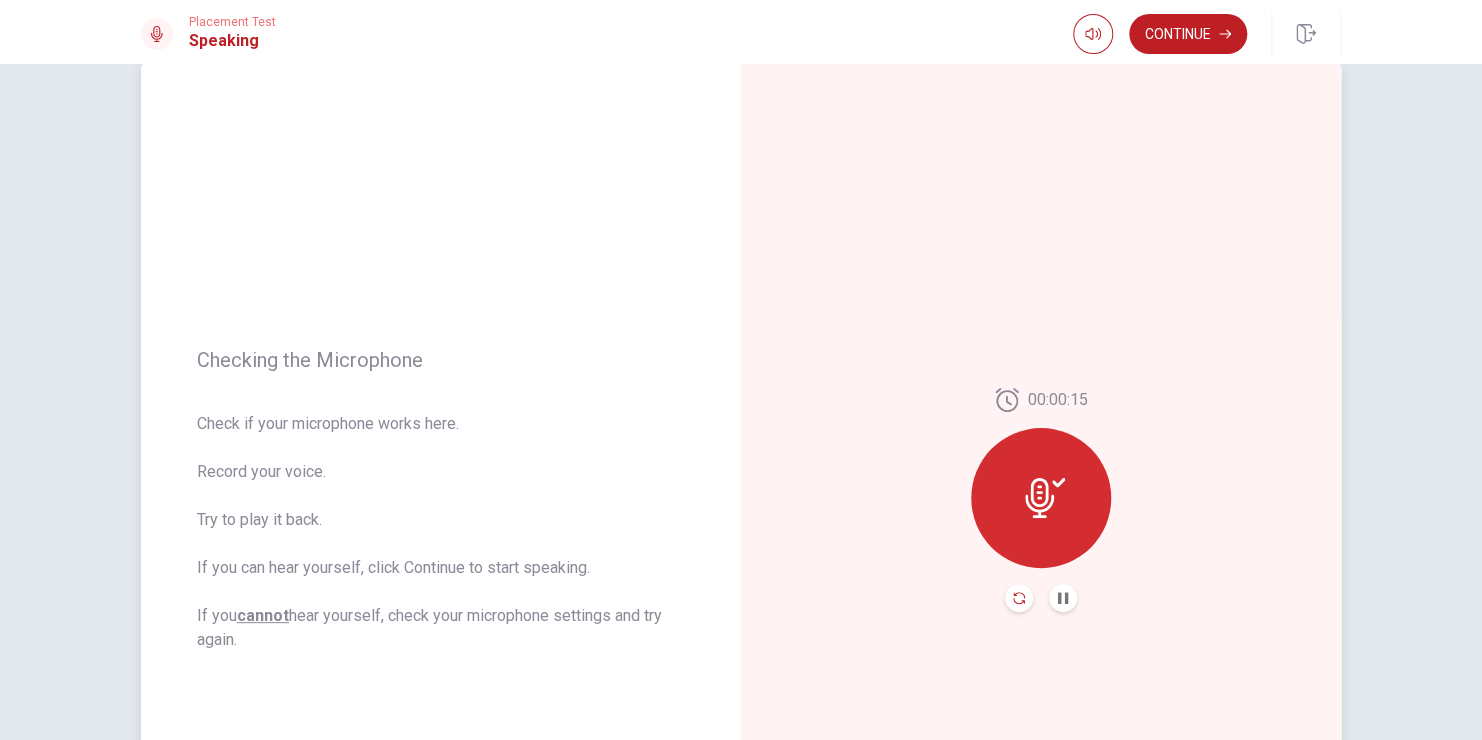 click 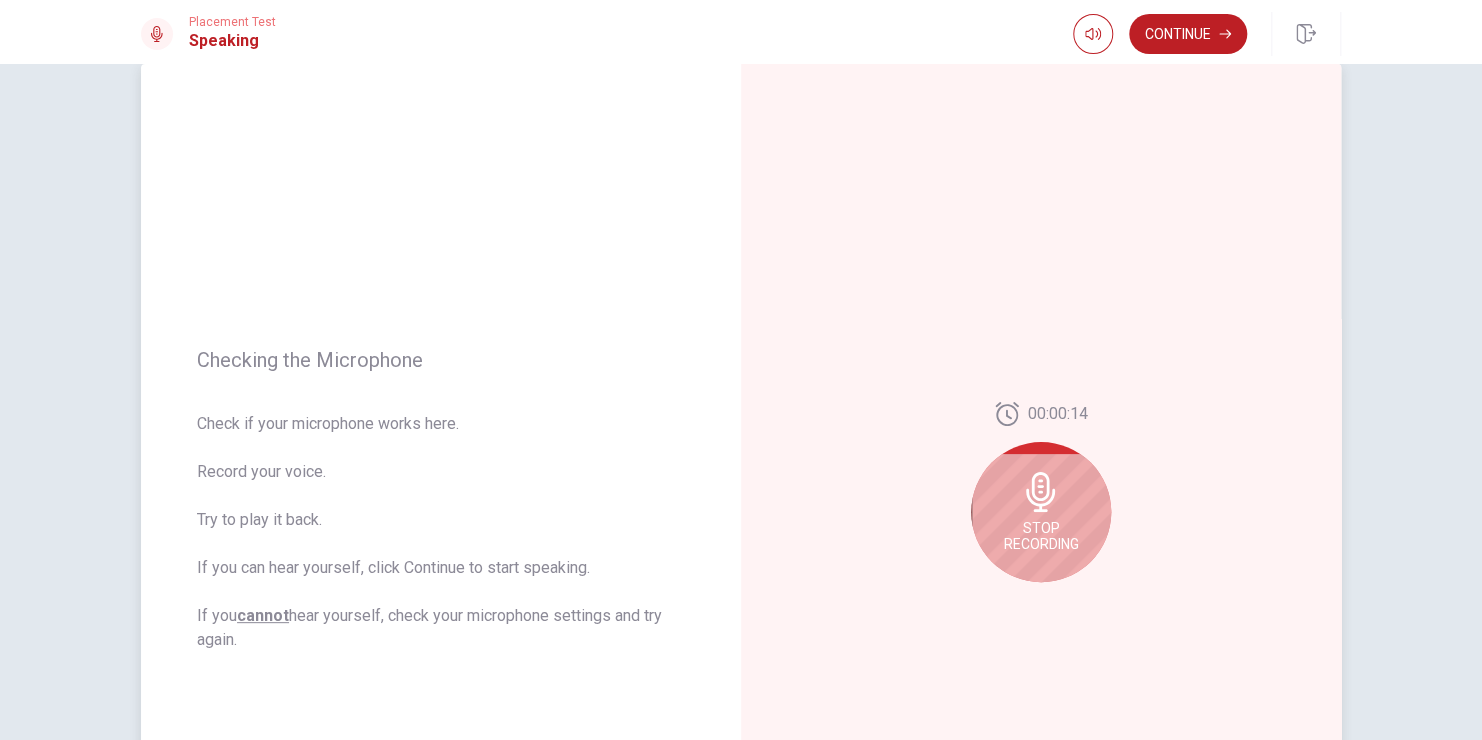 click on "Stop   Recording" at bounding box center [1041, 536] 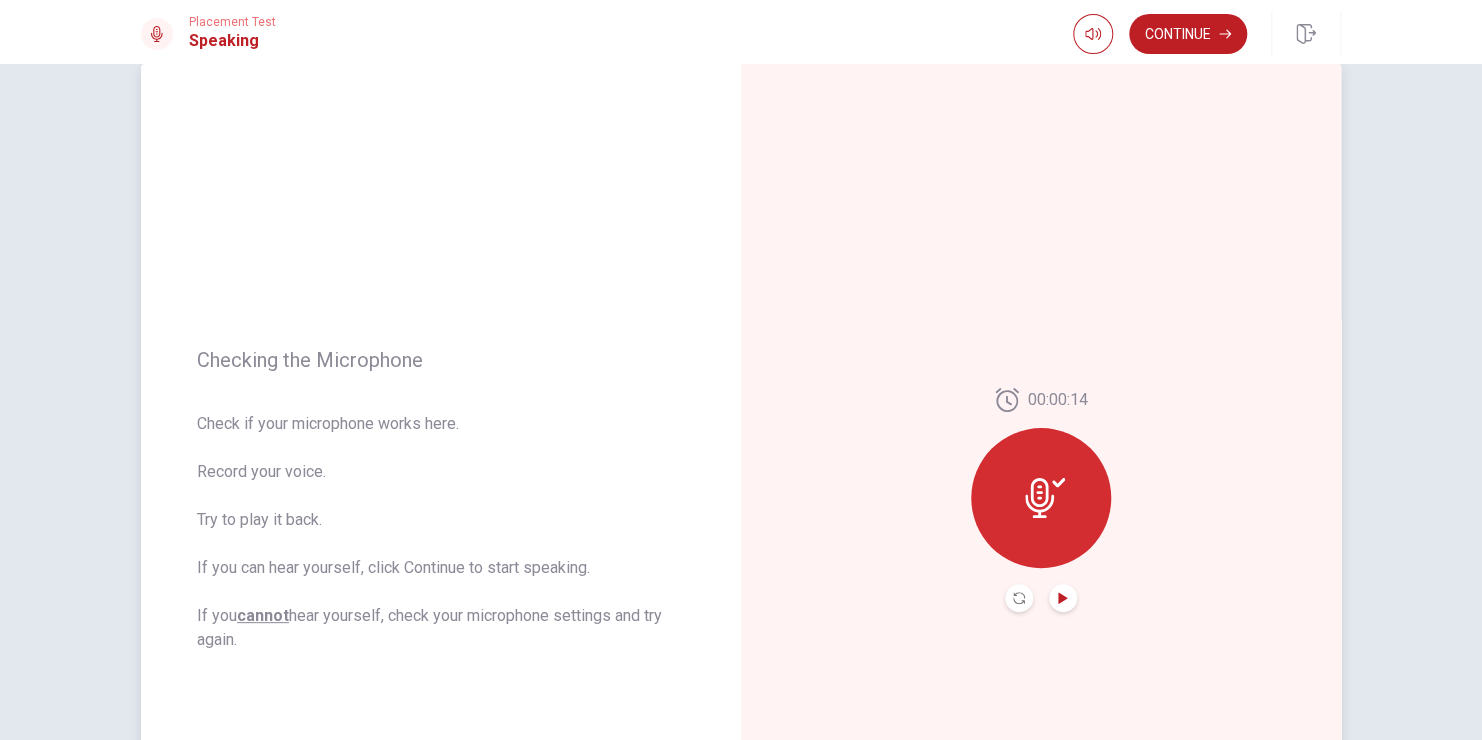 click 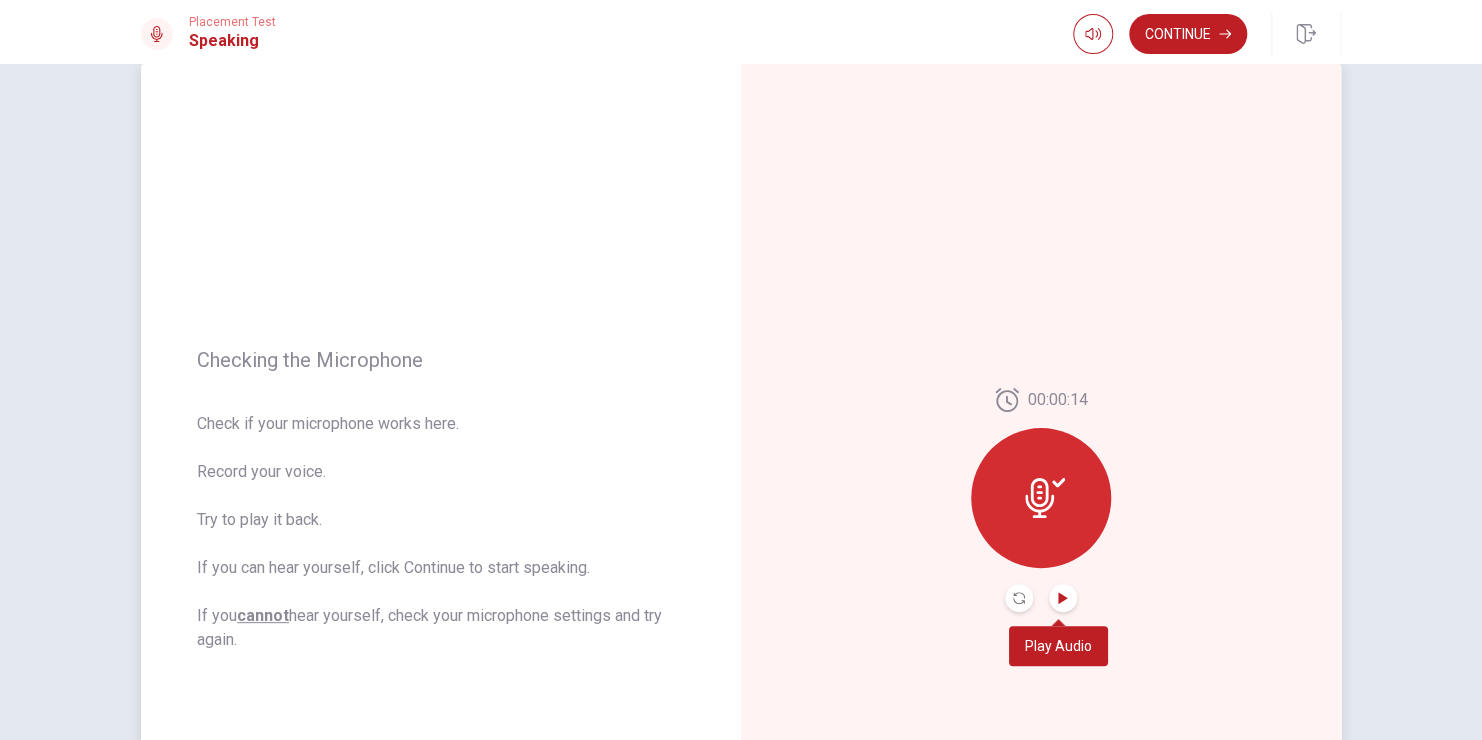 click 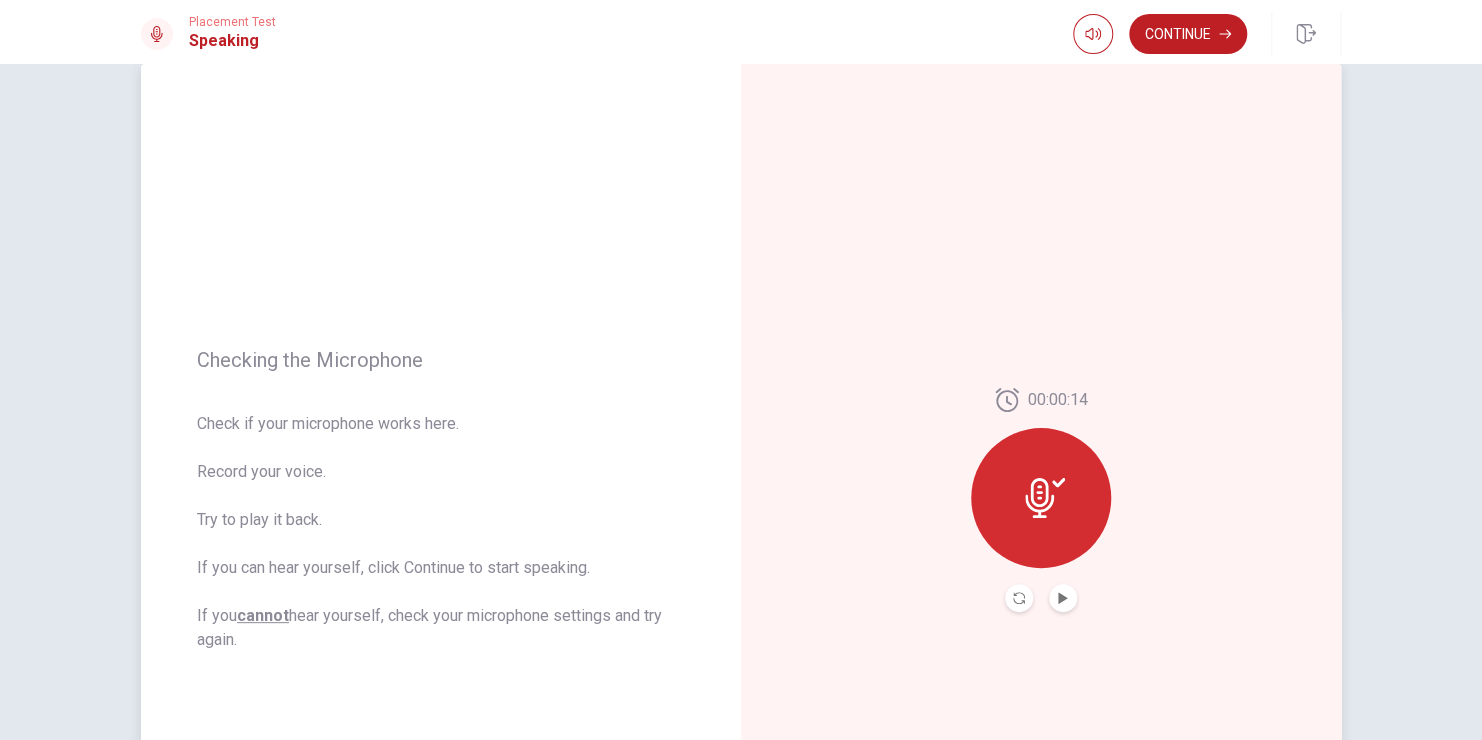 click at bounding box center [1063, 598] 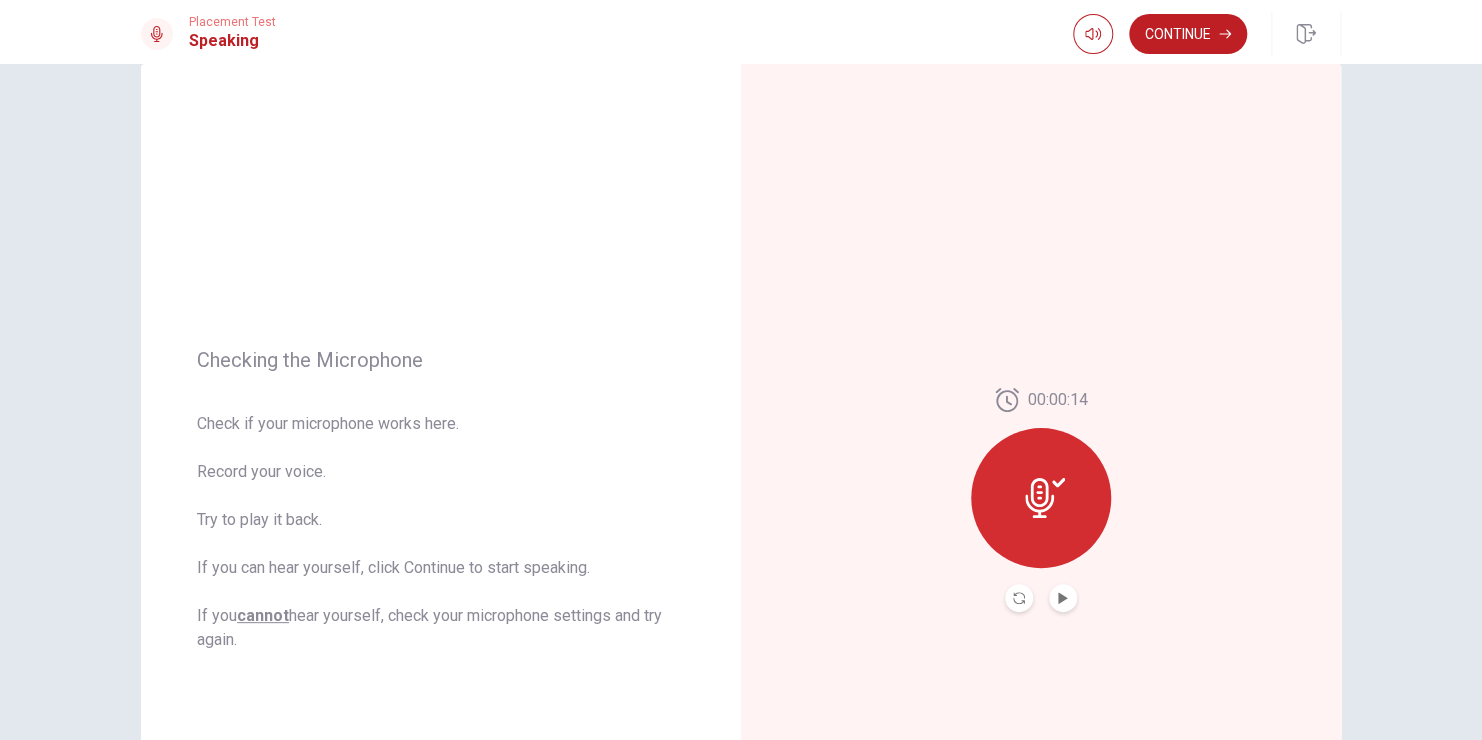 click 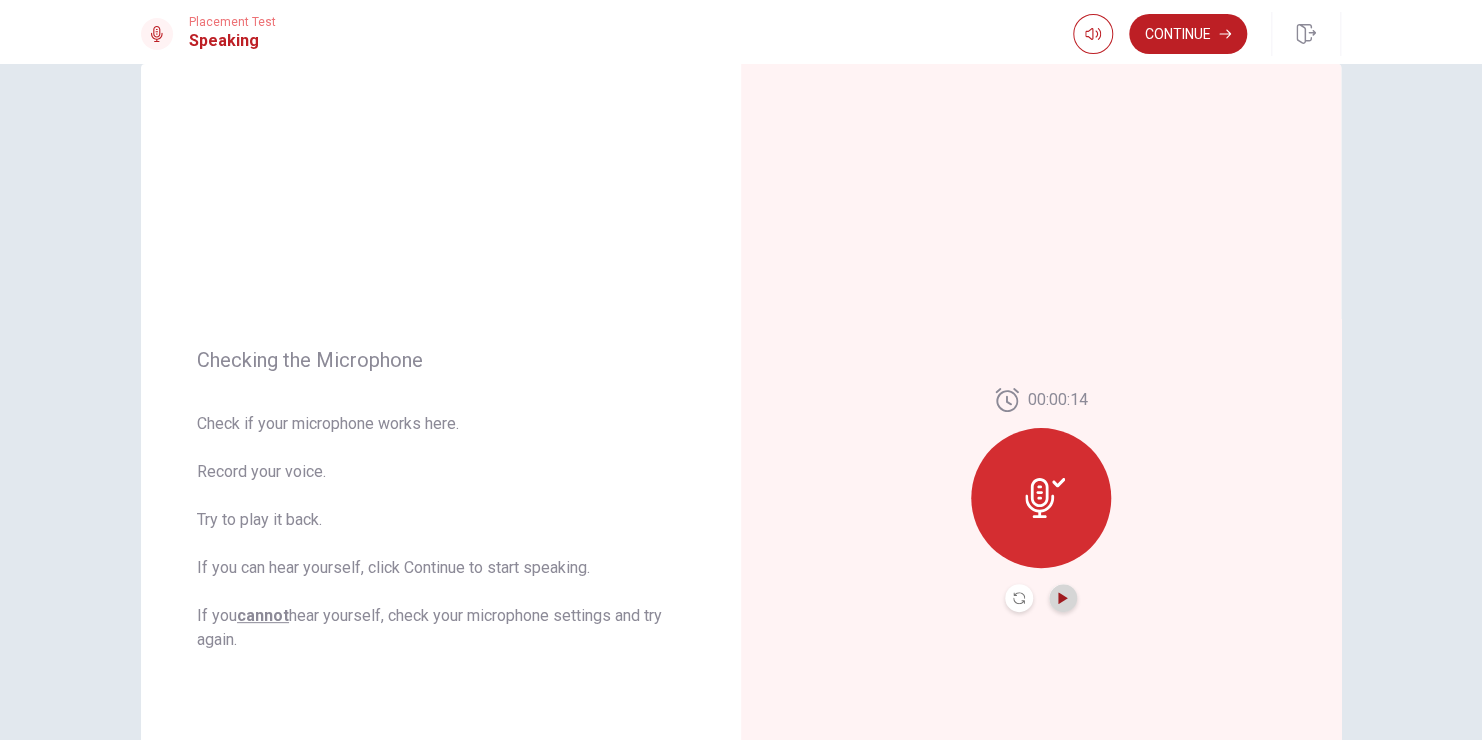 click 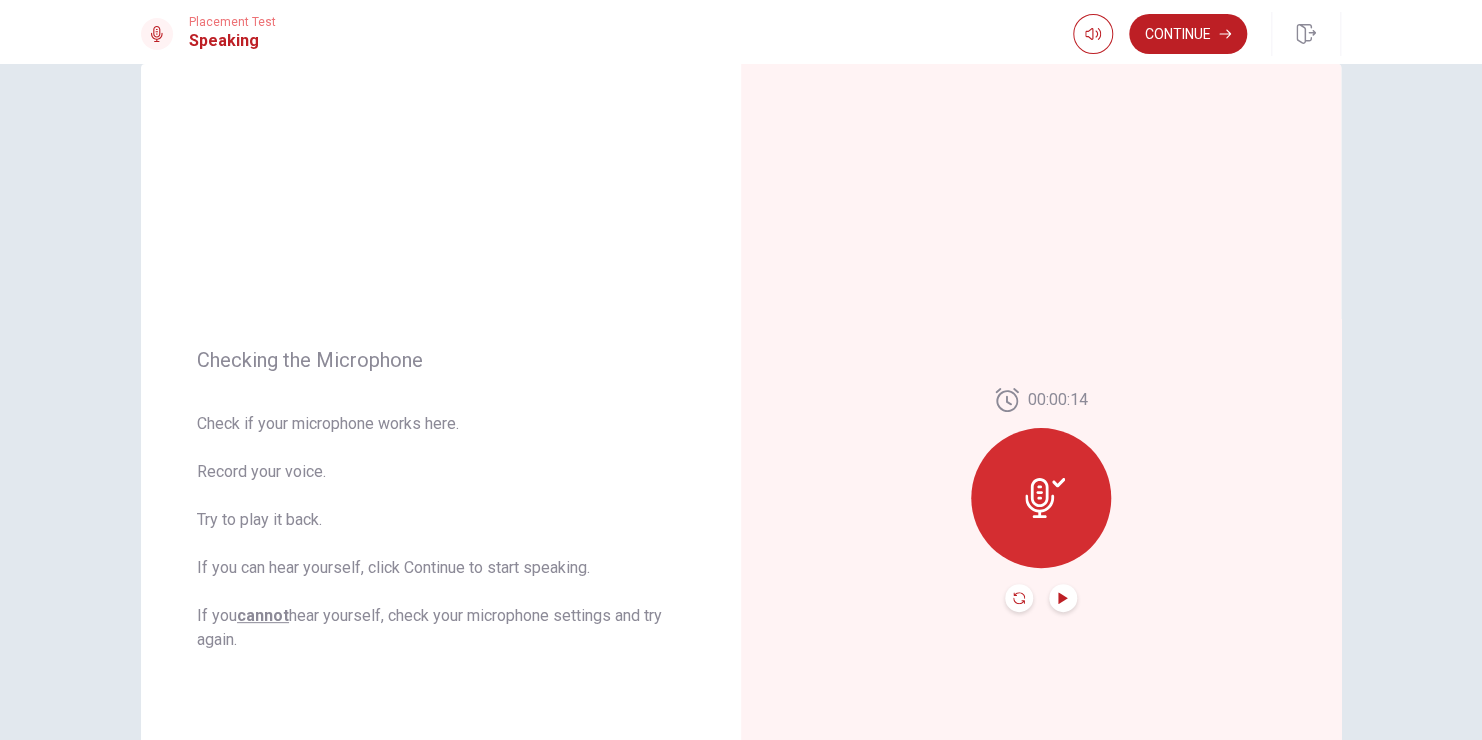 click 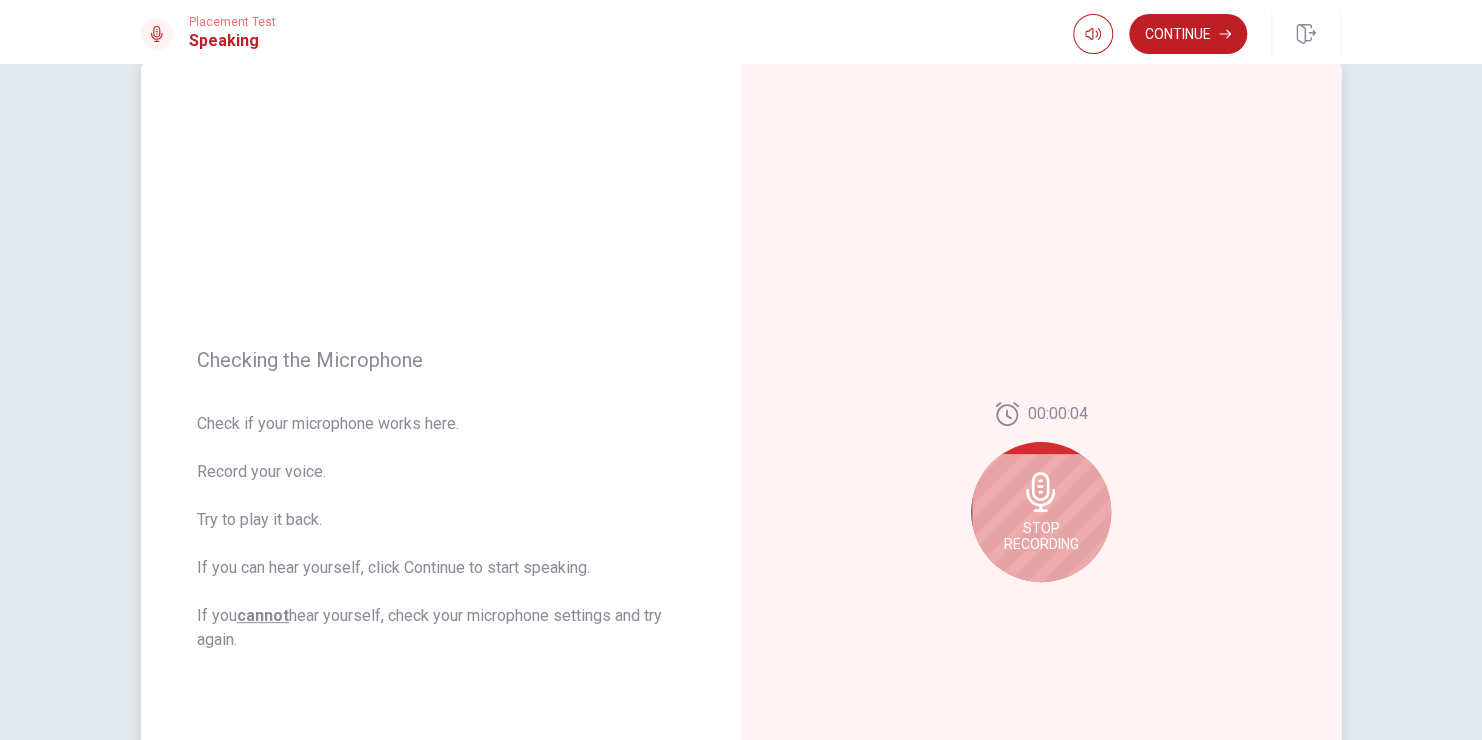 click on "Stop   Recording" at bounding box center (1041, 536) 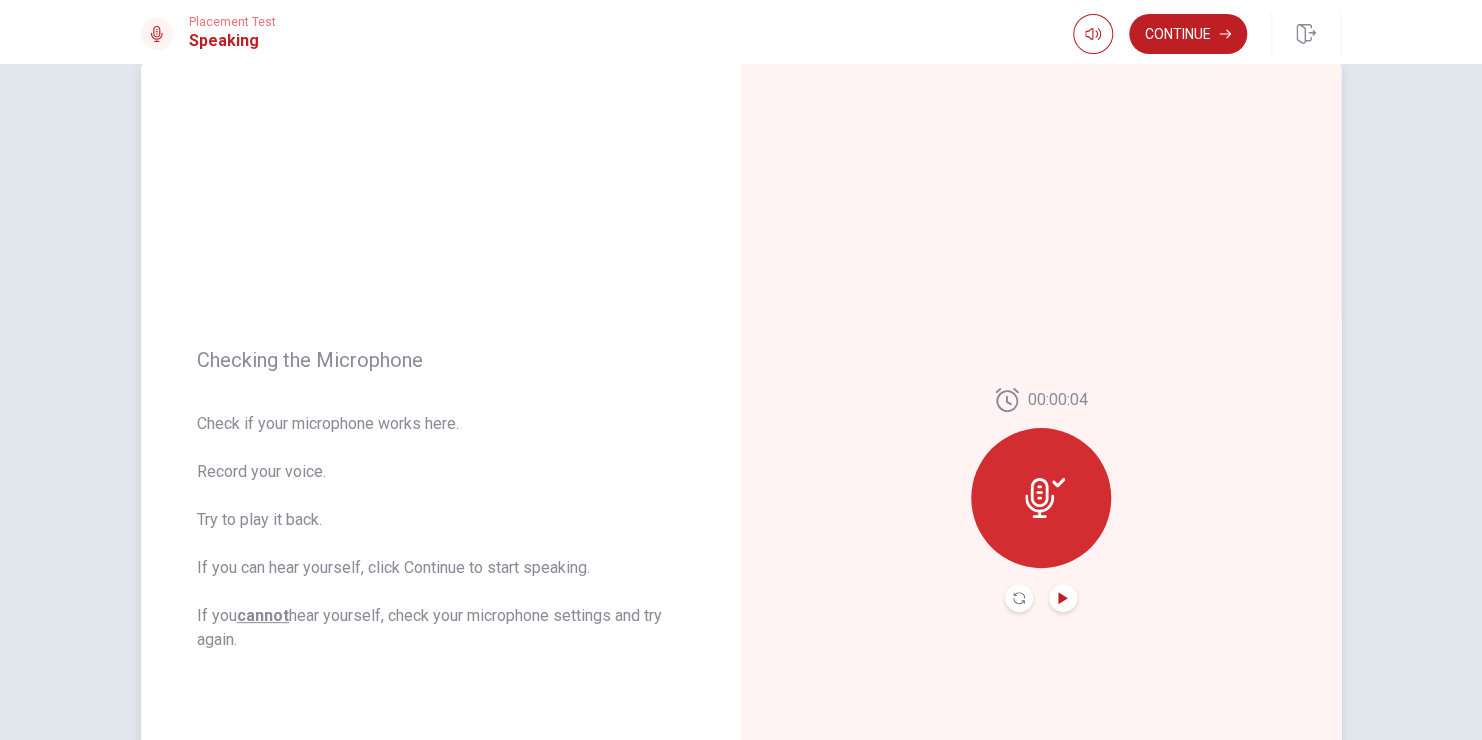 click 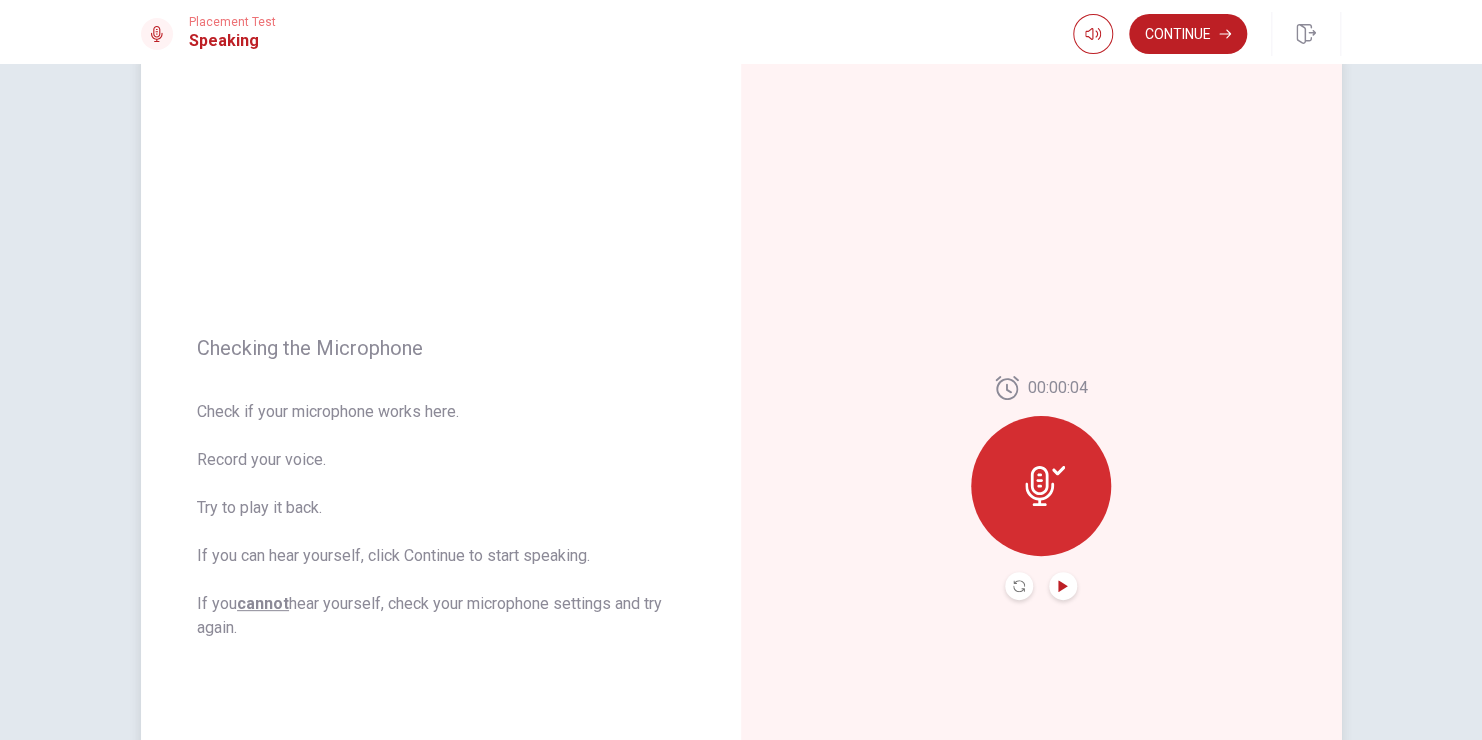 scroll, scrollTop: 100, scrollLeft: 0, axis: vertical 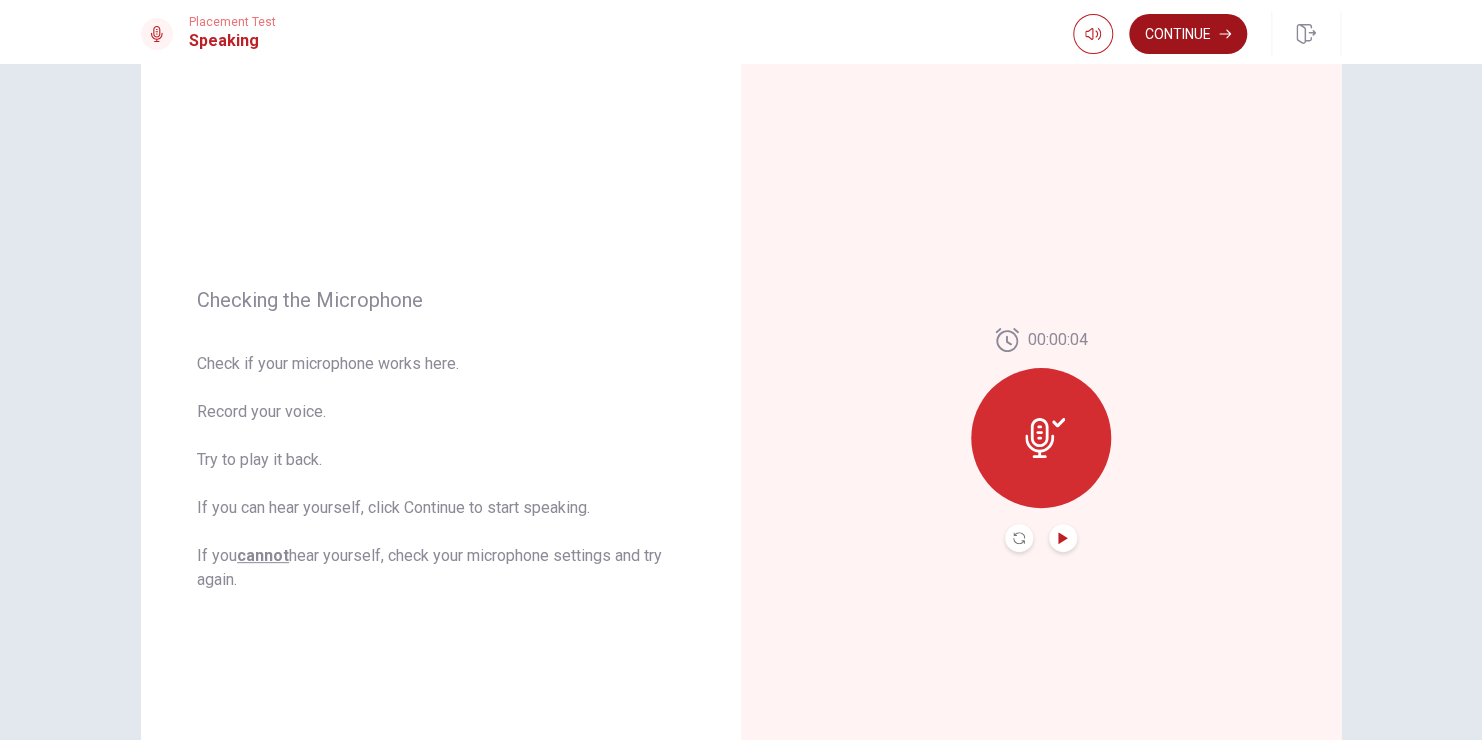 click on "Continue" at bounding box center (1188, 34) 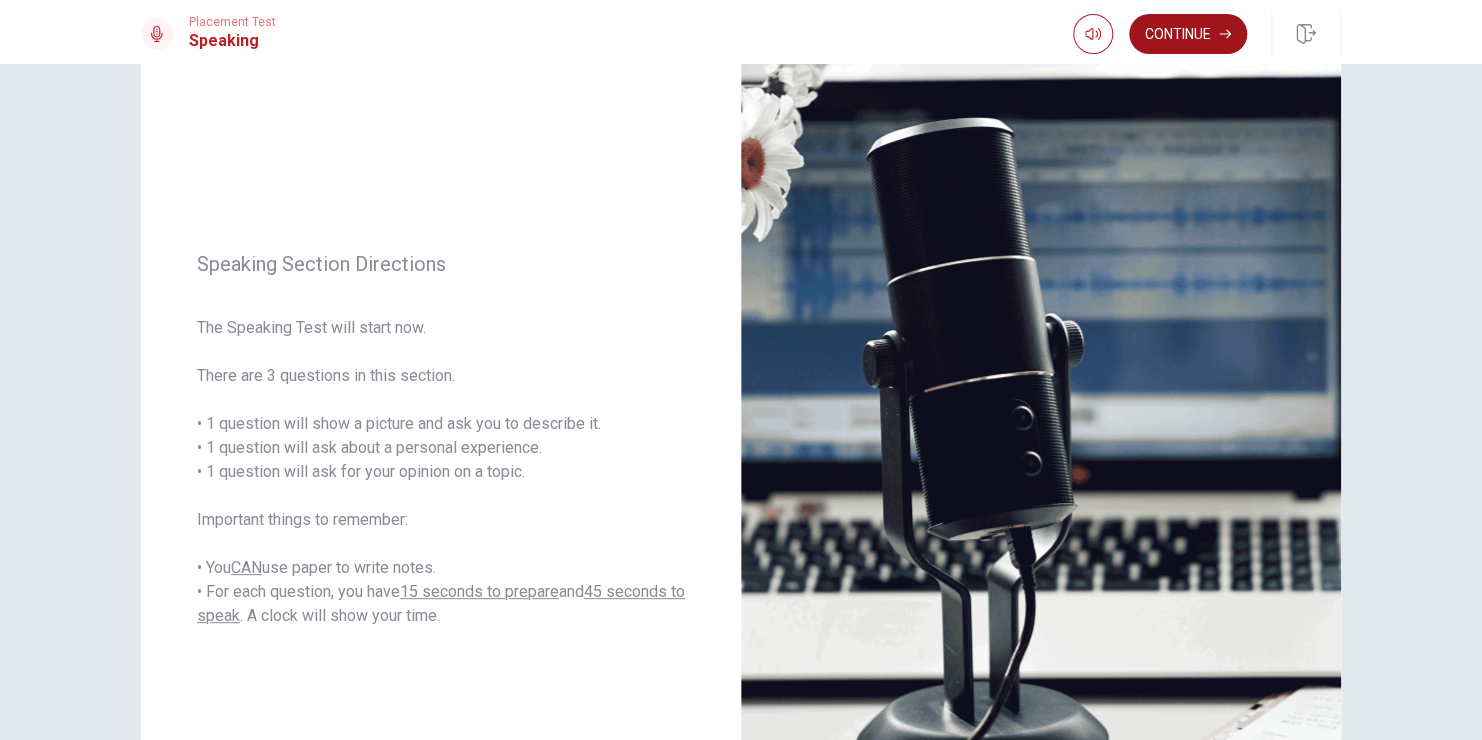 click on "Continue" at bounding box center [1188, 34] 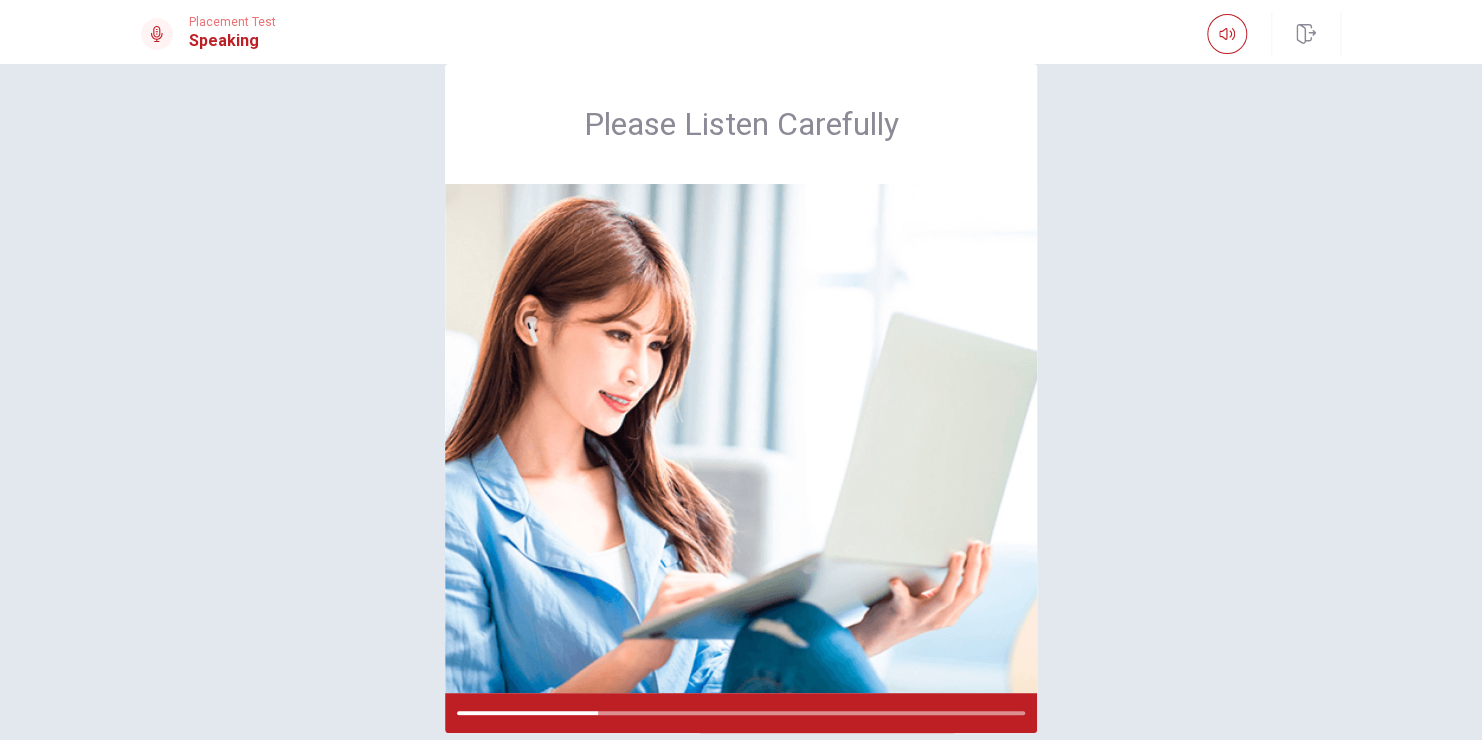 scroll, scrollTop: 57, scrollLeft: 0, axis: vertical 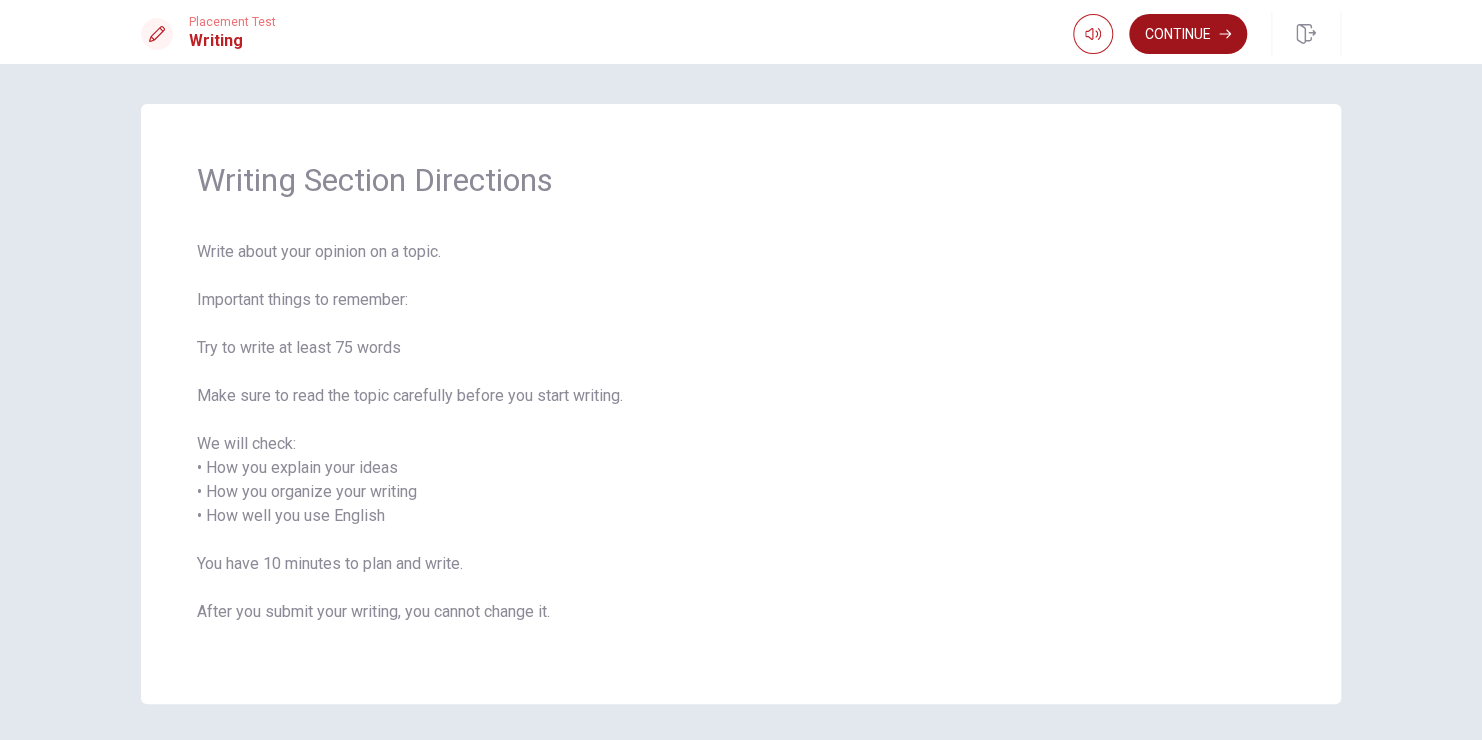 click on "Continue" at bounding box center (1188, 34) 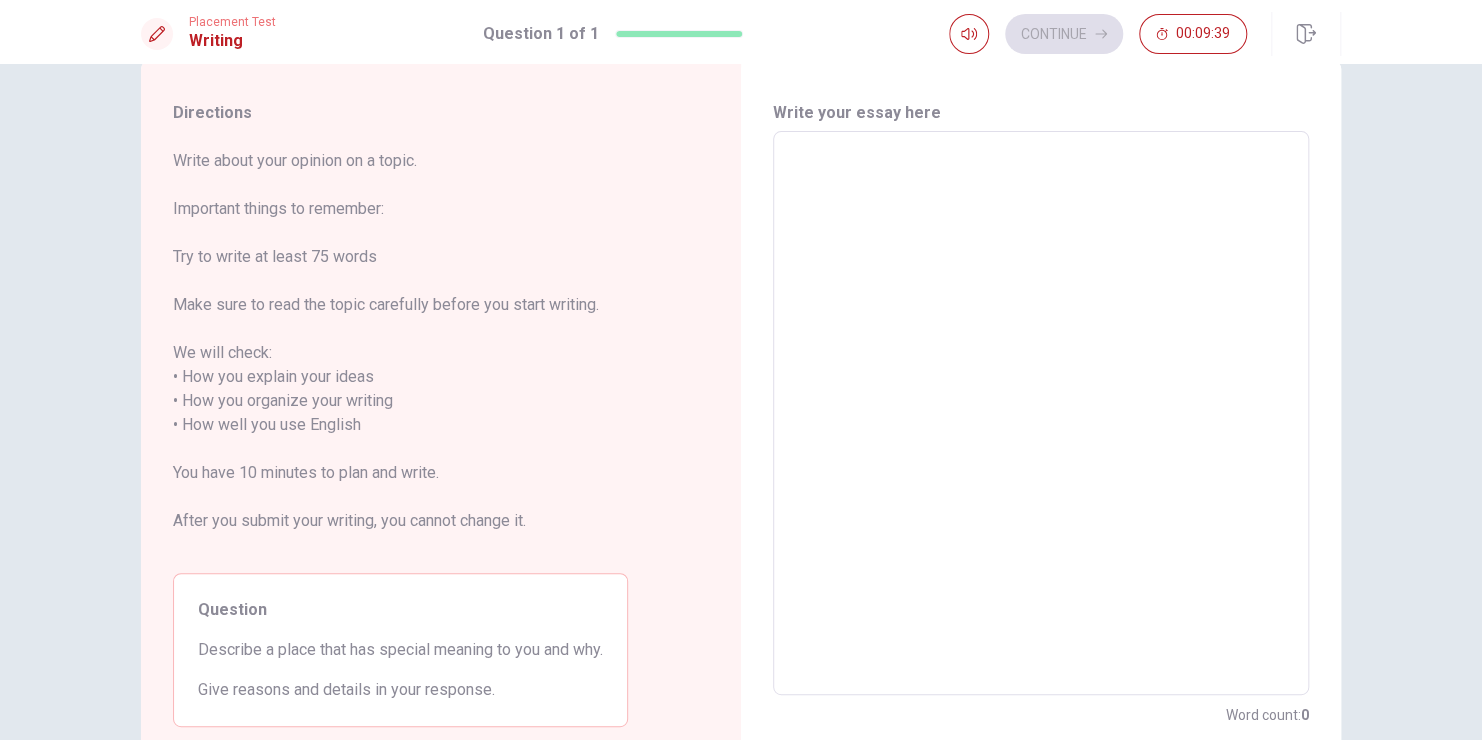 scroll, scrollTop: 0, scrollLeft: 0, axis: both 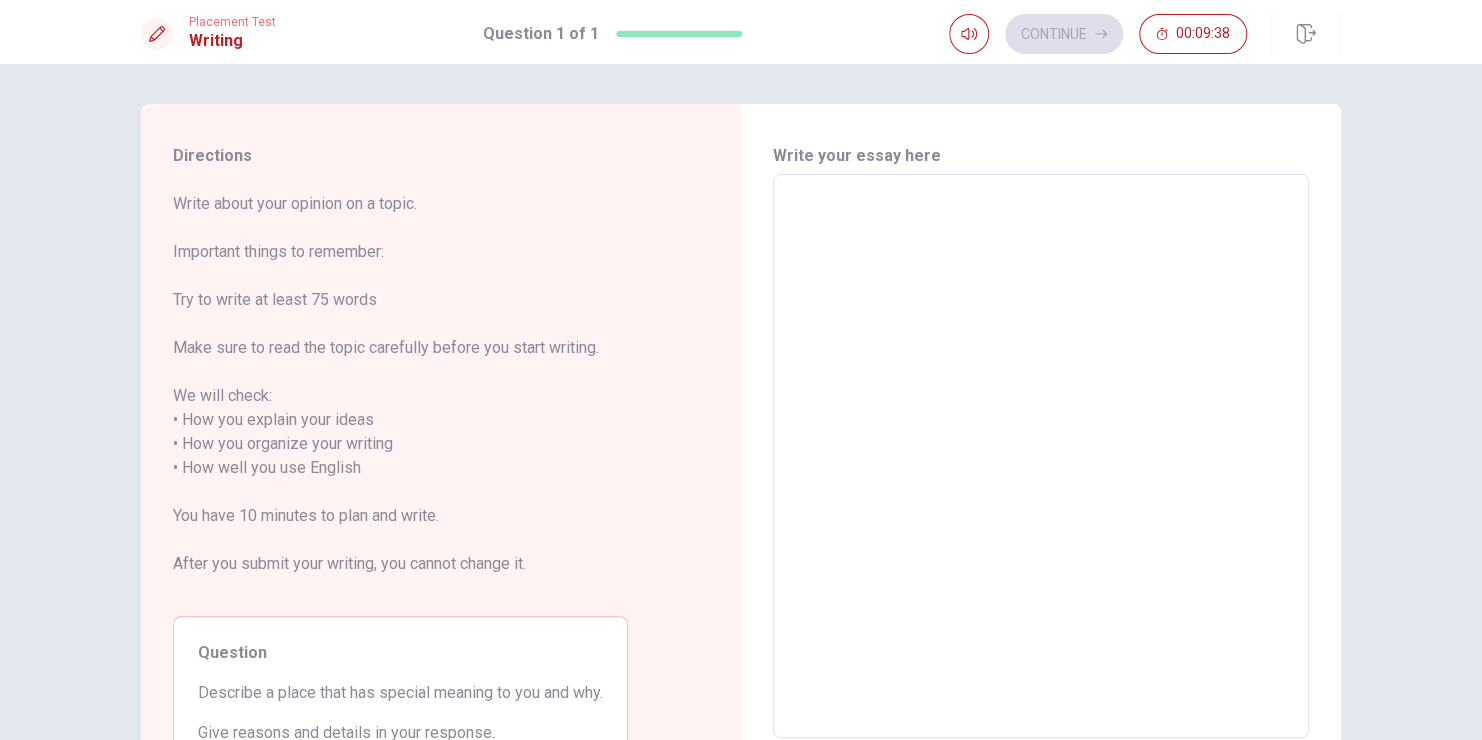 click at bounding box center (1041, 456) 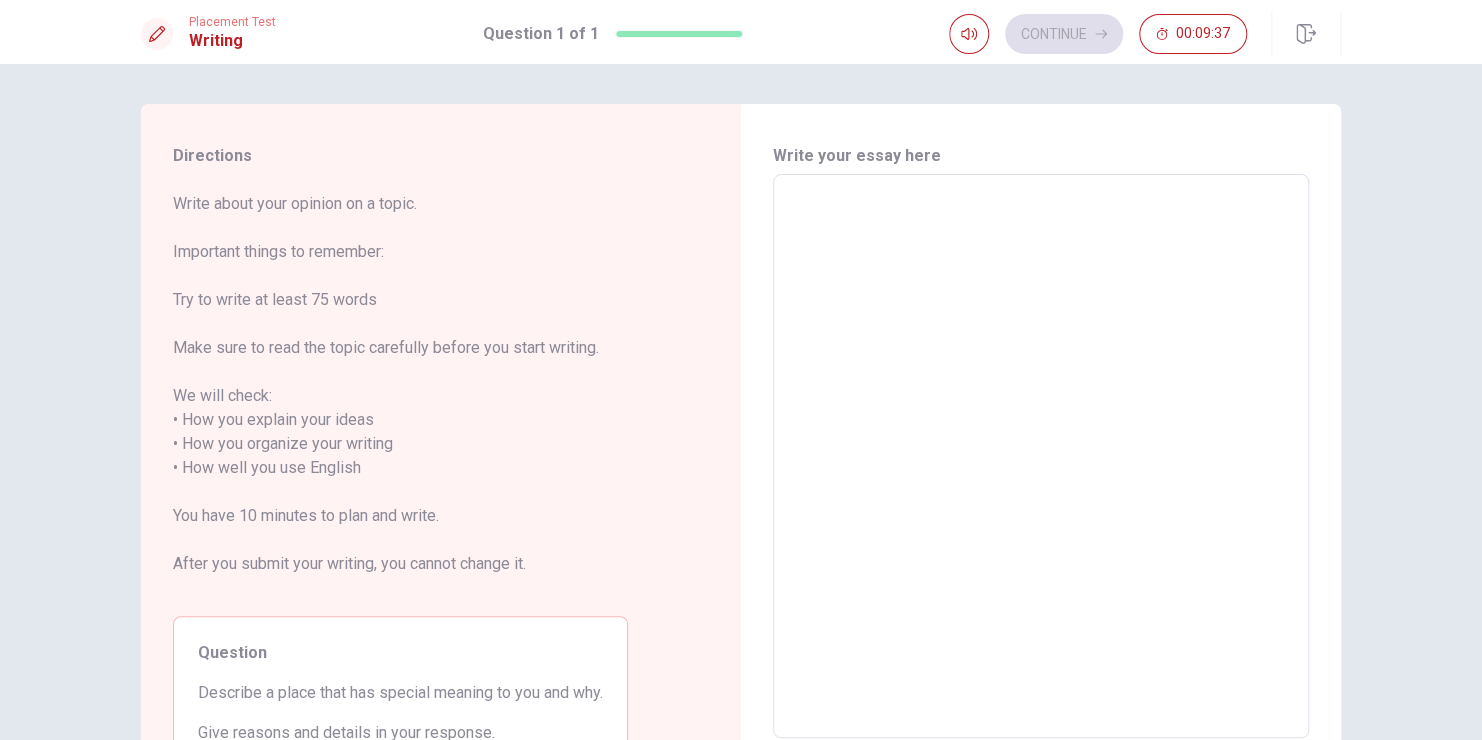 type on "M" 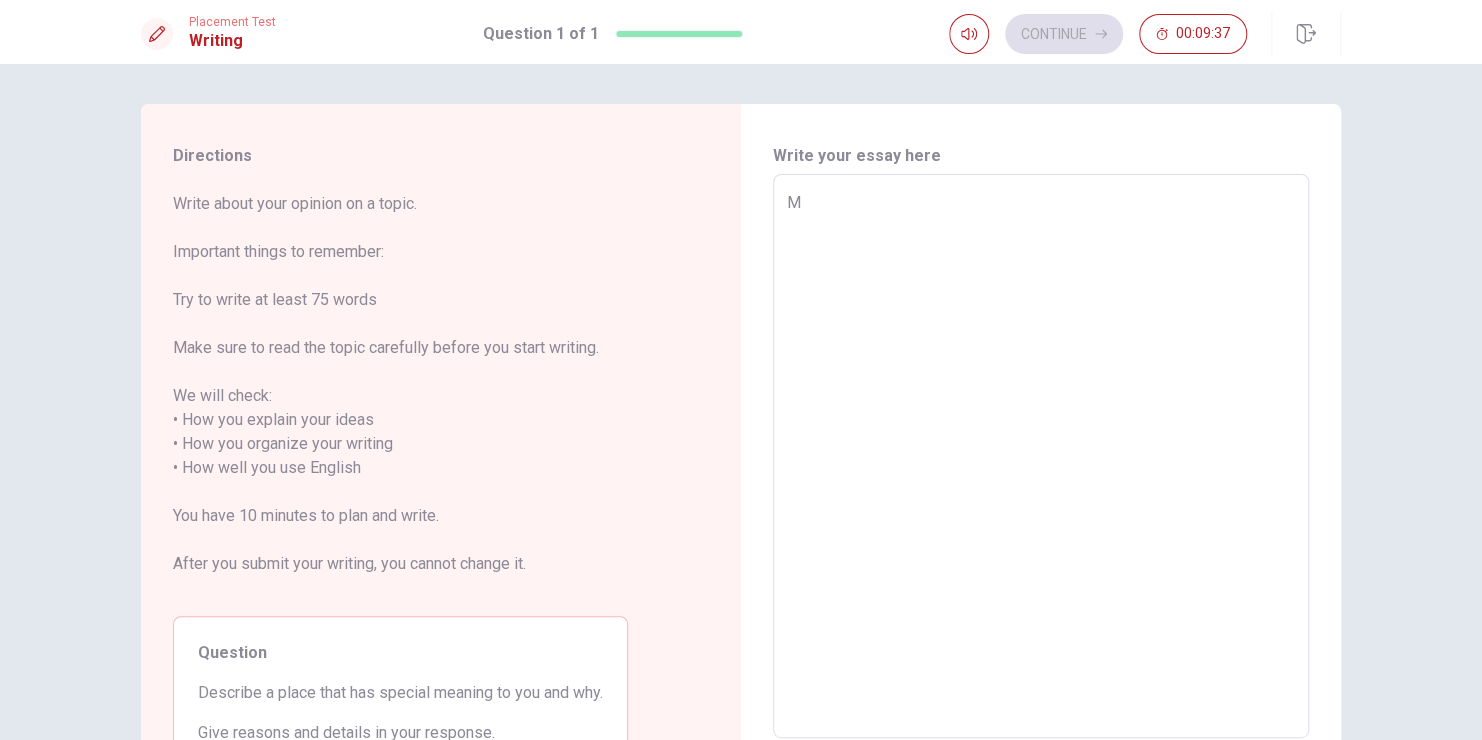 type on "x" 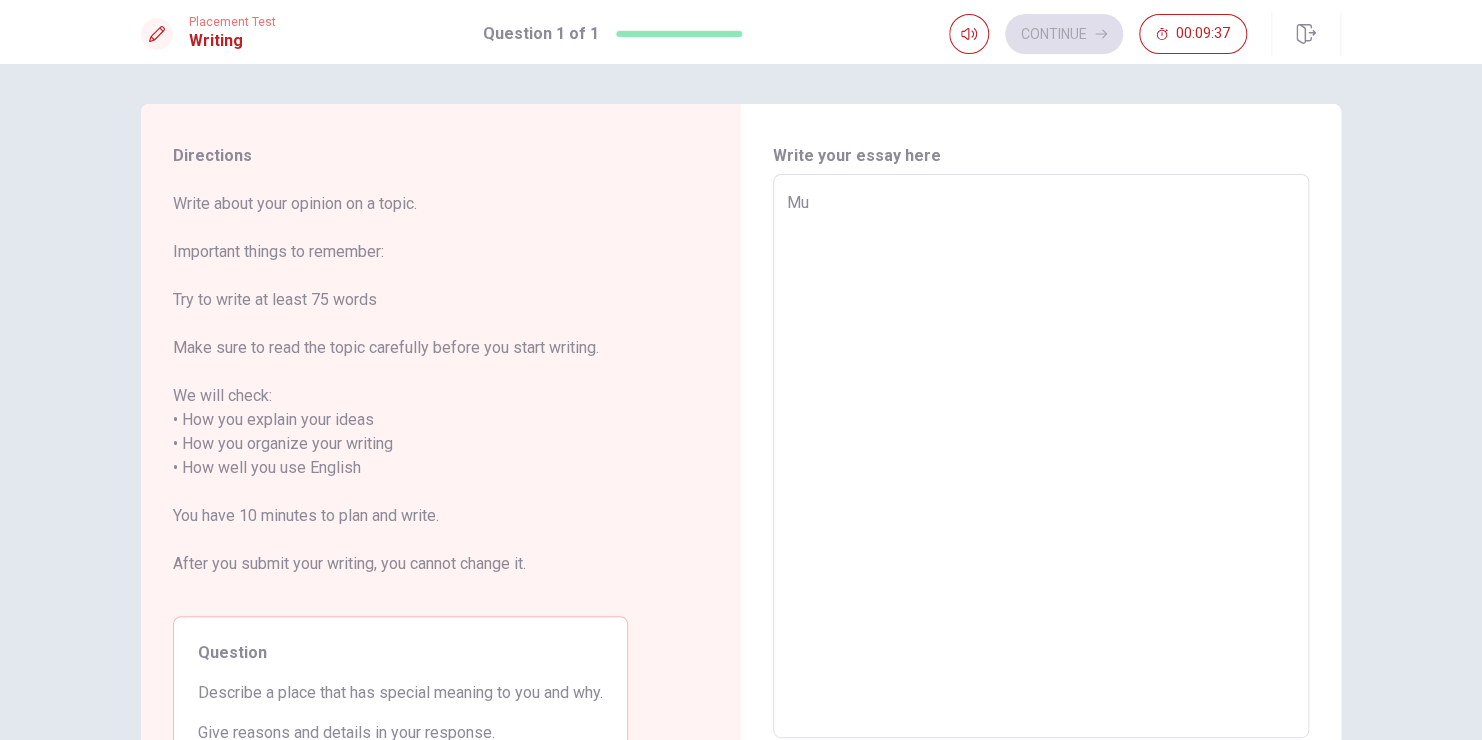 type on "x" 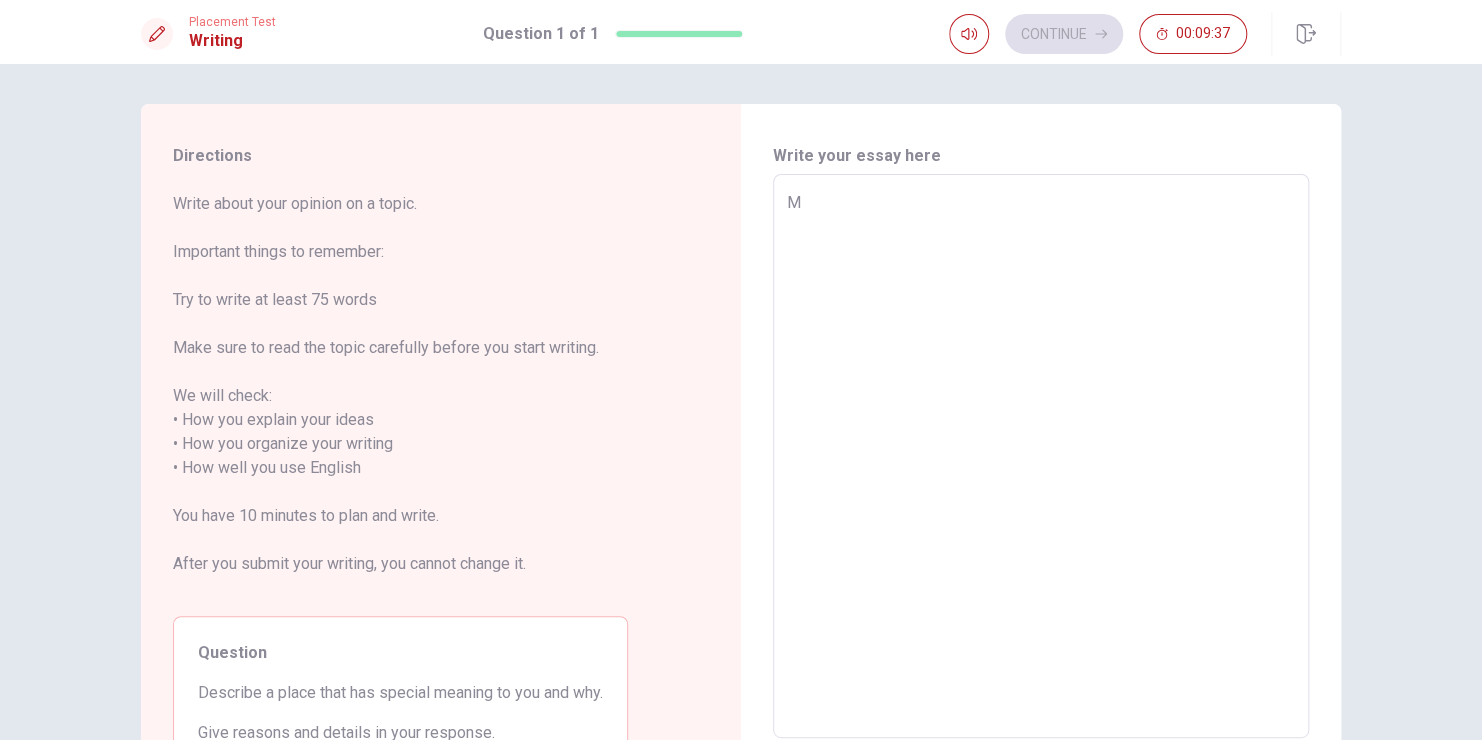 type on "x" 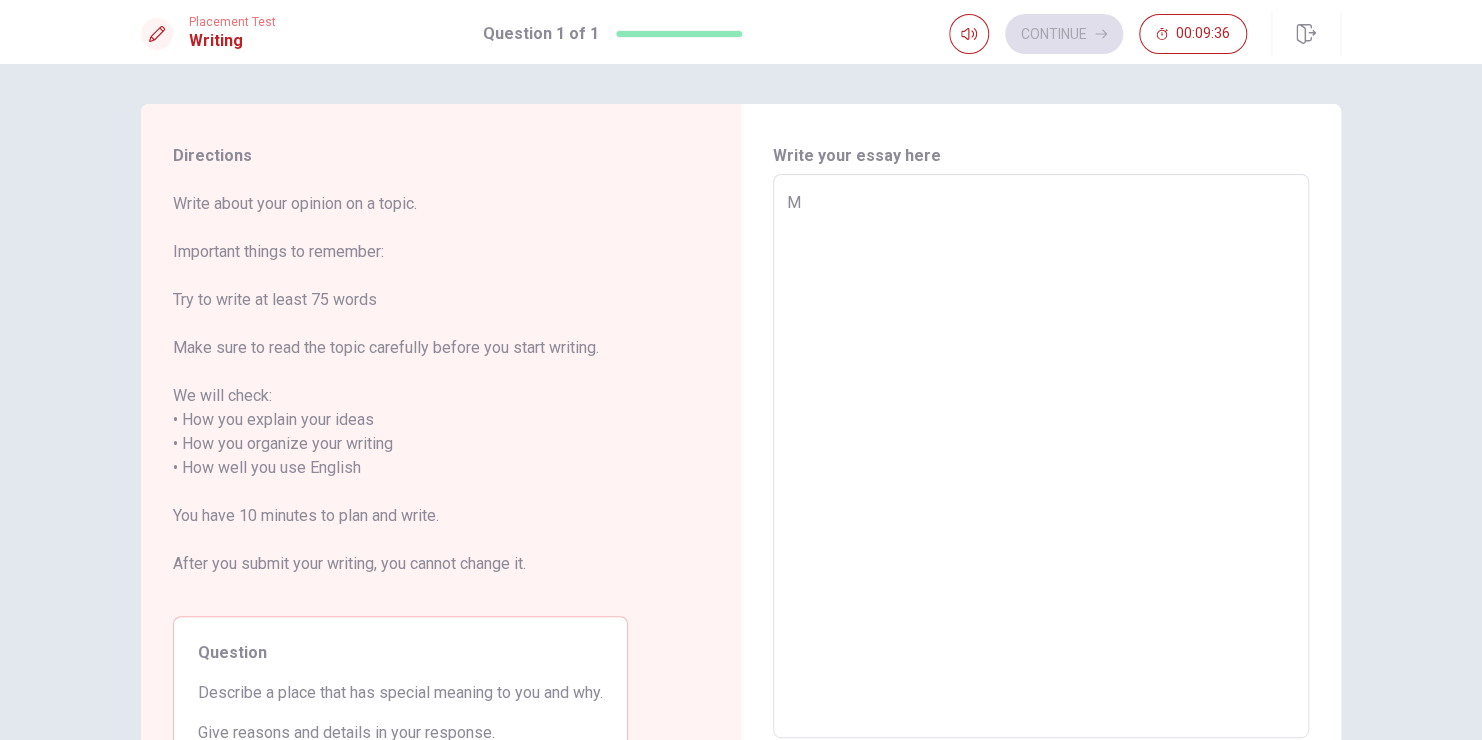 type on "My" 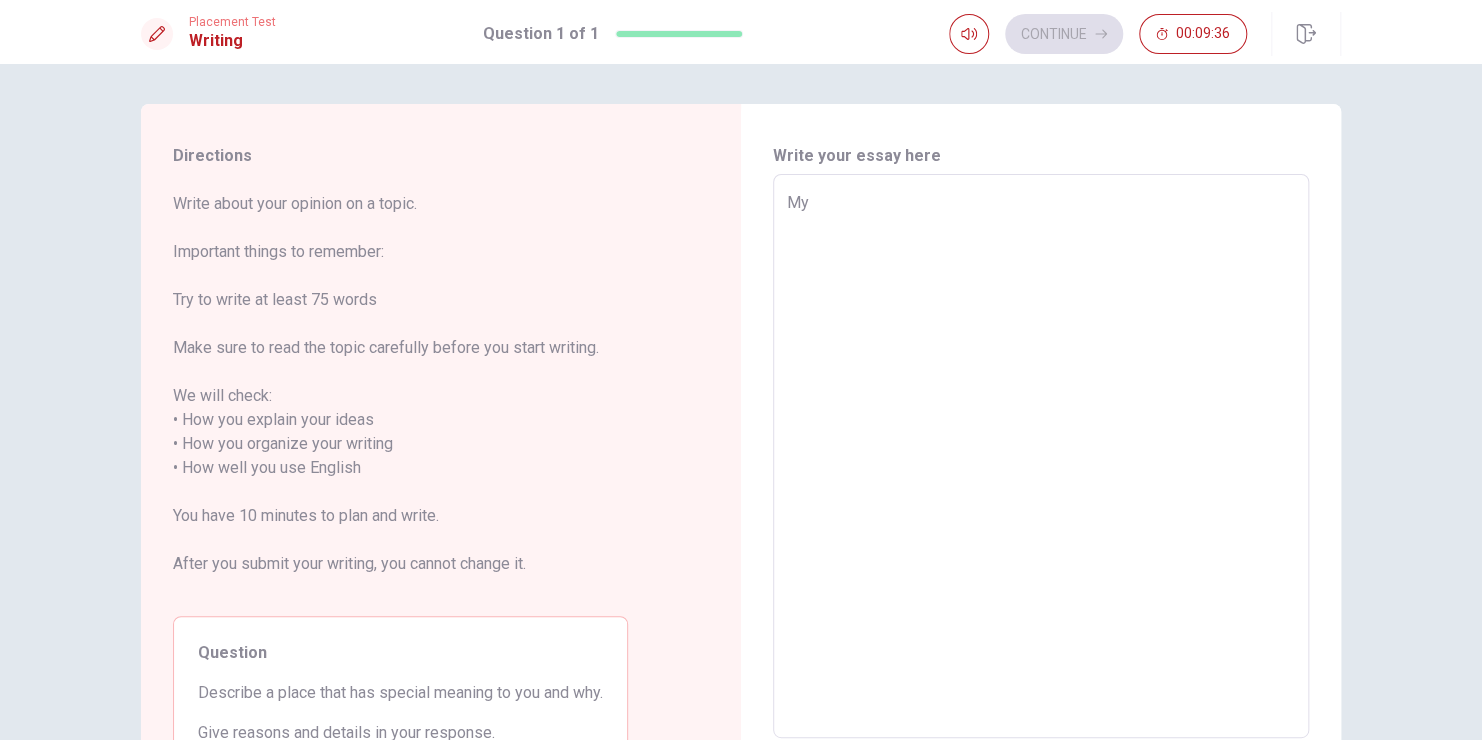 type on "x" 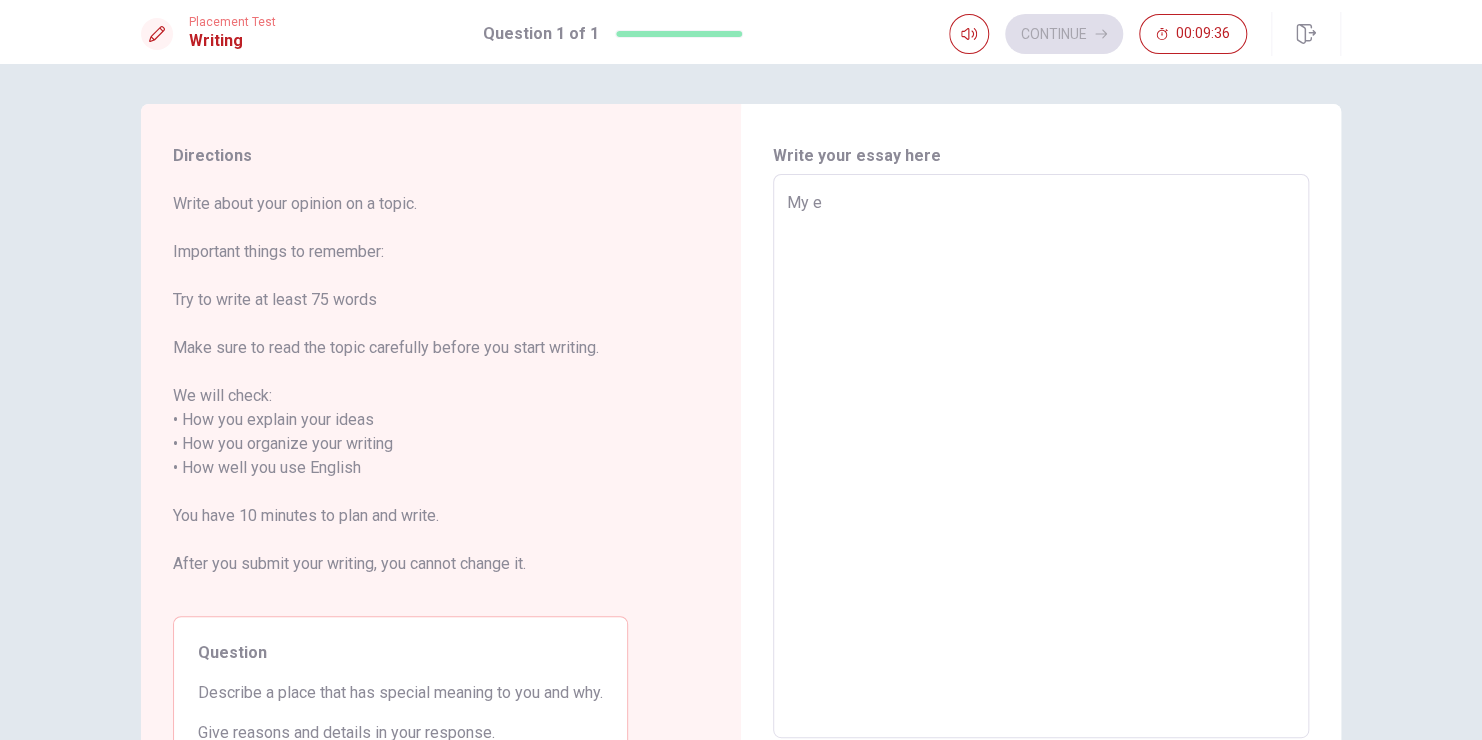type on "x" 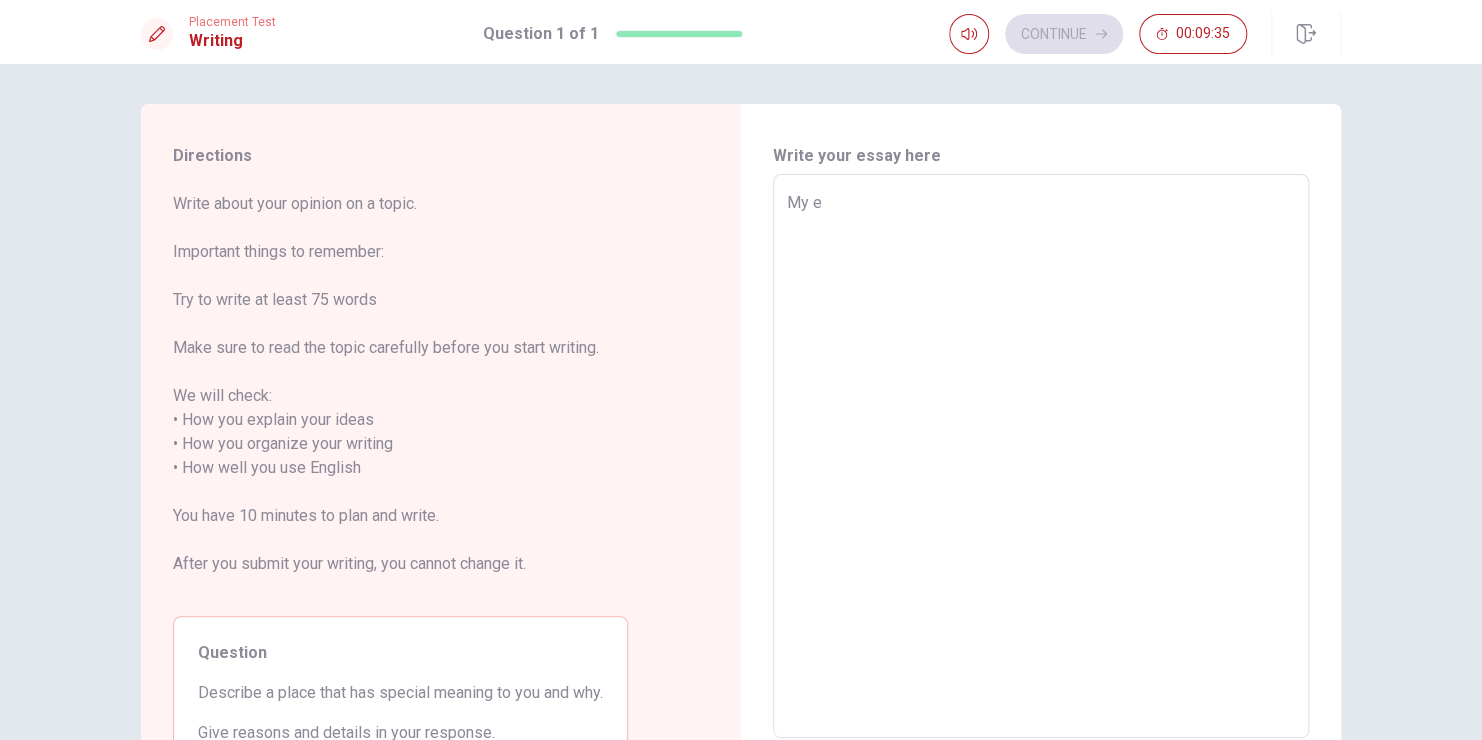 type on "My" 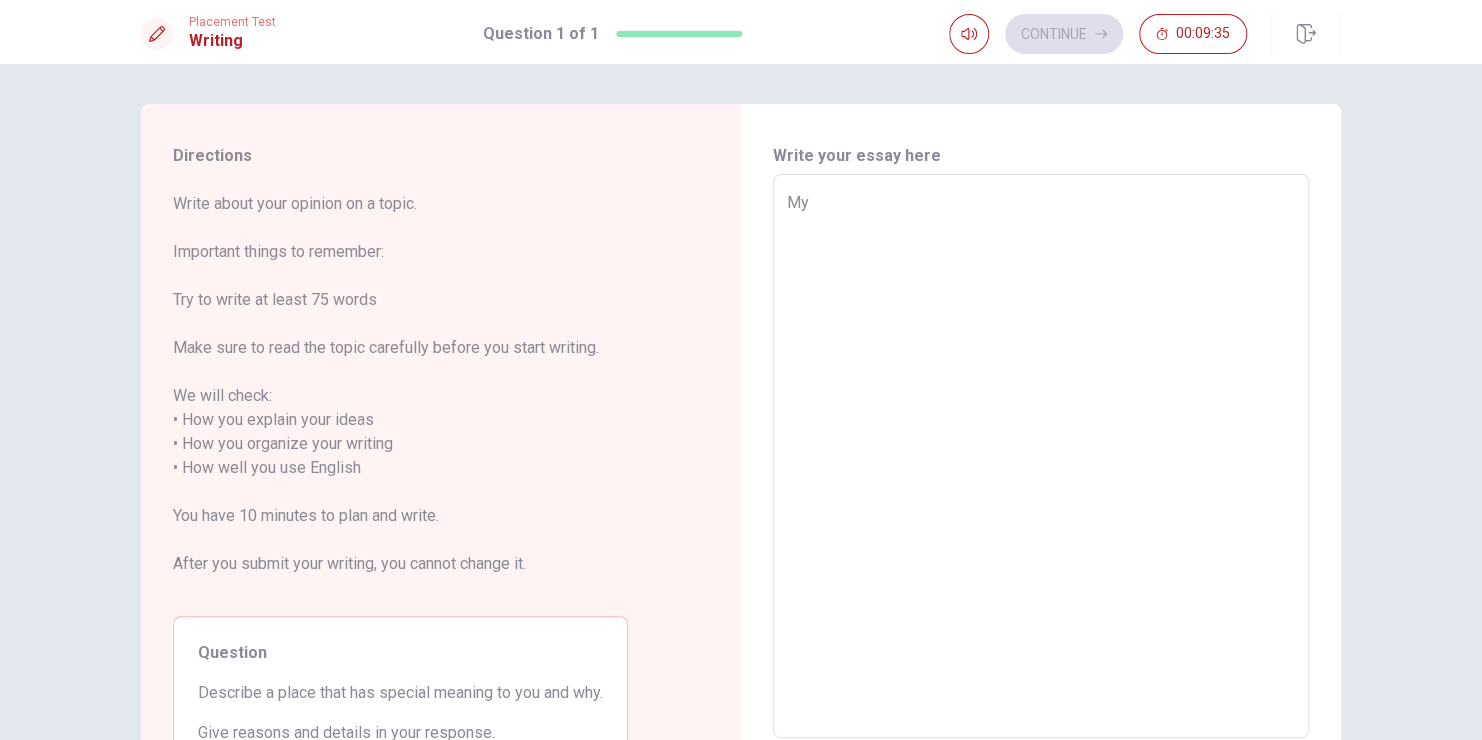type on "x" 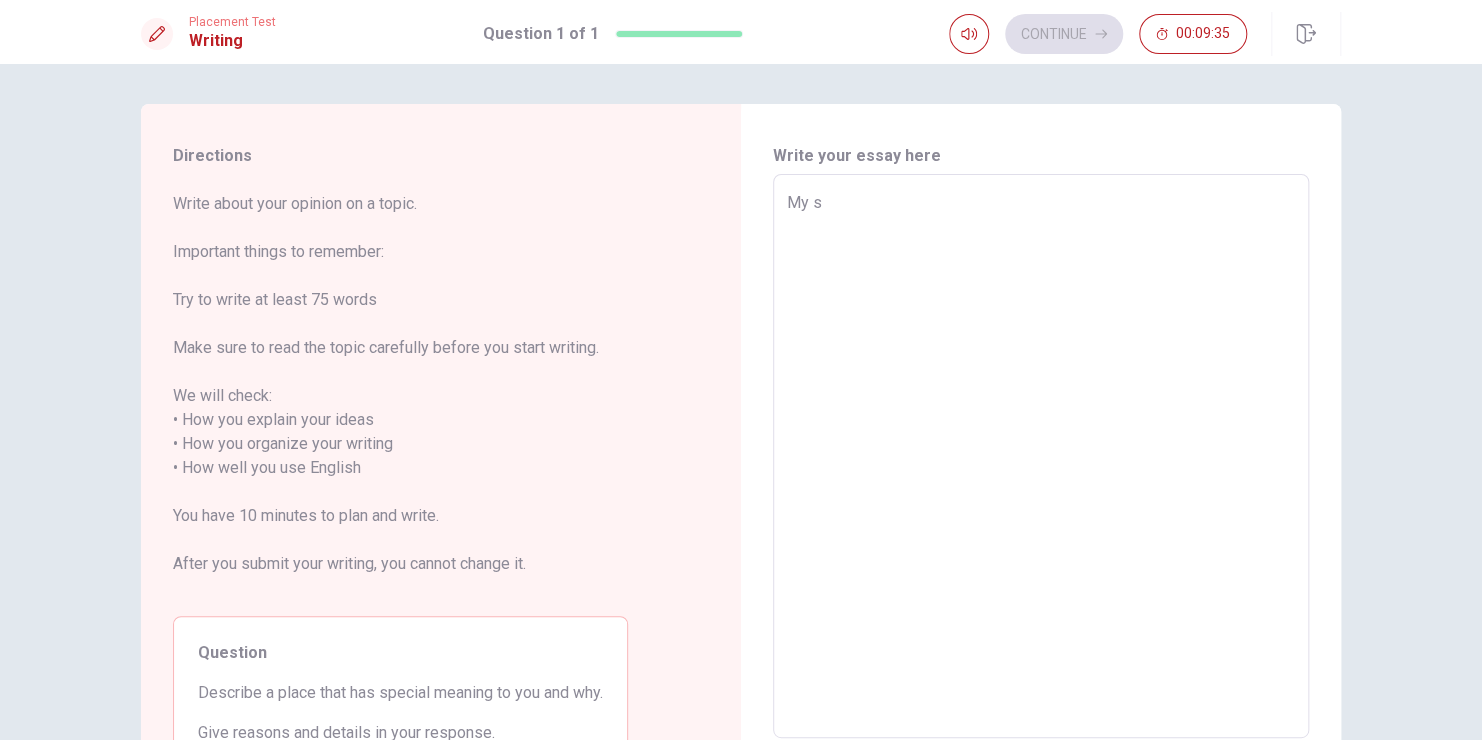 type on "x" 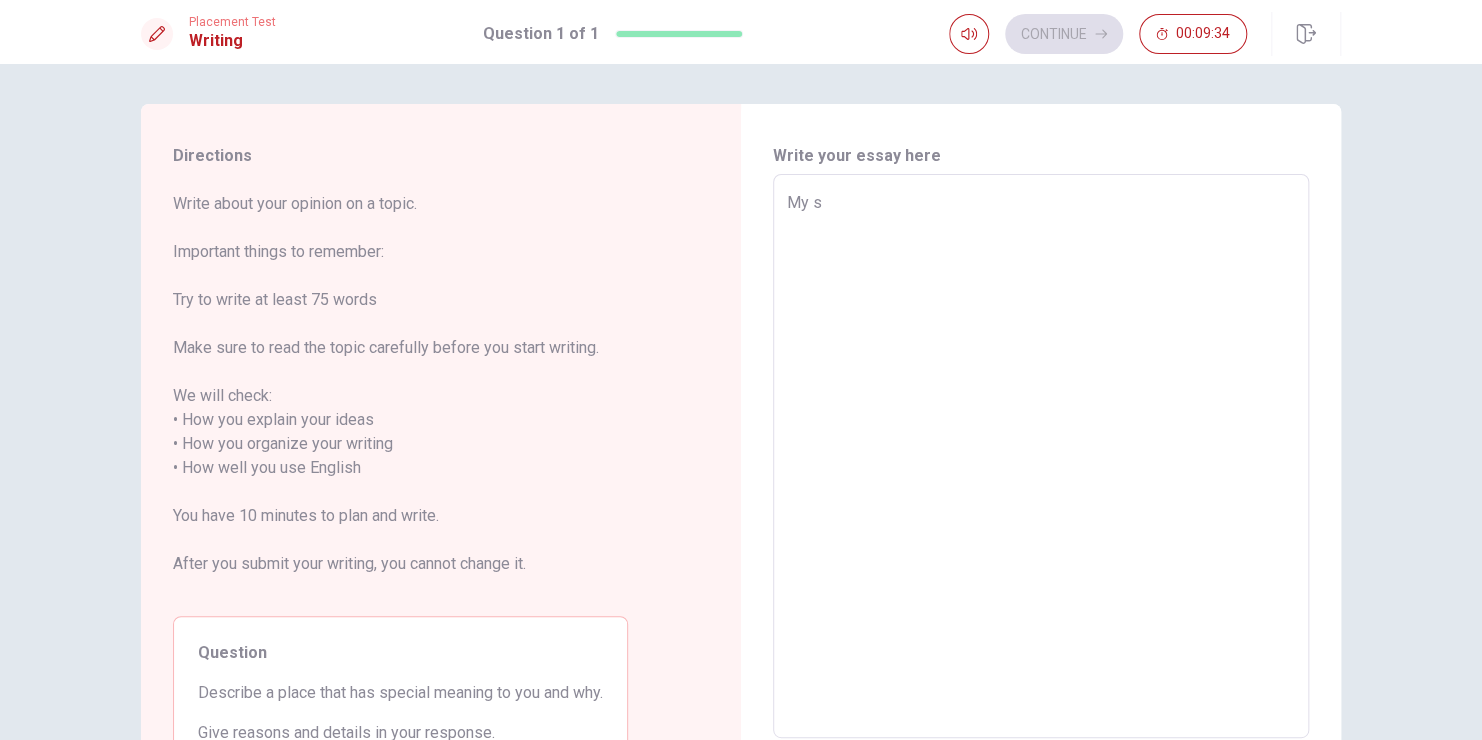 type on "My sp" 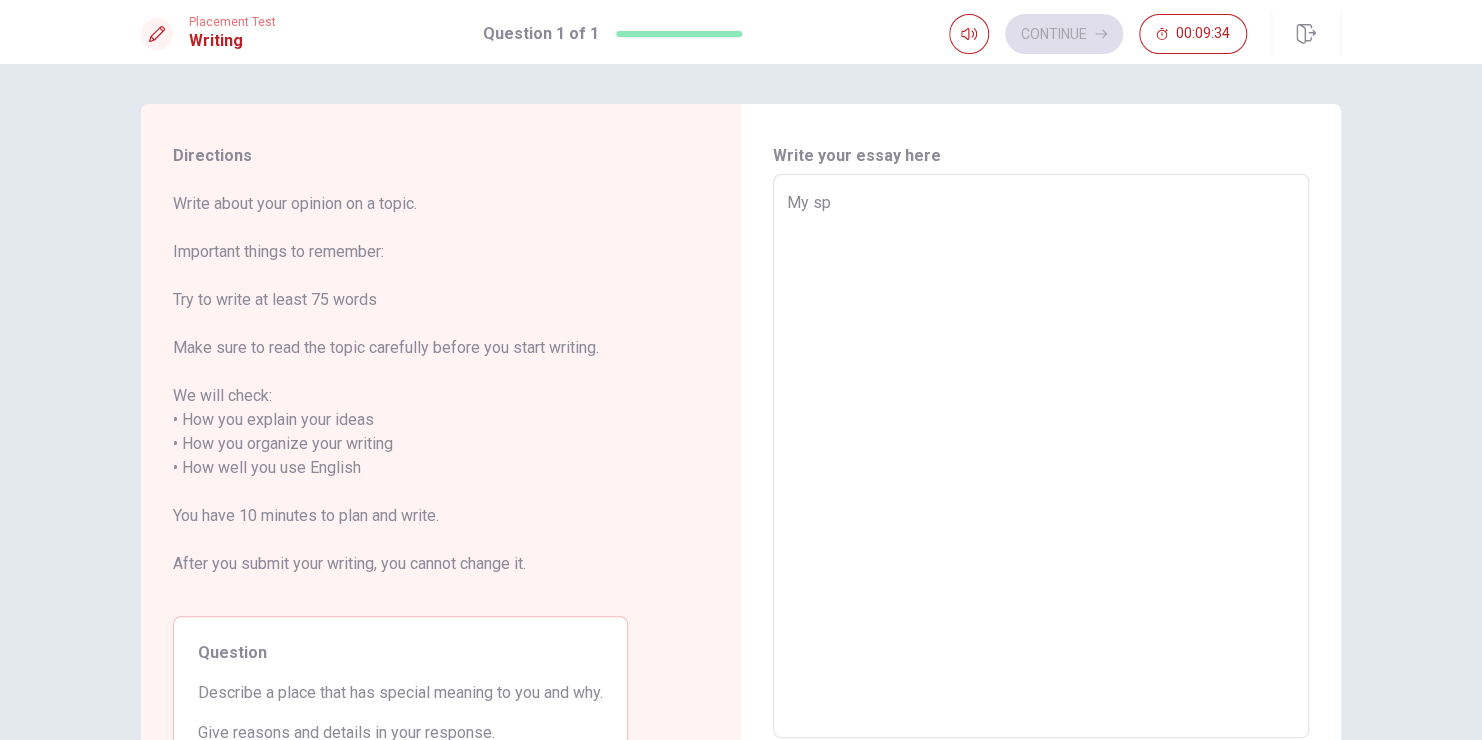 type on "x" 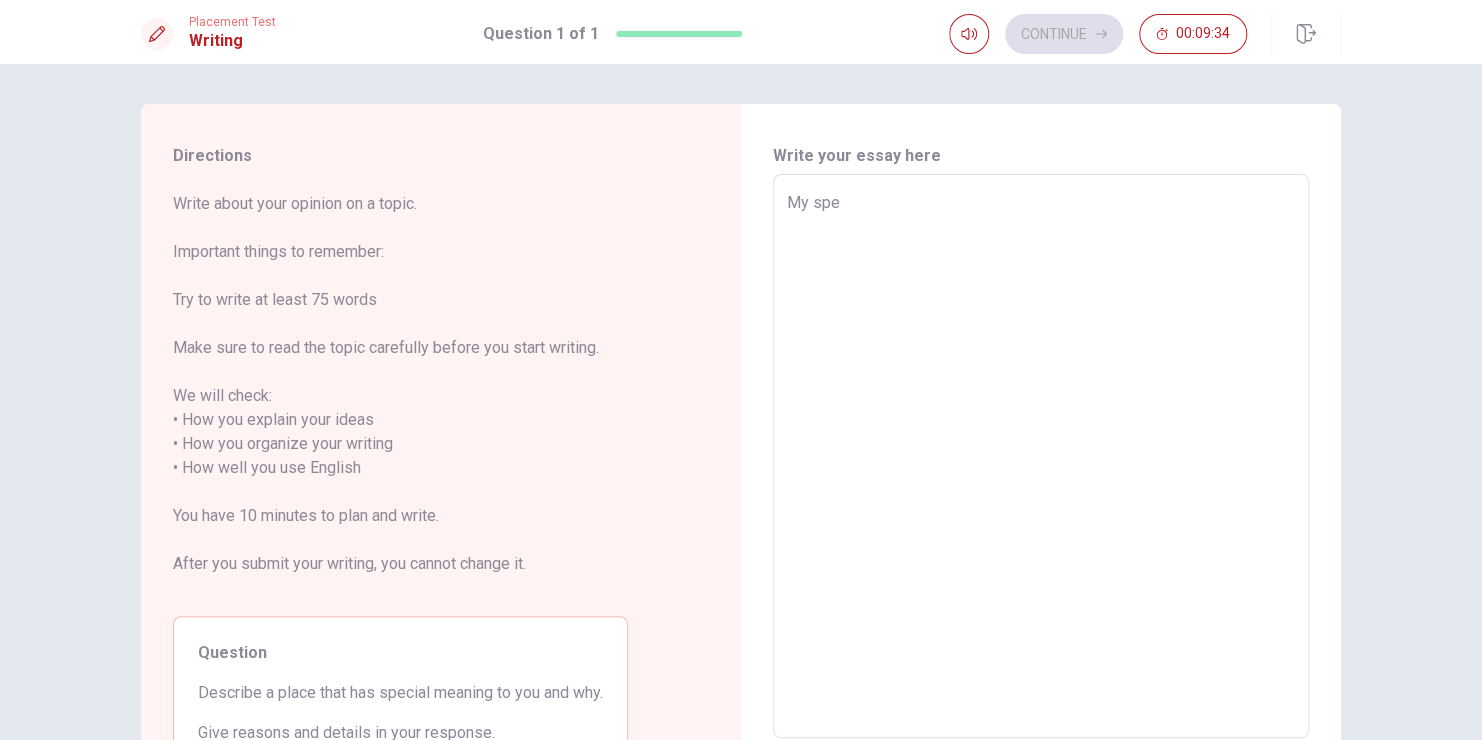 type on "x" 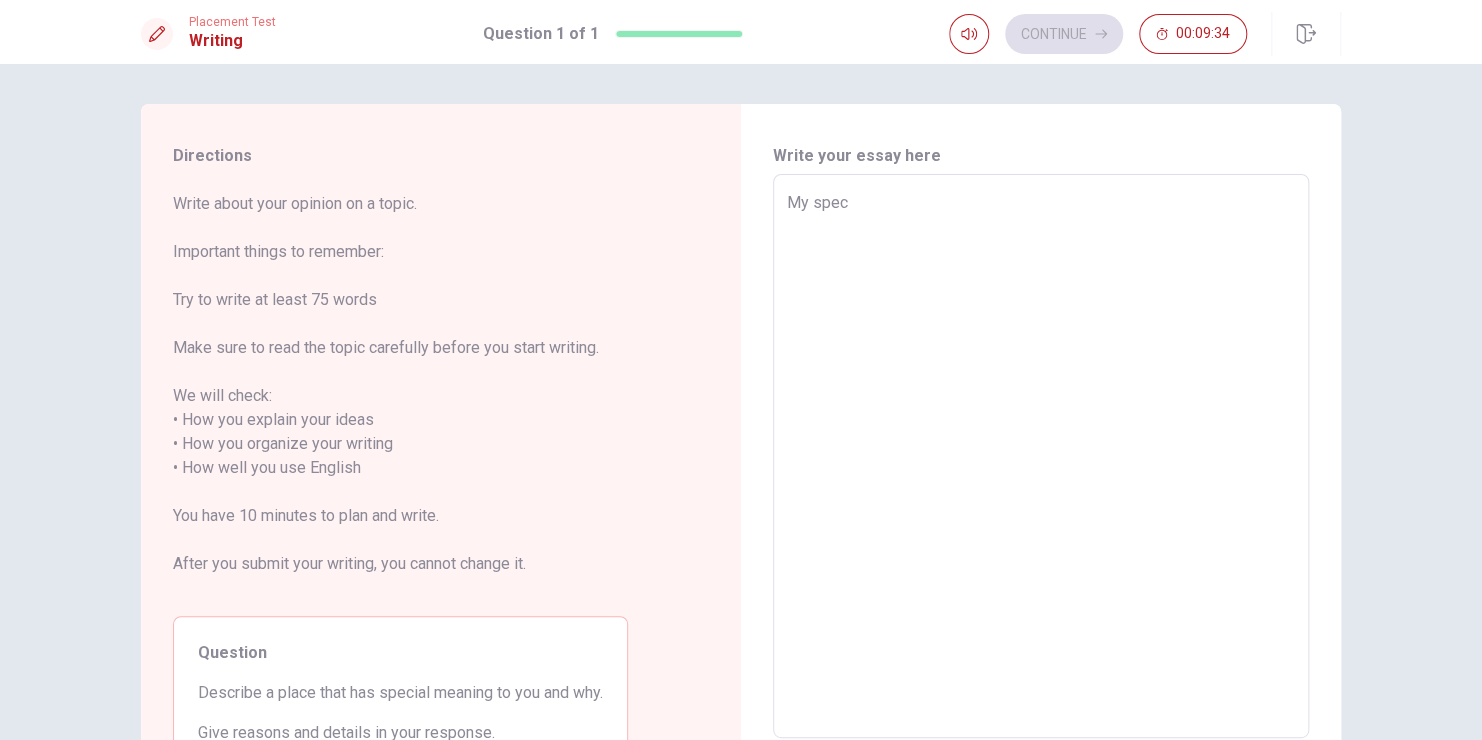type on "x" 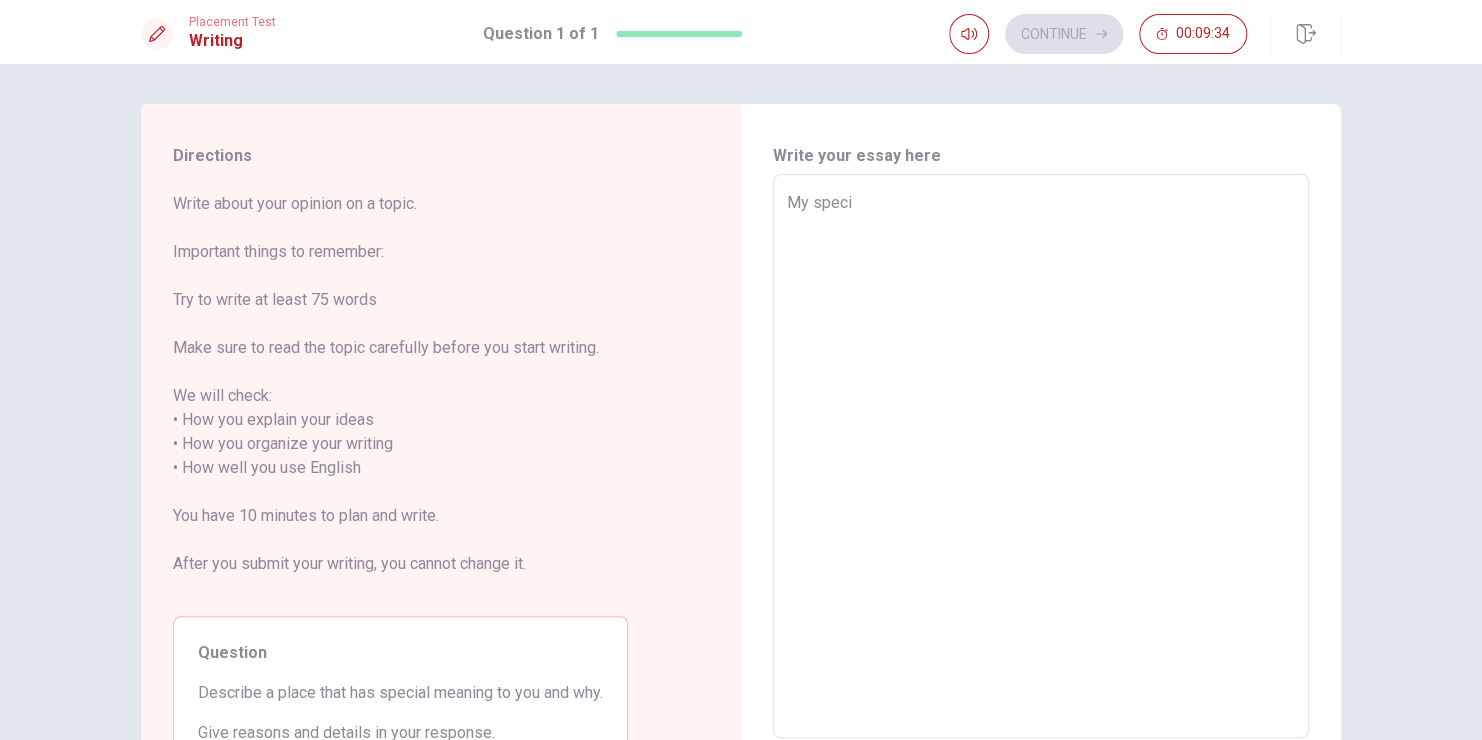 type on "x" 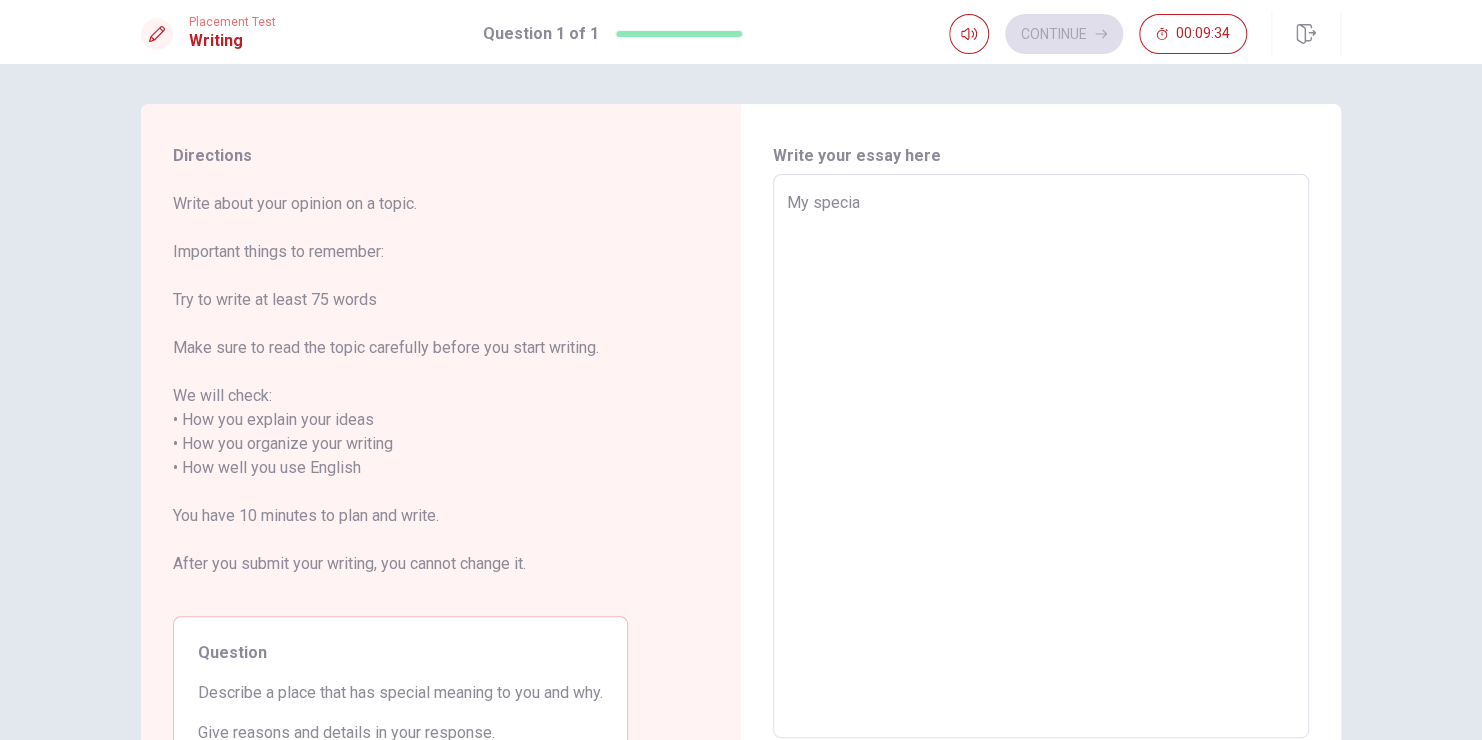type on "x" 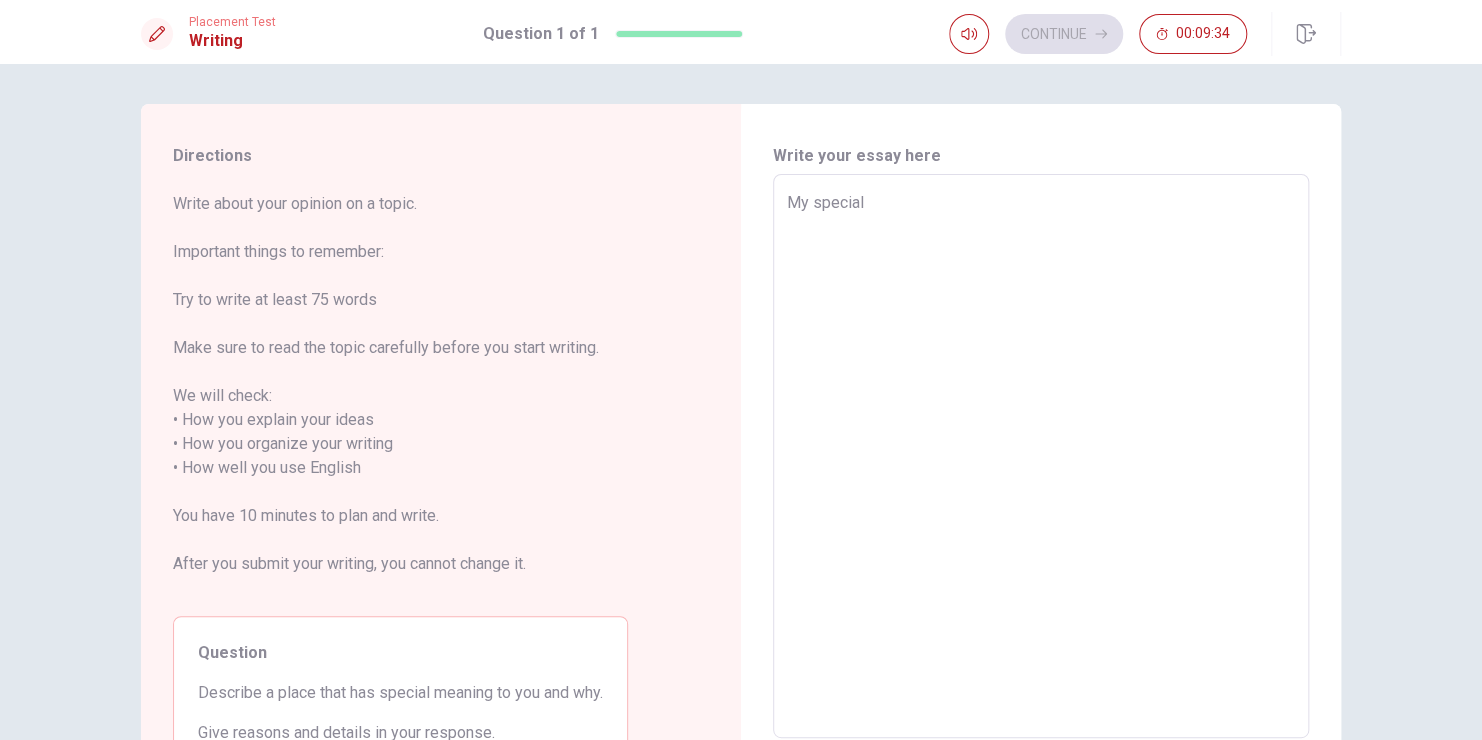 type on "x" 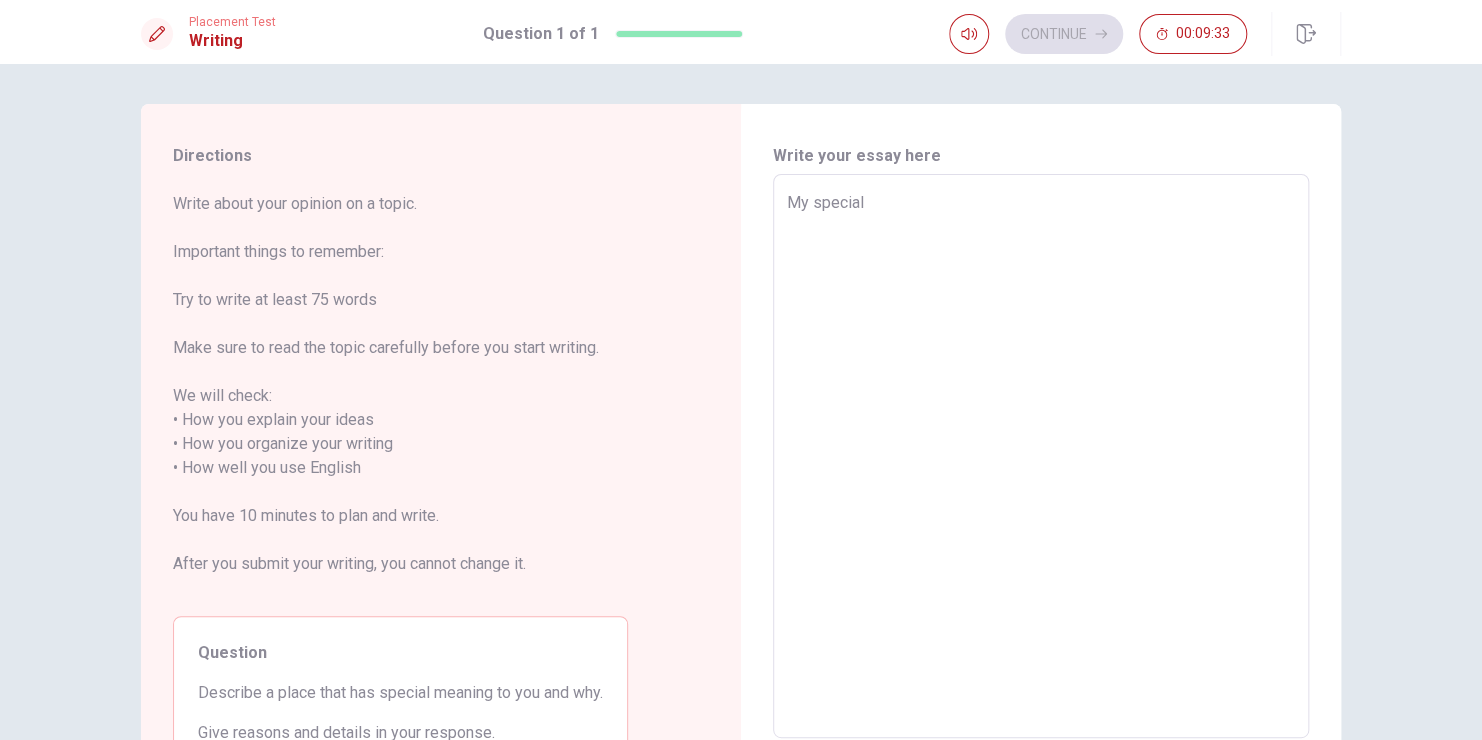 type on "My special" 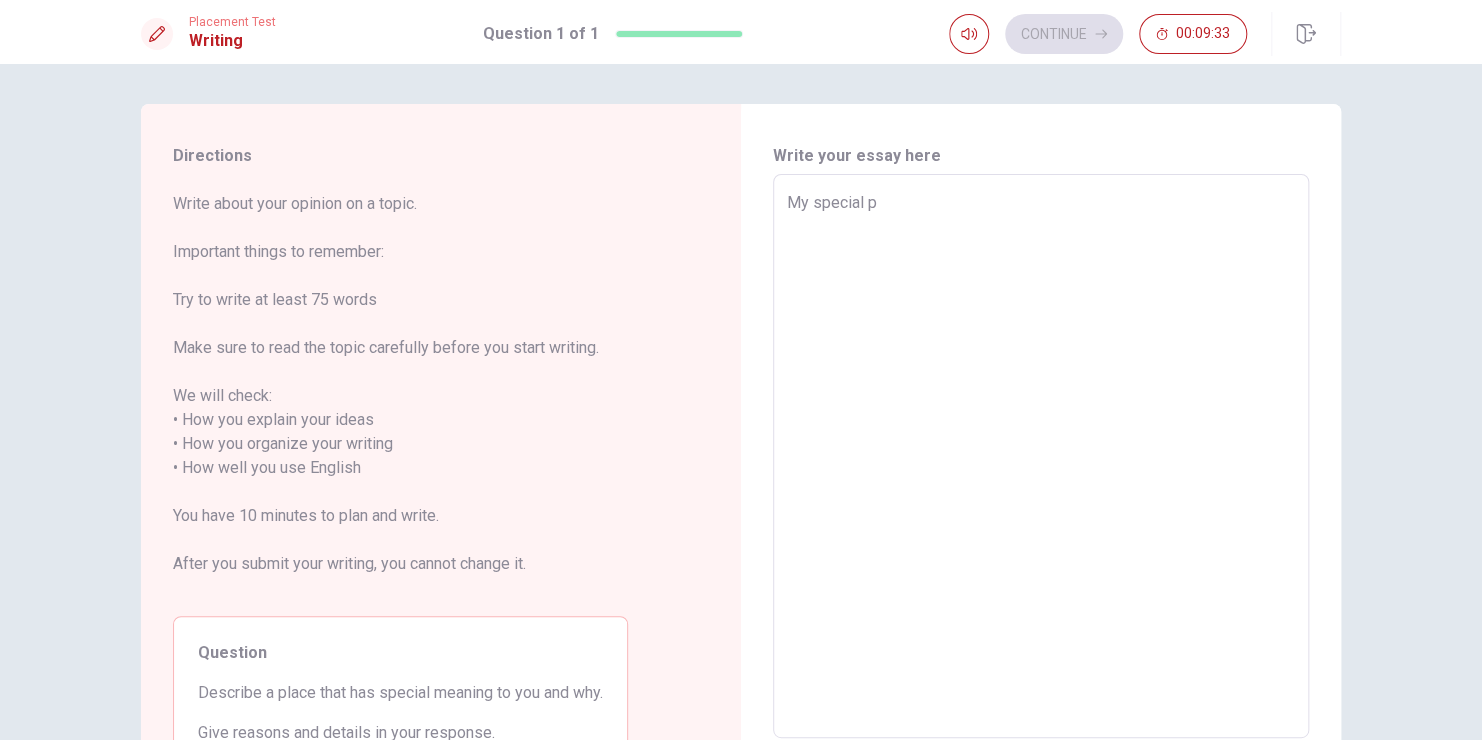 type on "x" 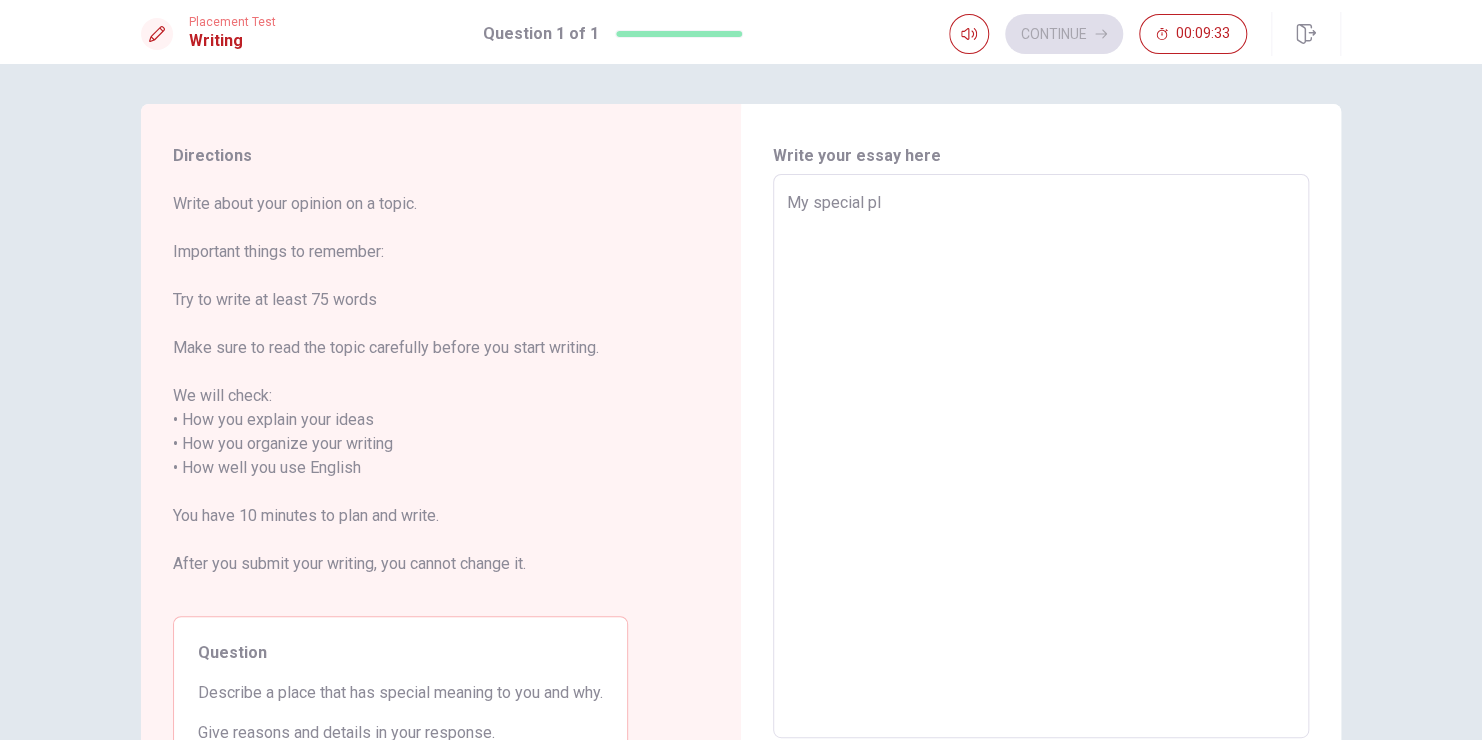 type on "x" 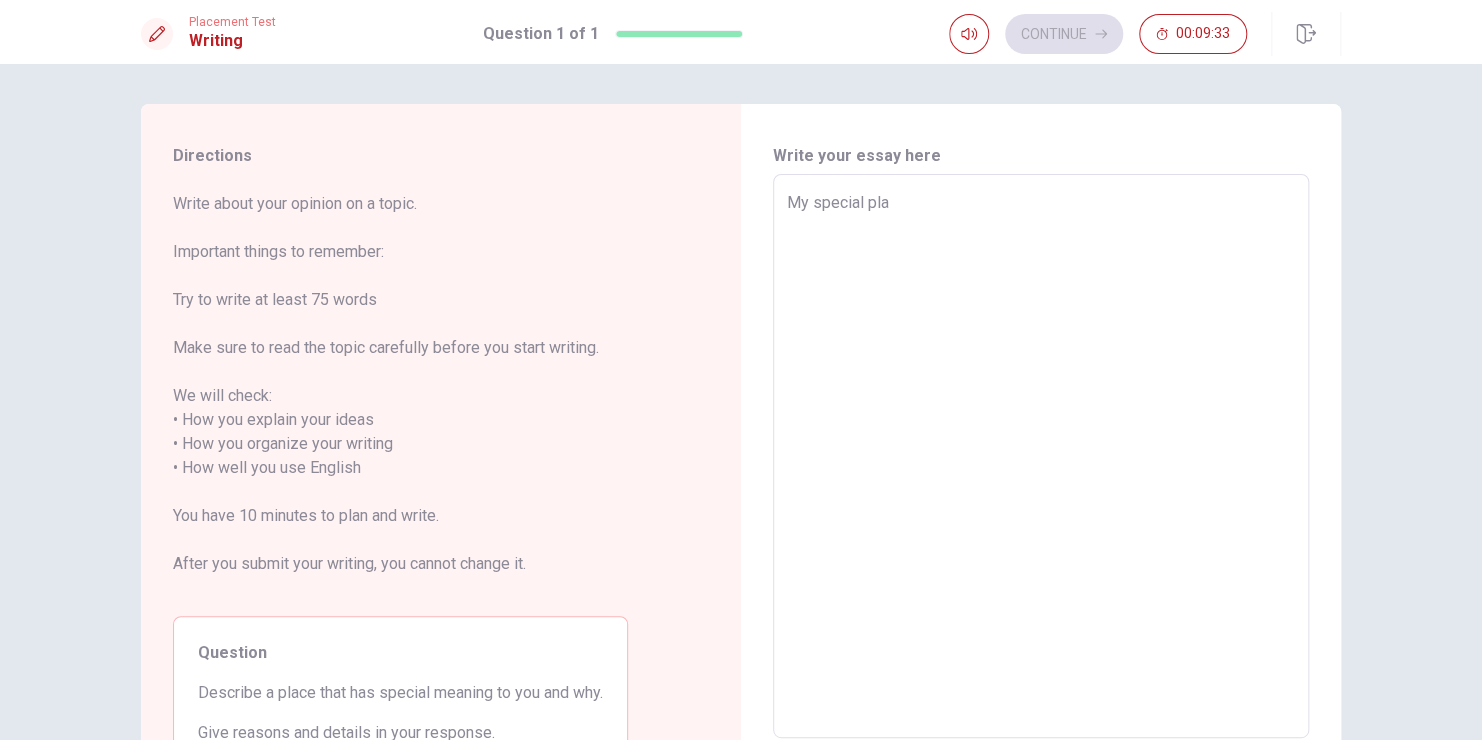 type on "x" 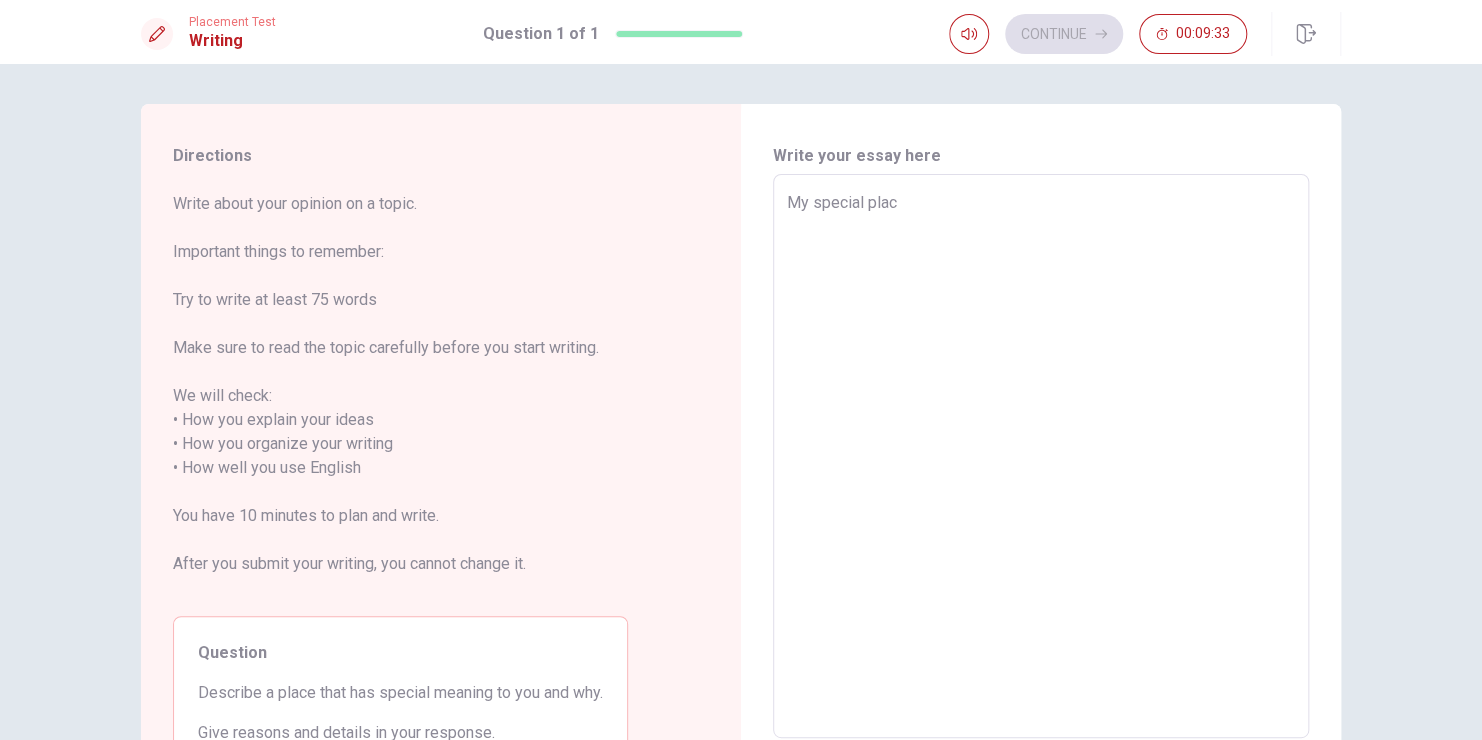 type on "x" 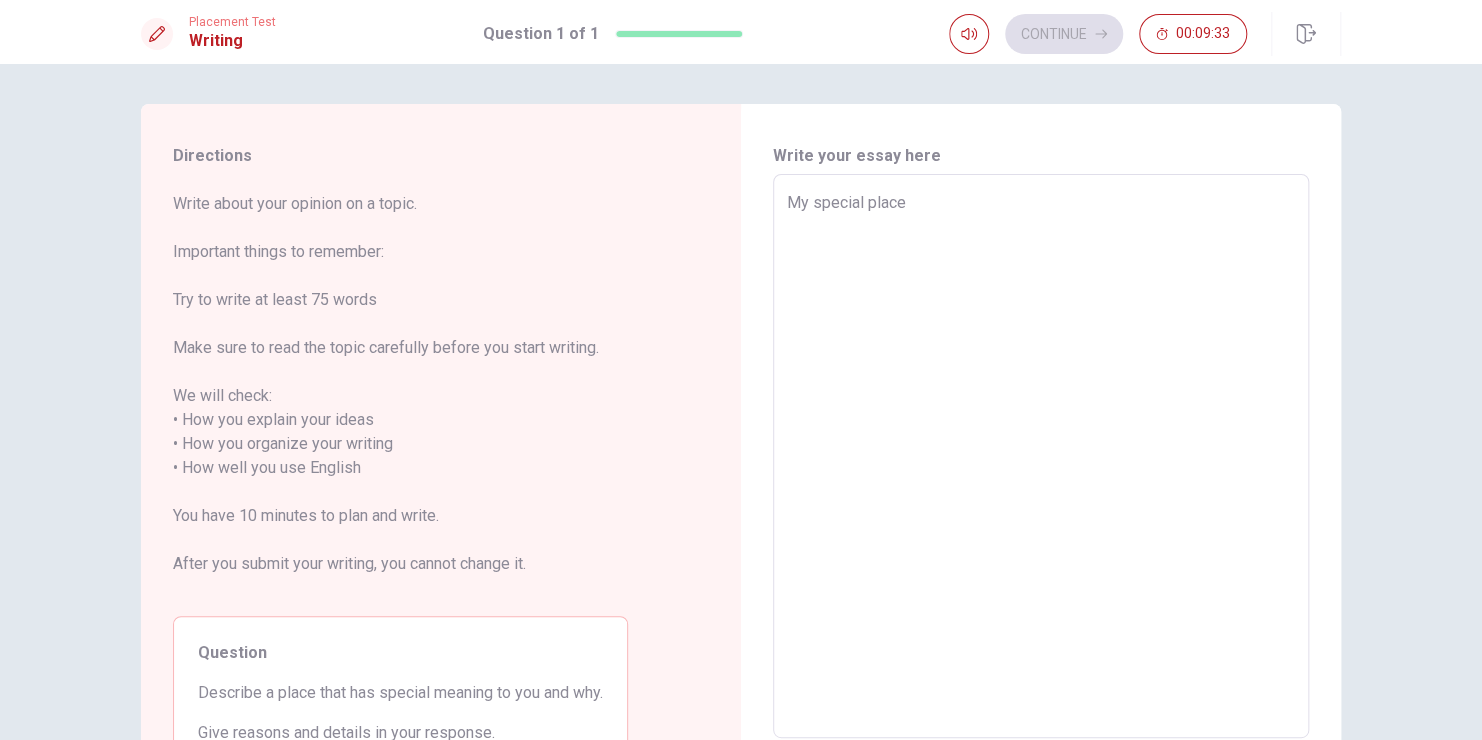 type on "x" 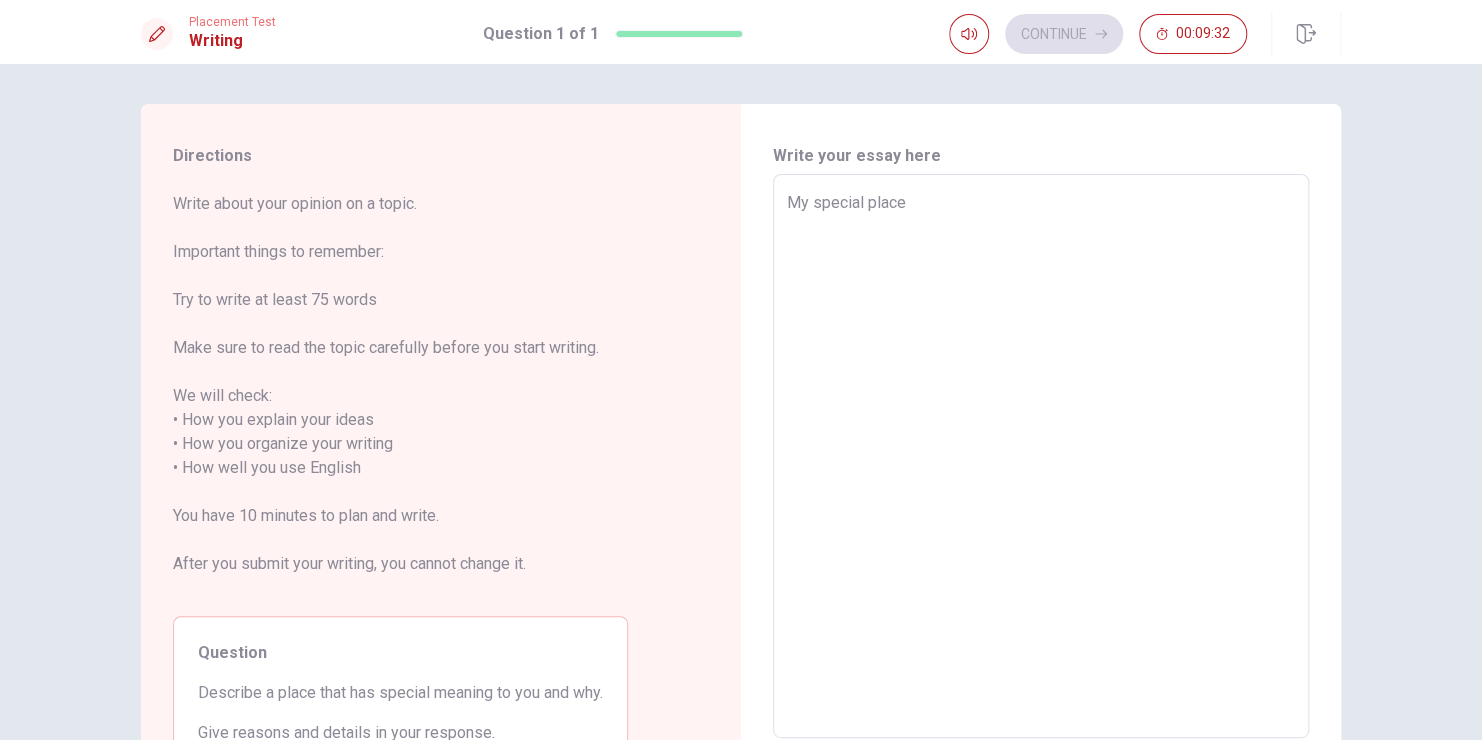 type on "My special place" 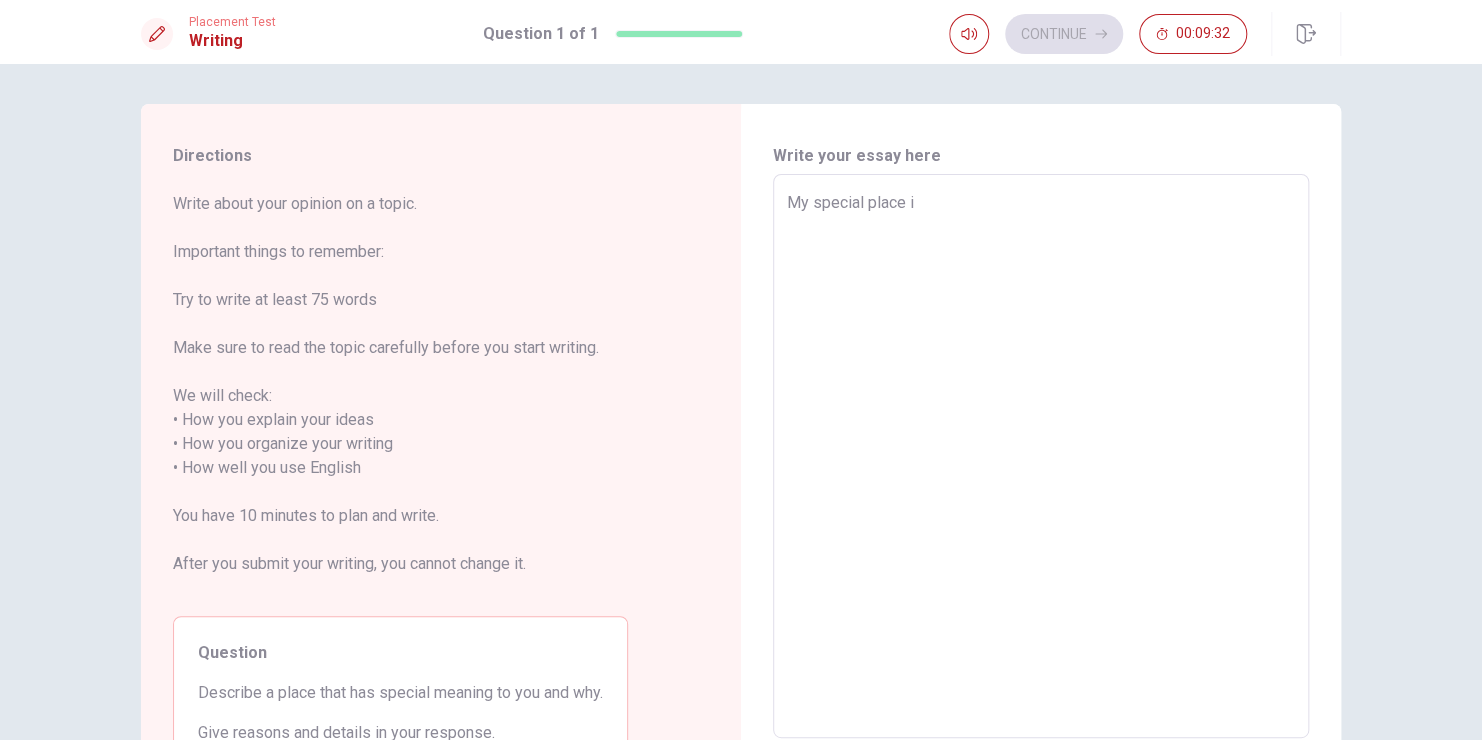 type on "x" 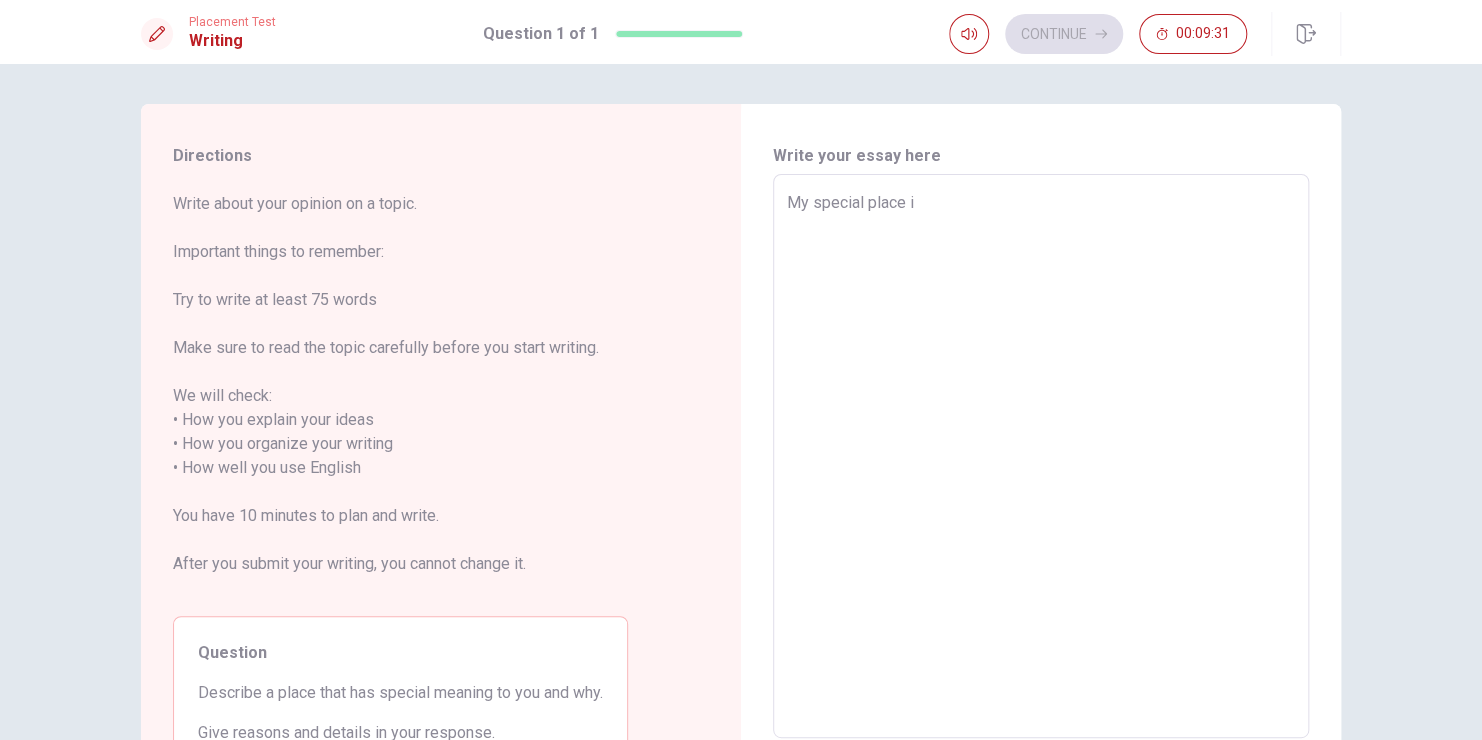 type on "My special place is" 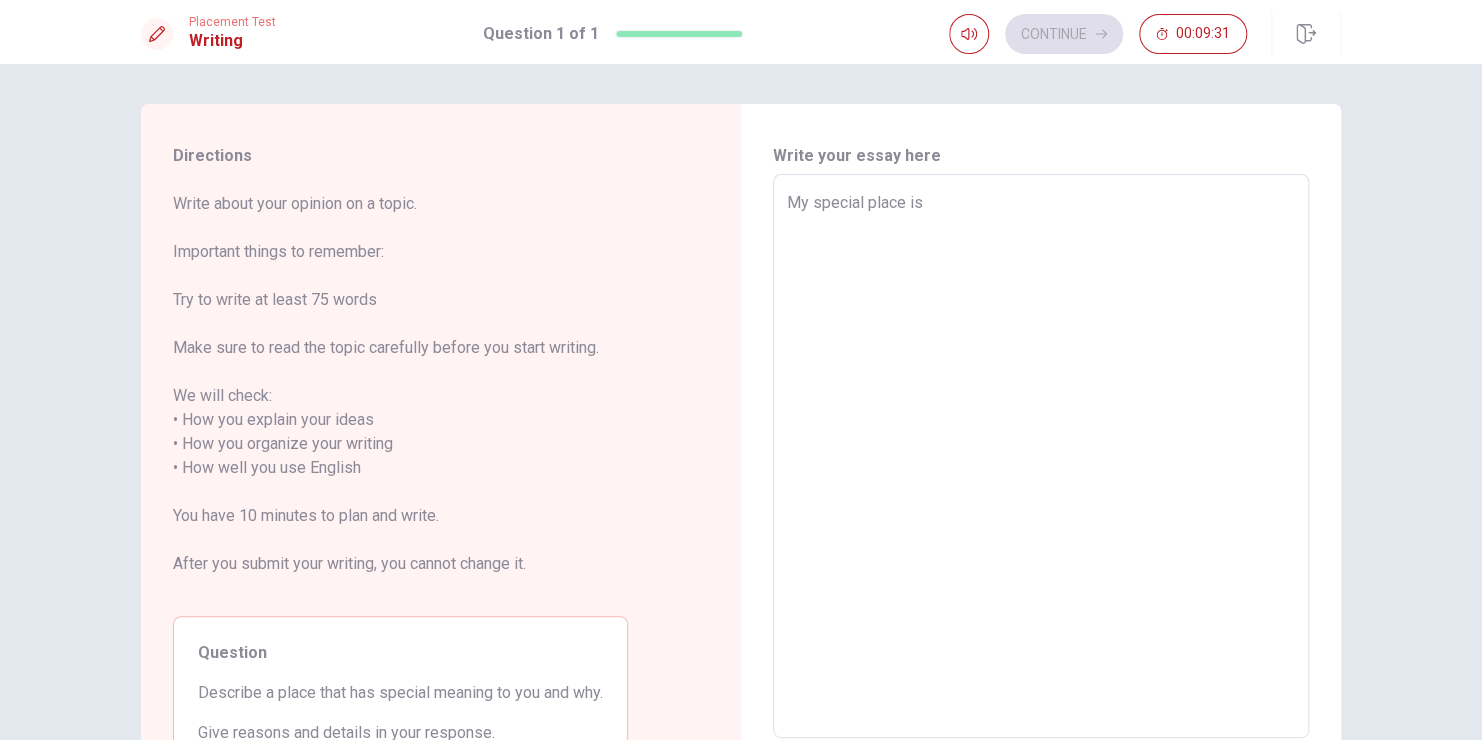 type on "x" 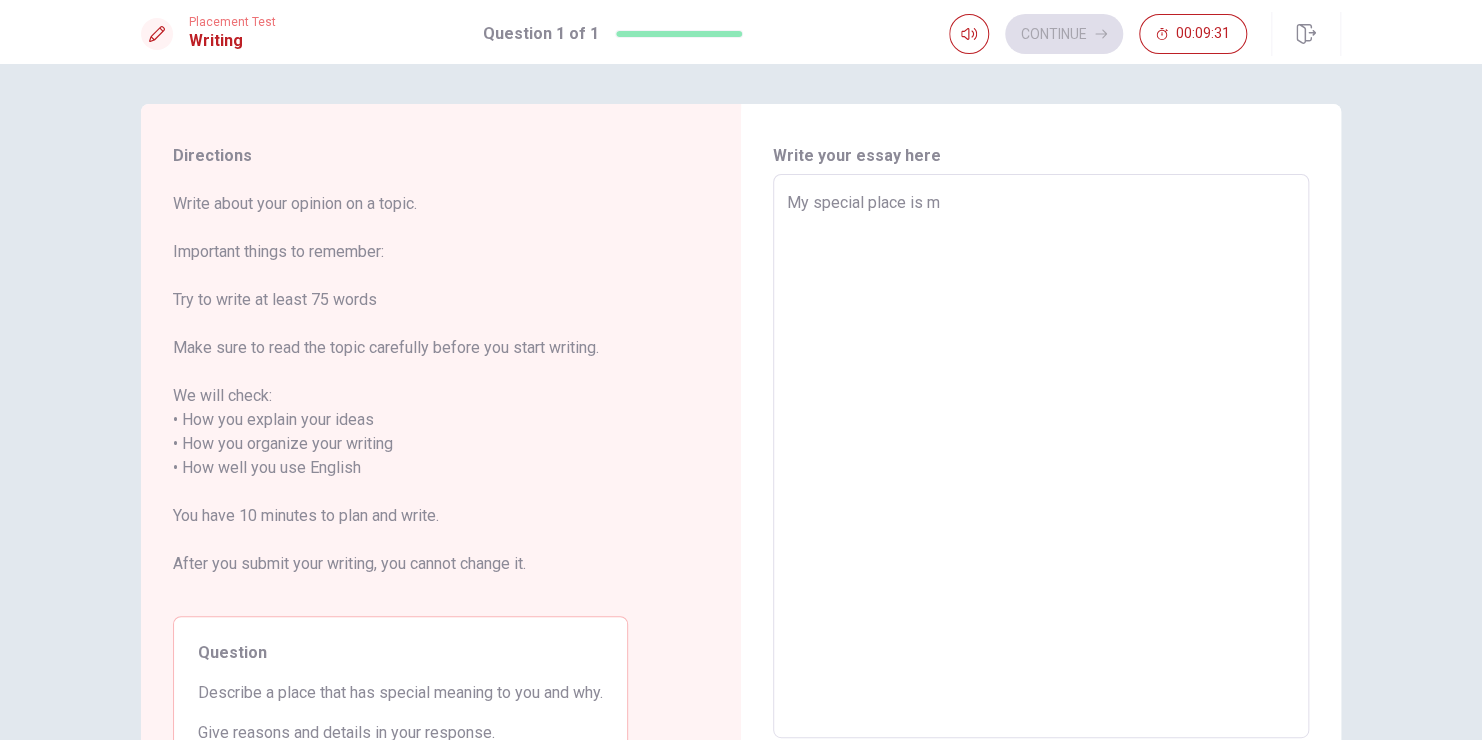 type on "x" 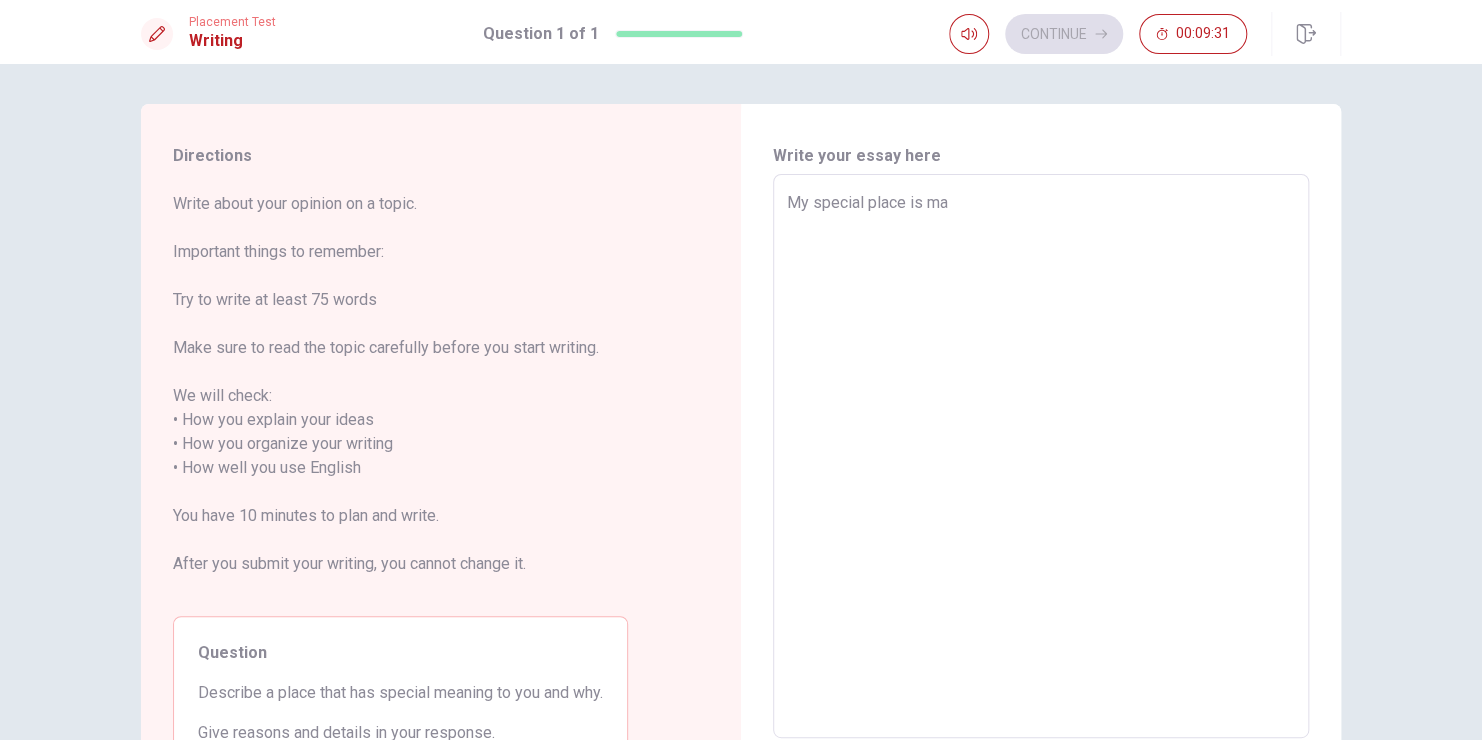 type on "x" 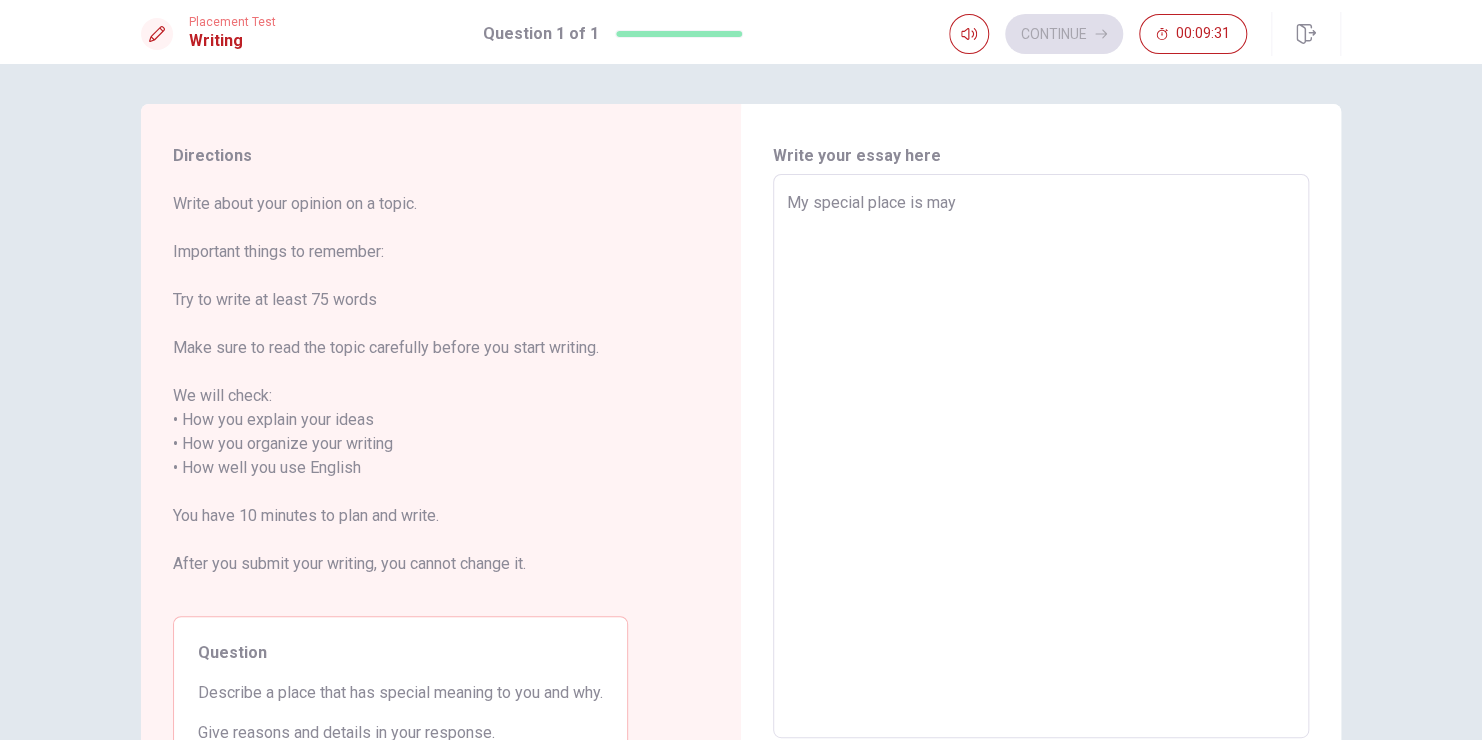 type on "x" 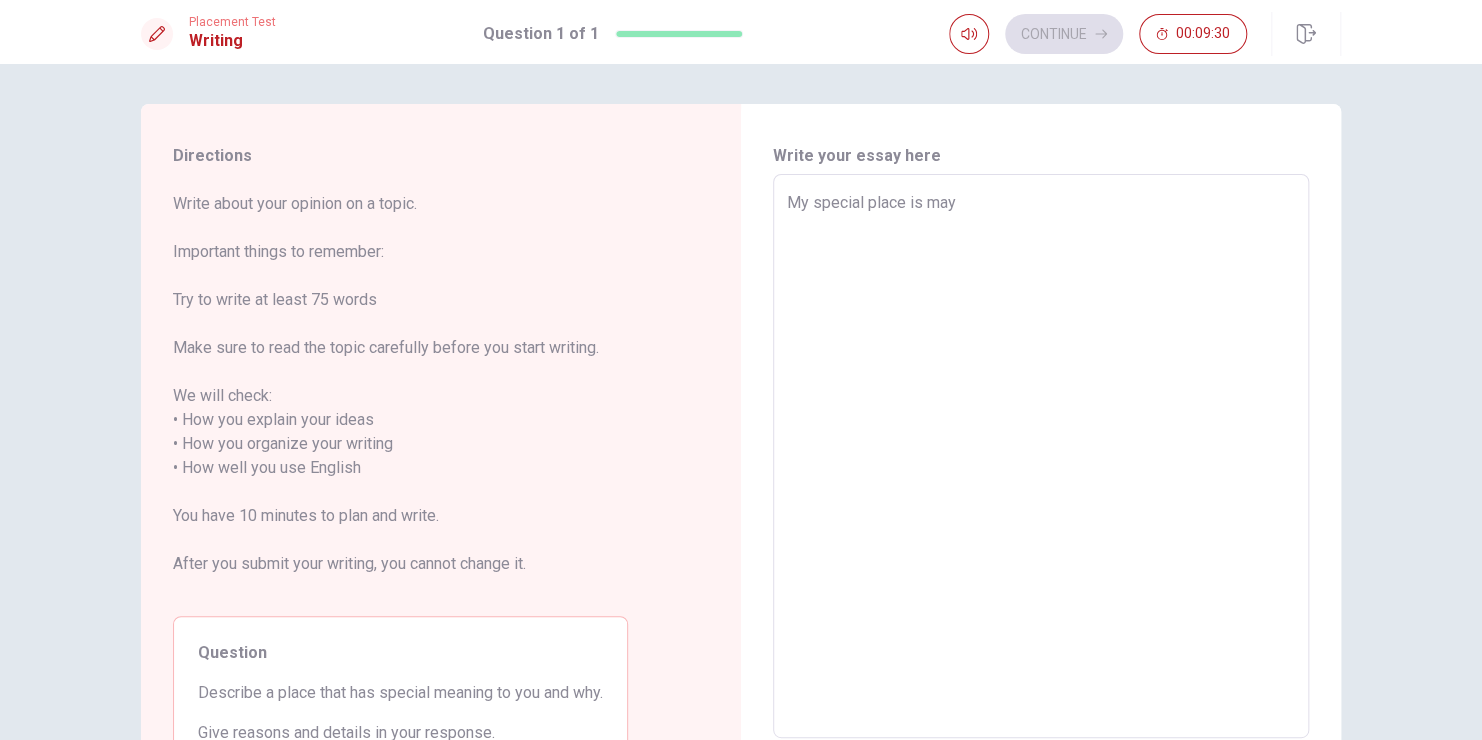 type on "My special place is may" 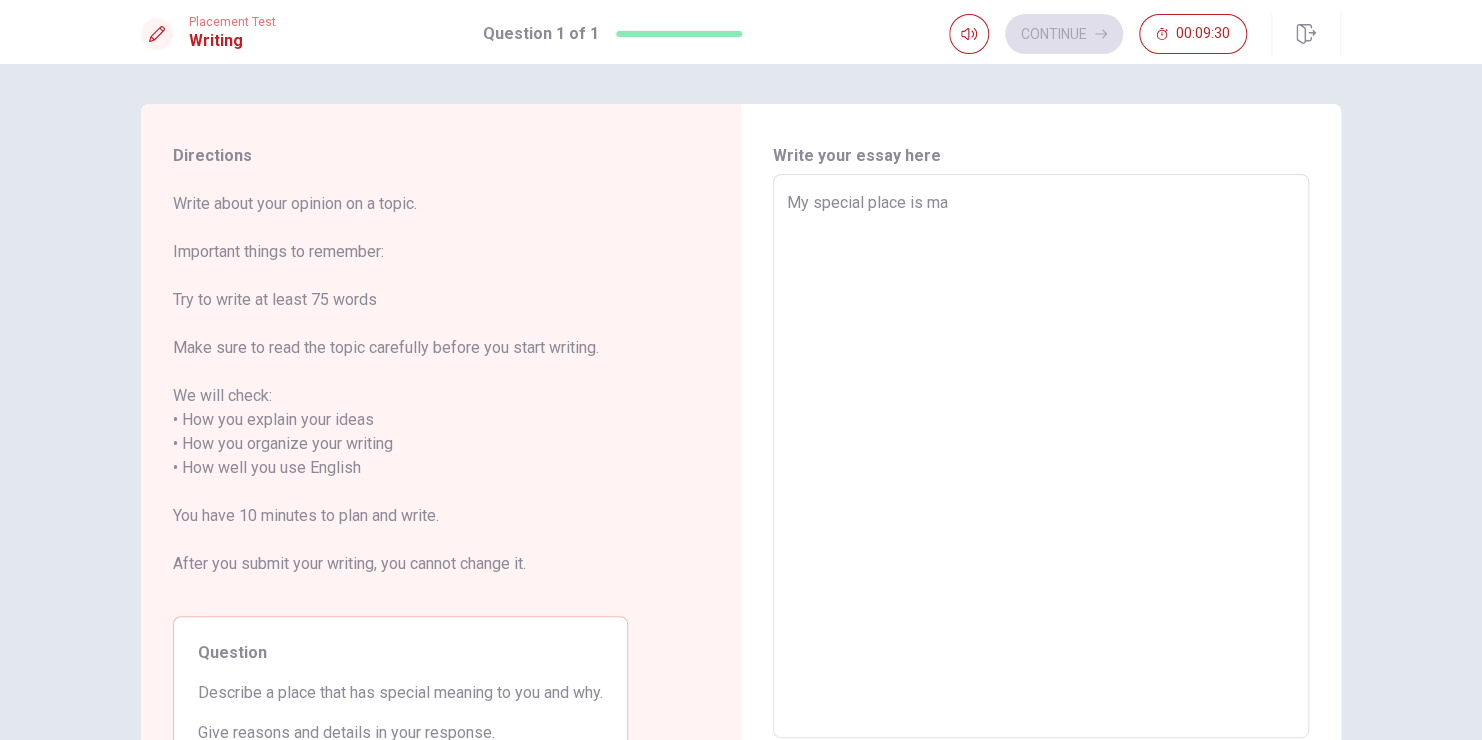 type on "x" 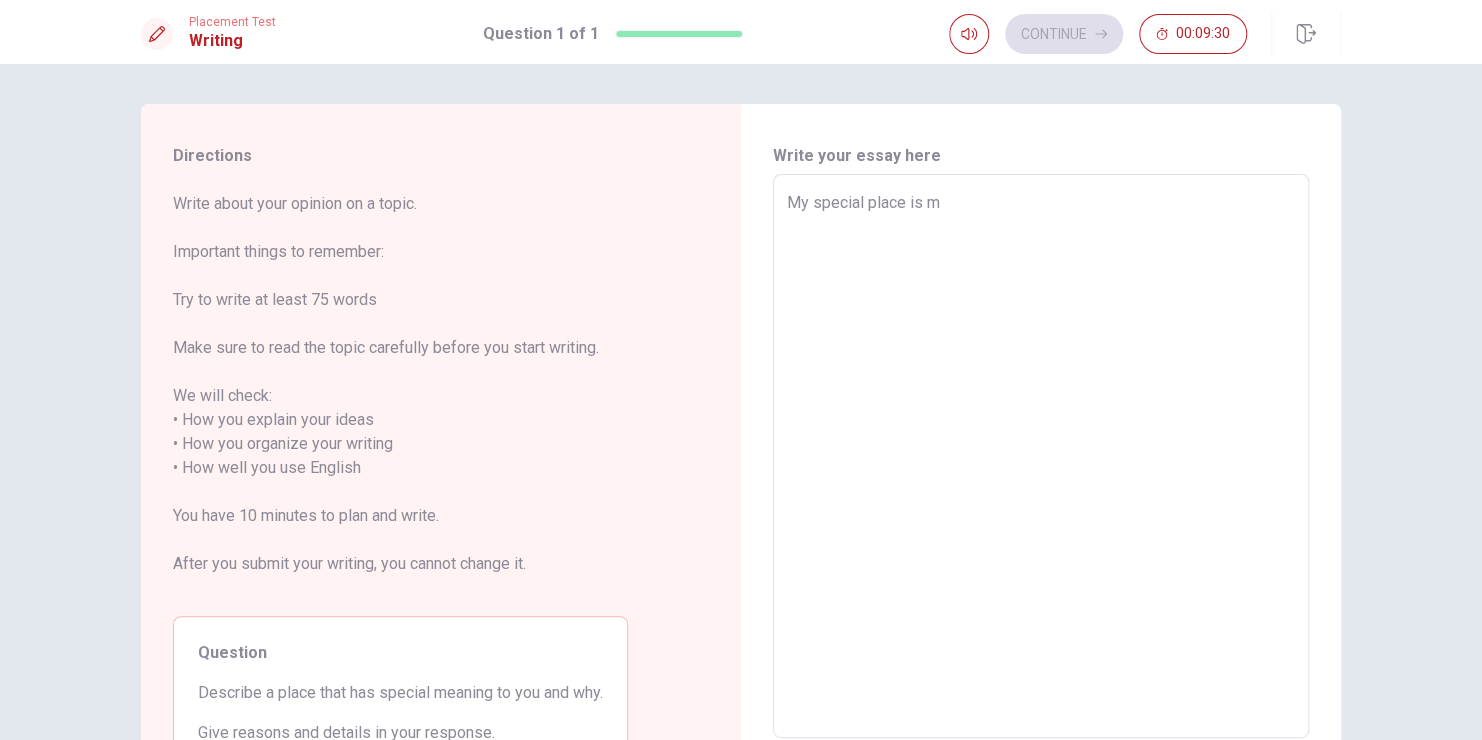 type on "x" 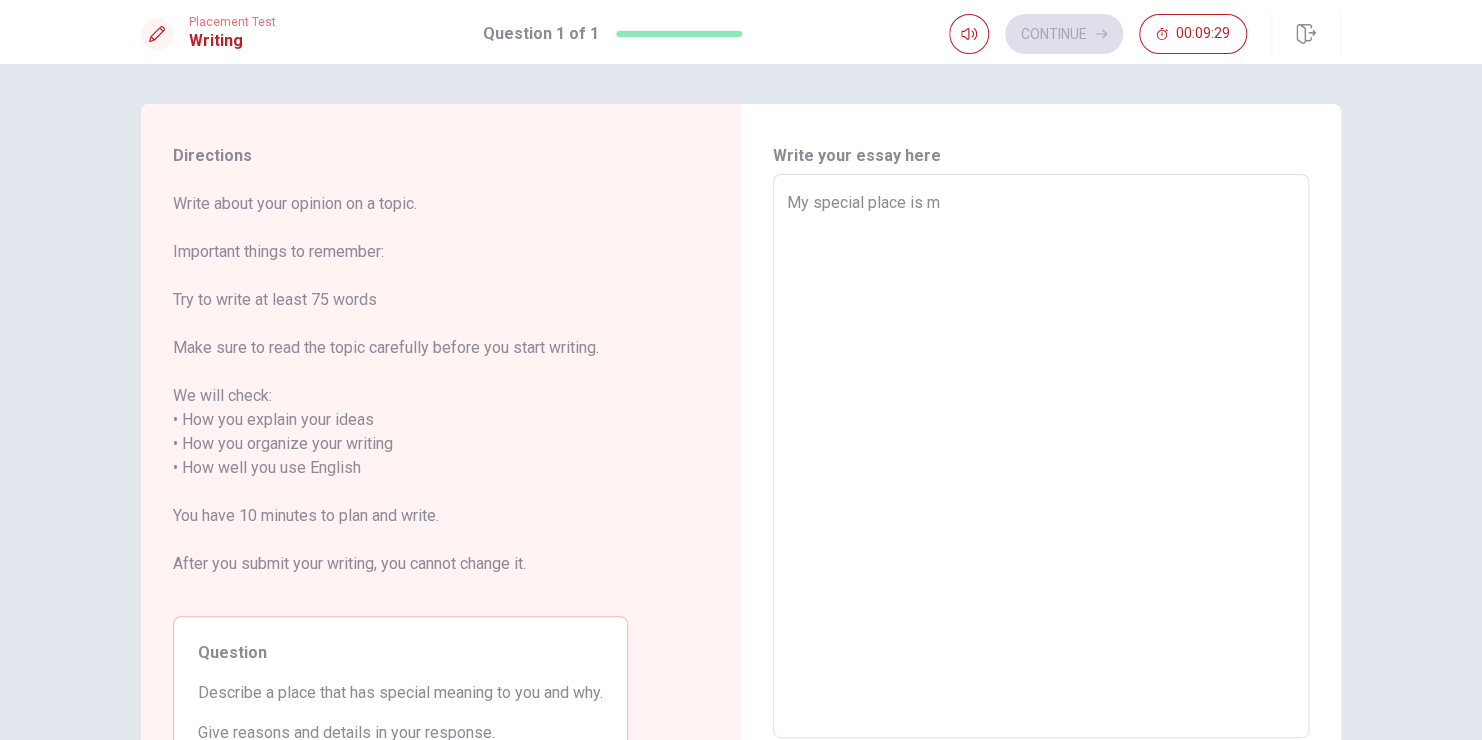 type on "My special place is my" 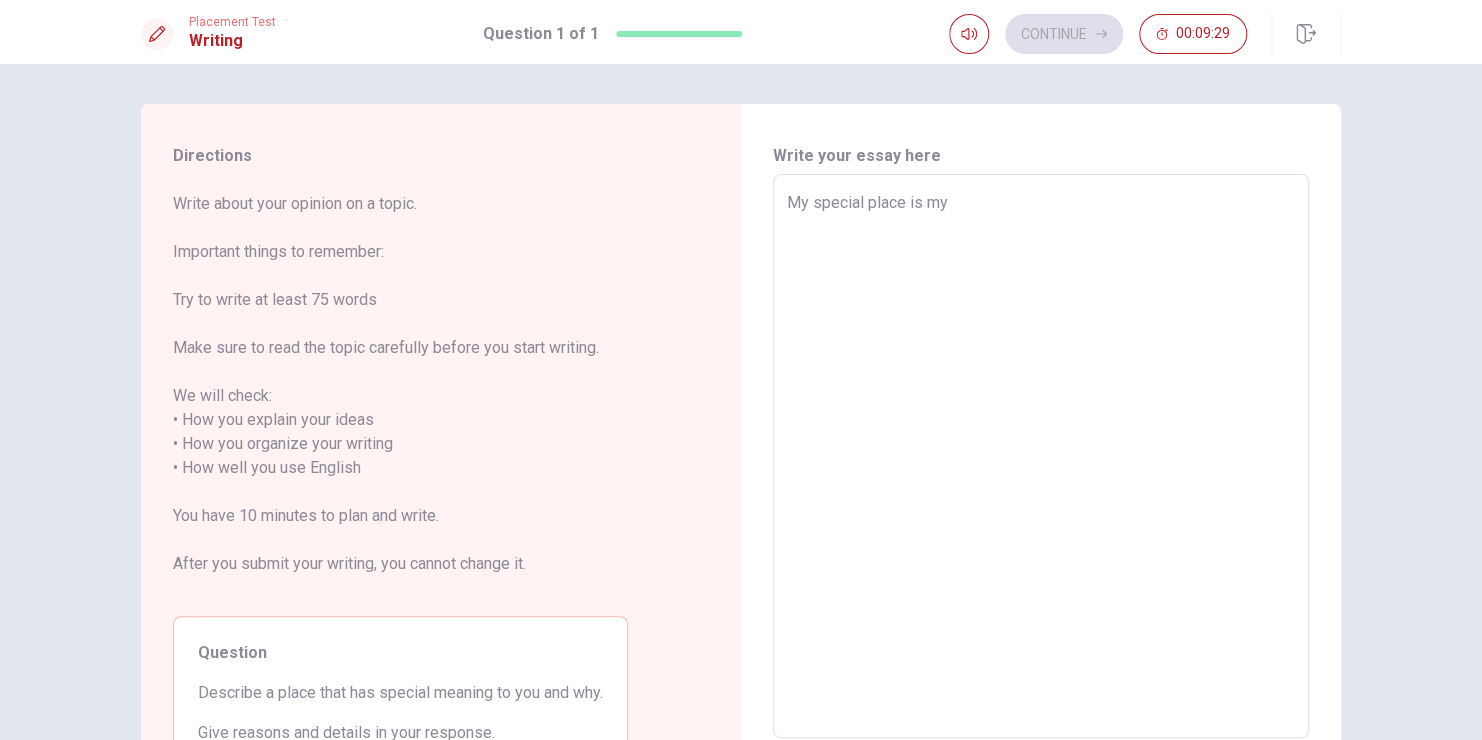 type on "x" 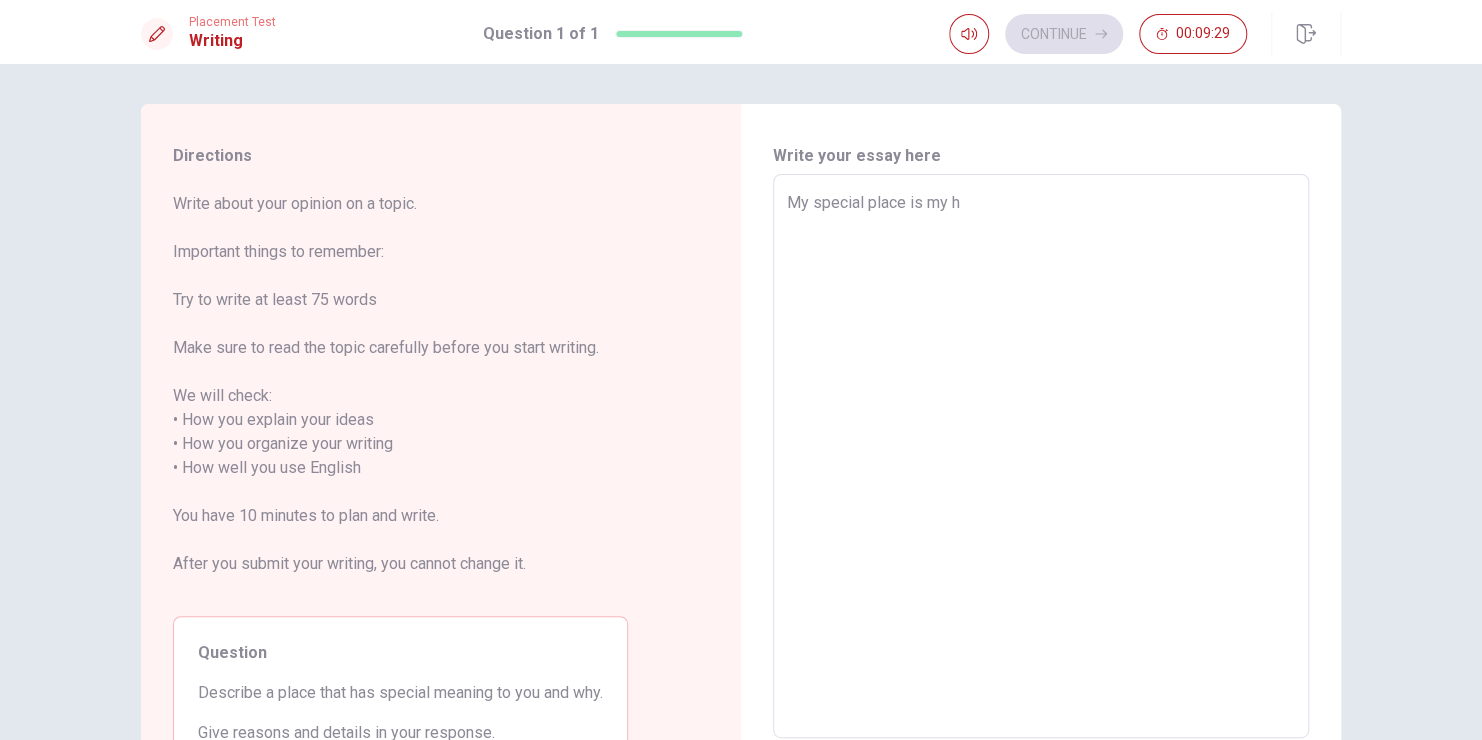 type on "x" 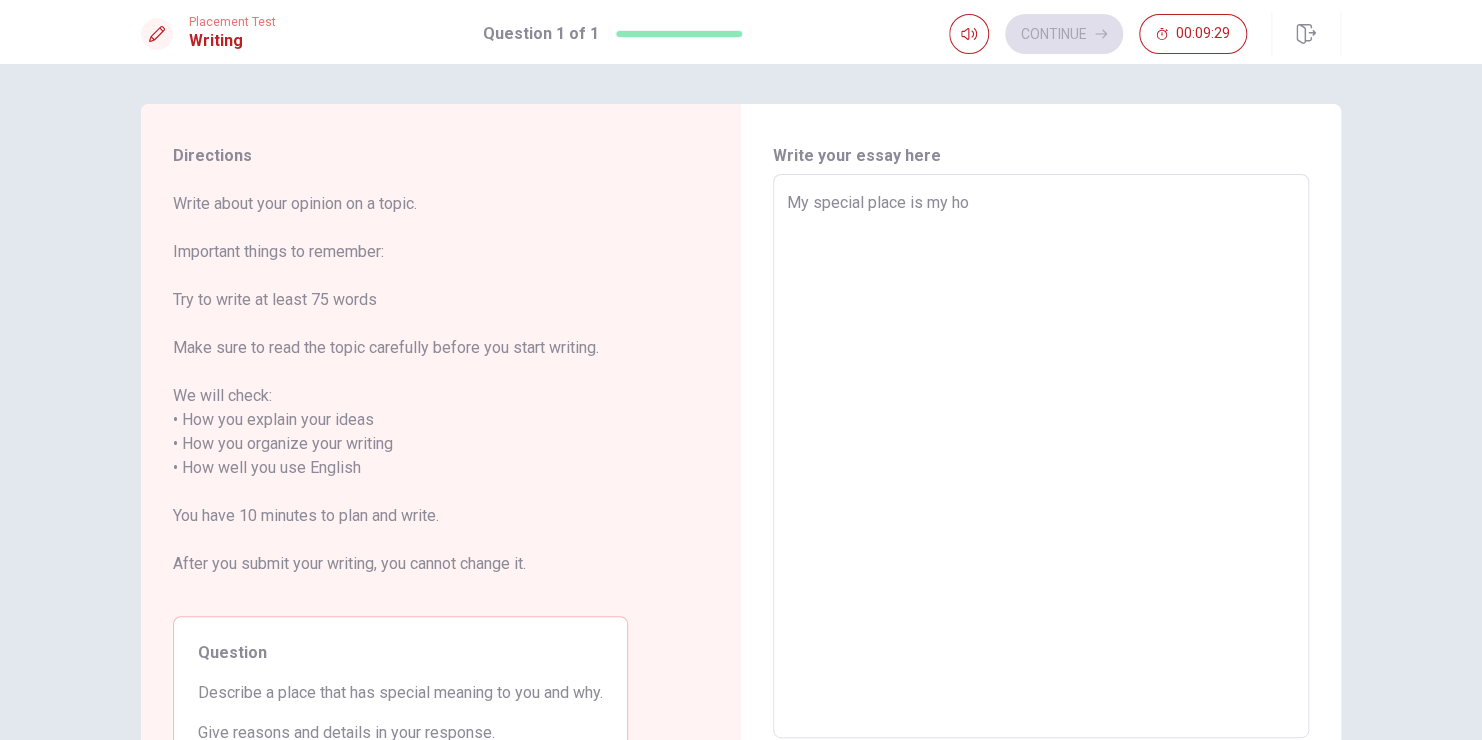 type on "x" 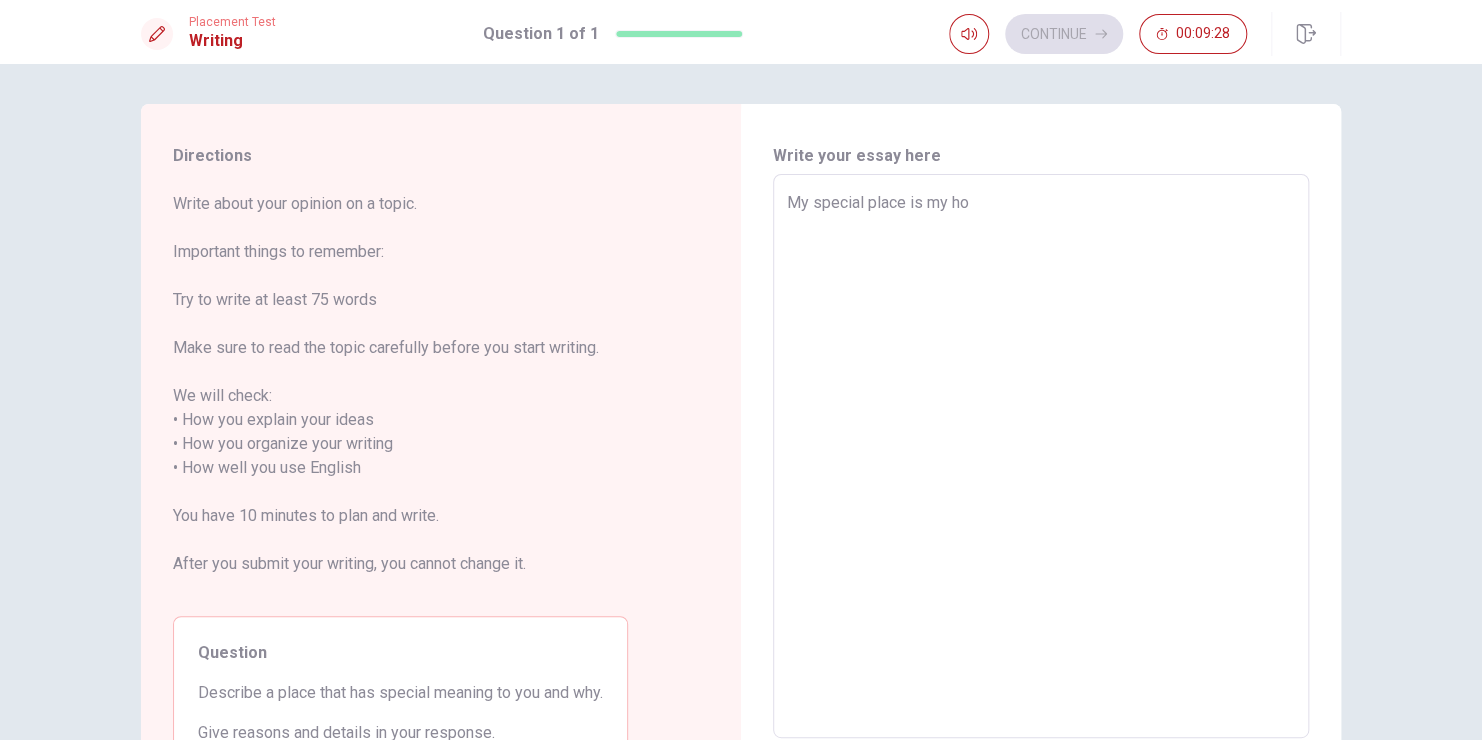 type on "My special place is my hom" 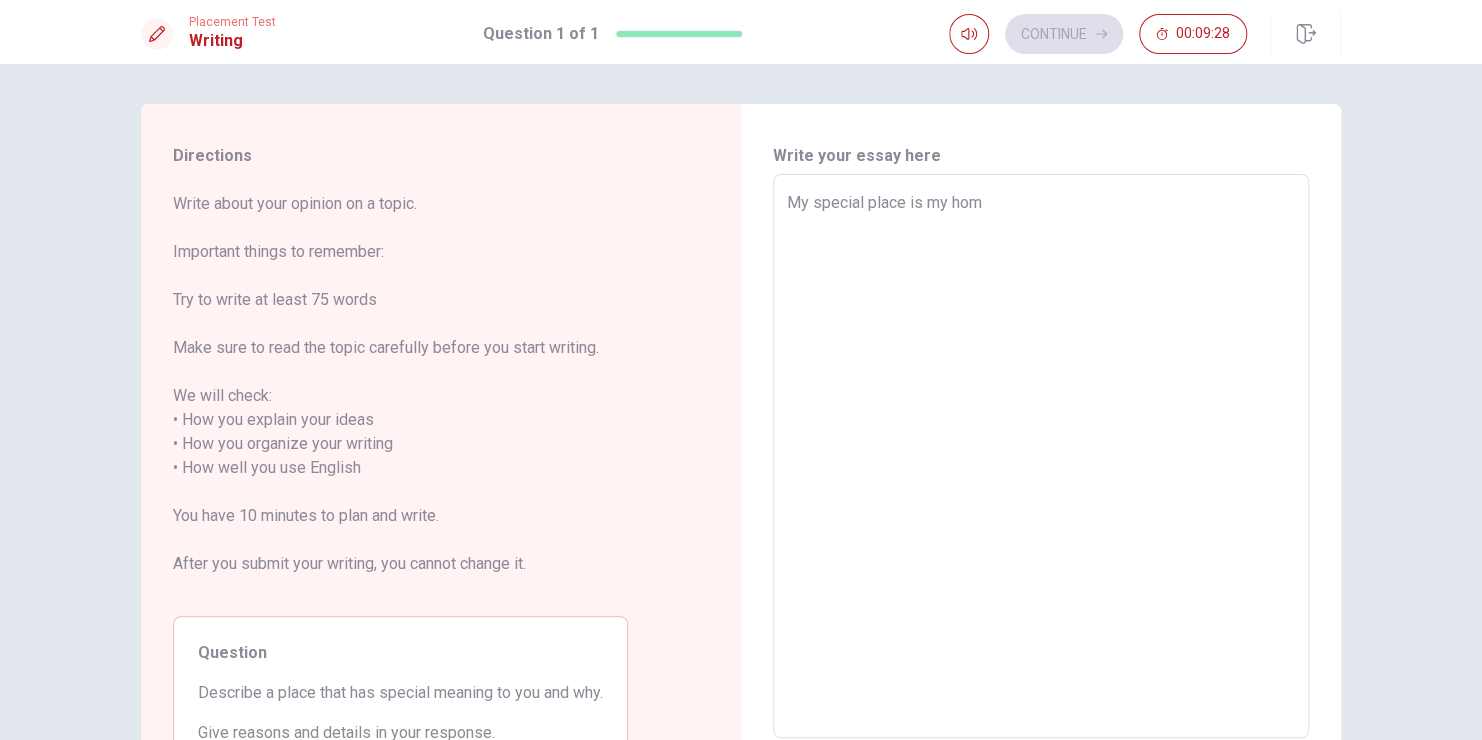 type on "x" 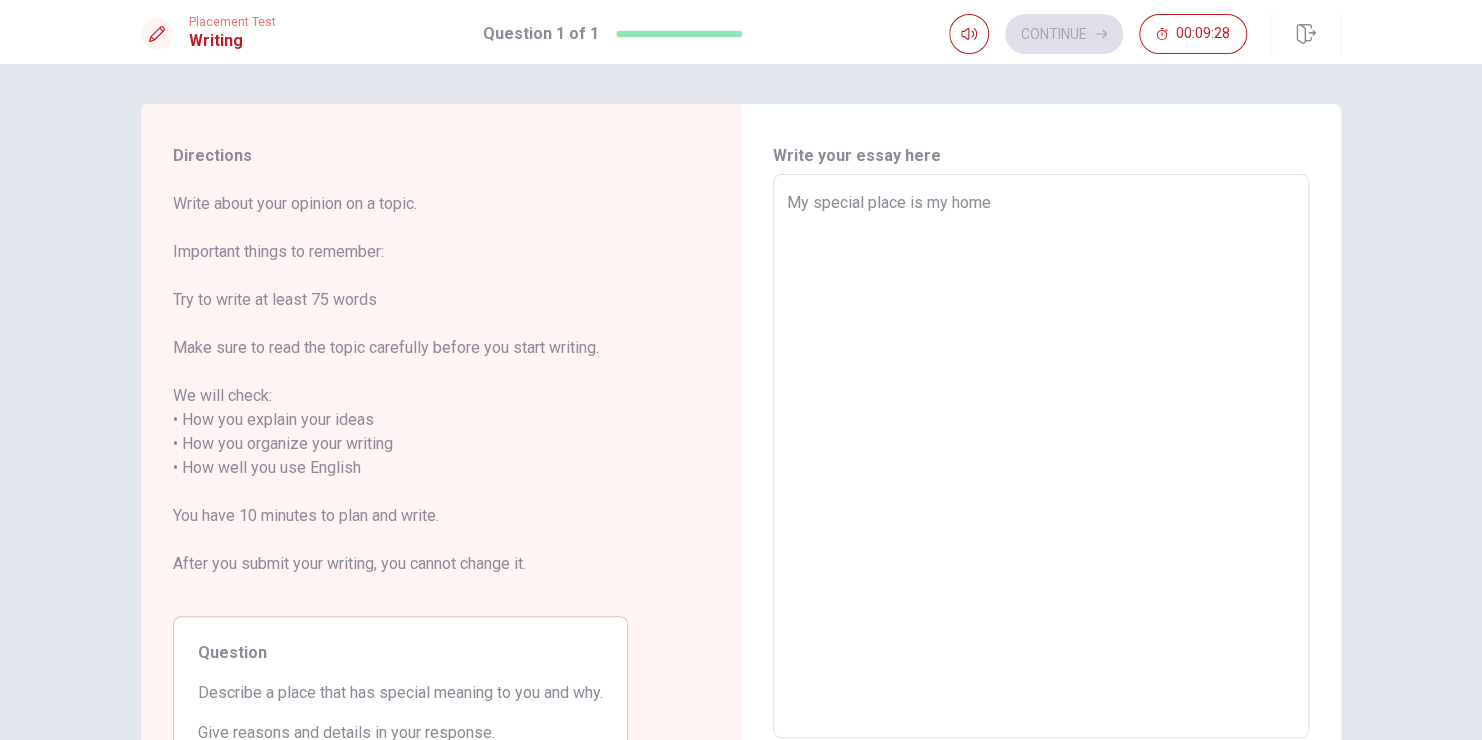 type on "x" 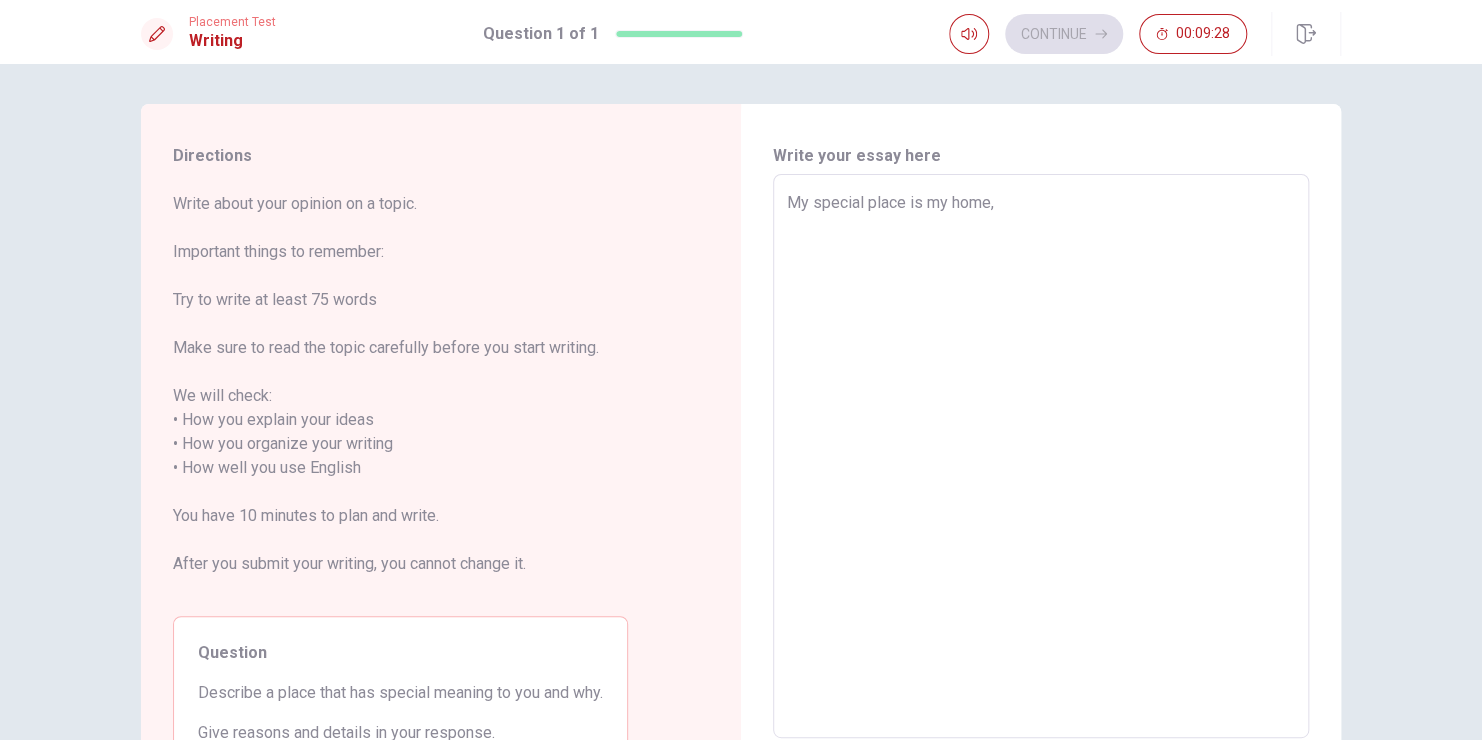type on "x" 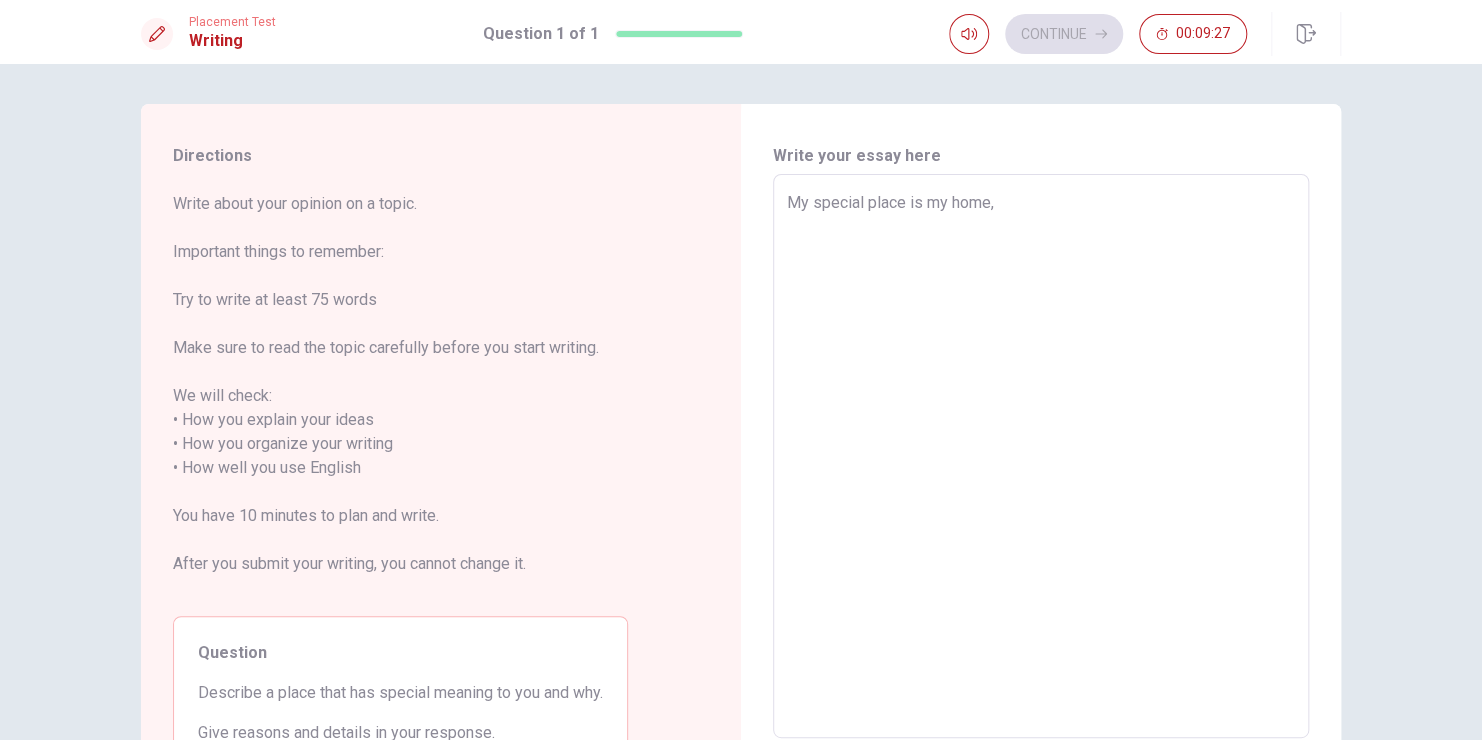 type on "x" 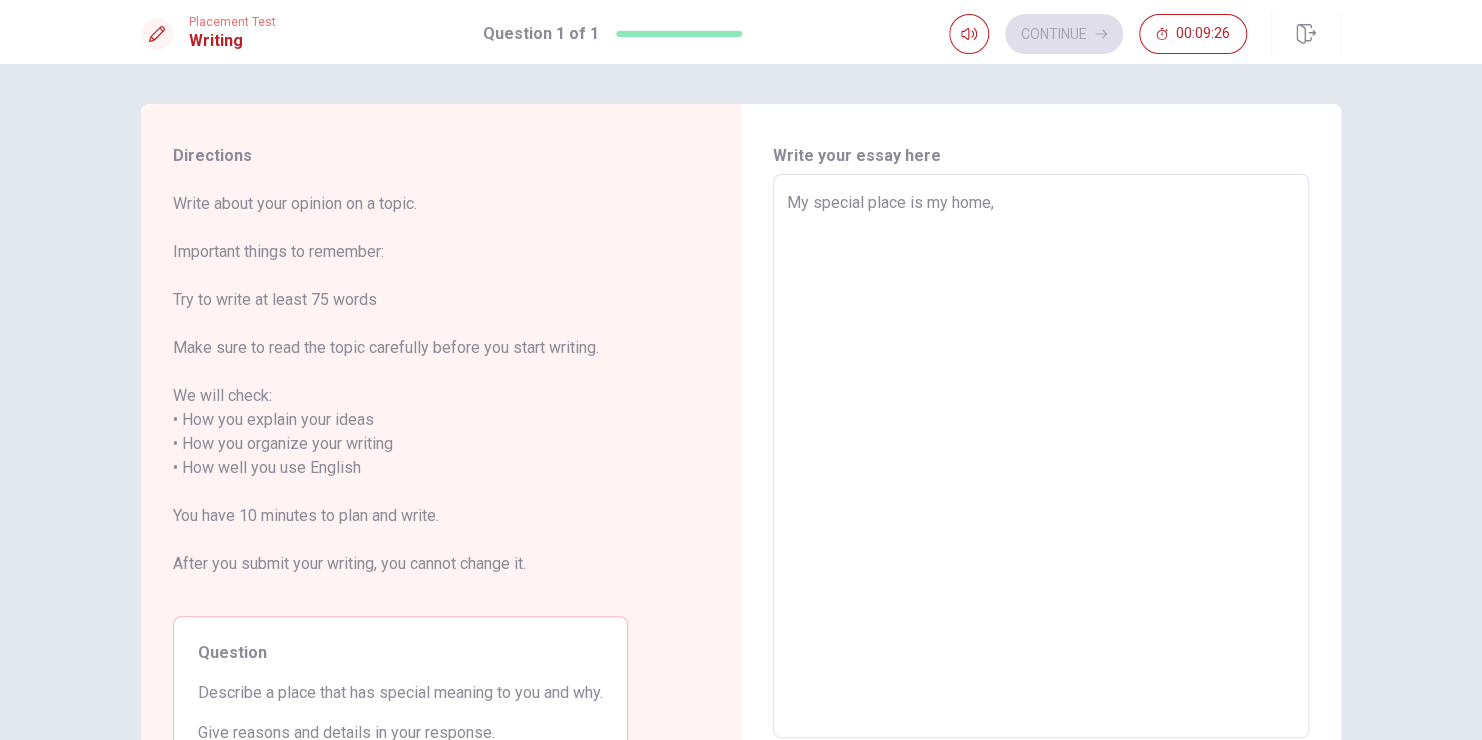type on "My special place is my home, b" 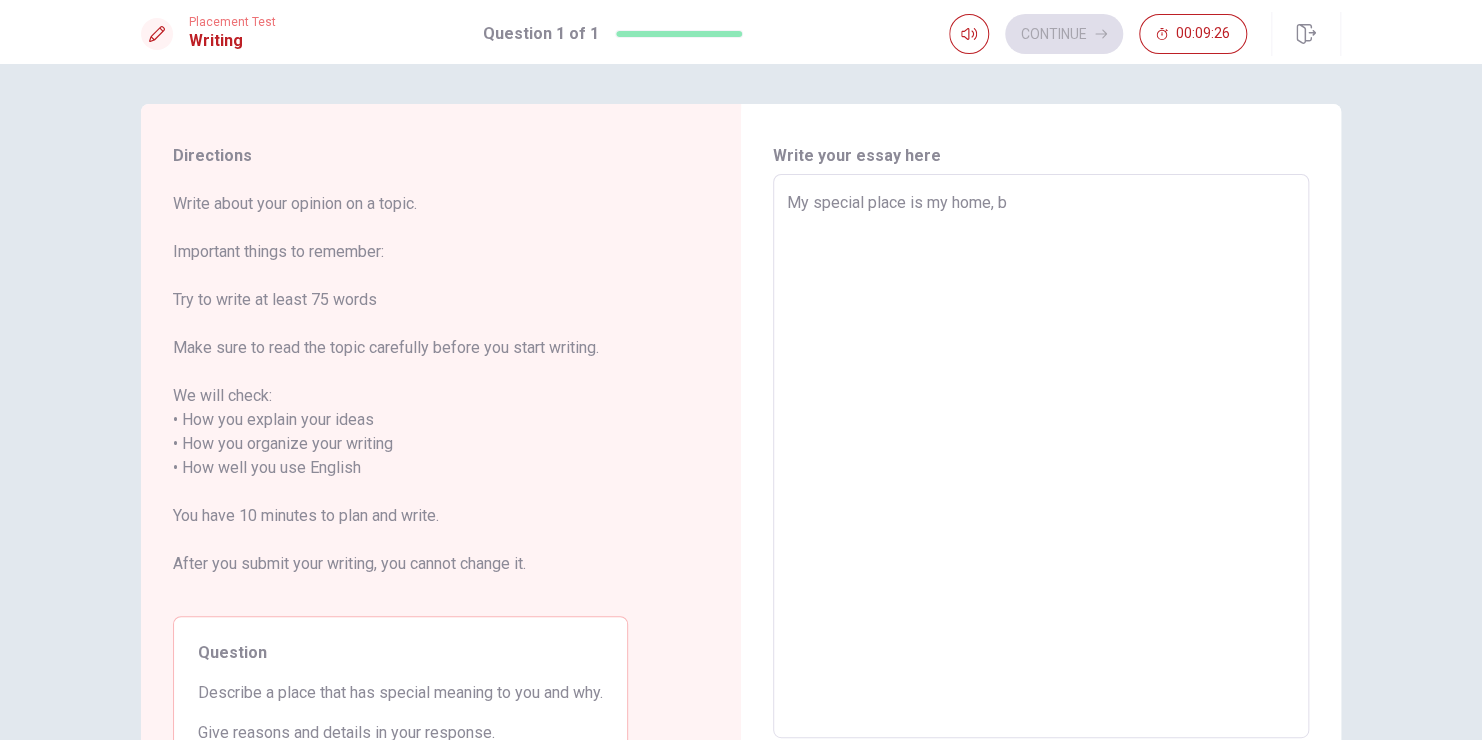type on "x" 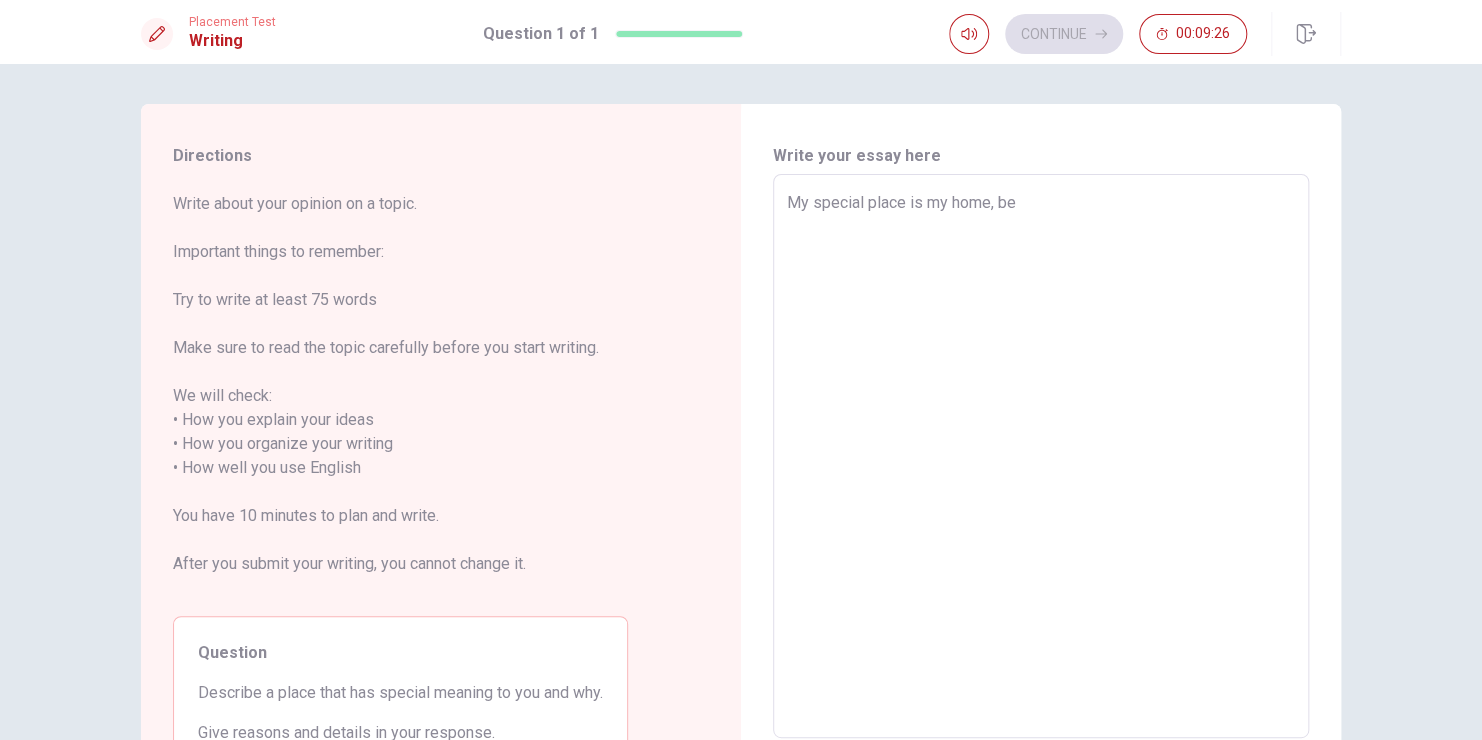 type on "x" 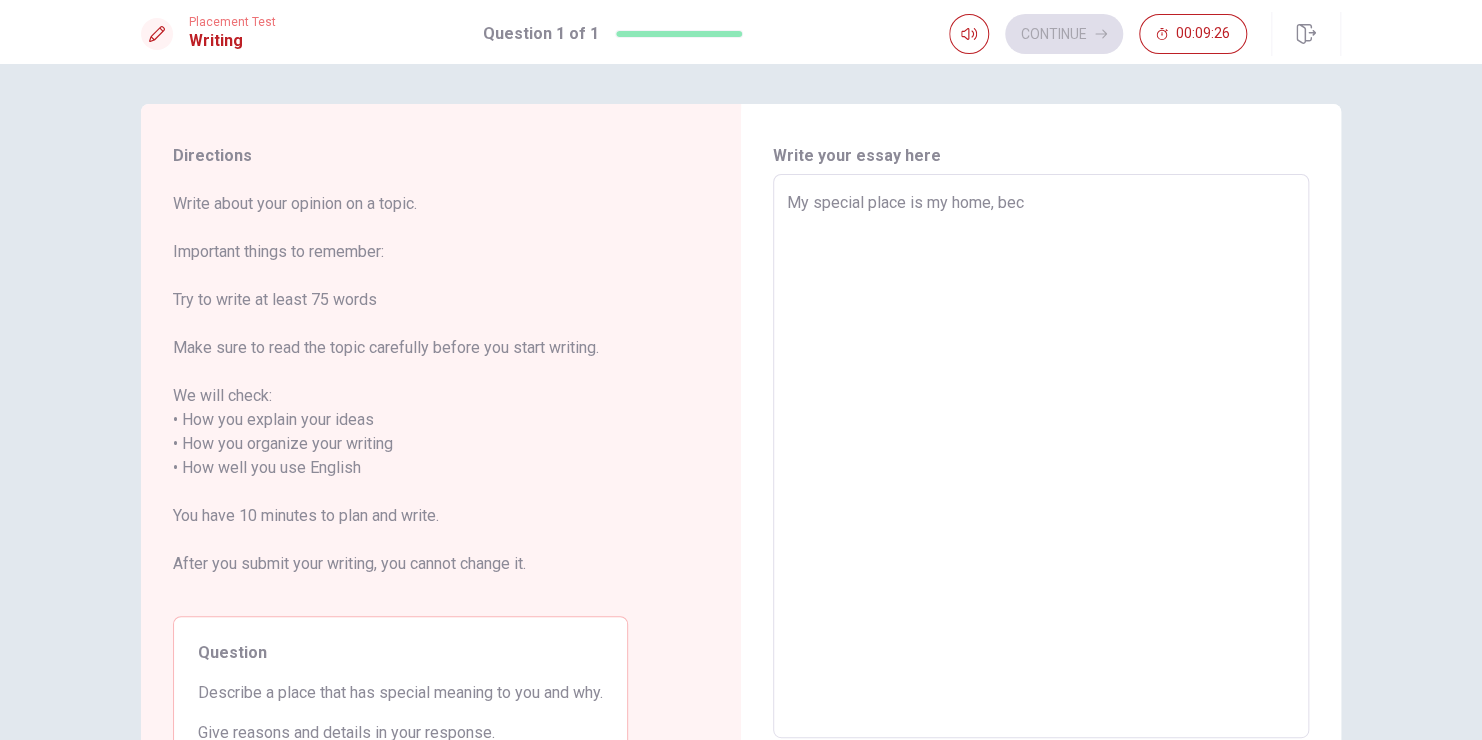 type on "x" 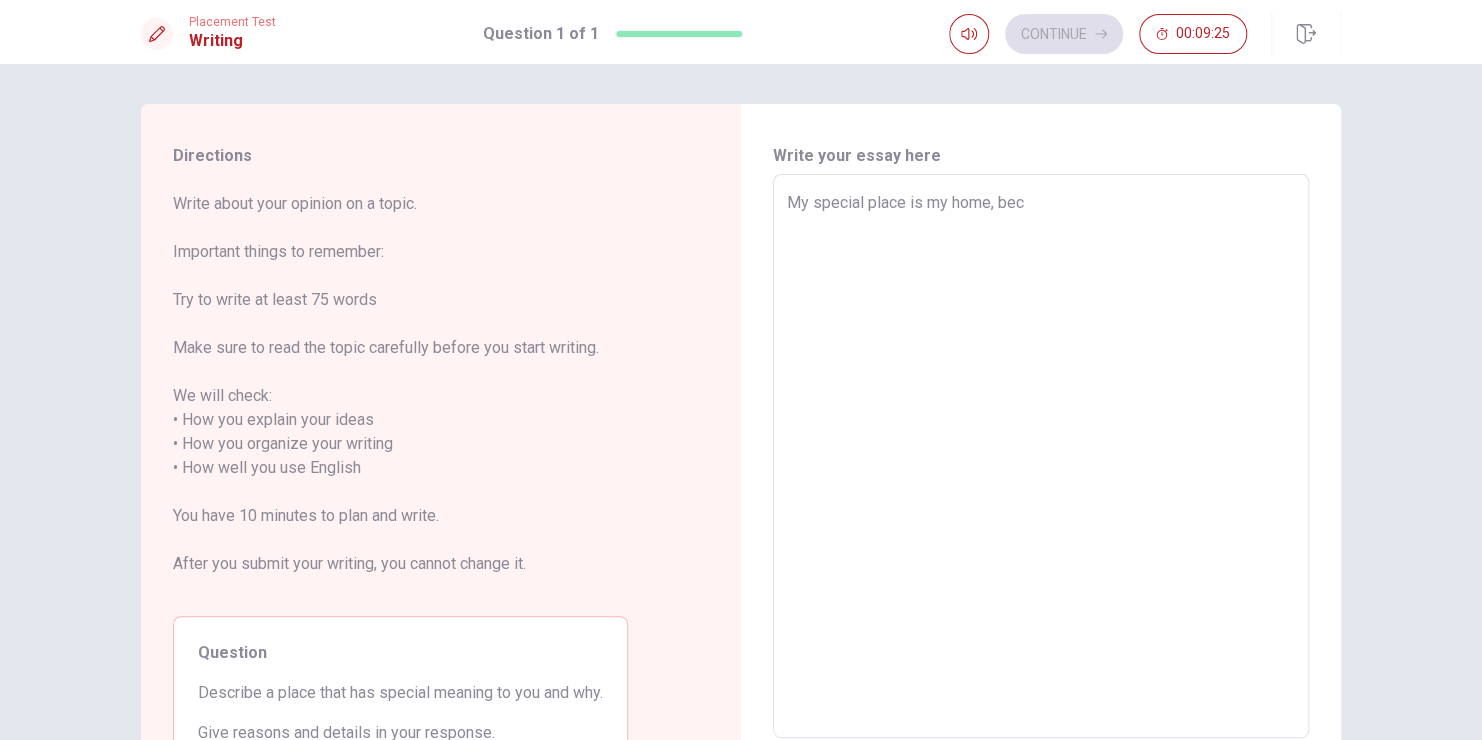 type on "My special place is my home, beca" 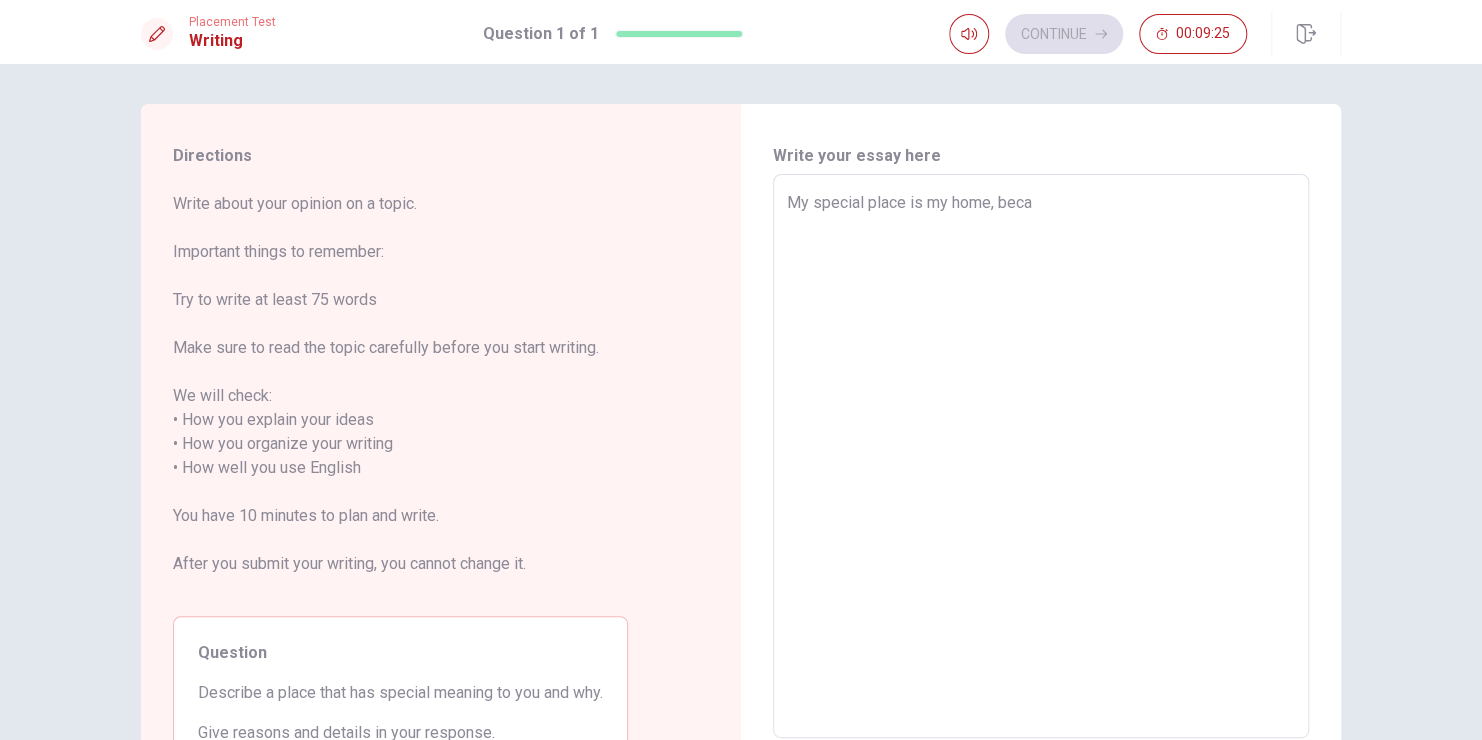 type on "x" 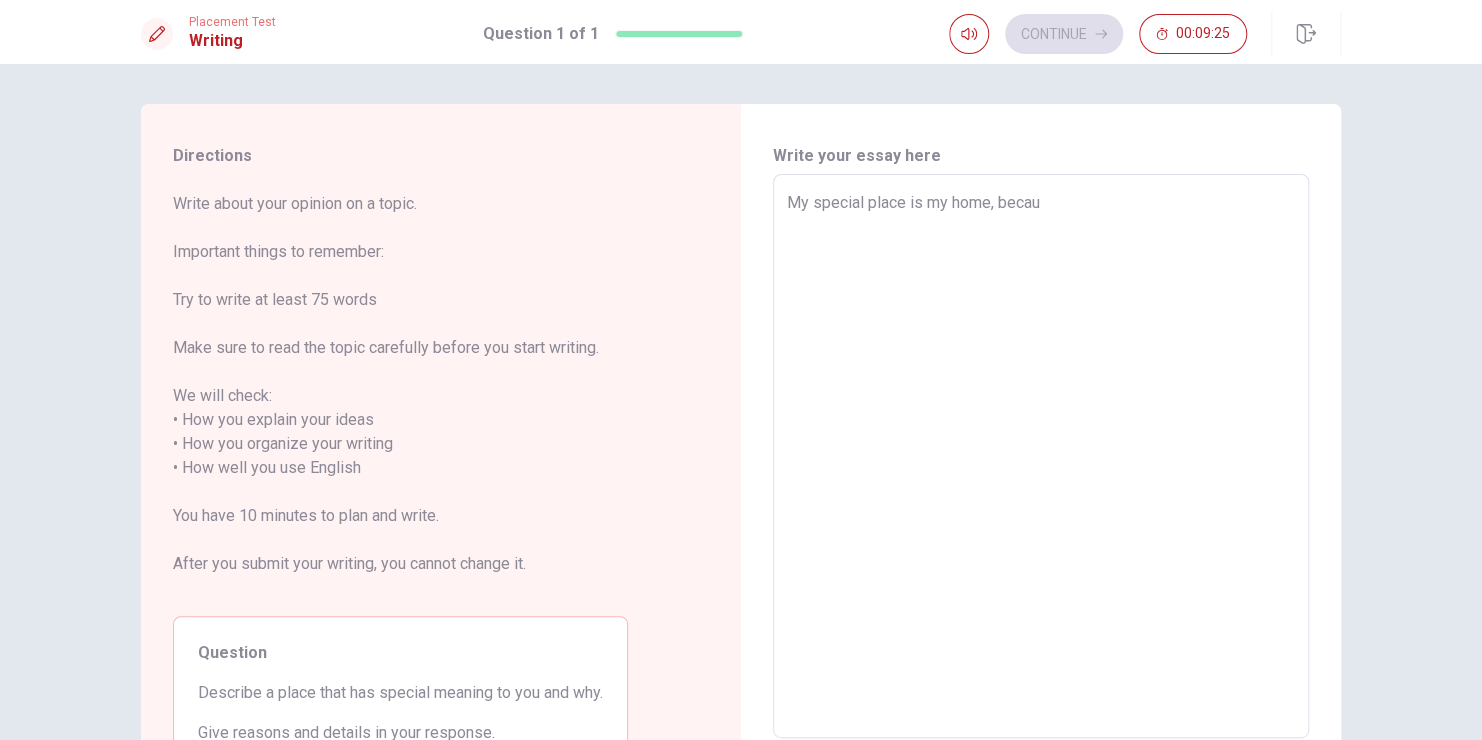 type on "x" 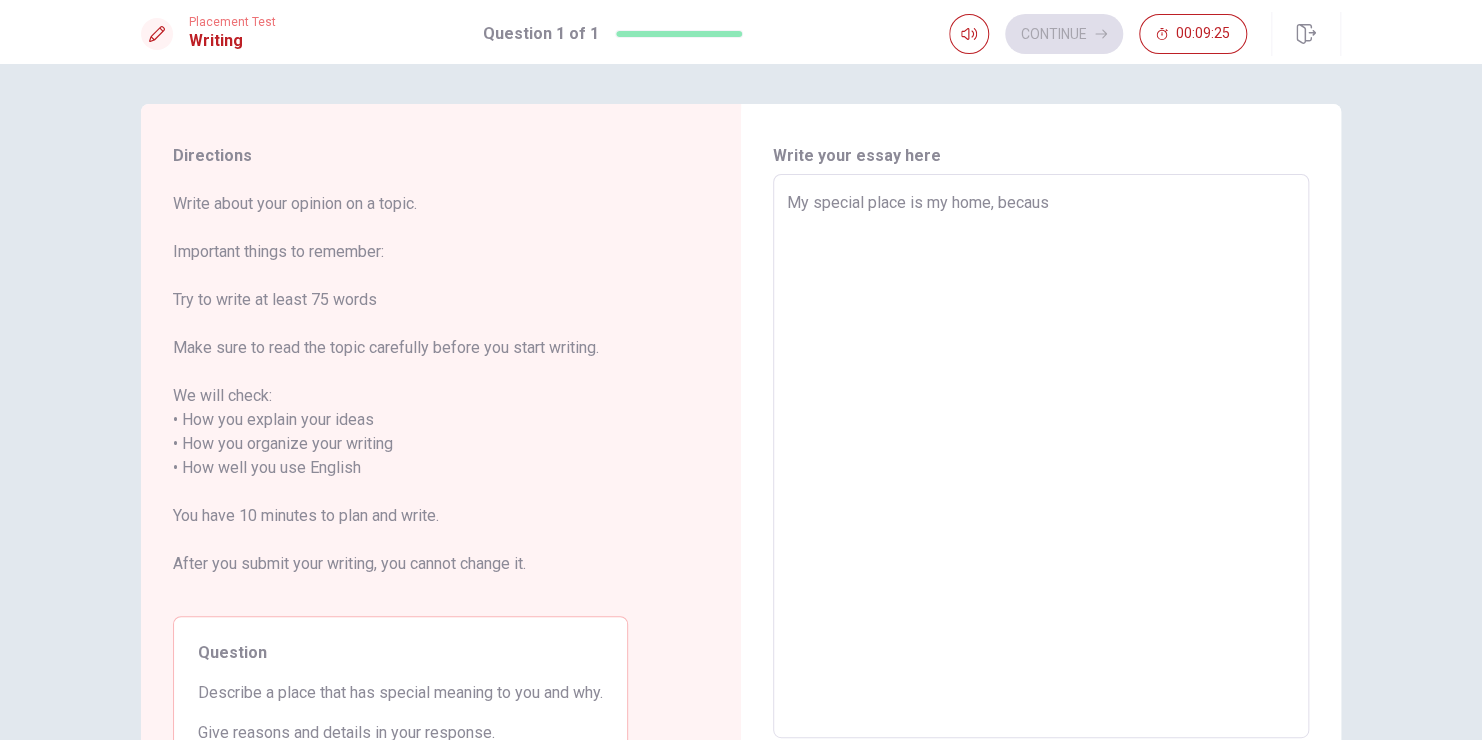type on "x" 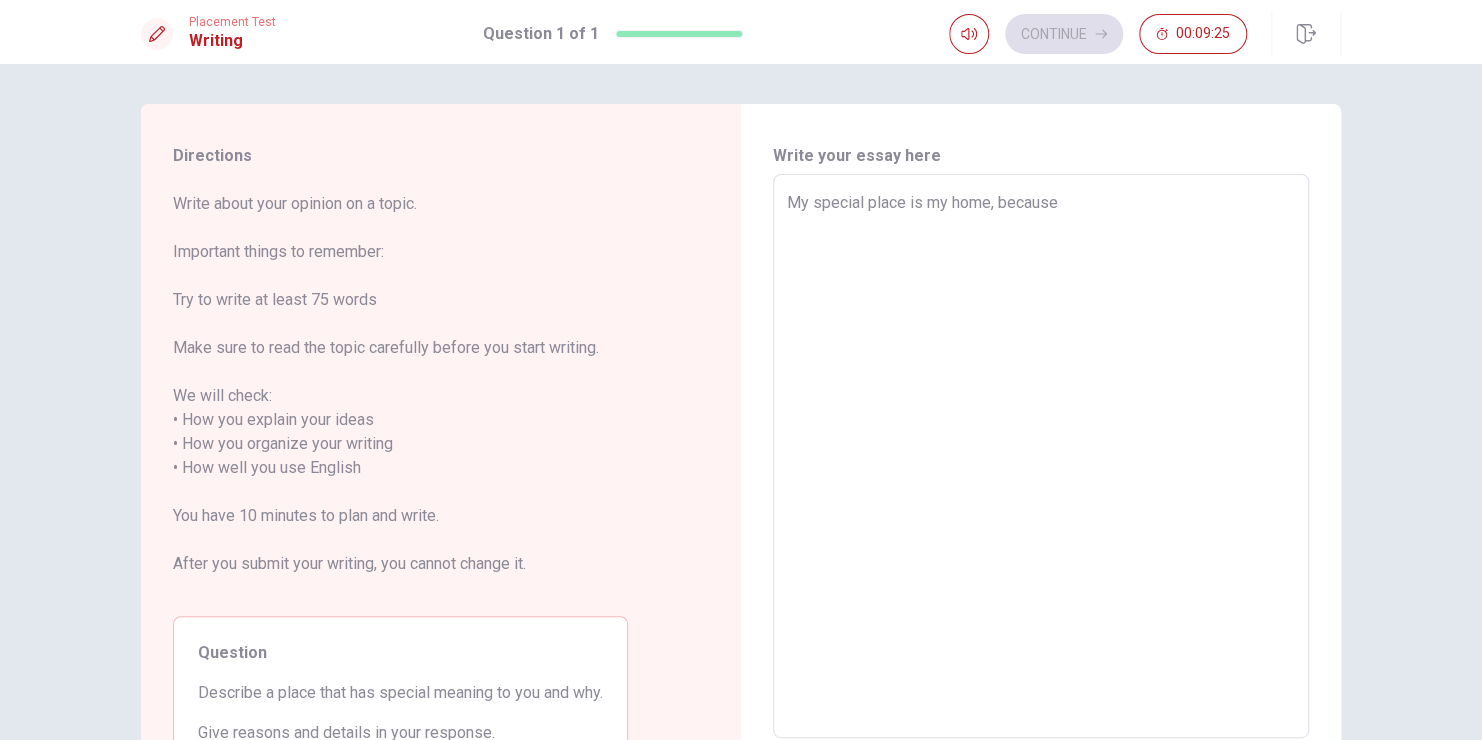type on "x" 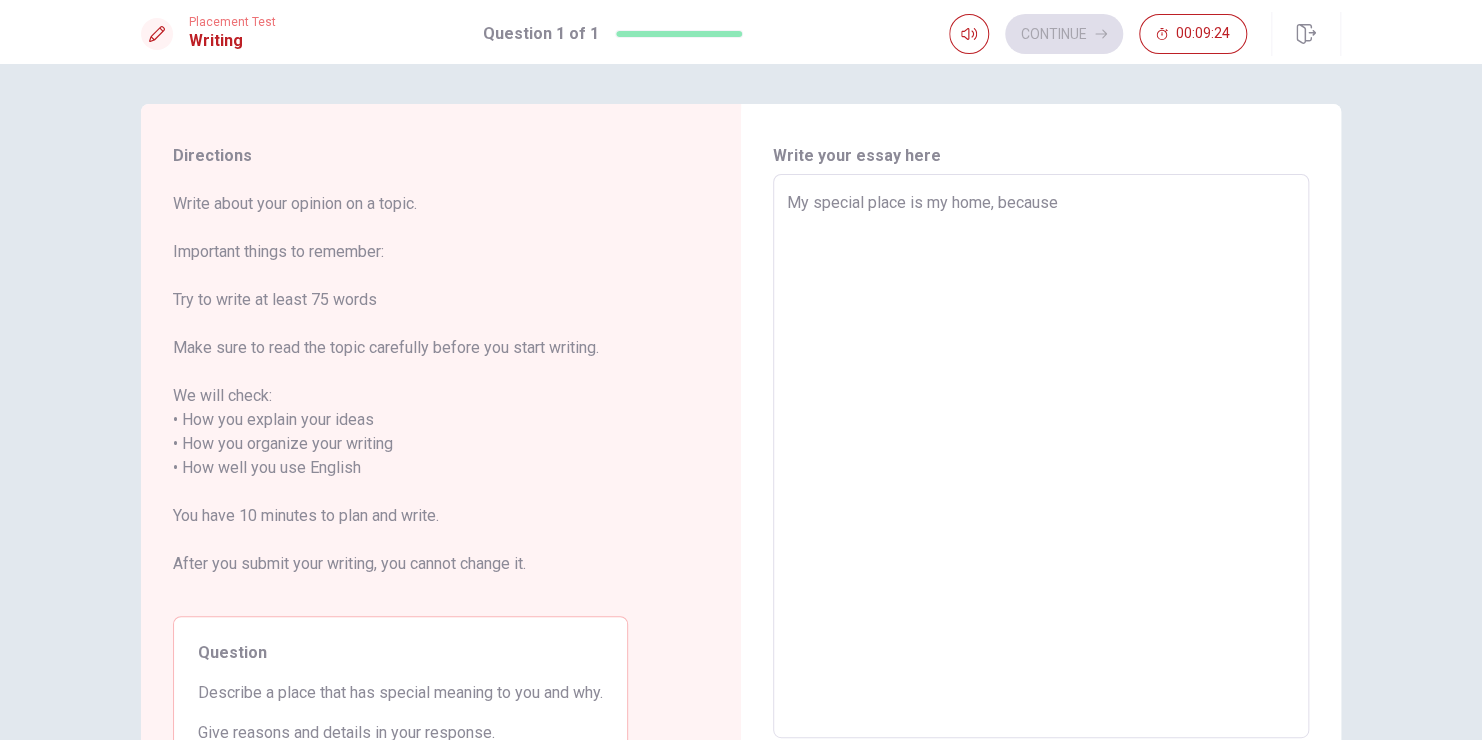 type on "My special place is my home, because" 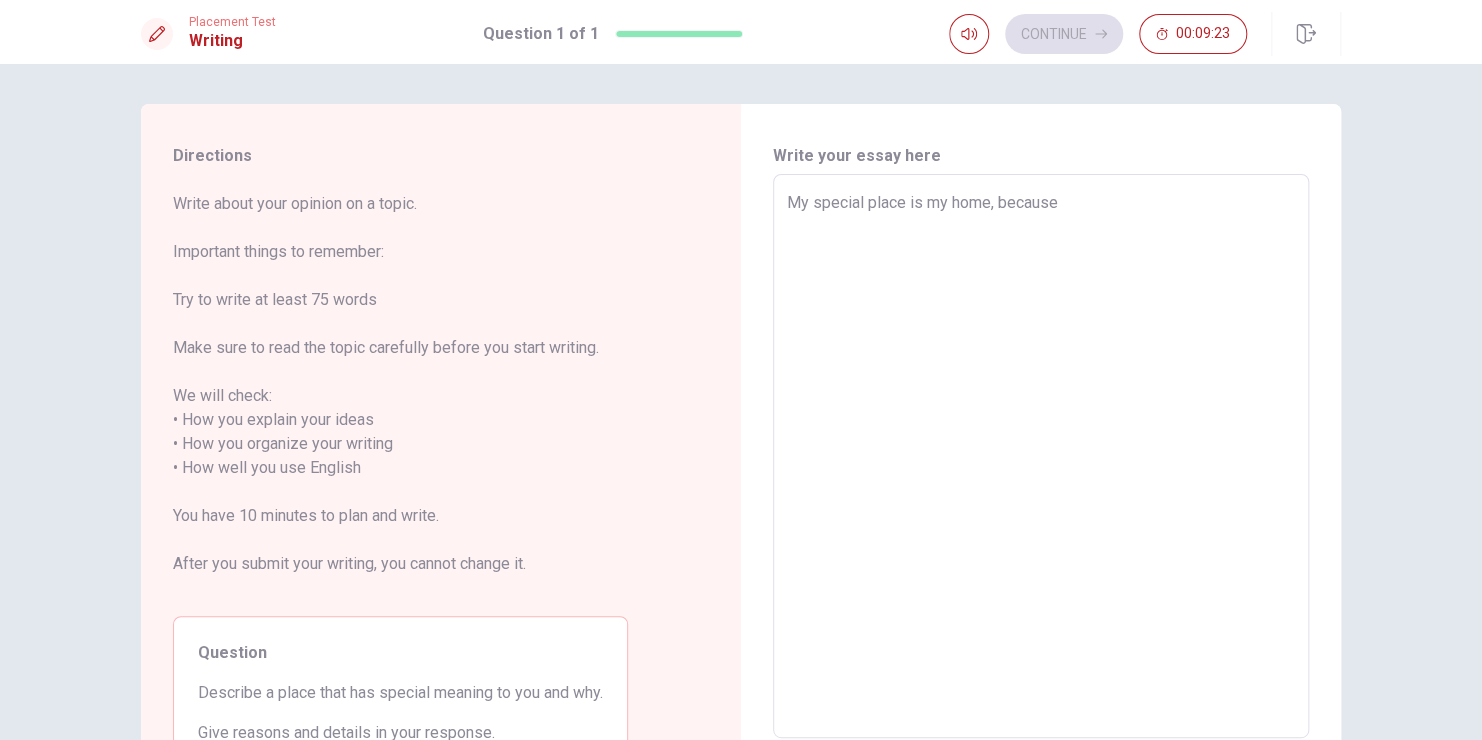type on "My special place is my home, because t" 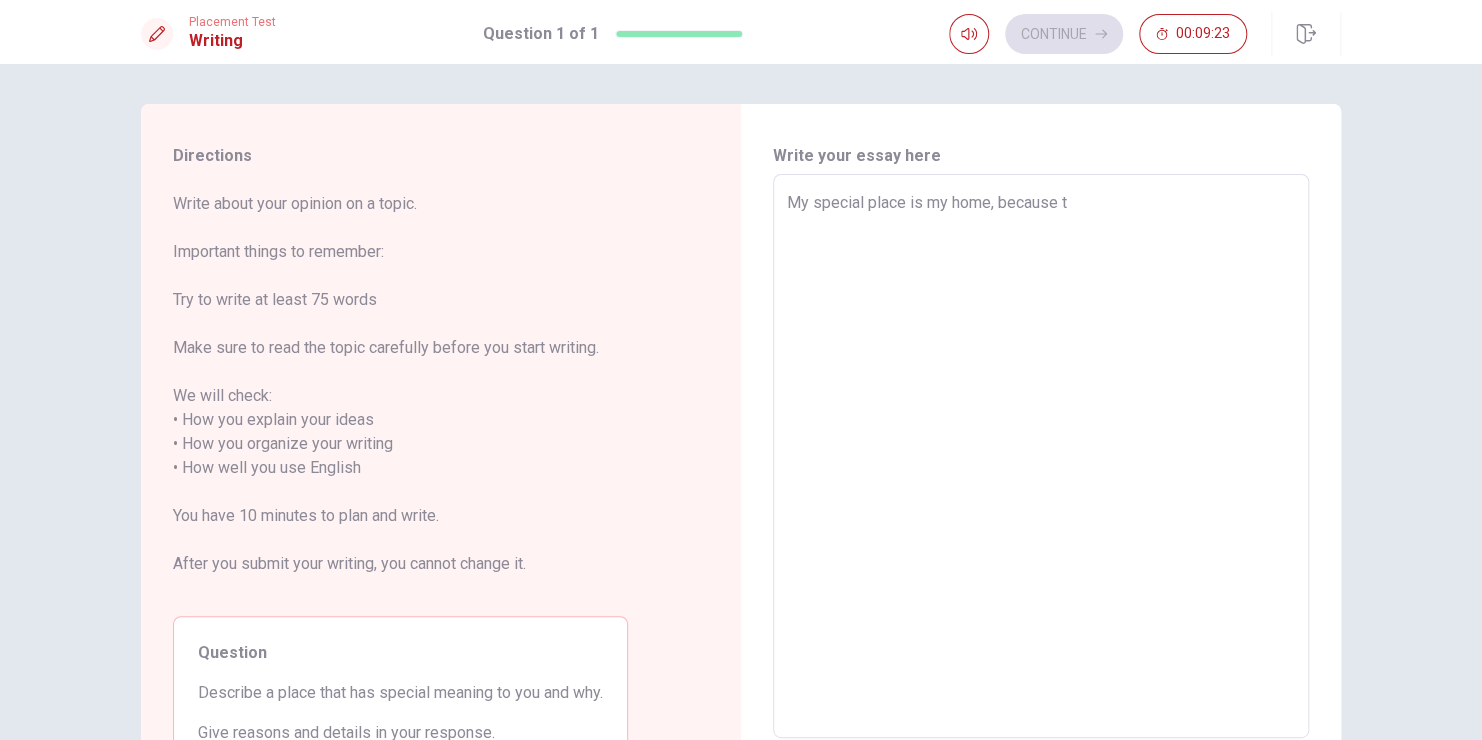 type on "x" 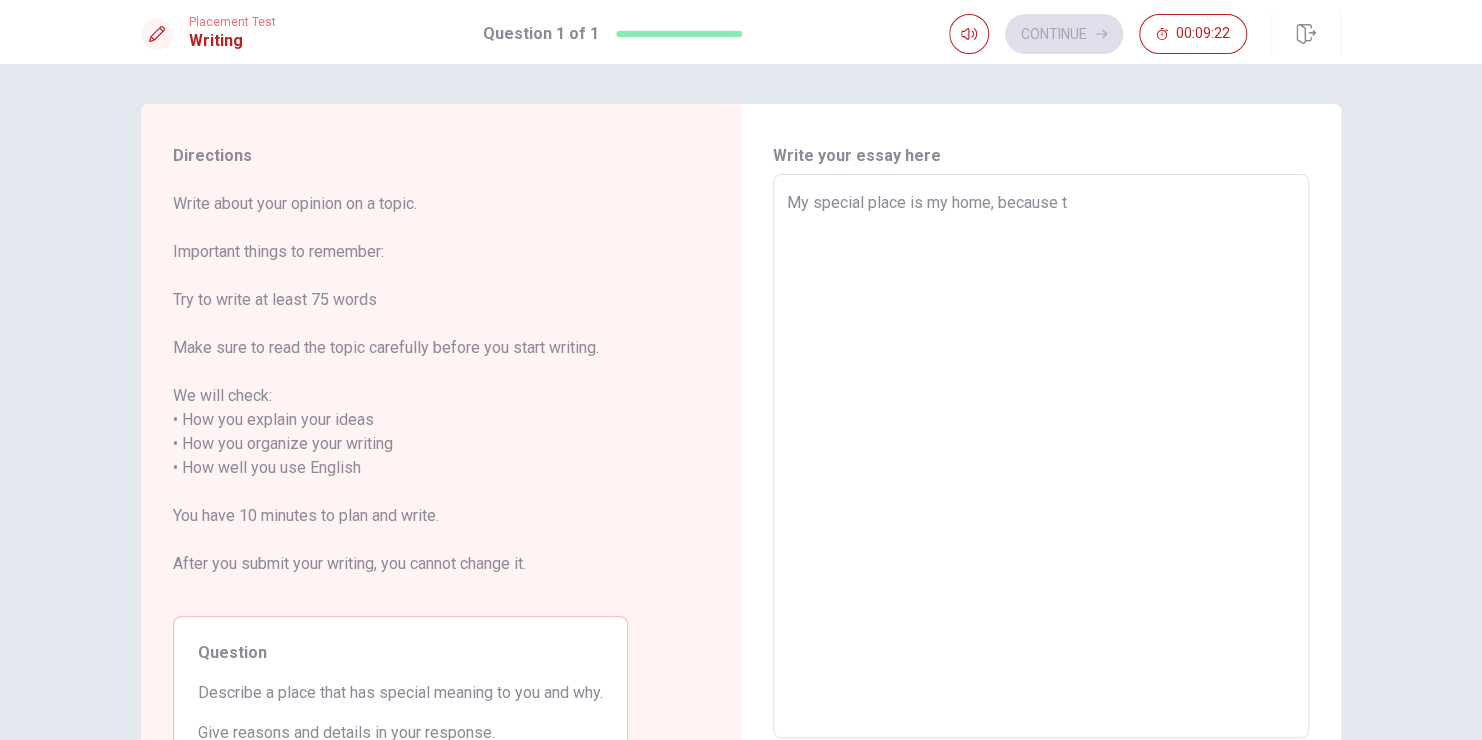 type on "My special place is my home, because th" 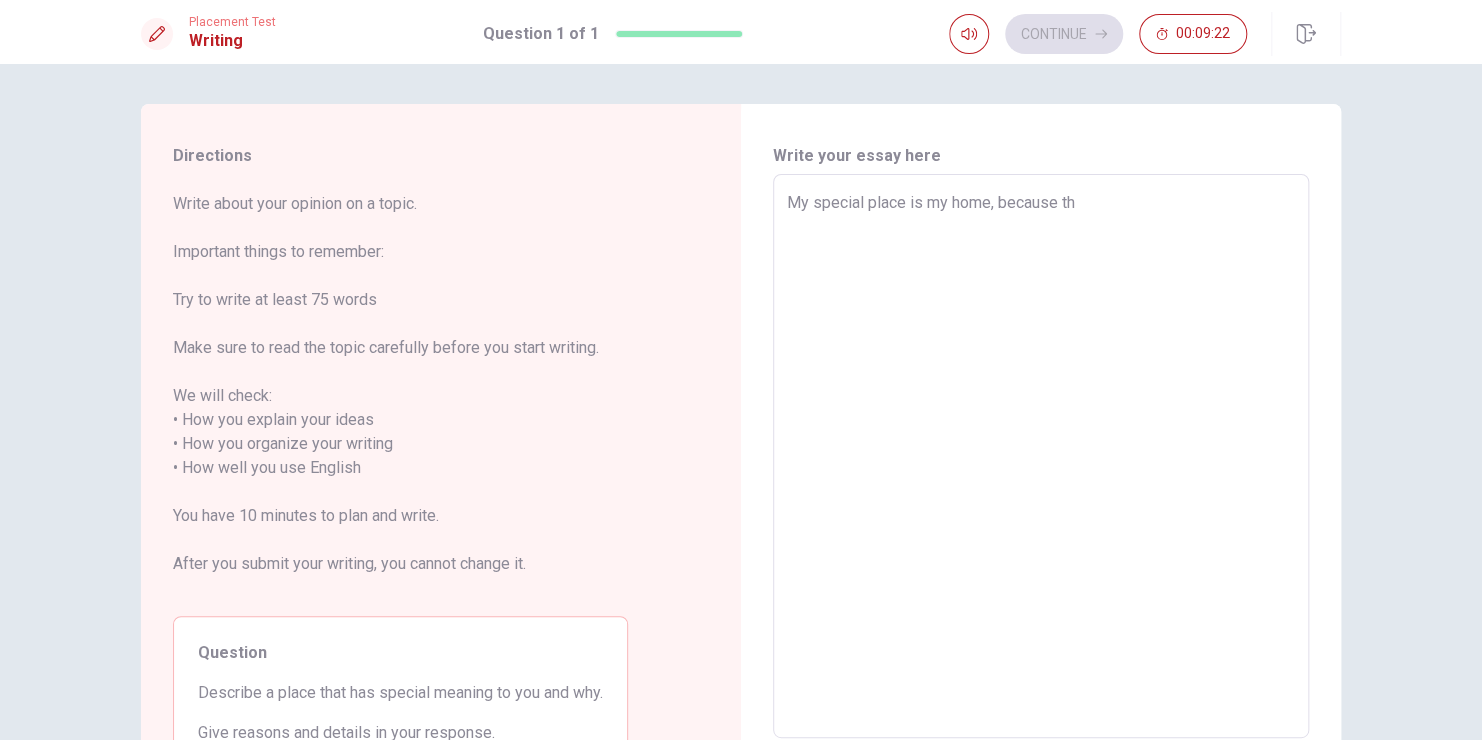 type on "x" 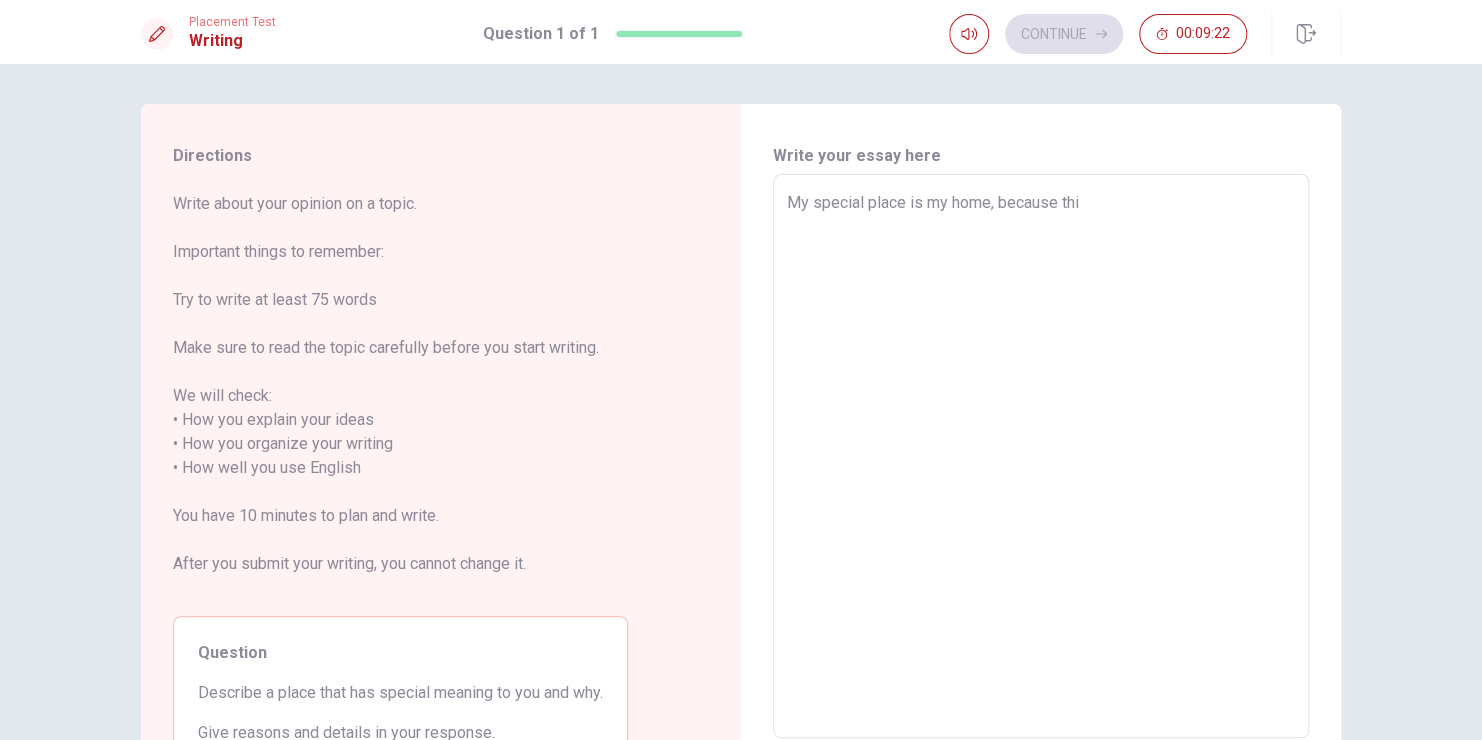 type on "x" 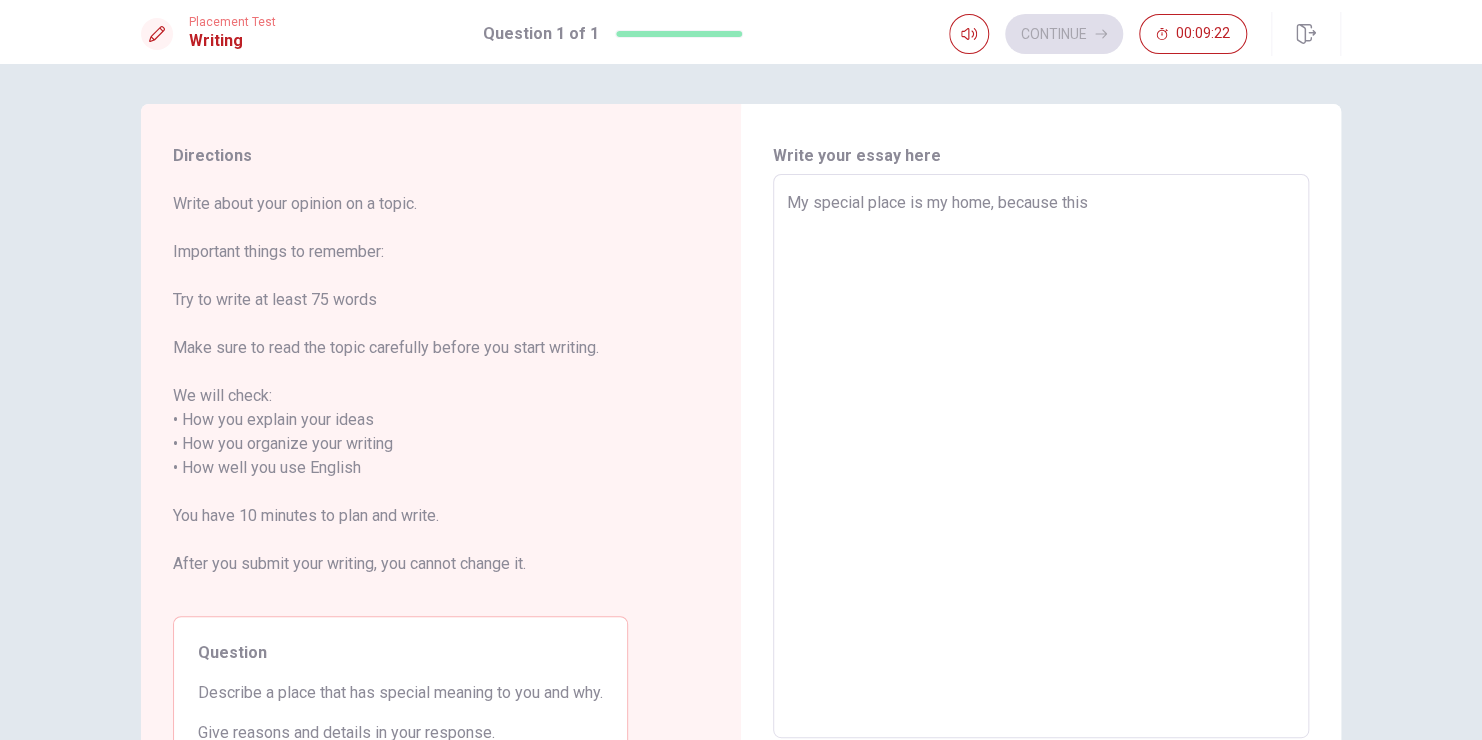 type on "x" 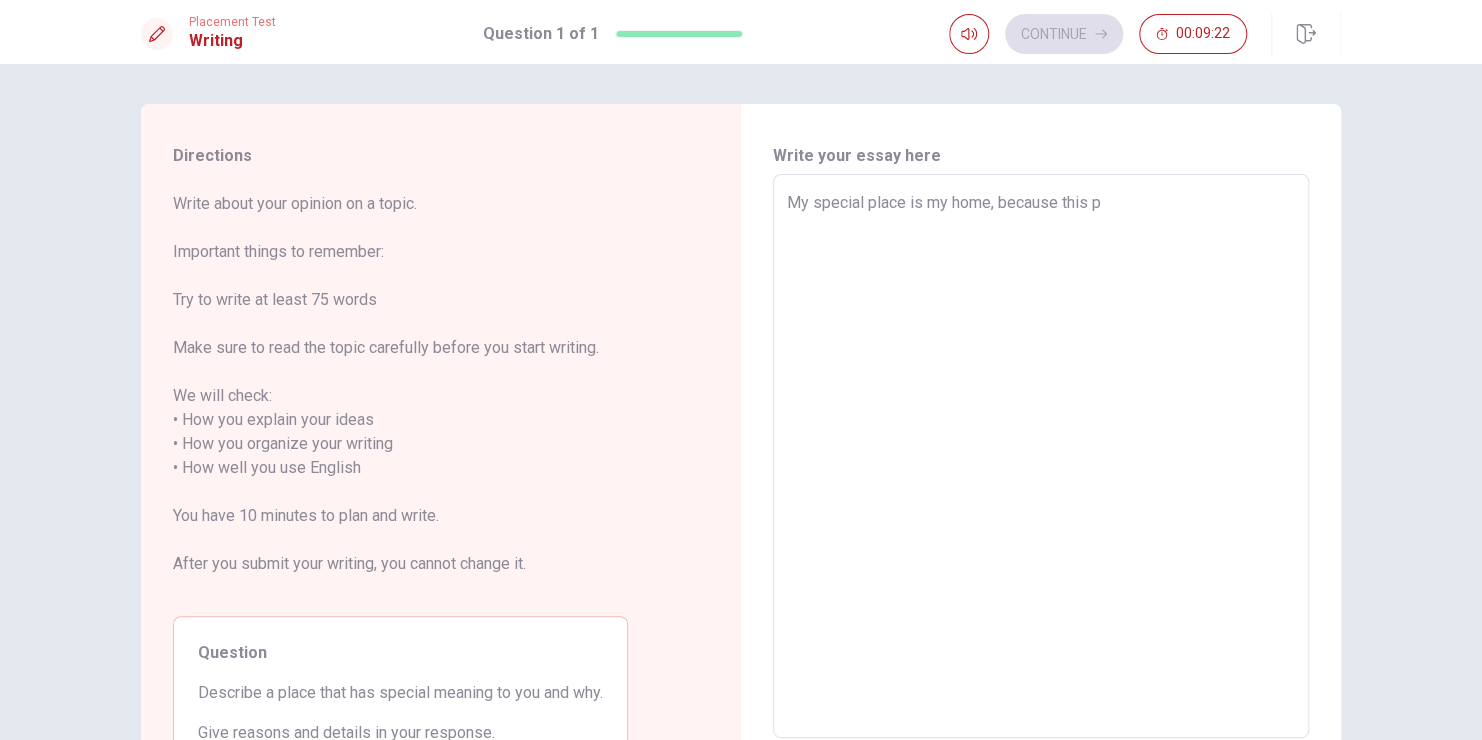 type on "x" 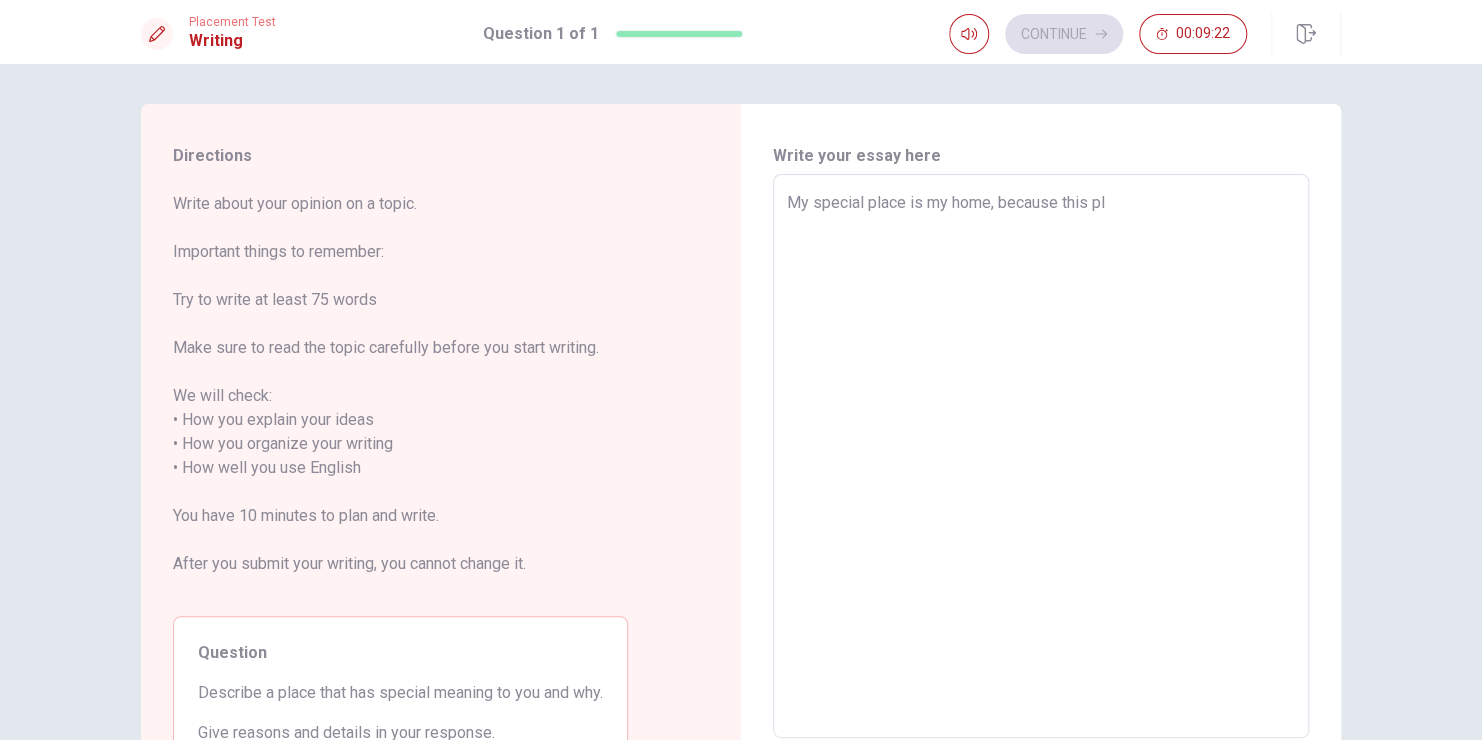 type on "x" 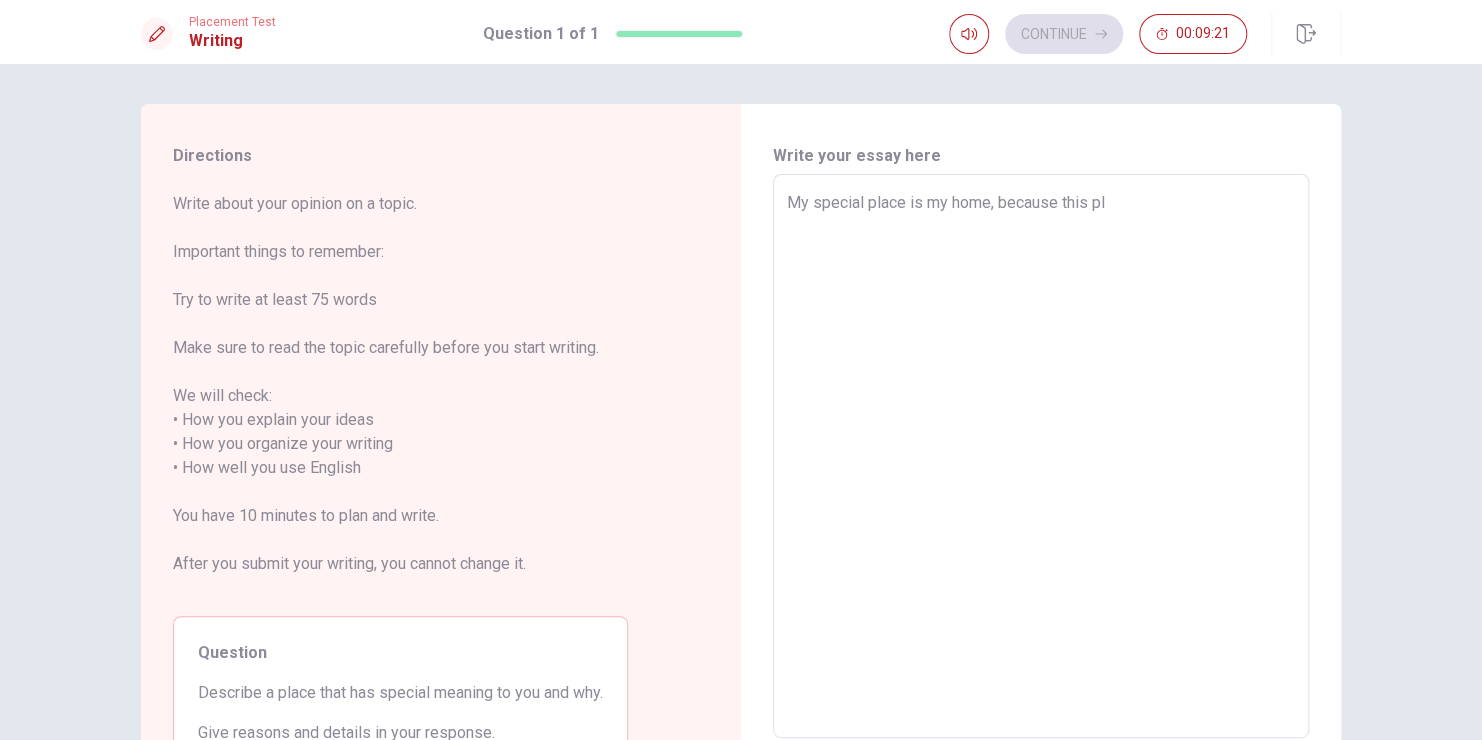 type on "My special place is my home, because this pla" 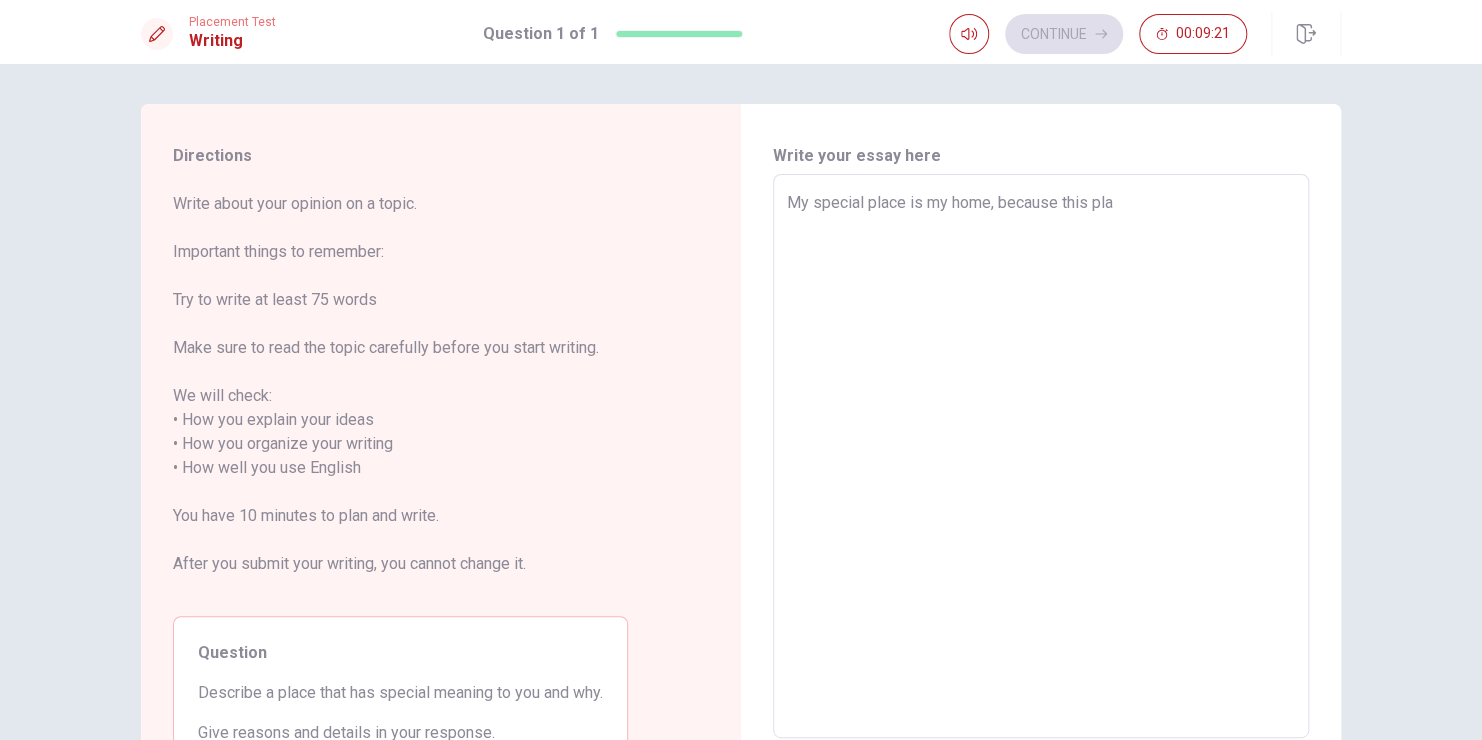 type on "x" 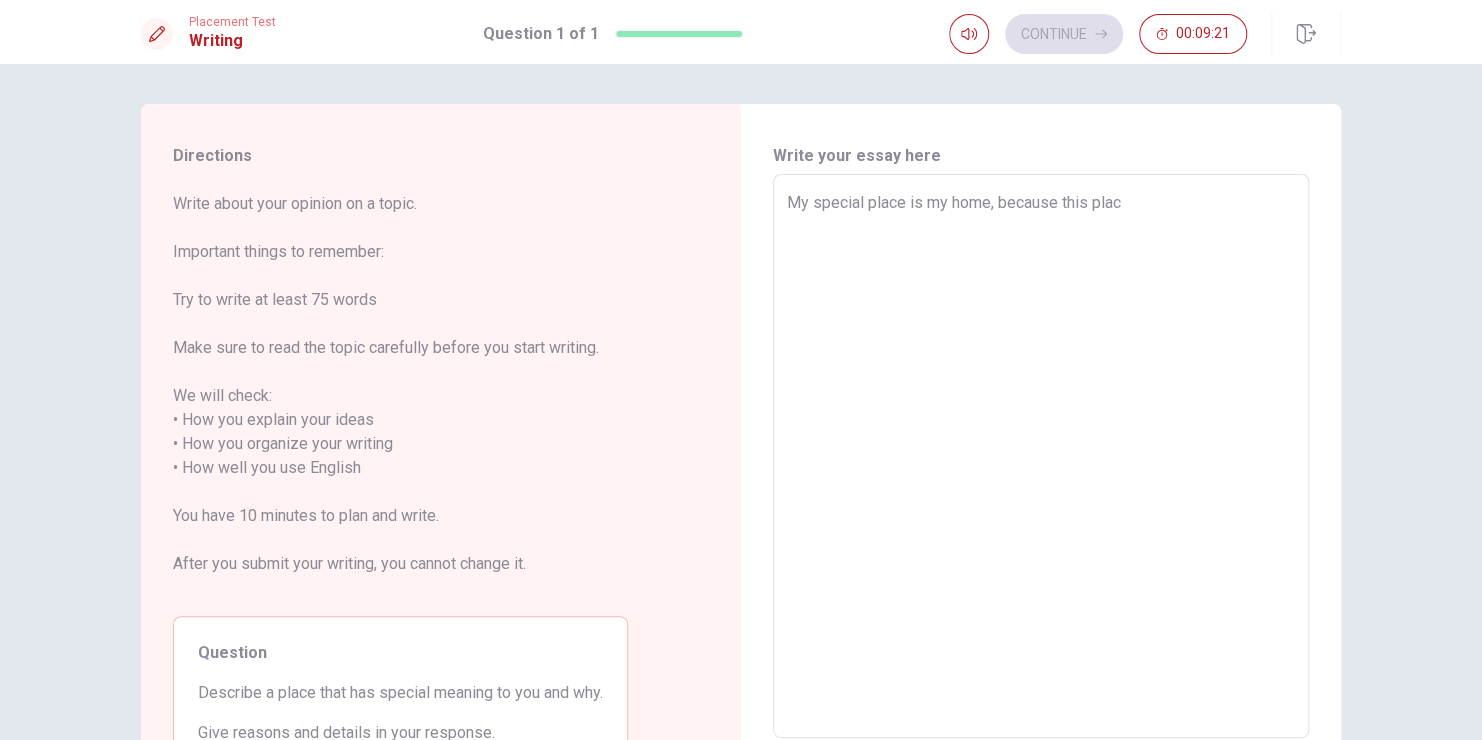 type on "x" 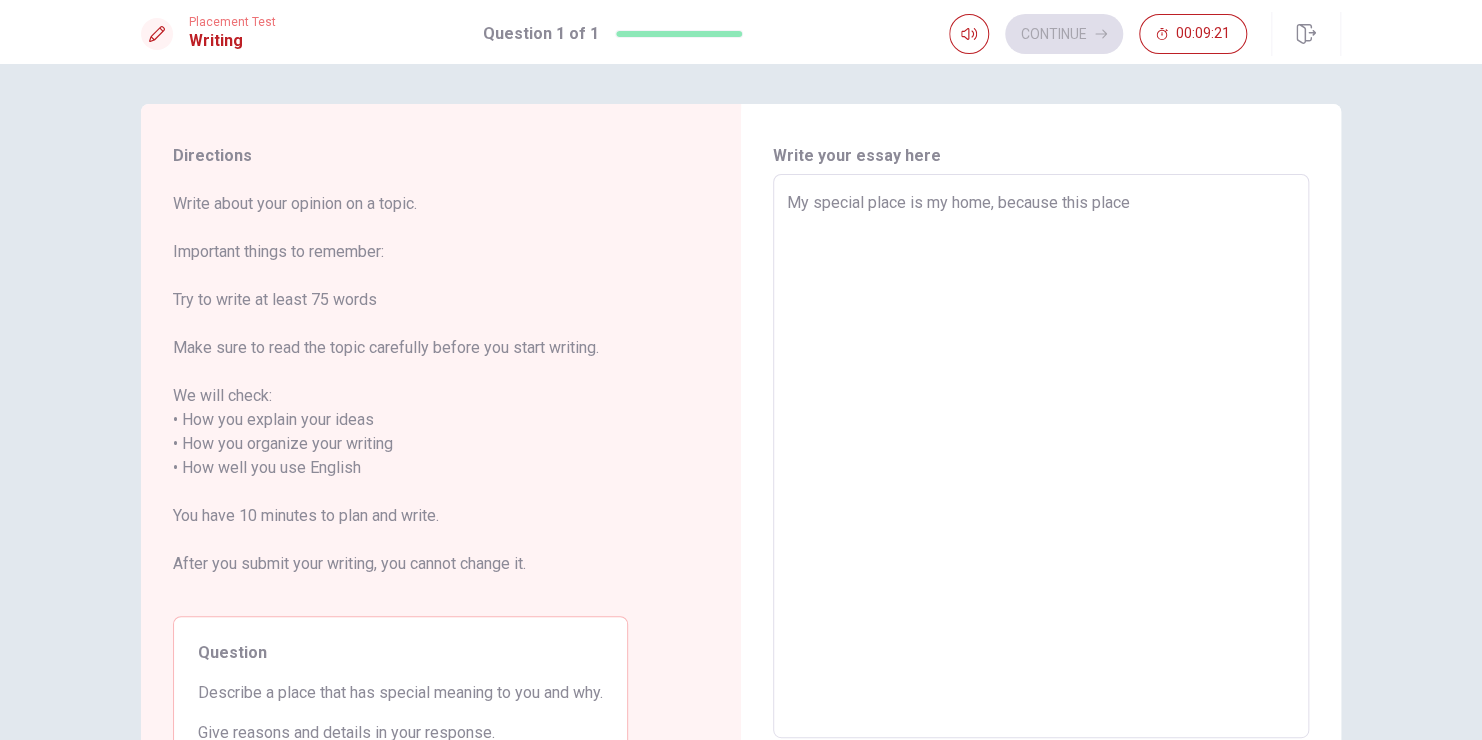 type on "x" 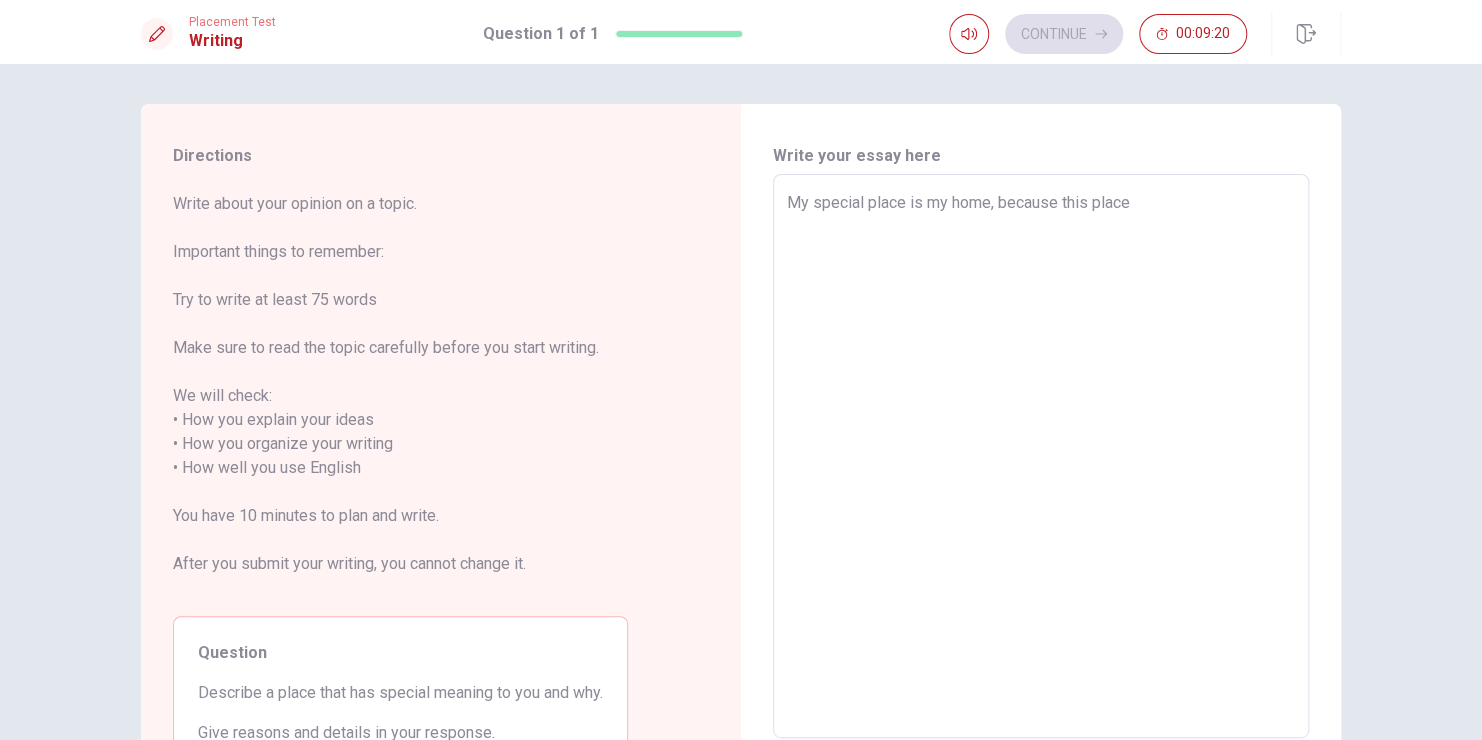 type on "x" 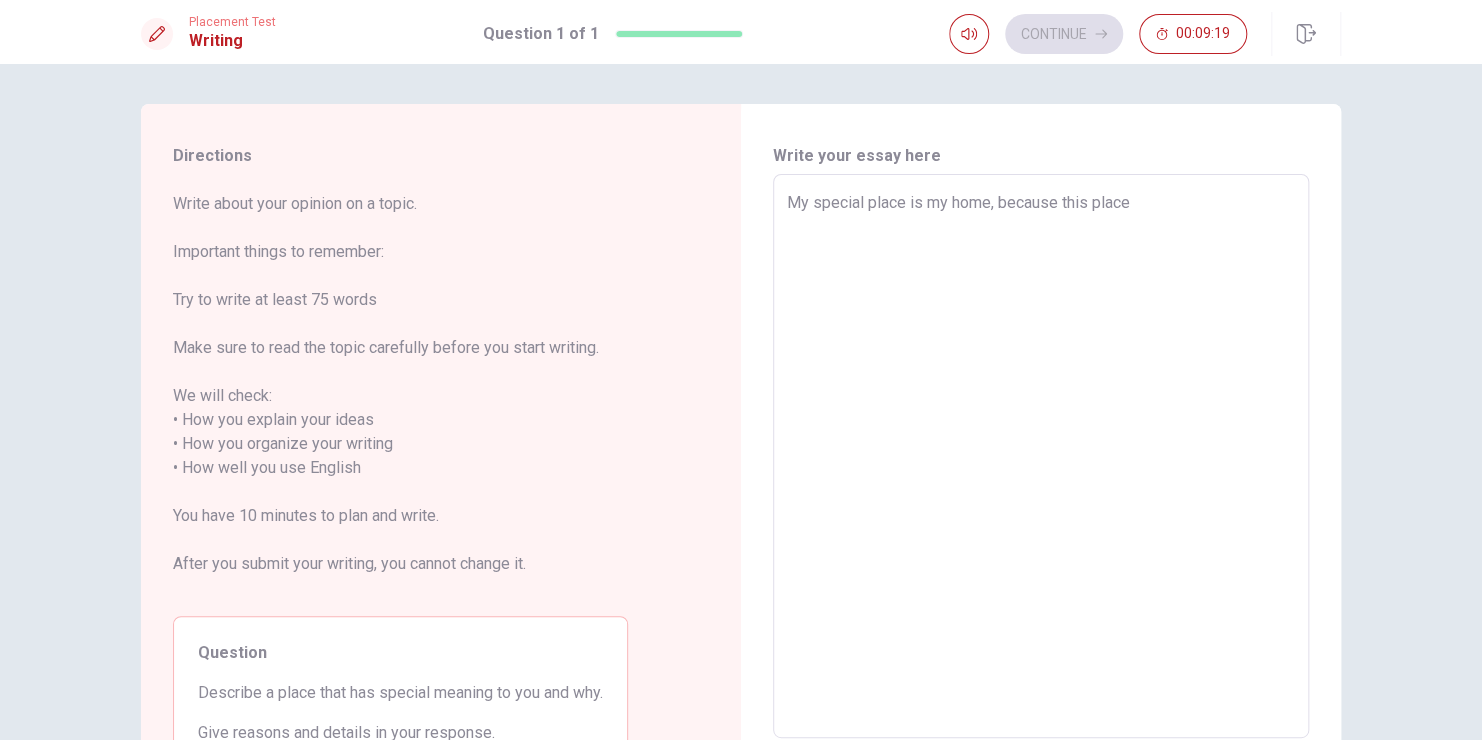 type on "My special place is my home, because this place i" 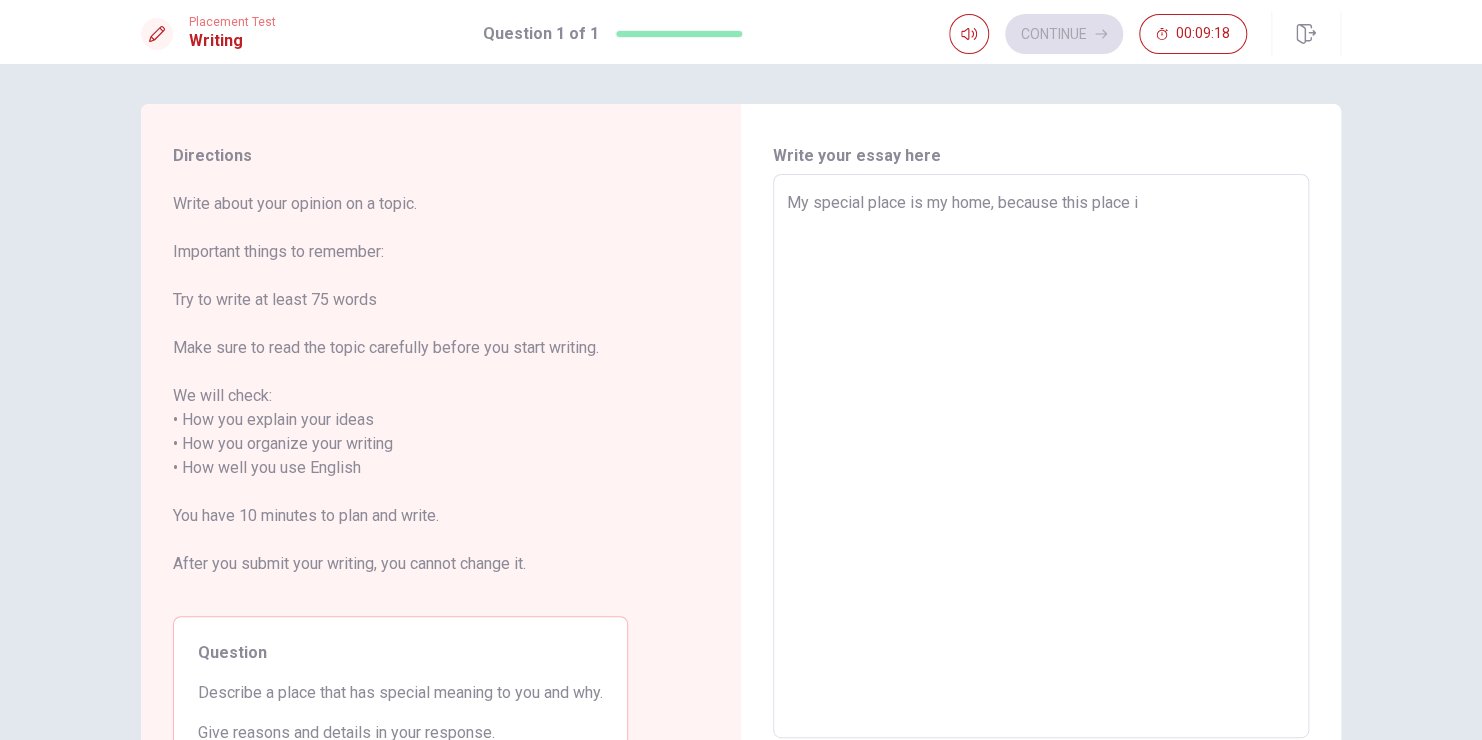 type on "x" 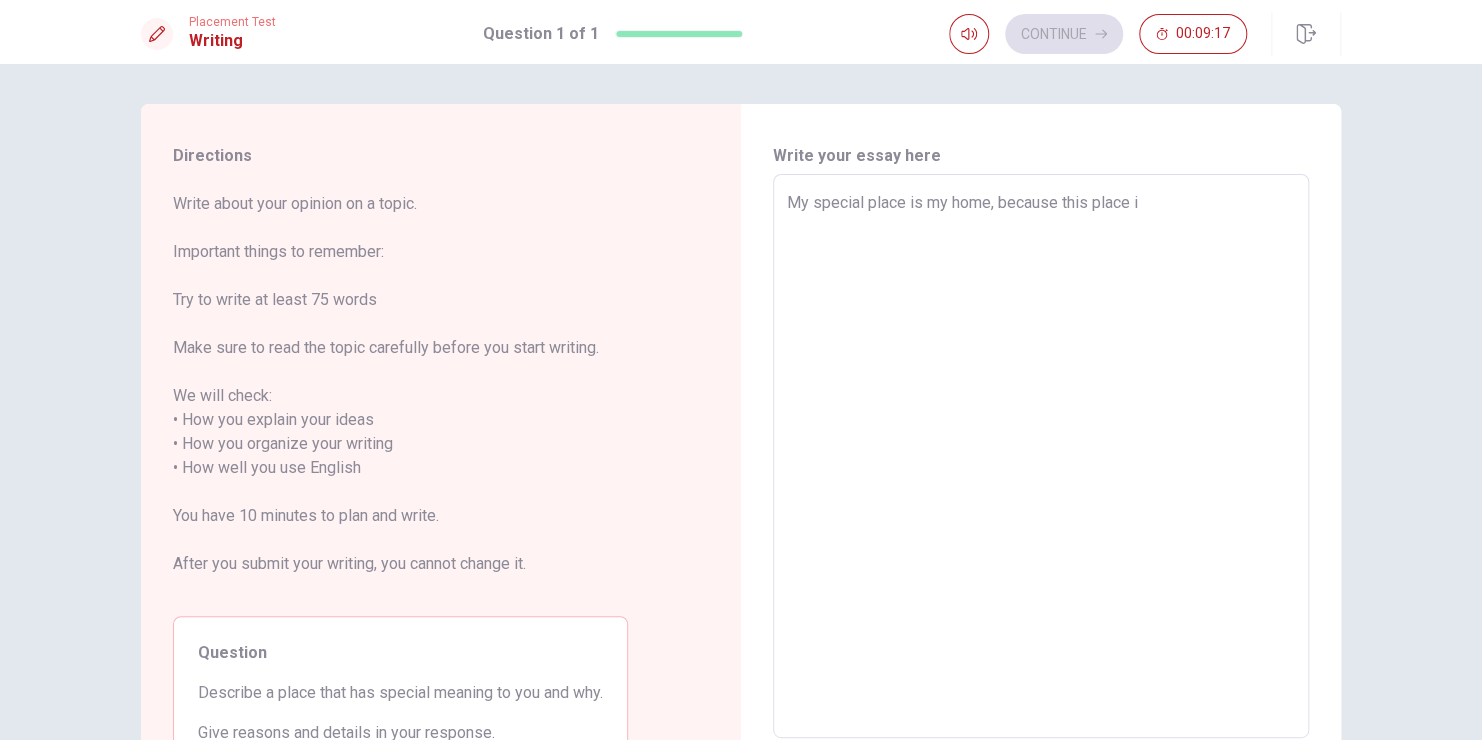 type on "My special place is my home, because this place is" 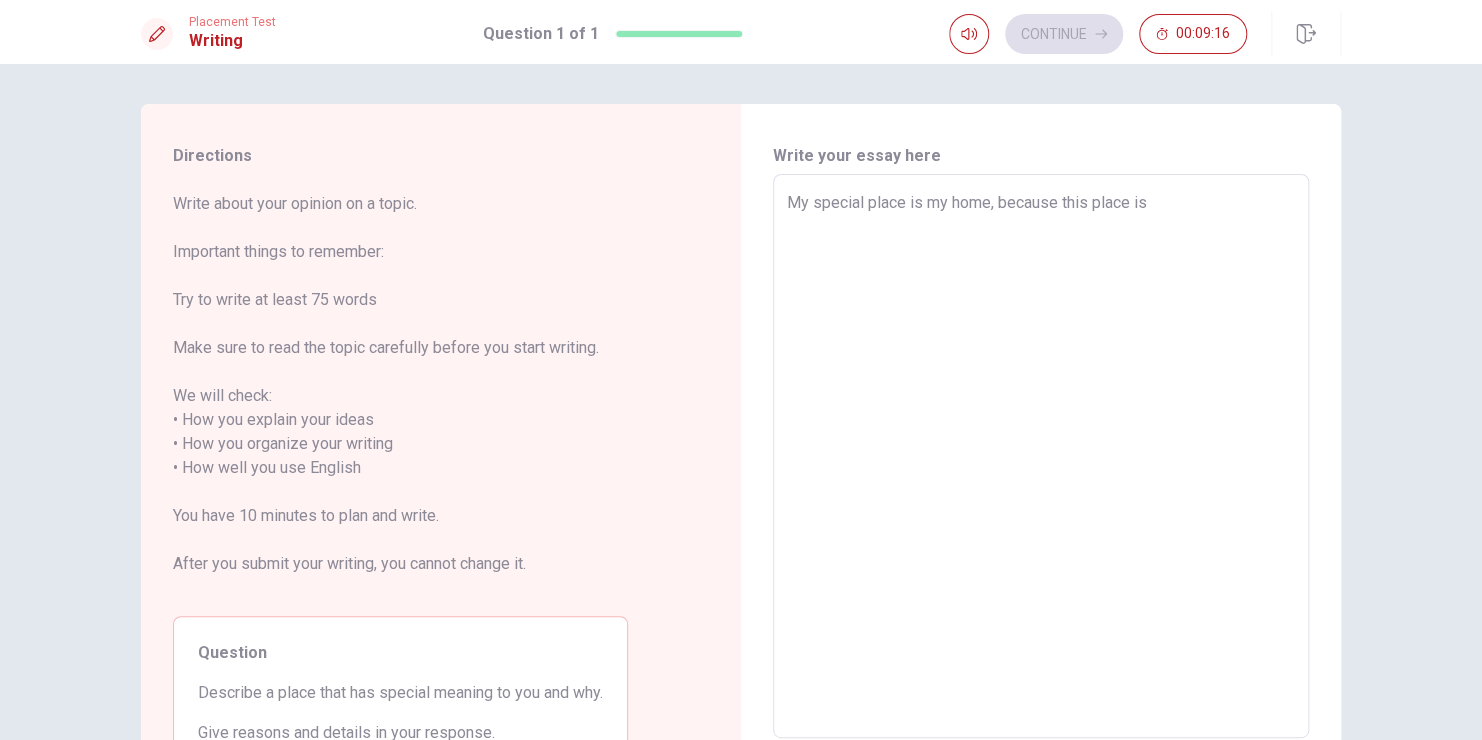 type on "x" 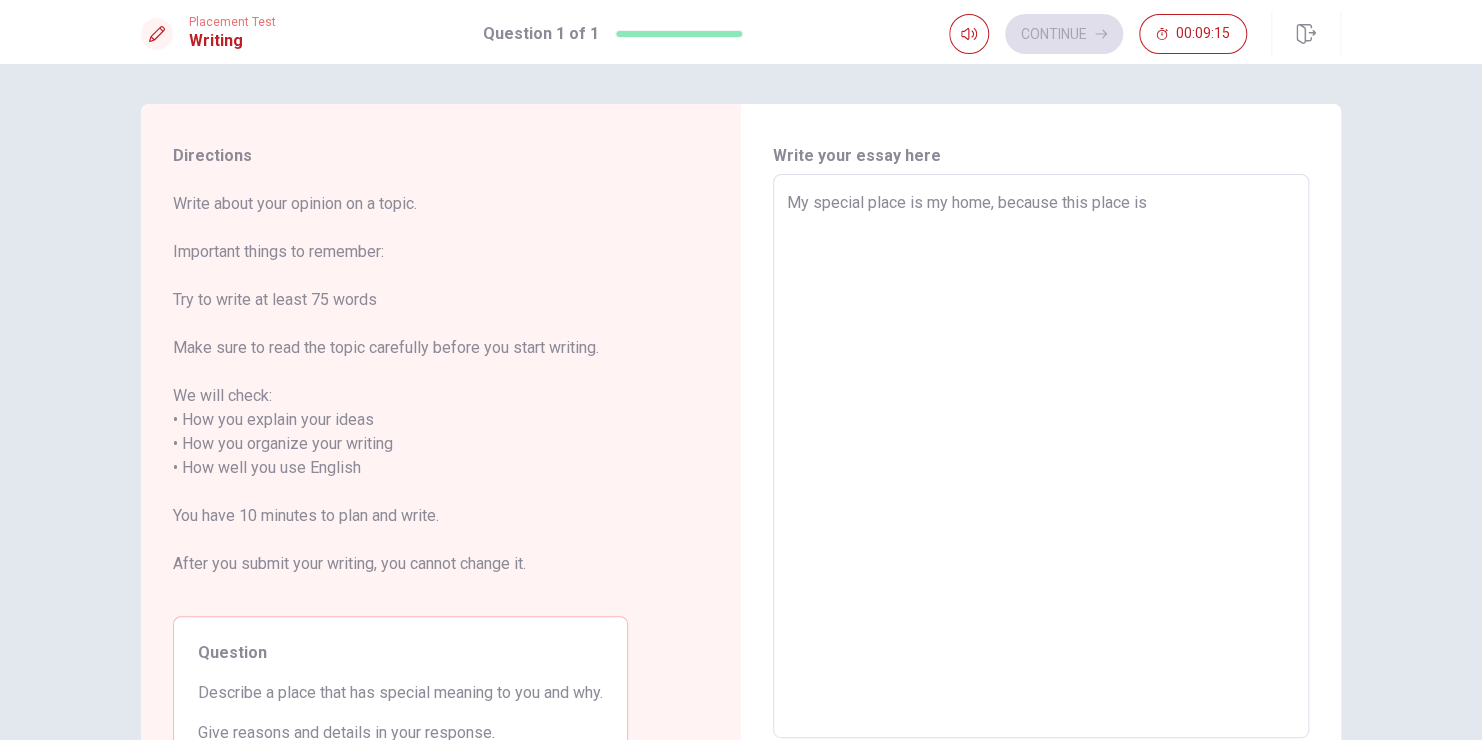 type on "My special place is my home, because this place is" 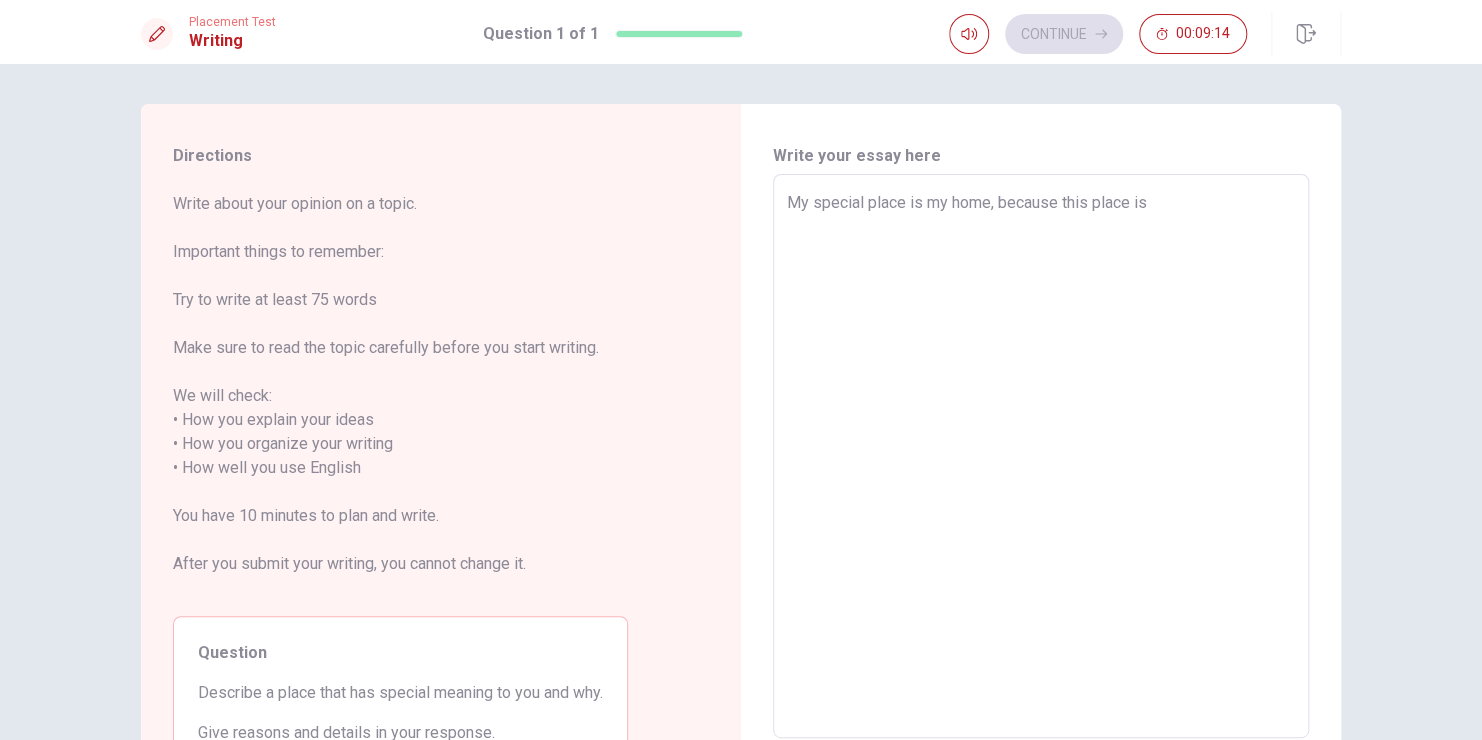 type on "My special place is my home, because this place is w" 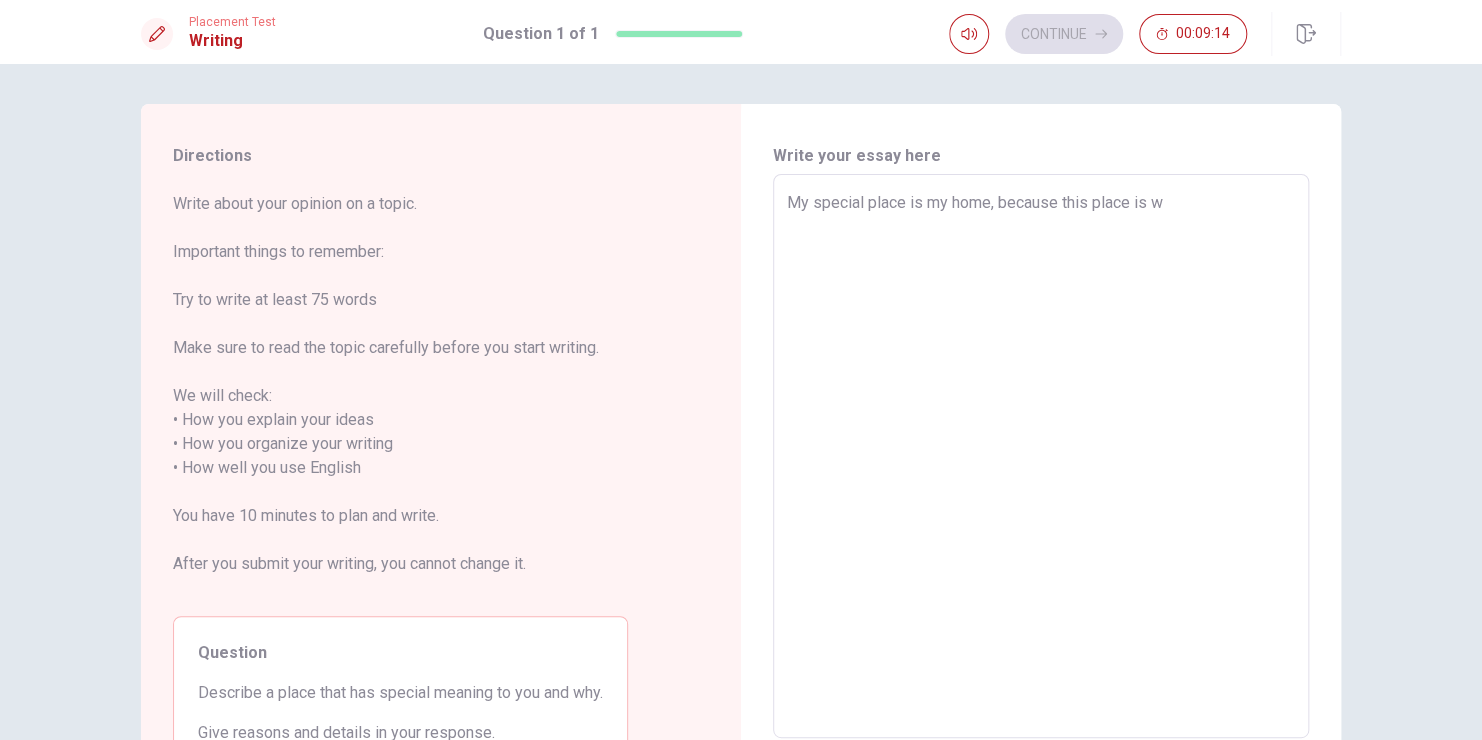 type on "x" 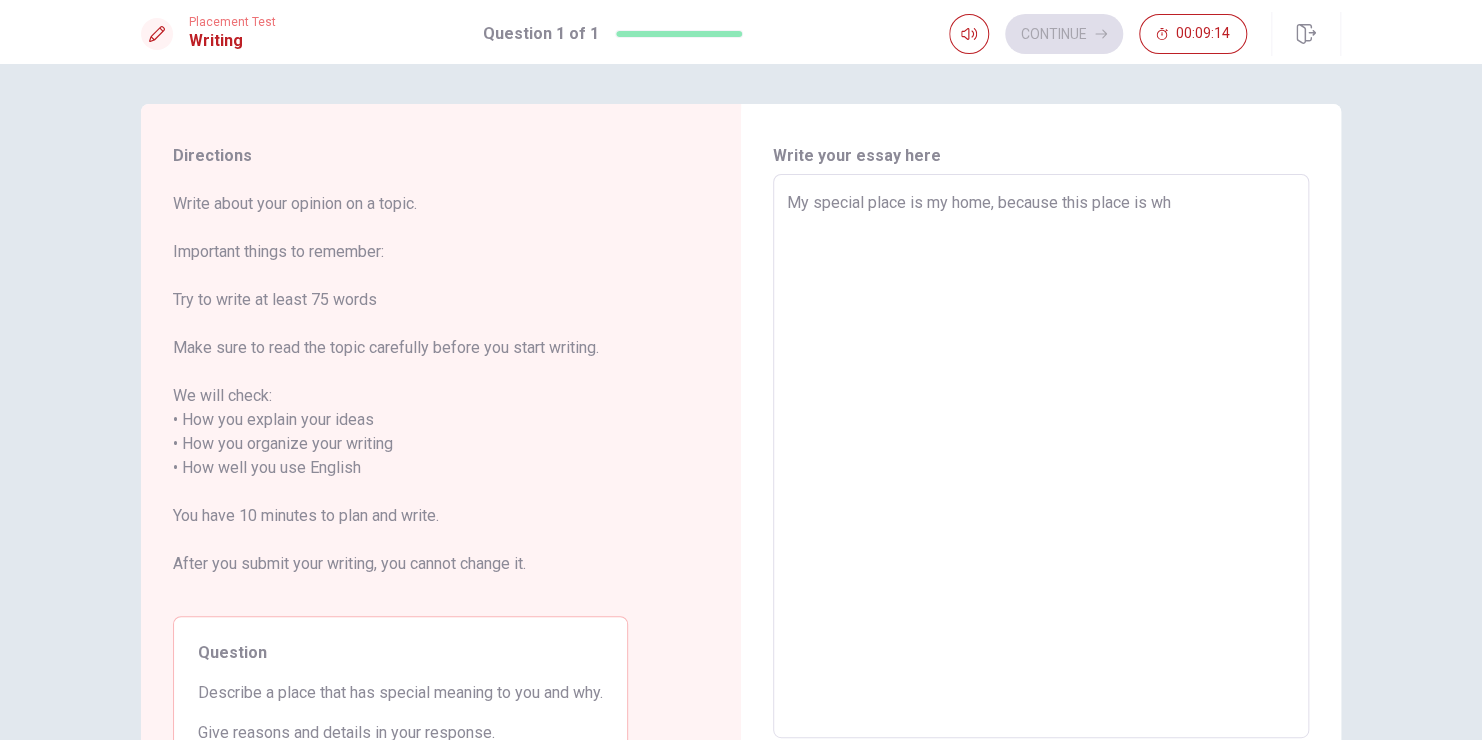 type on "x" 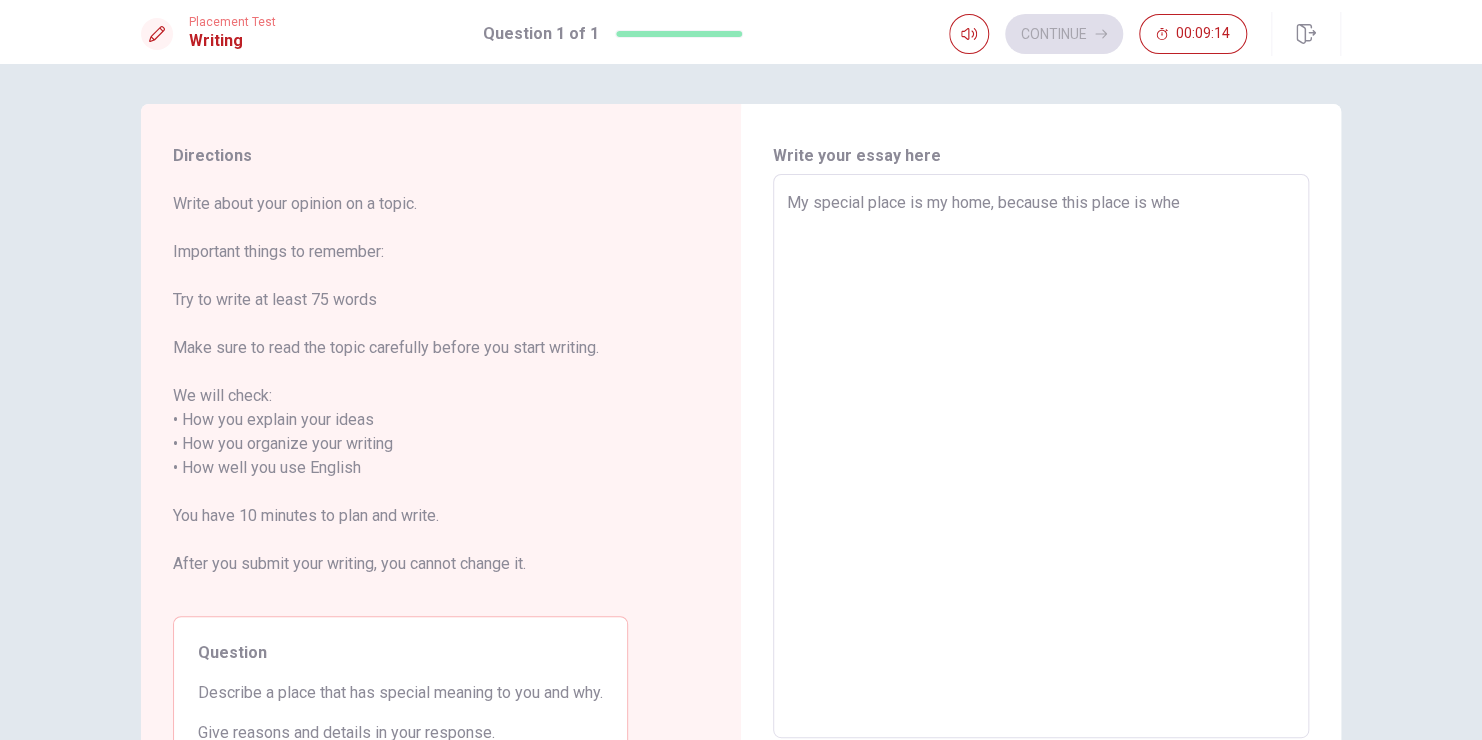 type on "x" 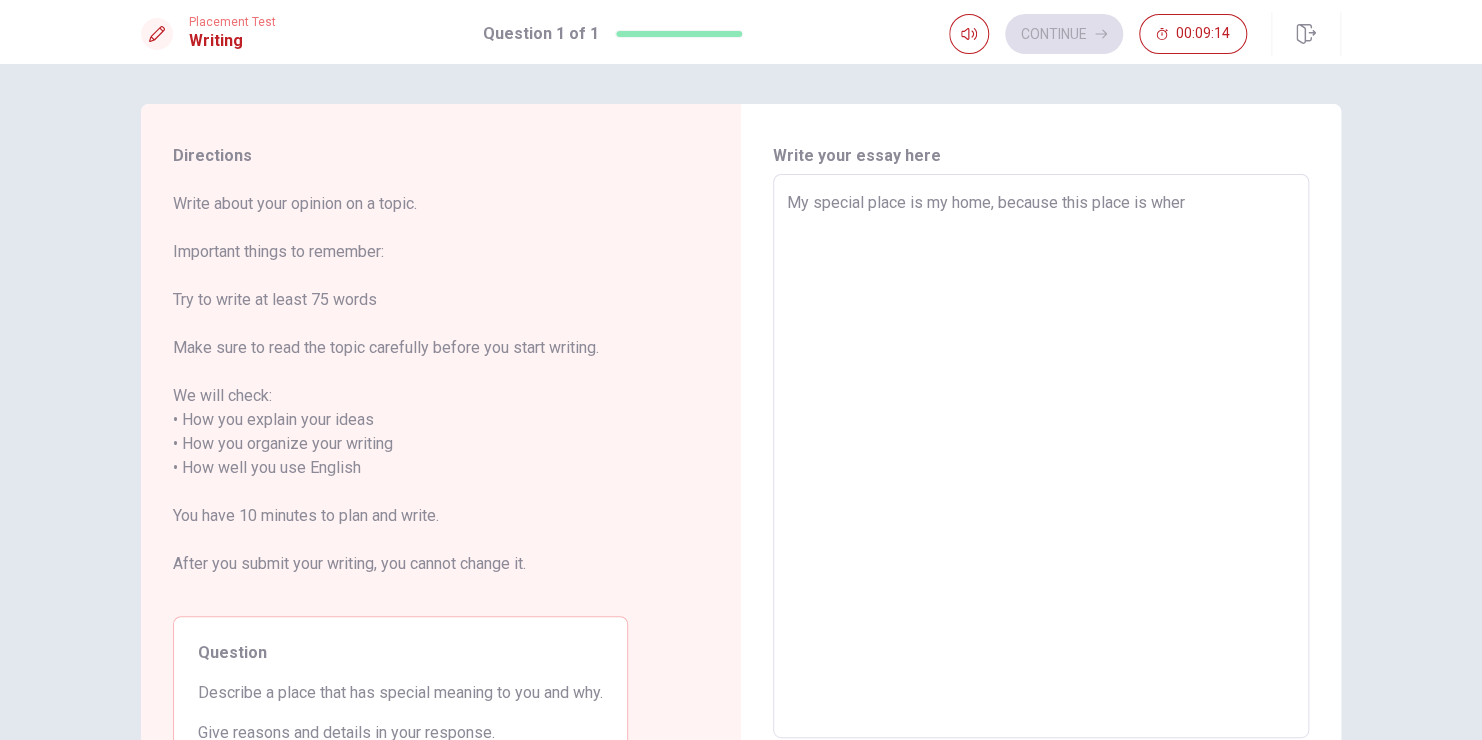 type on "x" 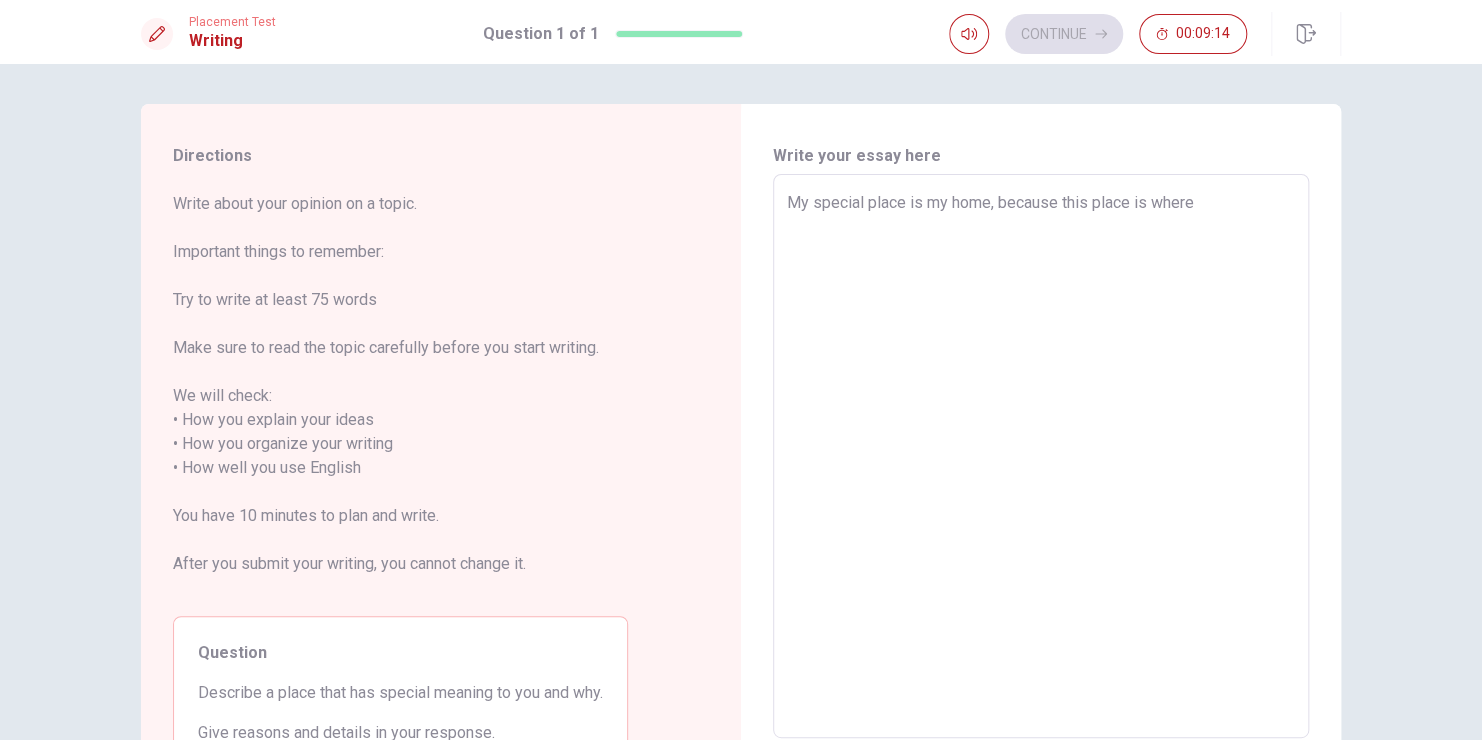 type on "x" 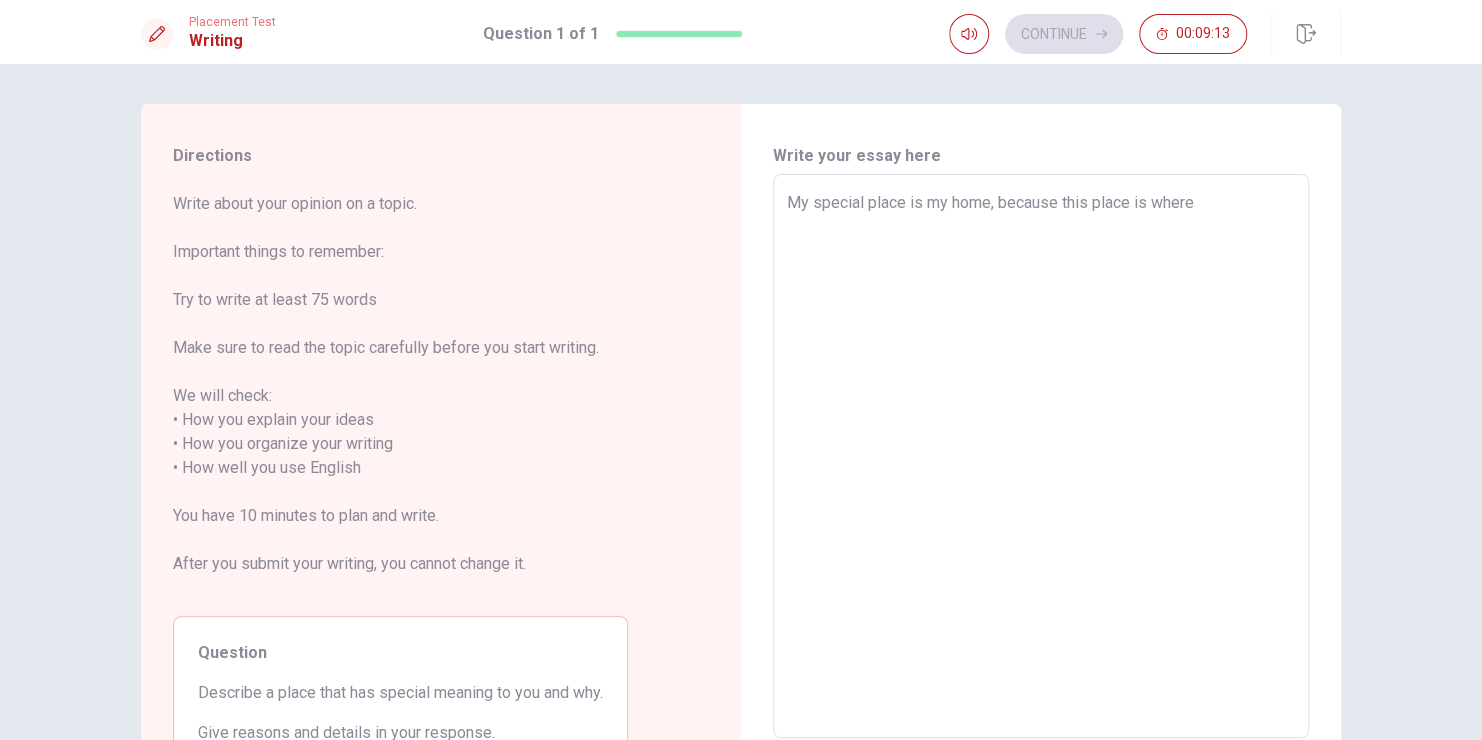 type on "My special place is my home, because this place is where" 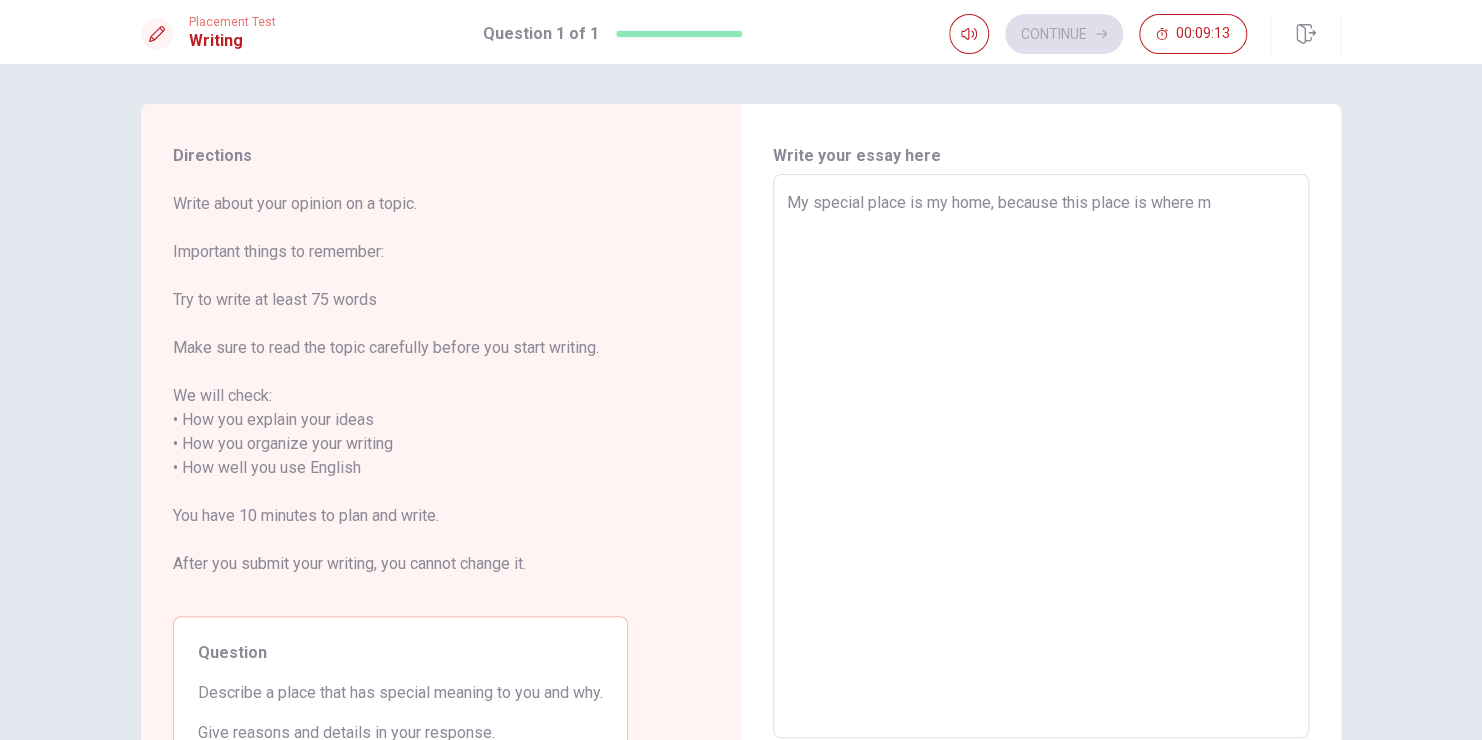 type on "x" 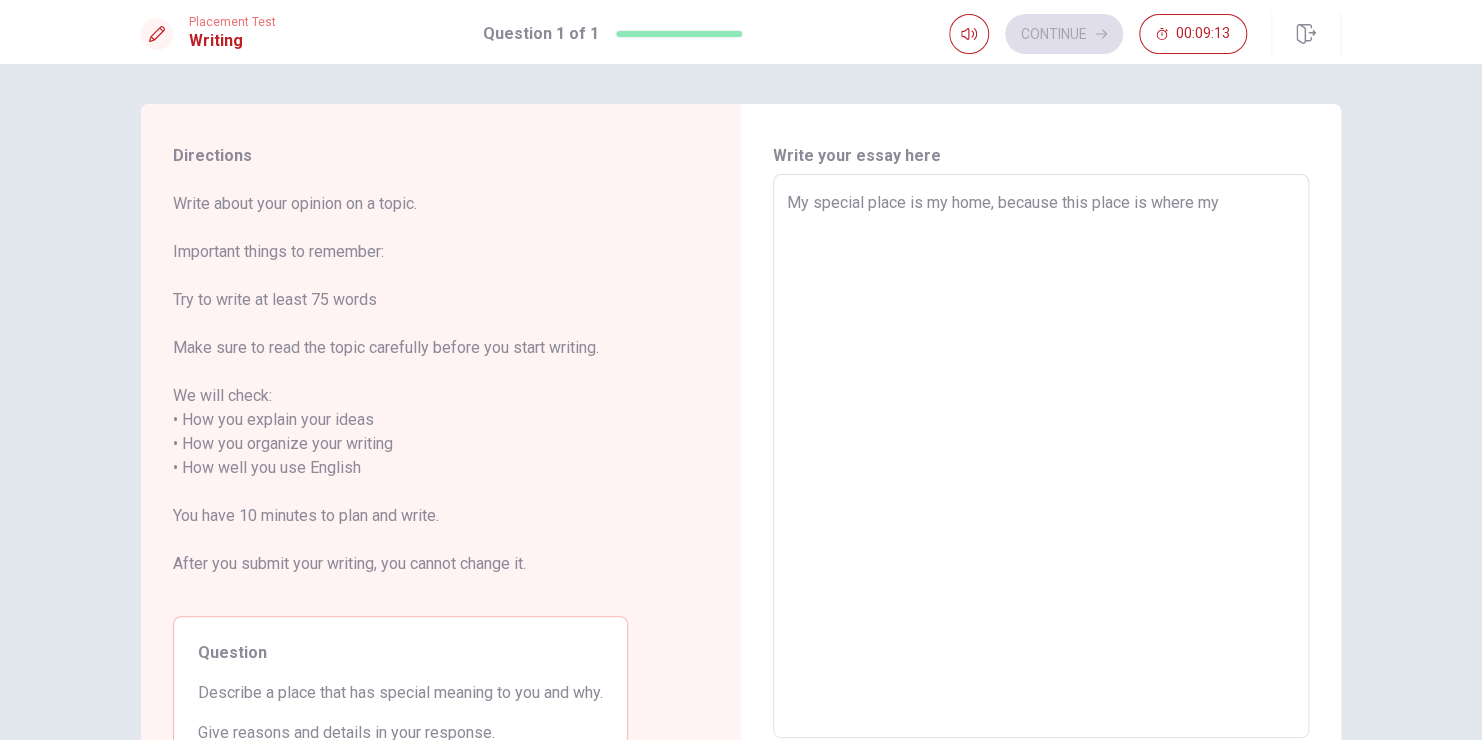 type on "x" 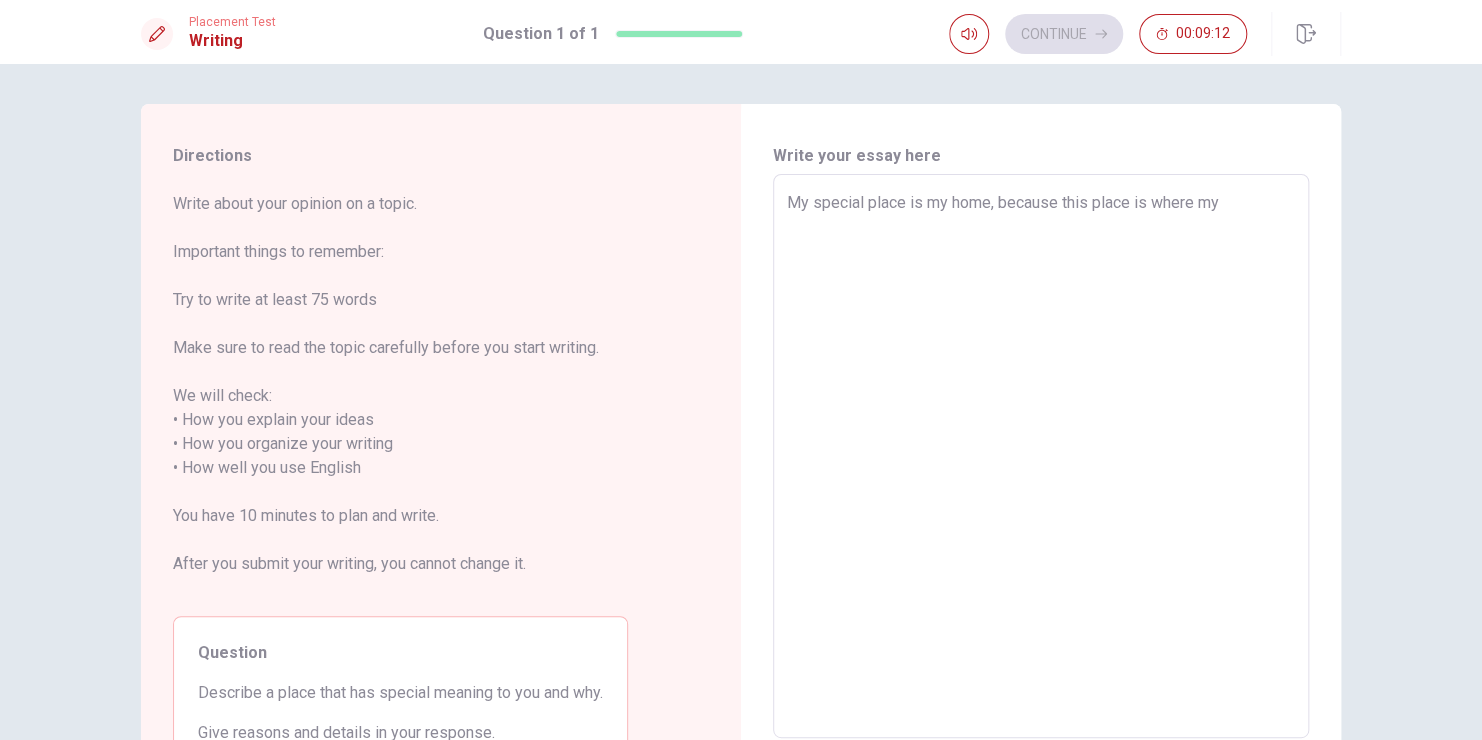 type on "My special place is my home, because this place is where my" 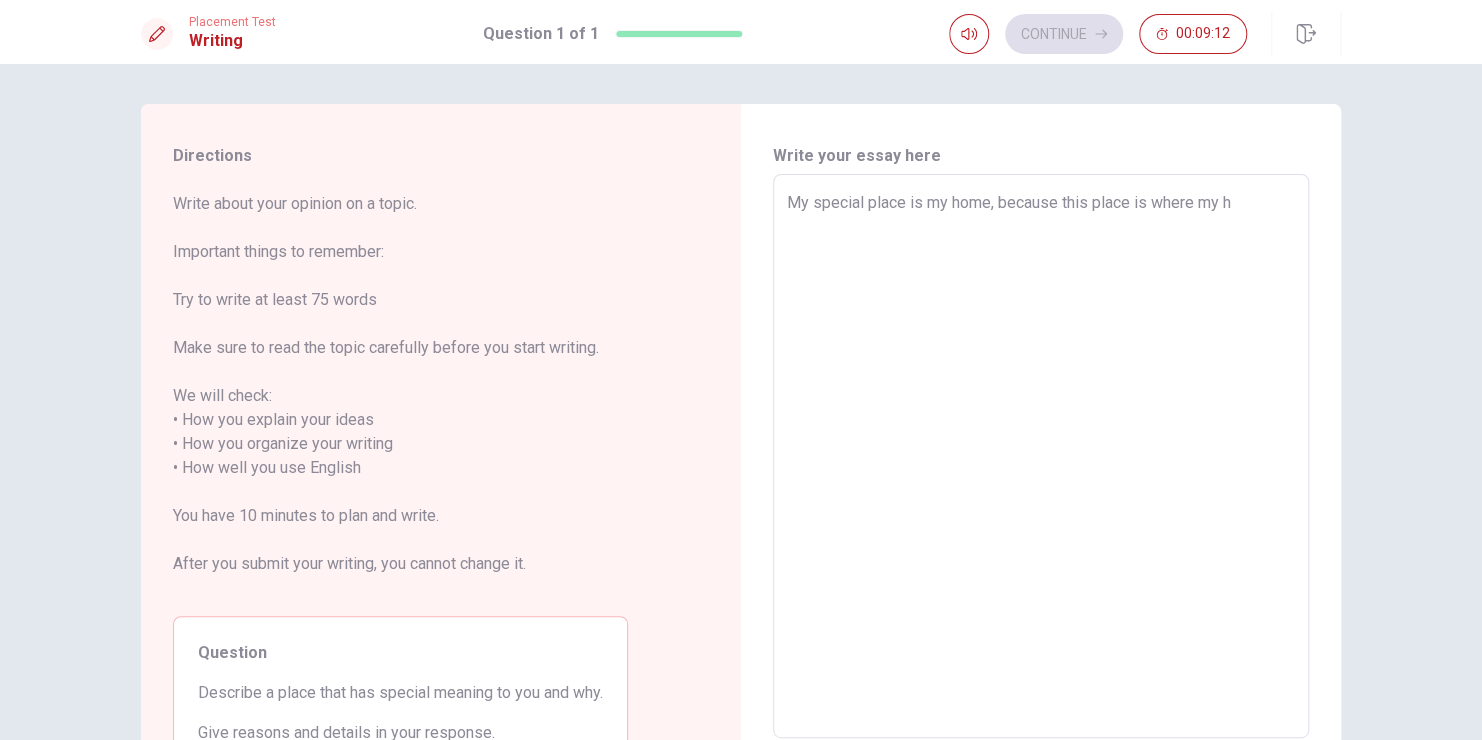 type on "x" 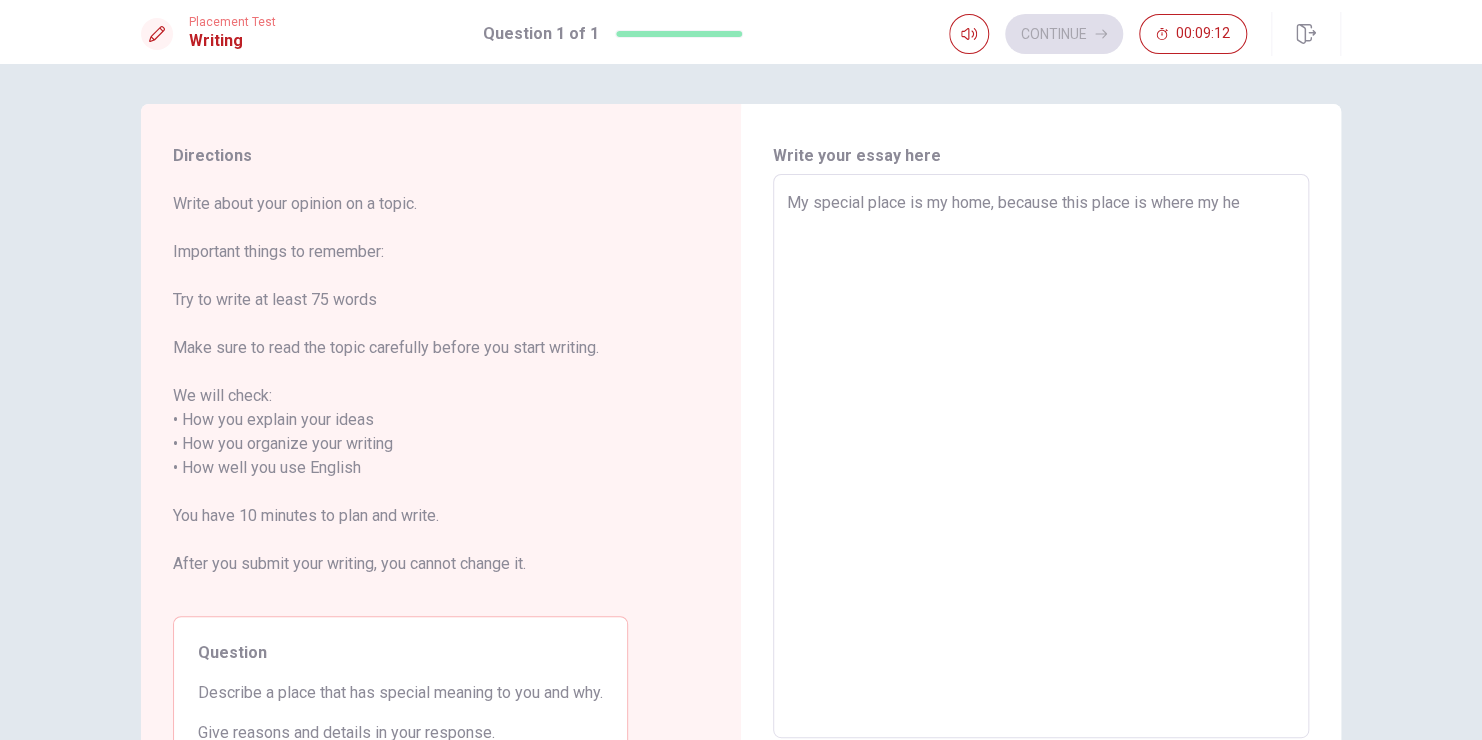 type on "x" 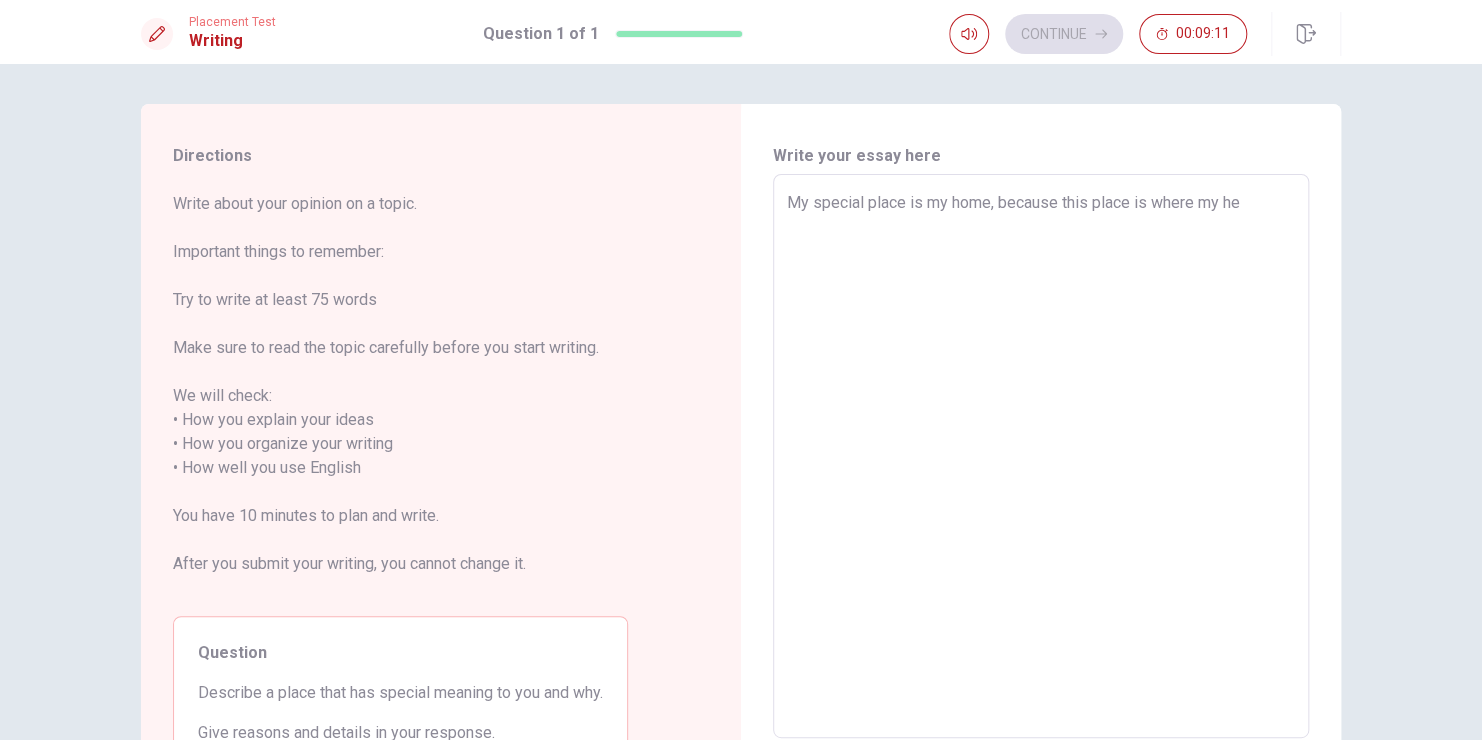 type on "My special place is my home, because this place is where my hea" 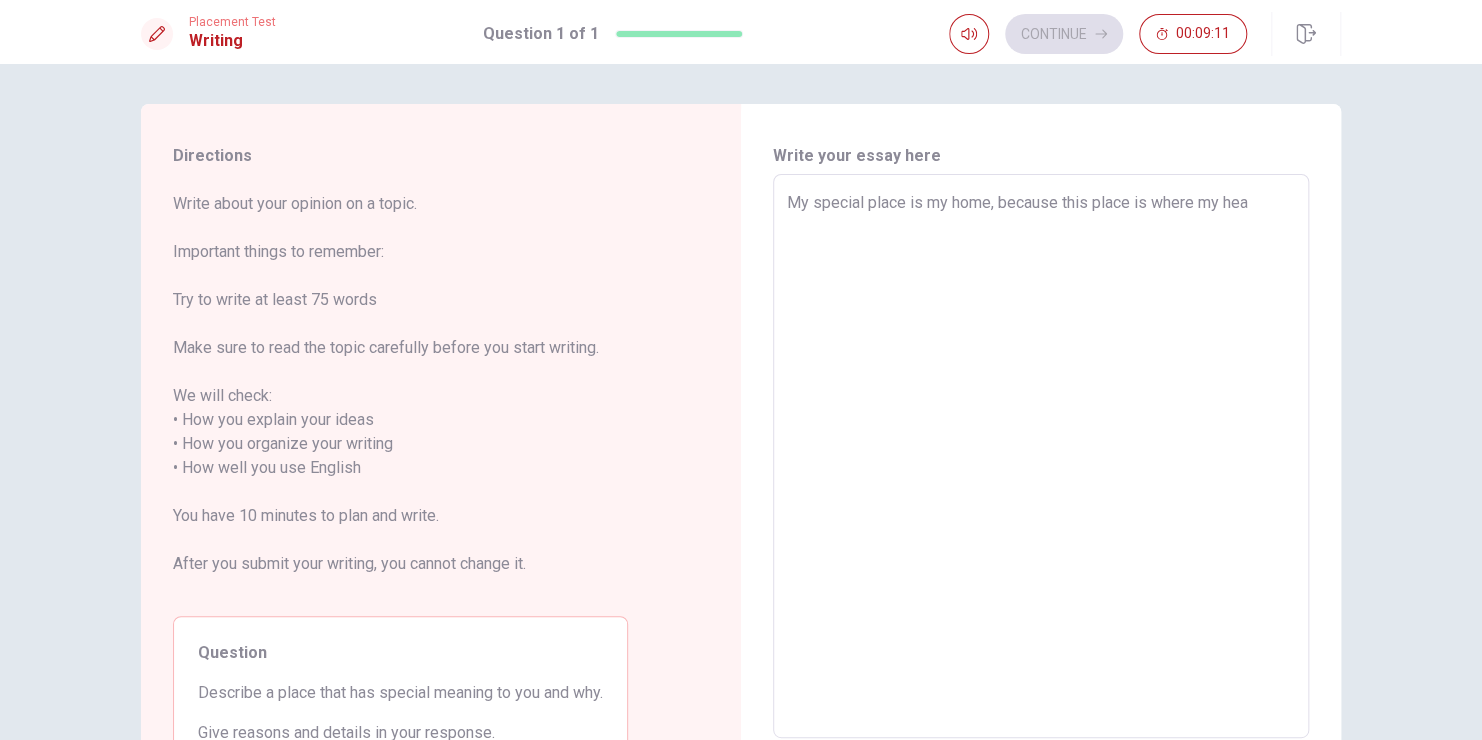 type on "x" 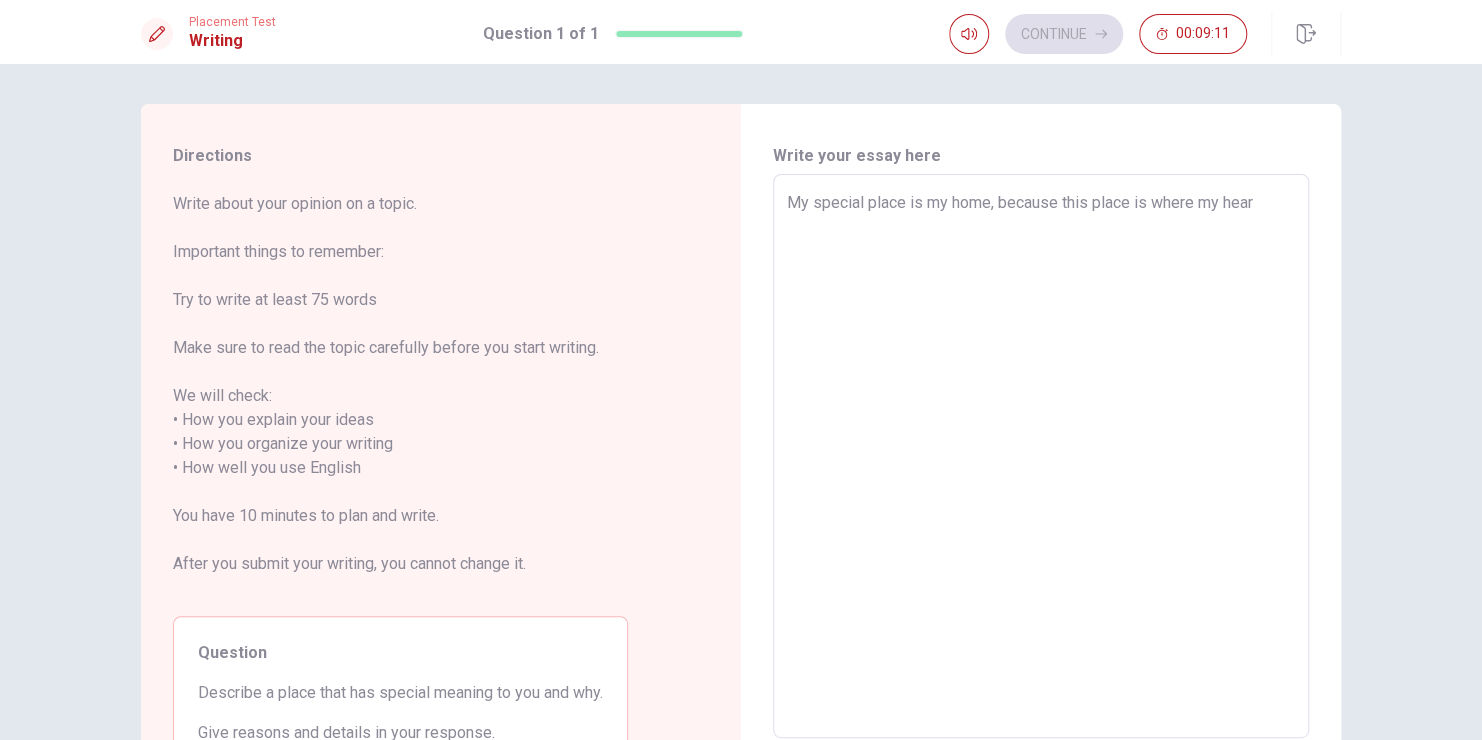 type on "x" 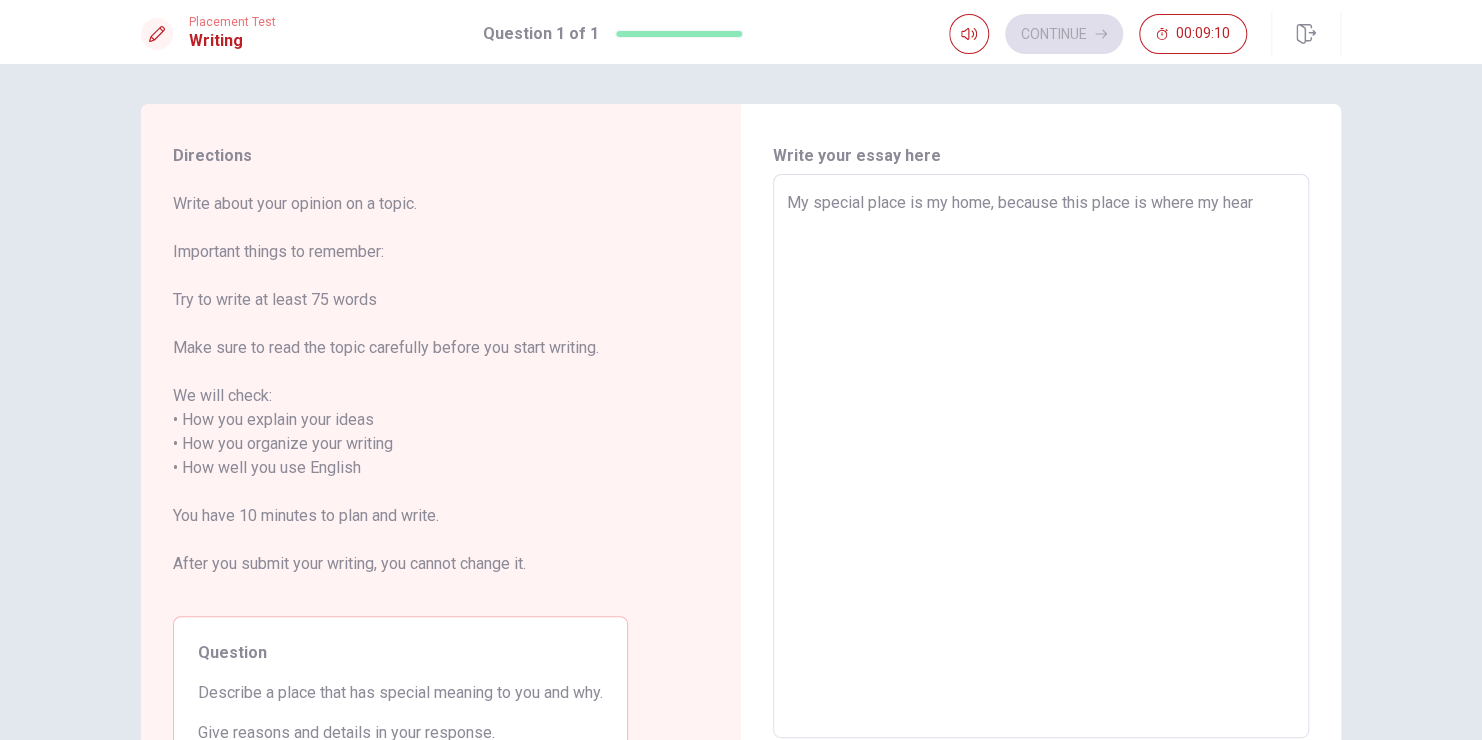 type on "My special place is my home, because this place is where my heart" 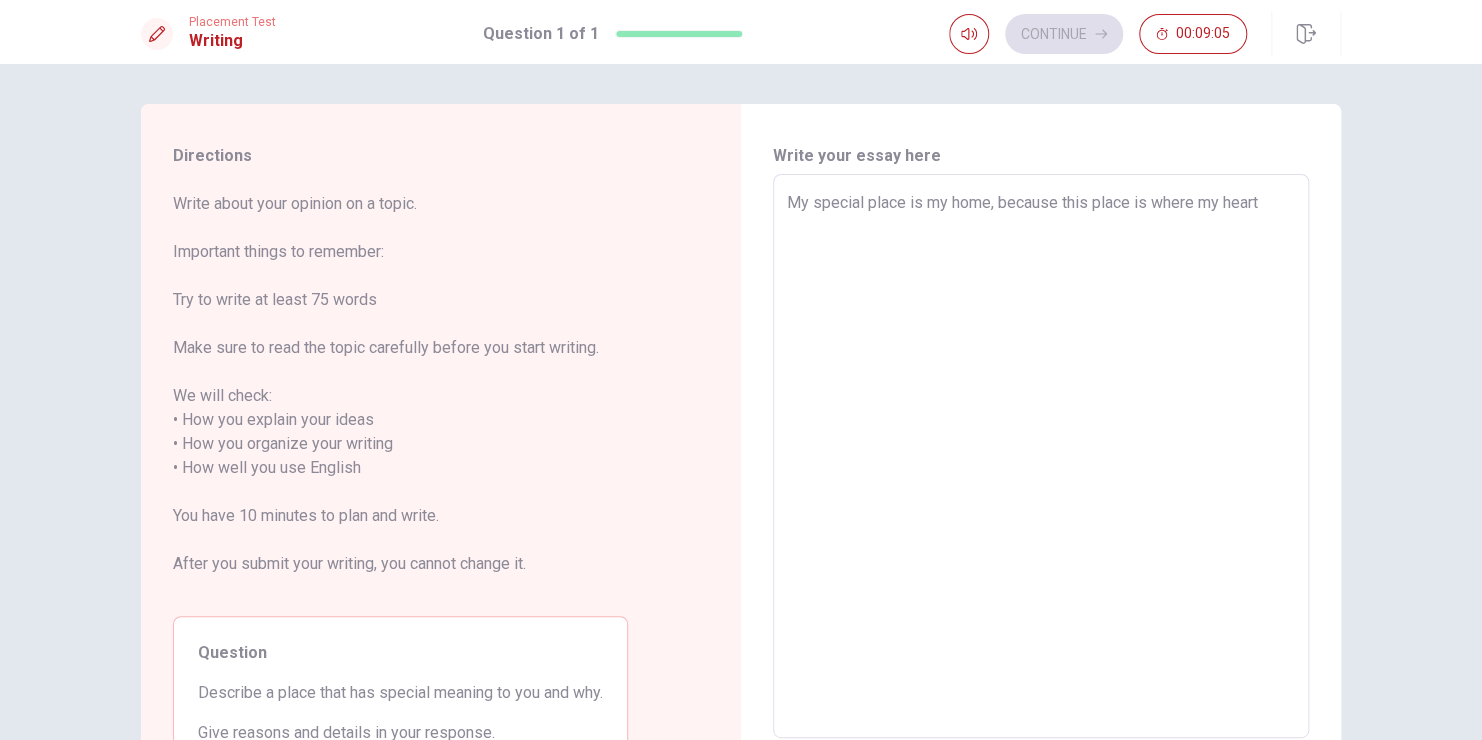 type on "x" 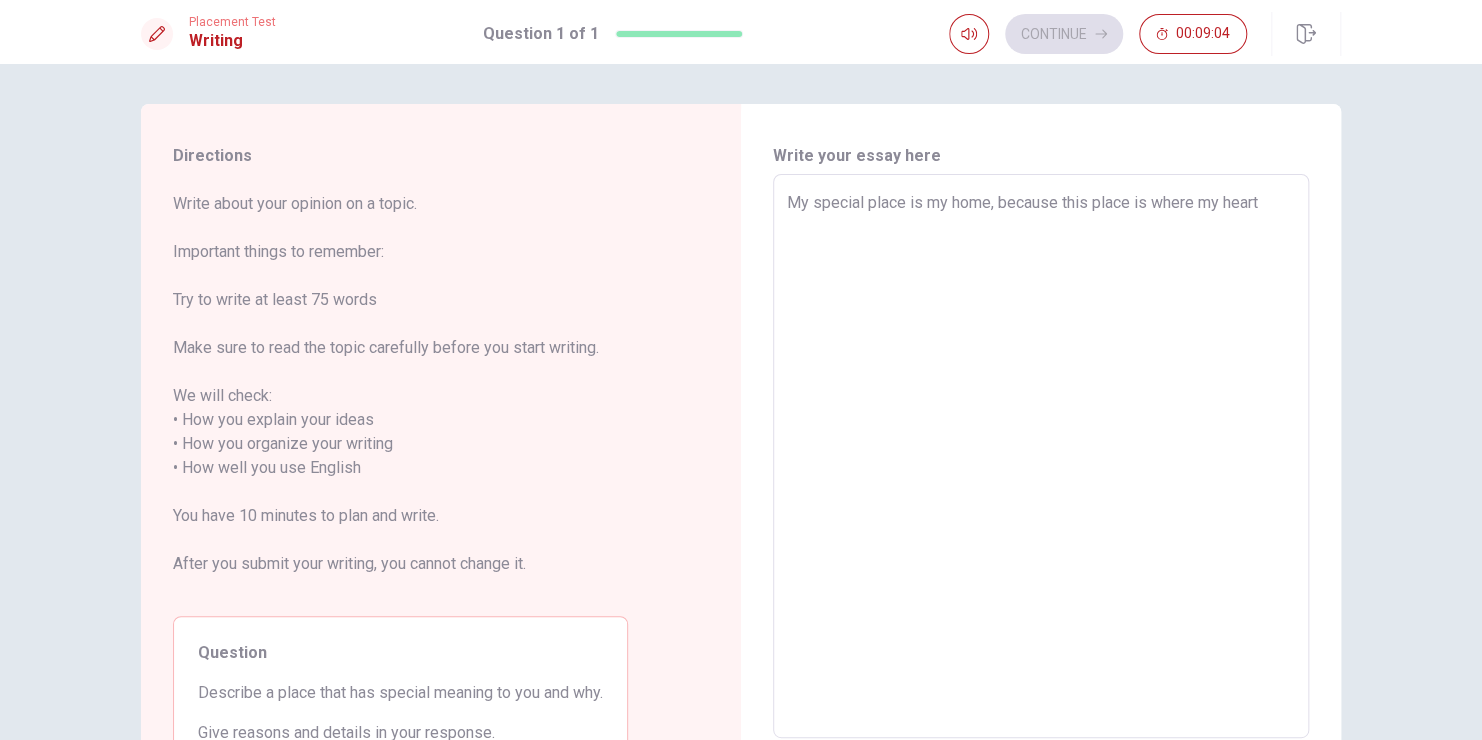 type on "My special place is my home, because this place is where my heart" 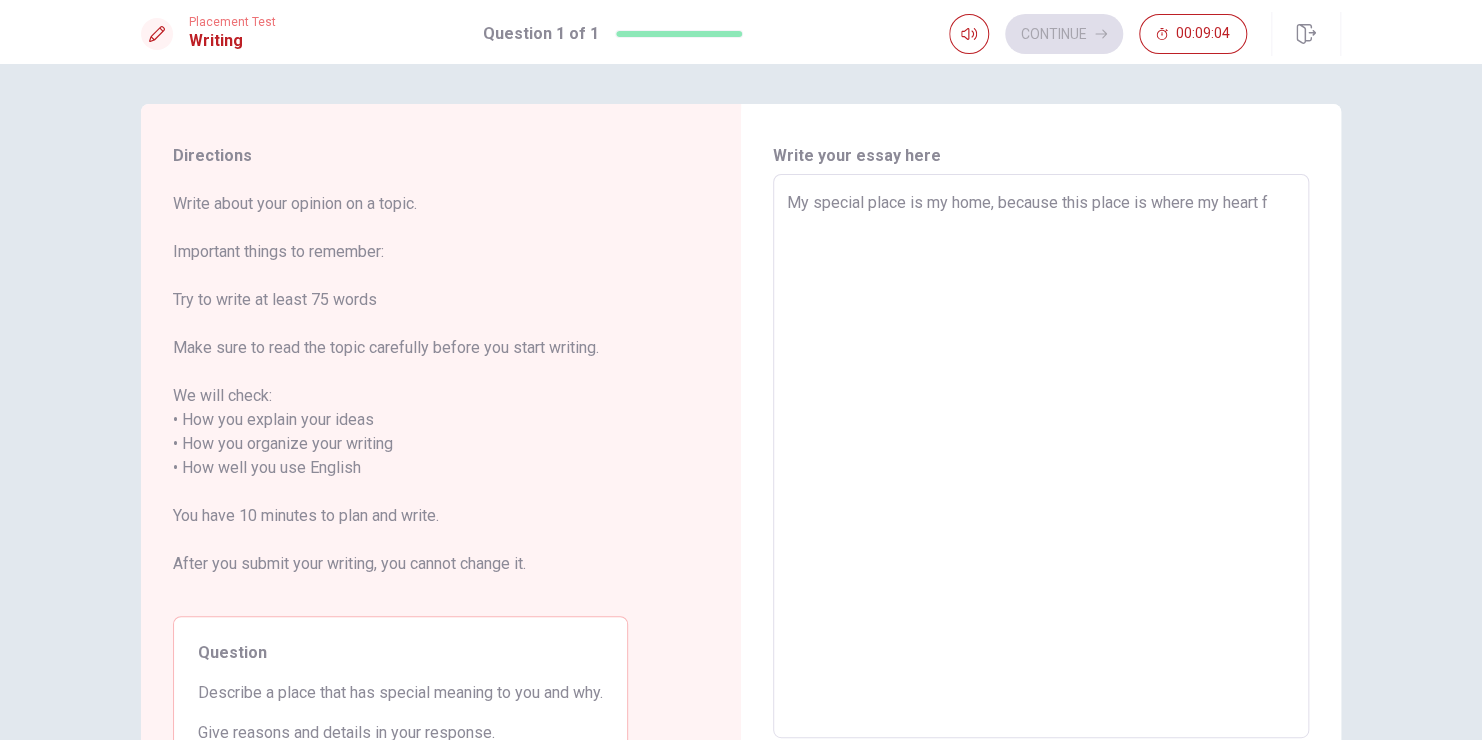 type on "x" 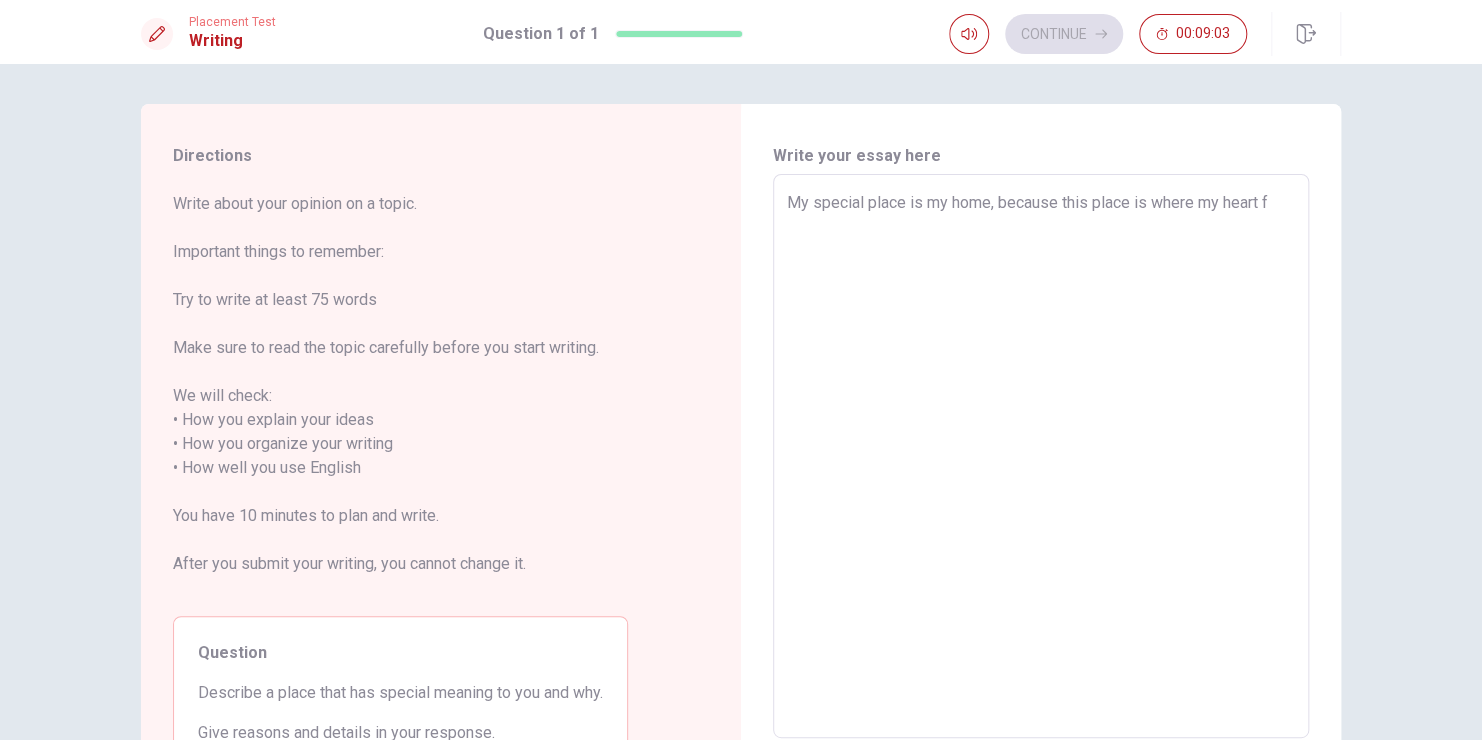 type on "My special place is my home, because this place is where my heart fe" 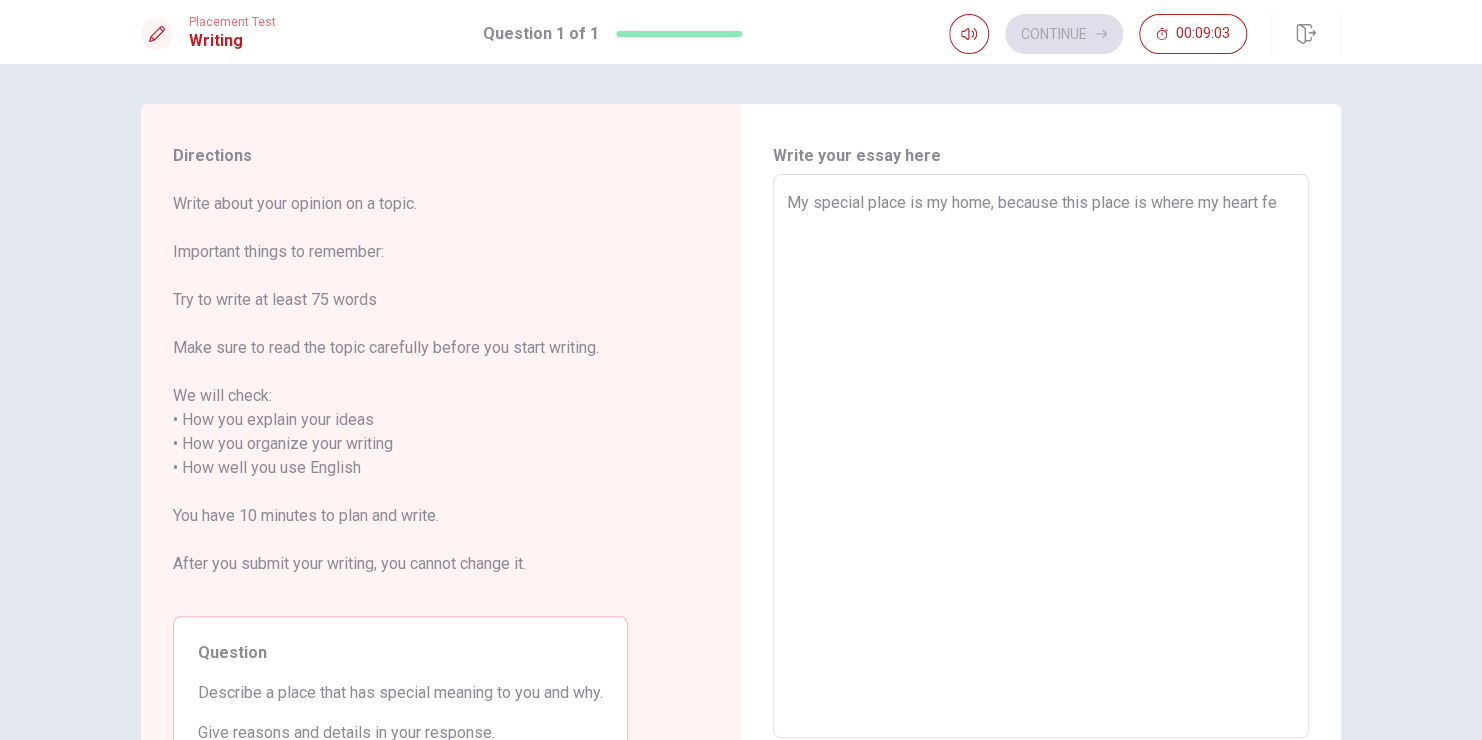 type on "x" 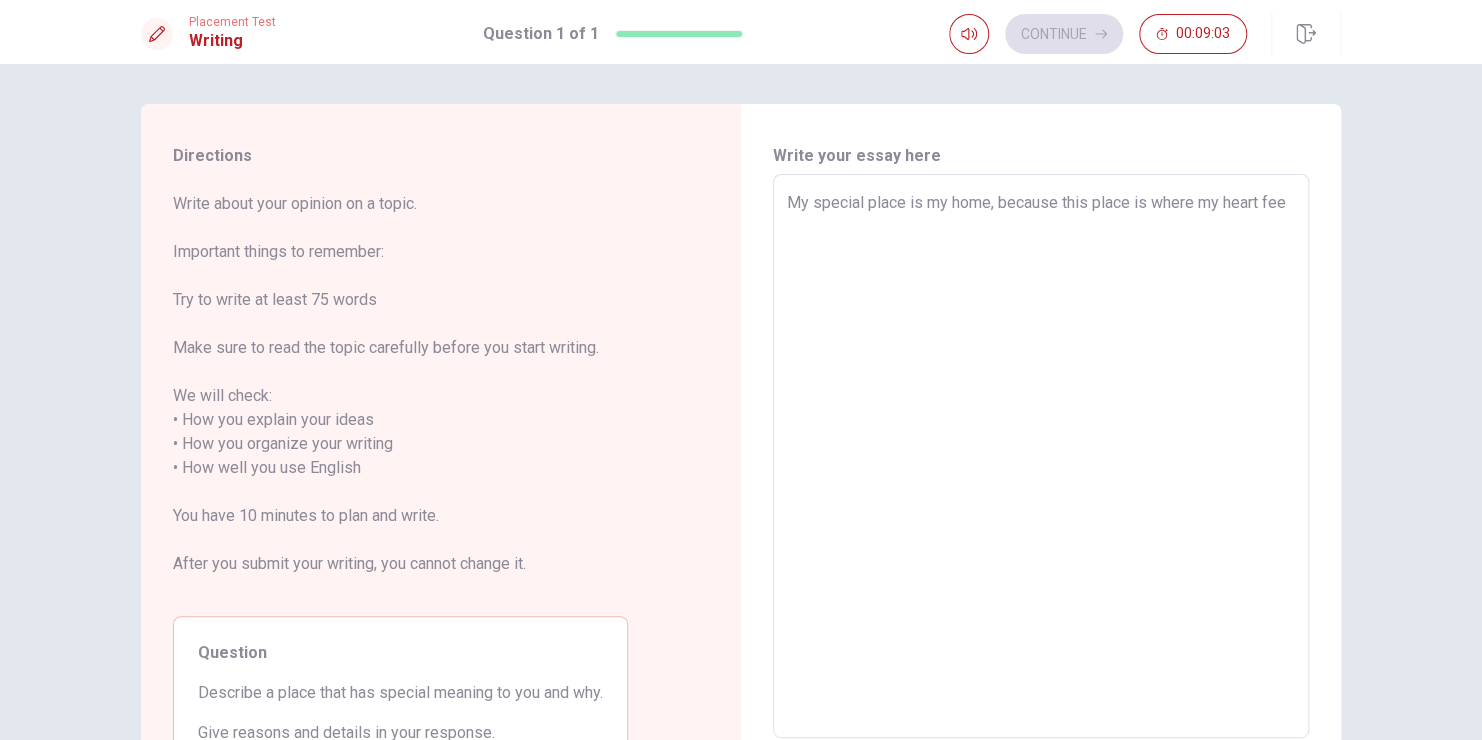 type on "x" 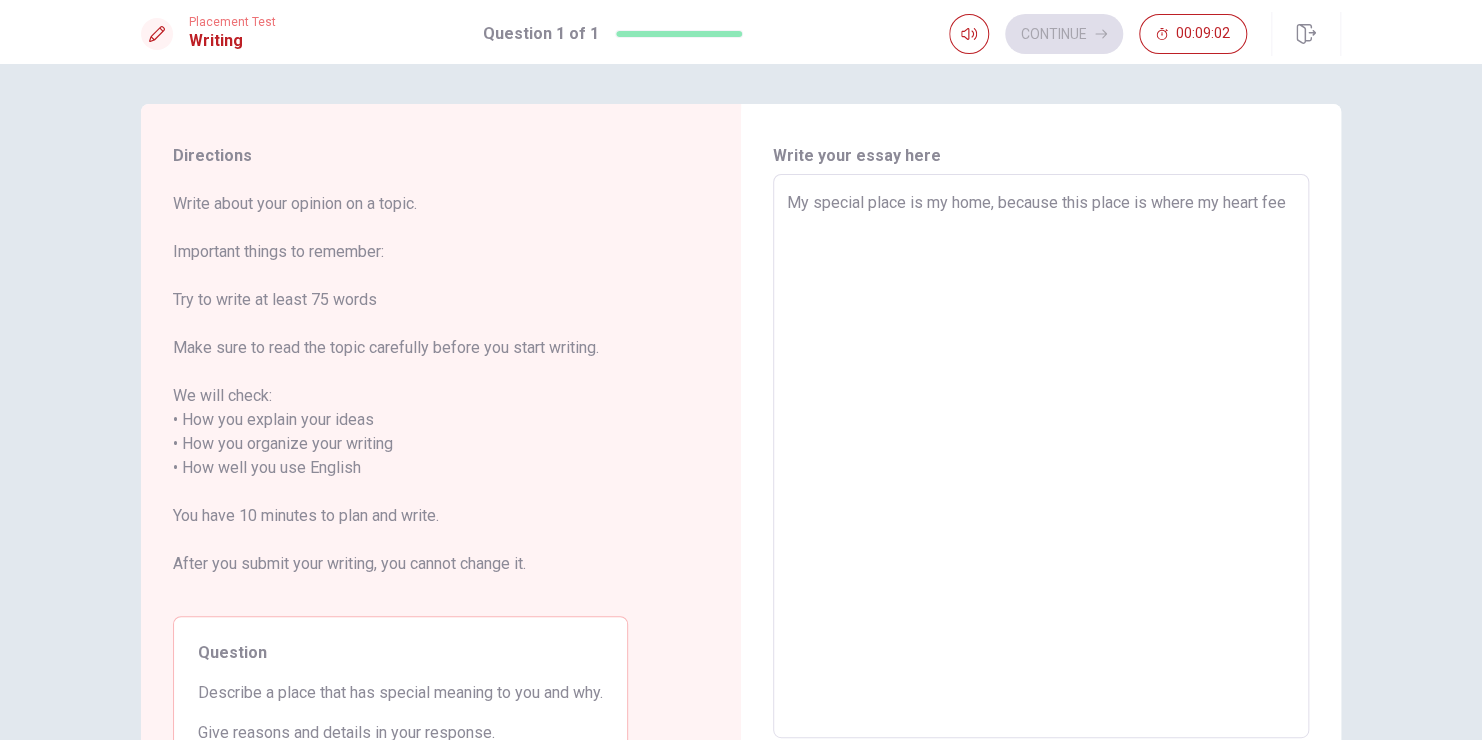 type on "My special place is my home, because this place is where my heart feel" 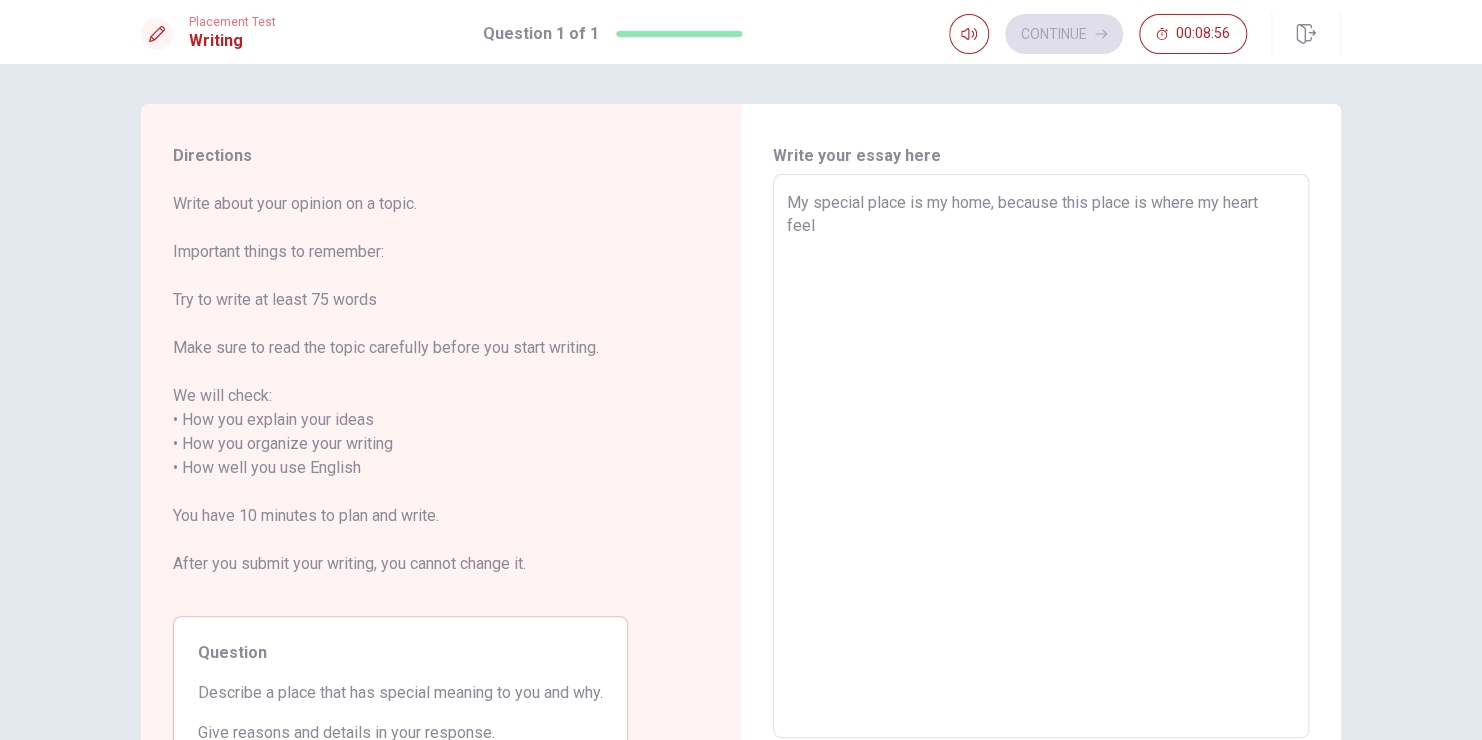 type on "x" 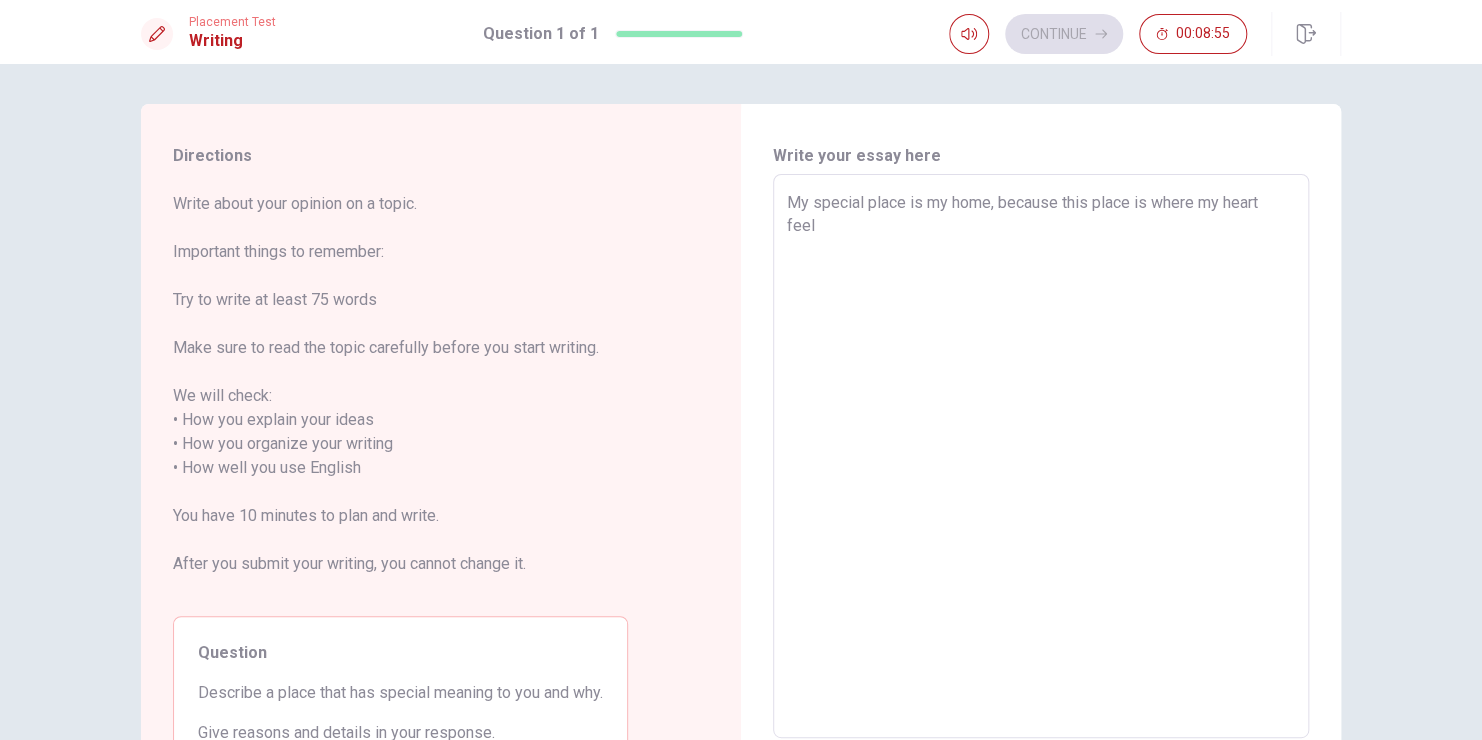 type on "My special place is my home, because this place is where my heart feel" 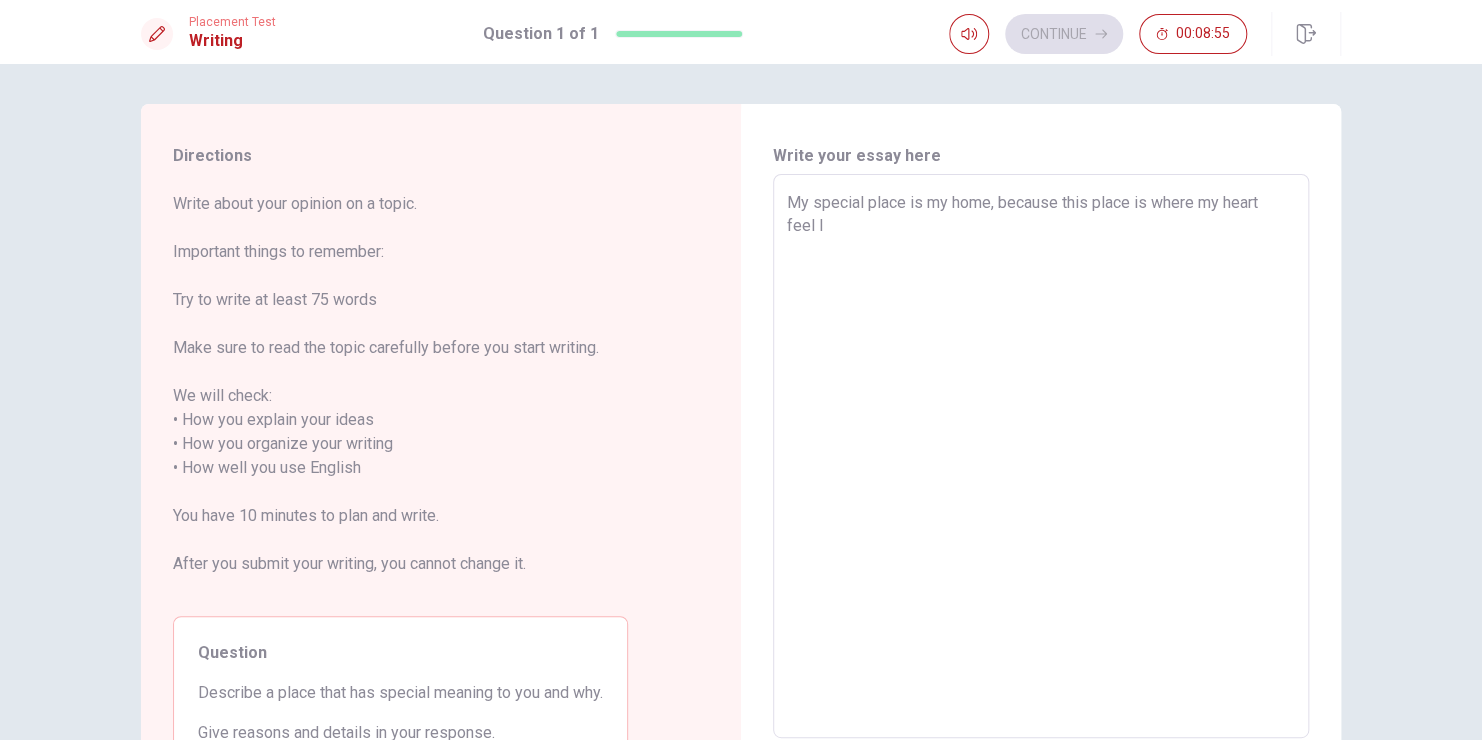type on "x" 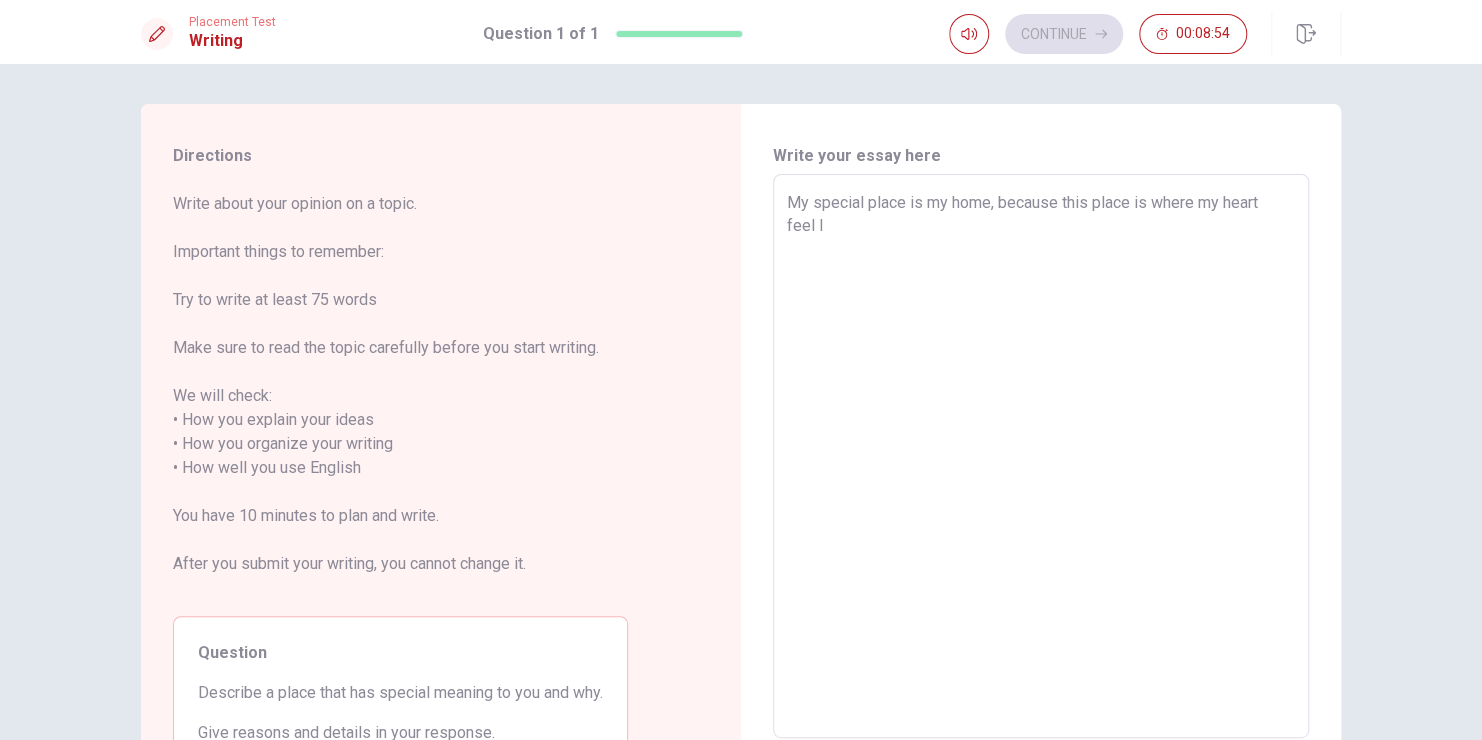 type on "My special place is my home, because this place is where my heart feel lo" 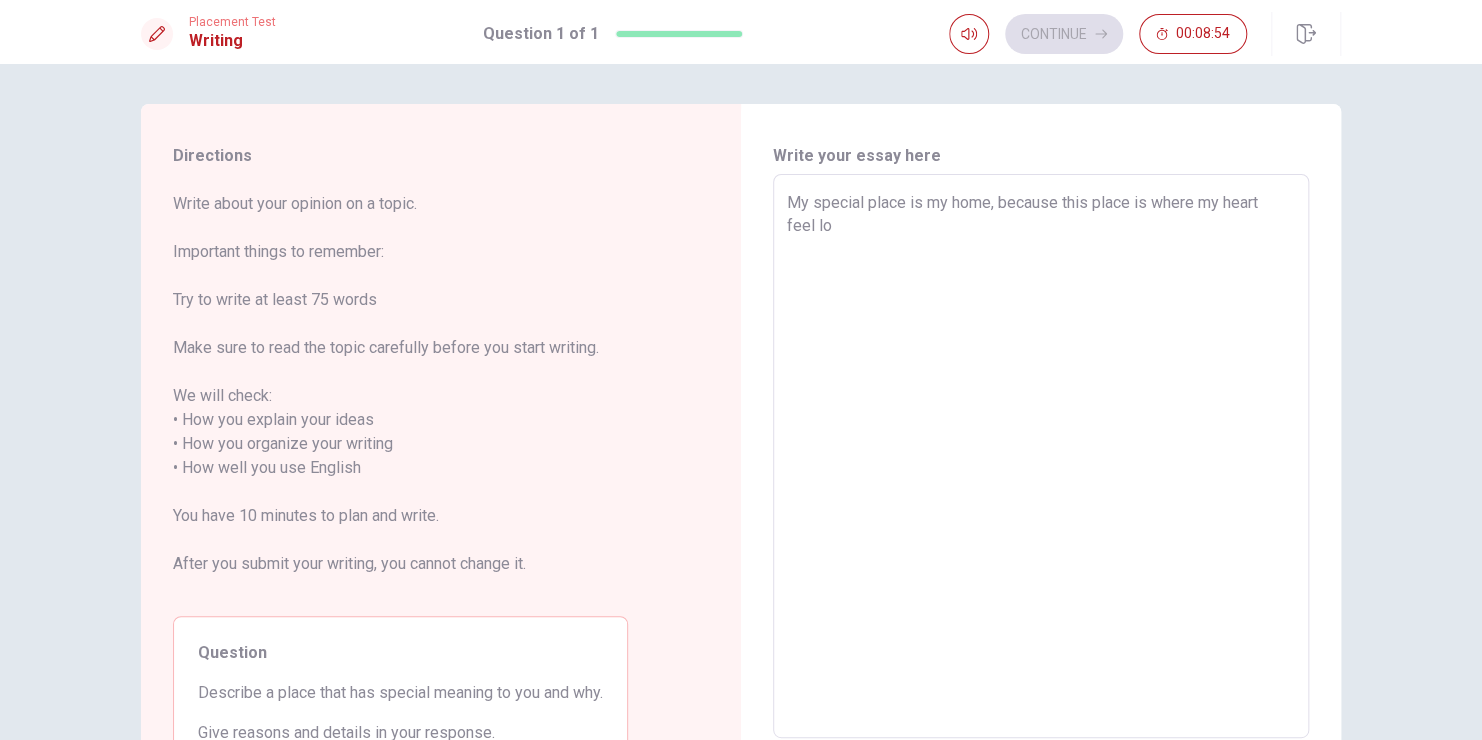 type on "x" 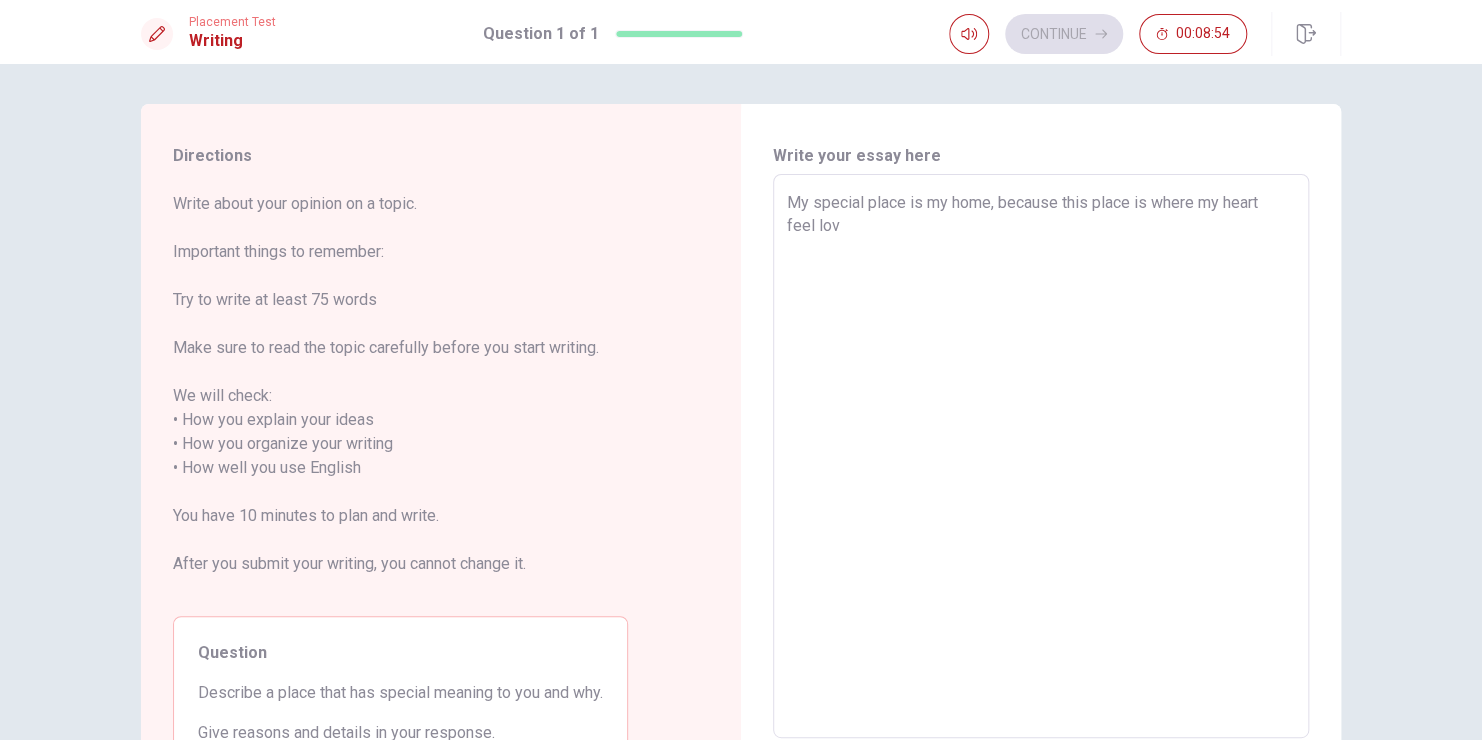type on "x" 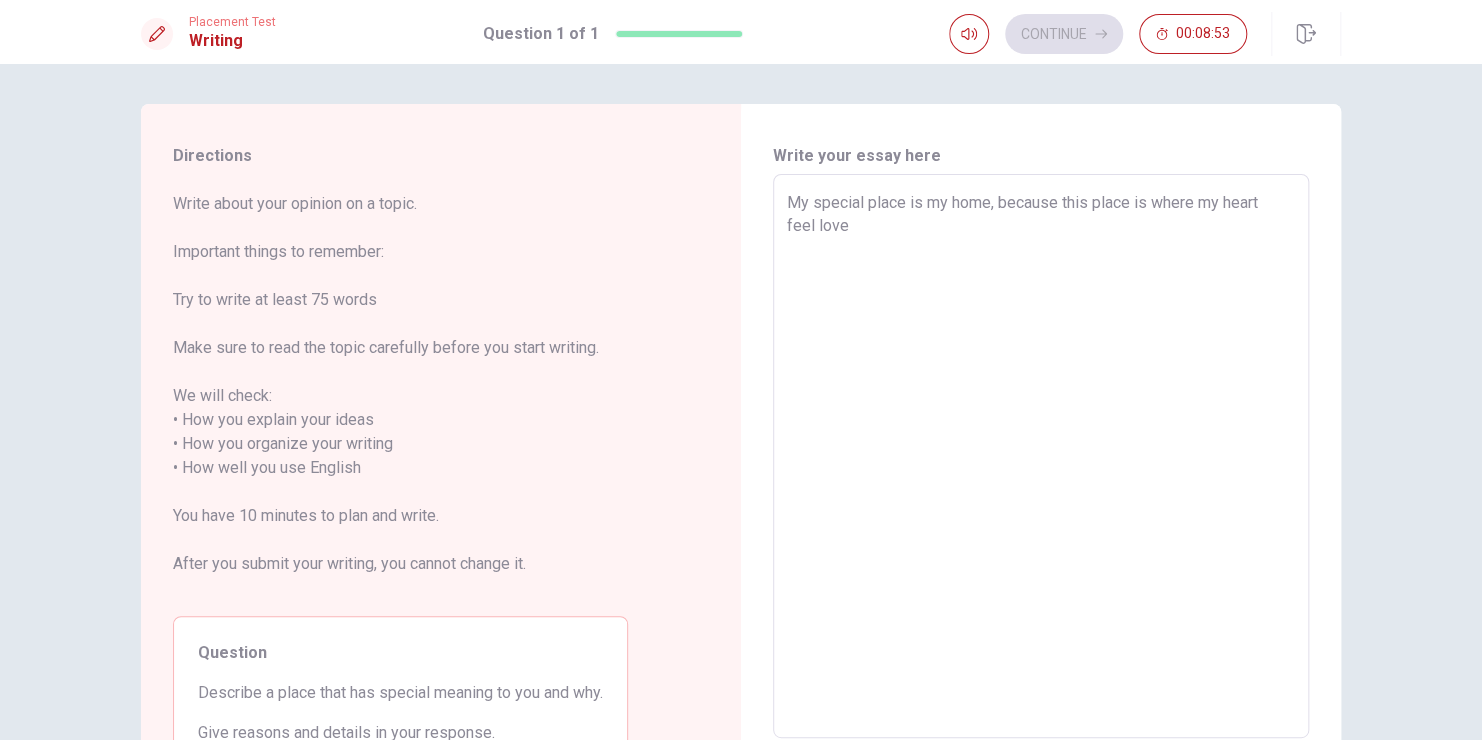 type on "x" 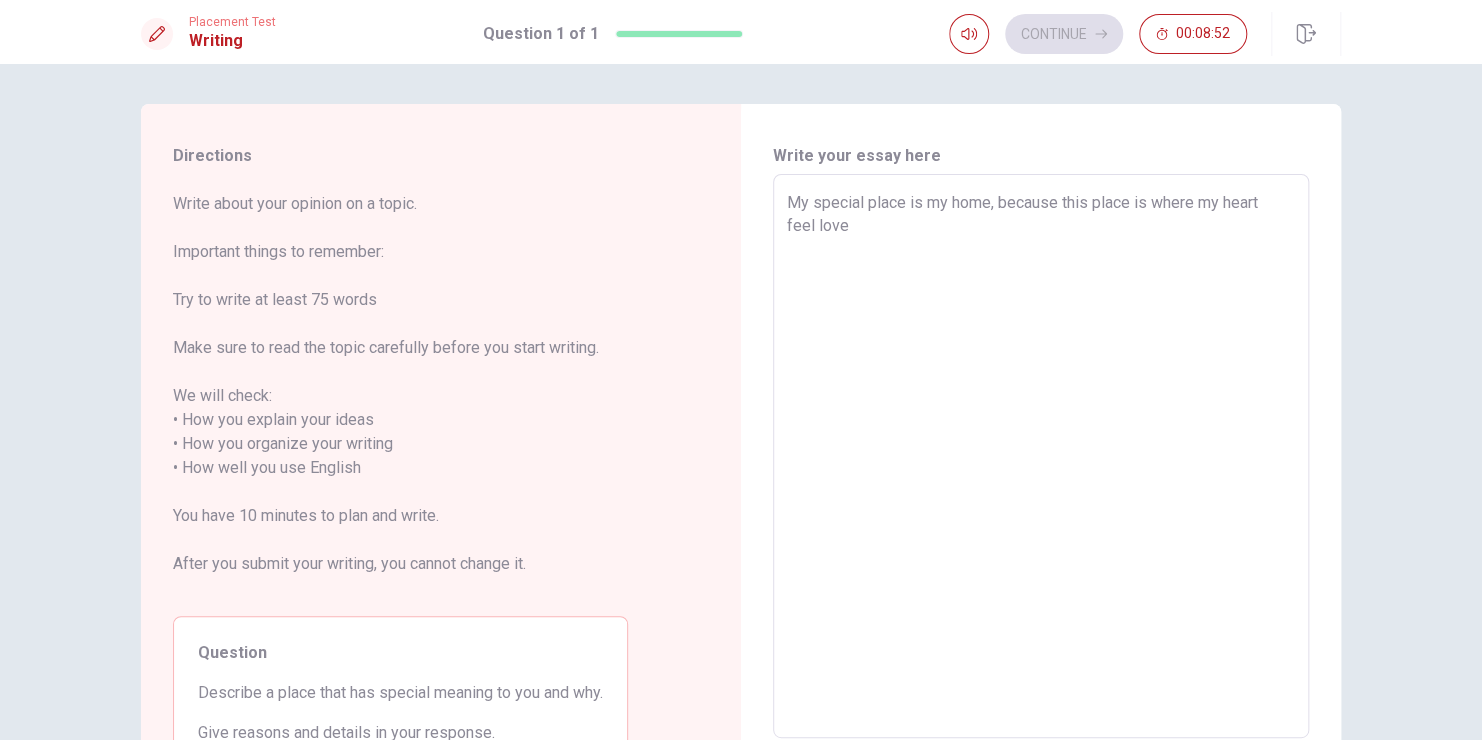 type on "My special place is my home, because this place is where my heart feel love." 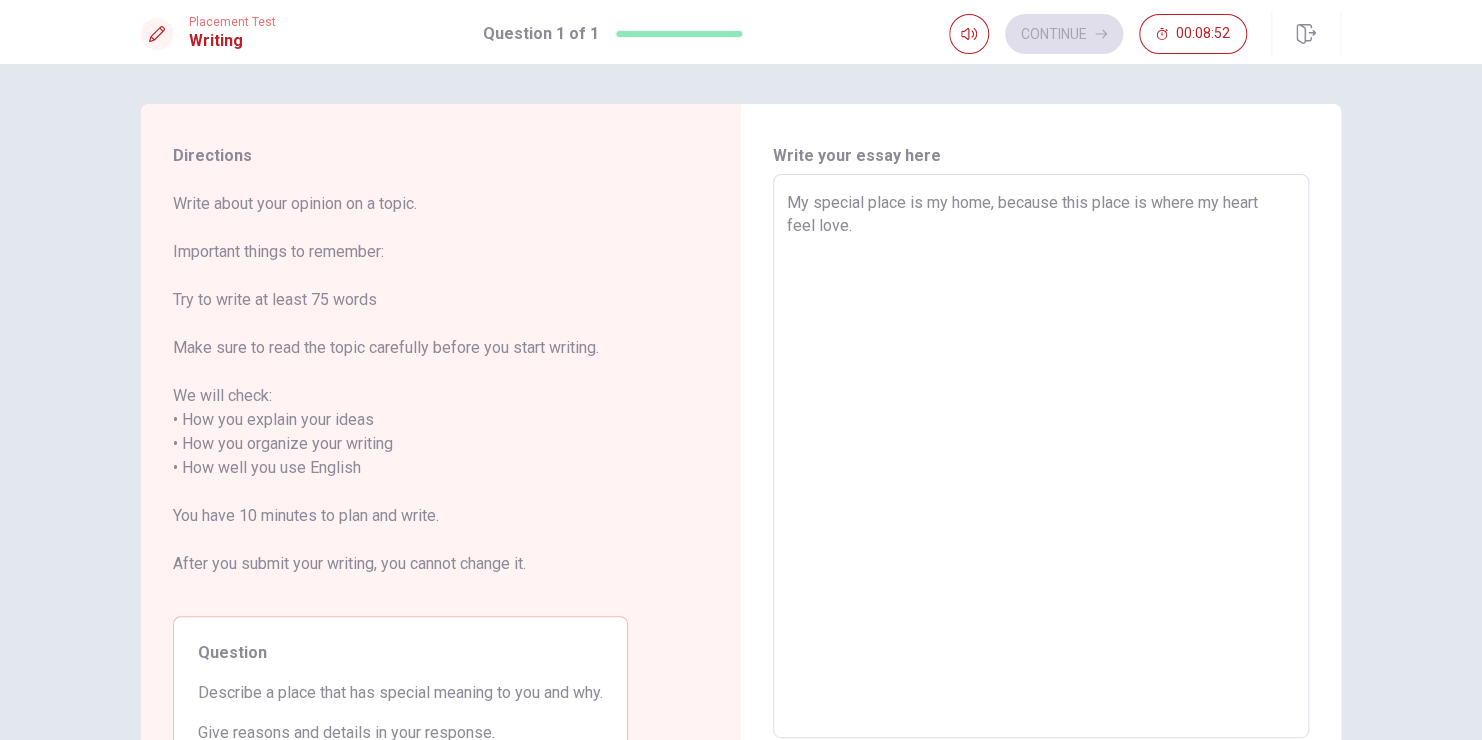 type on "x" 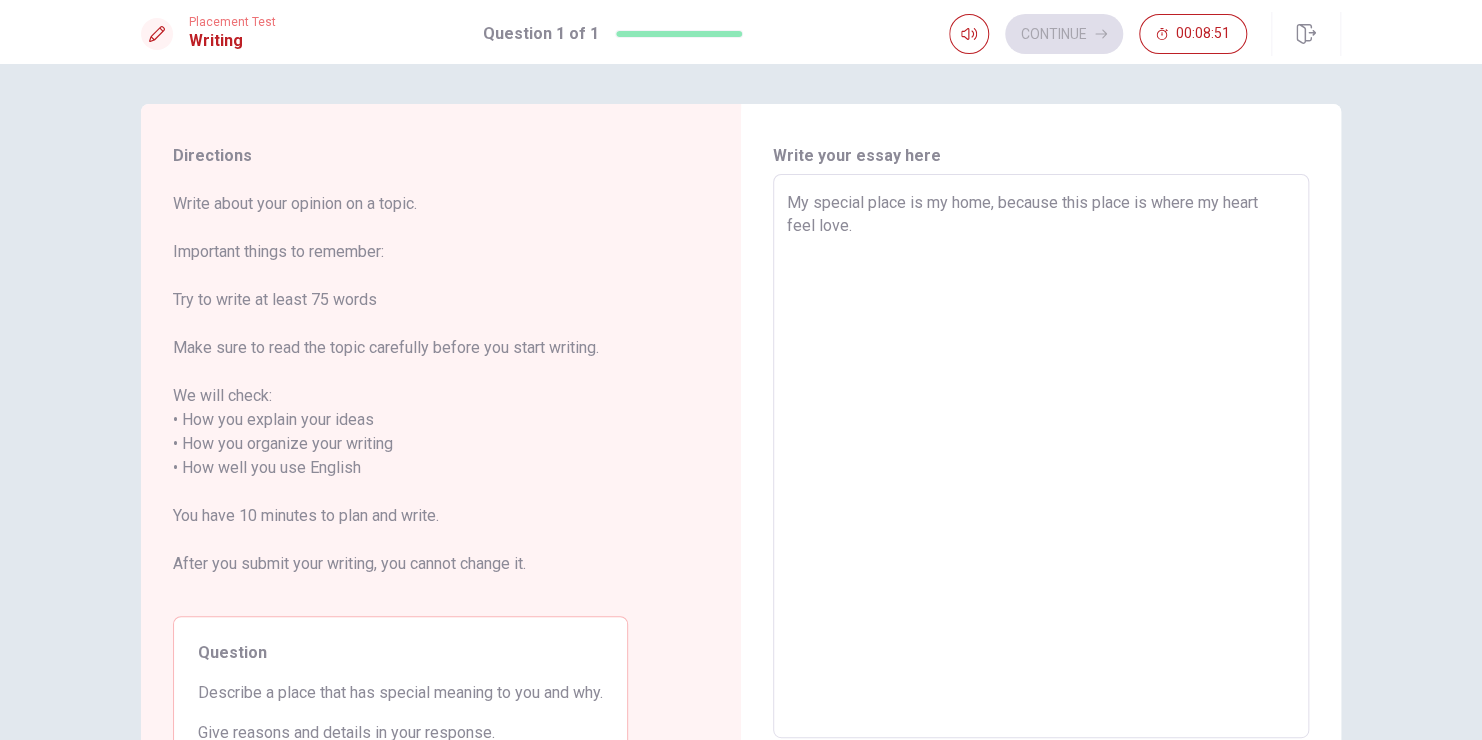 type on "My special place is my home, because this place is where my heart feel love." 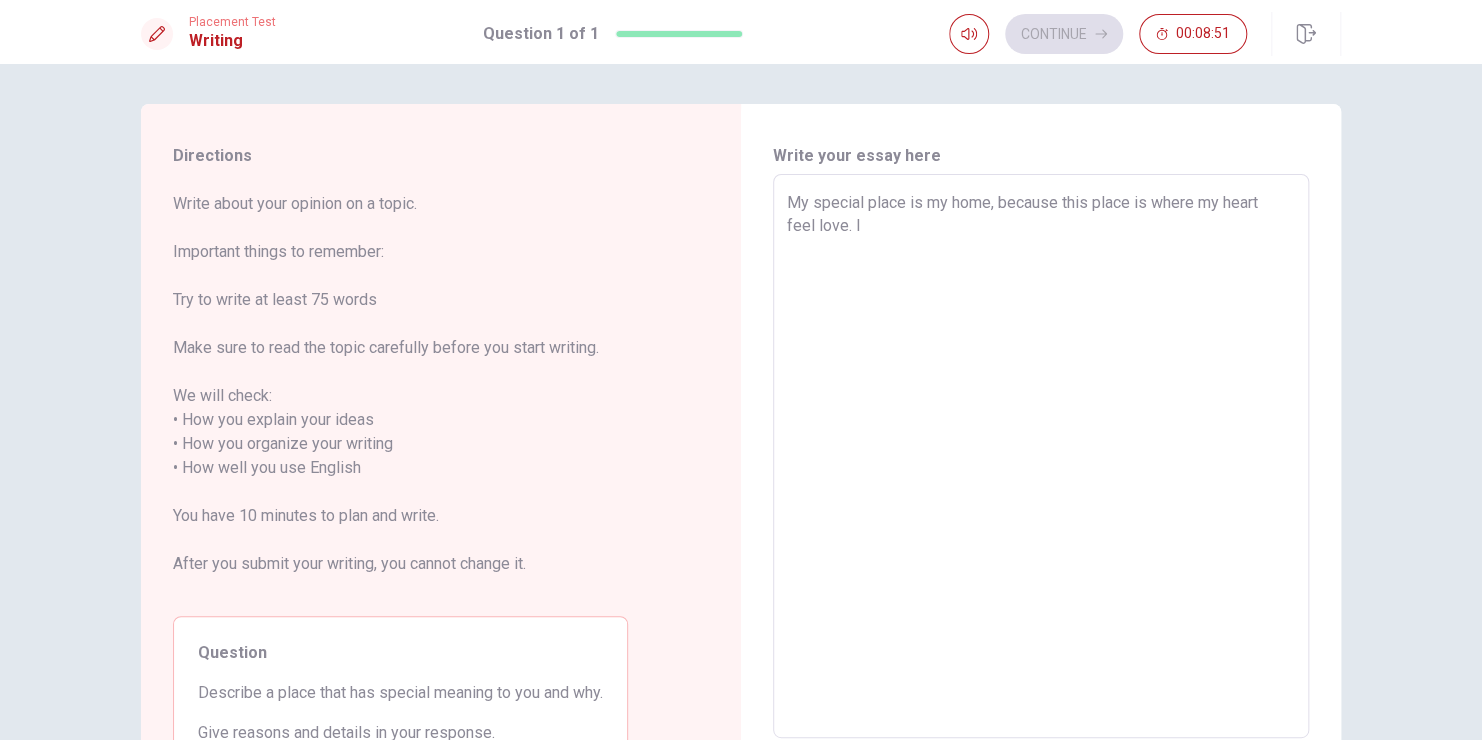 type on "x" 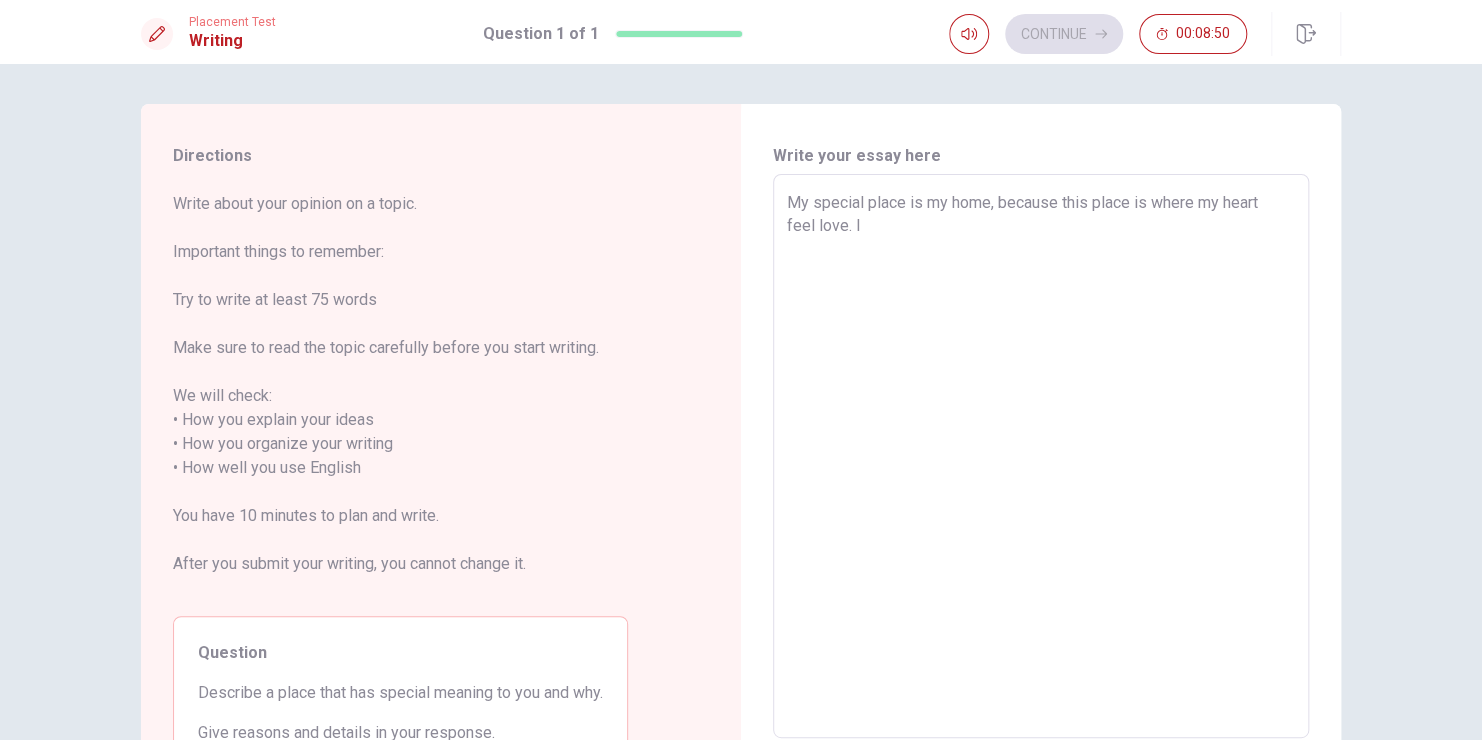 type on "My special place is my home, because this place is where my heart feel love. I l" 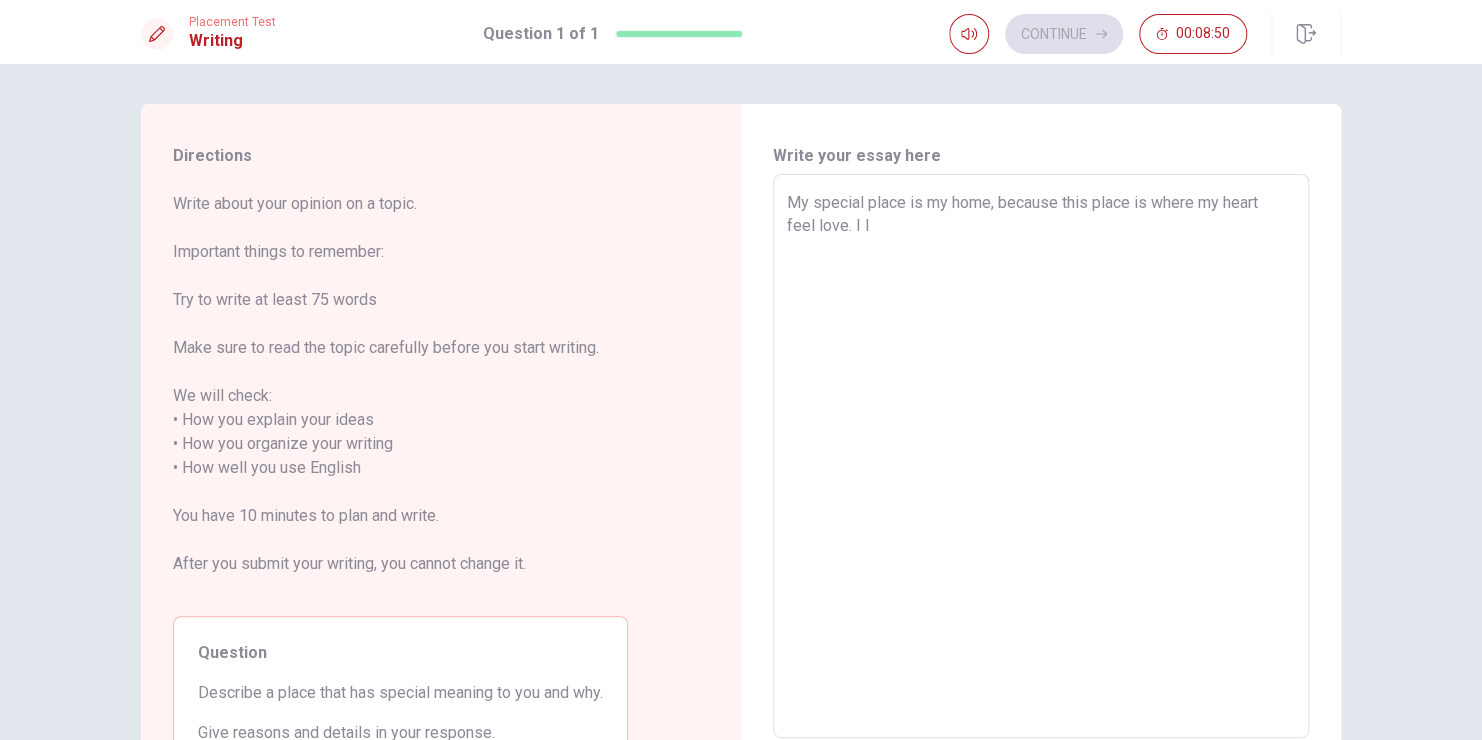 type on "x" 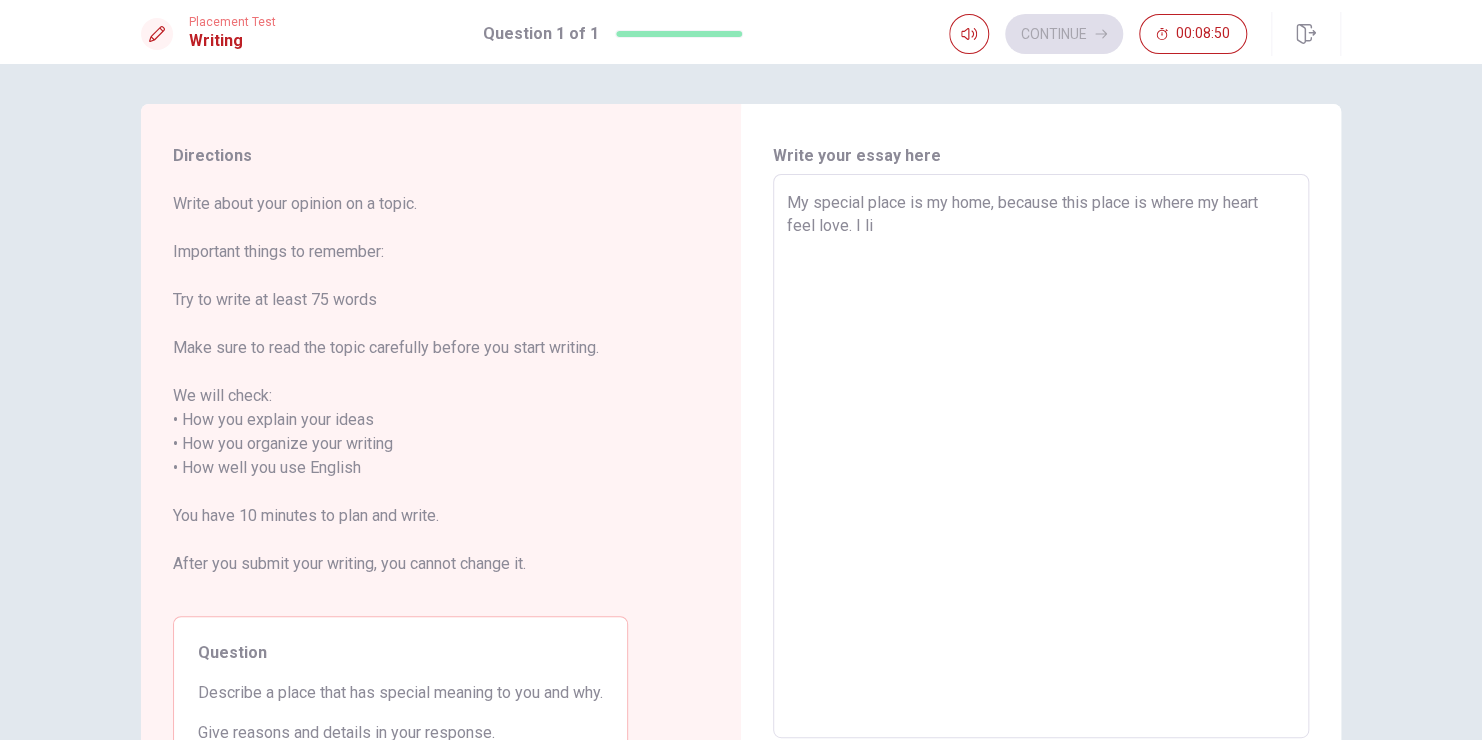 type on "x" 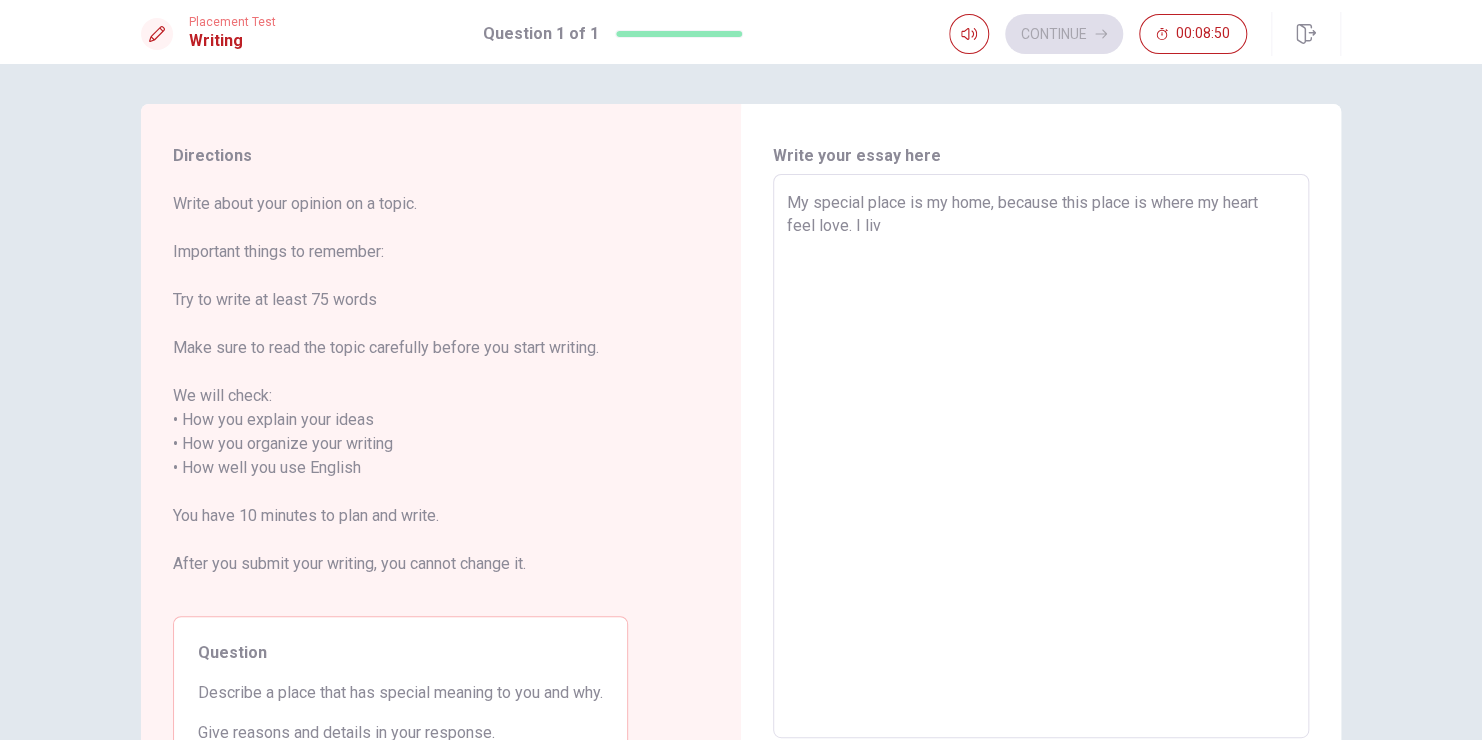 type on "x" 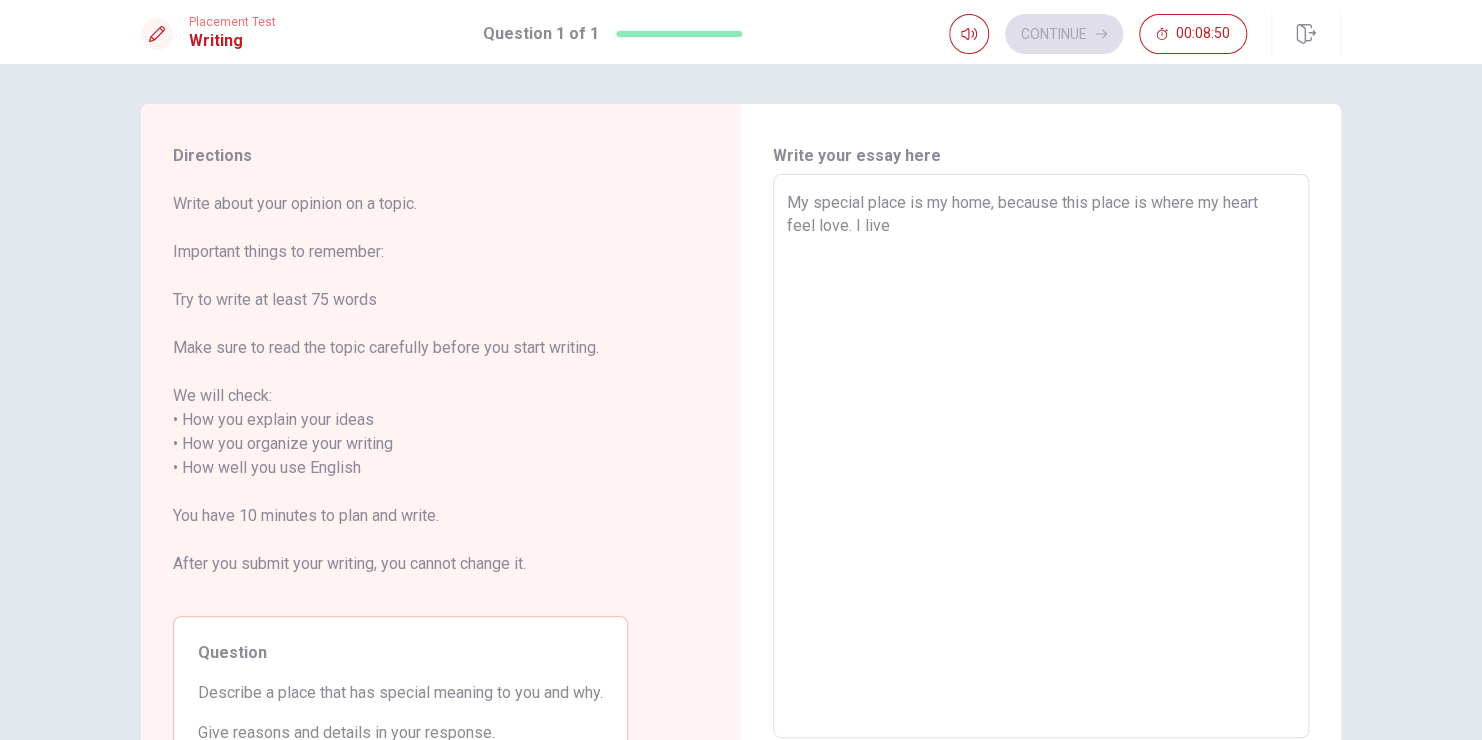type on "x" 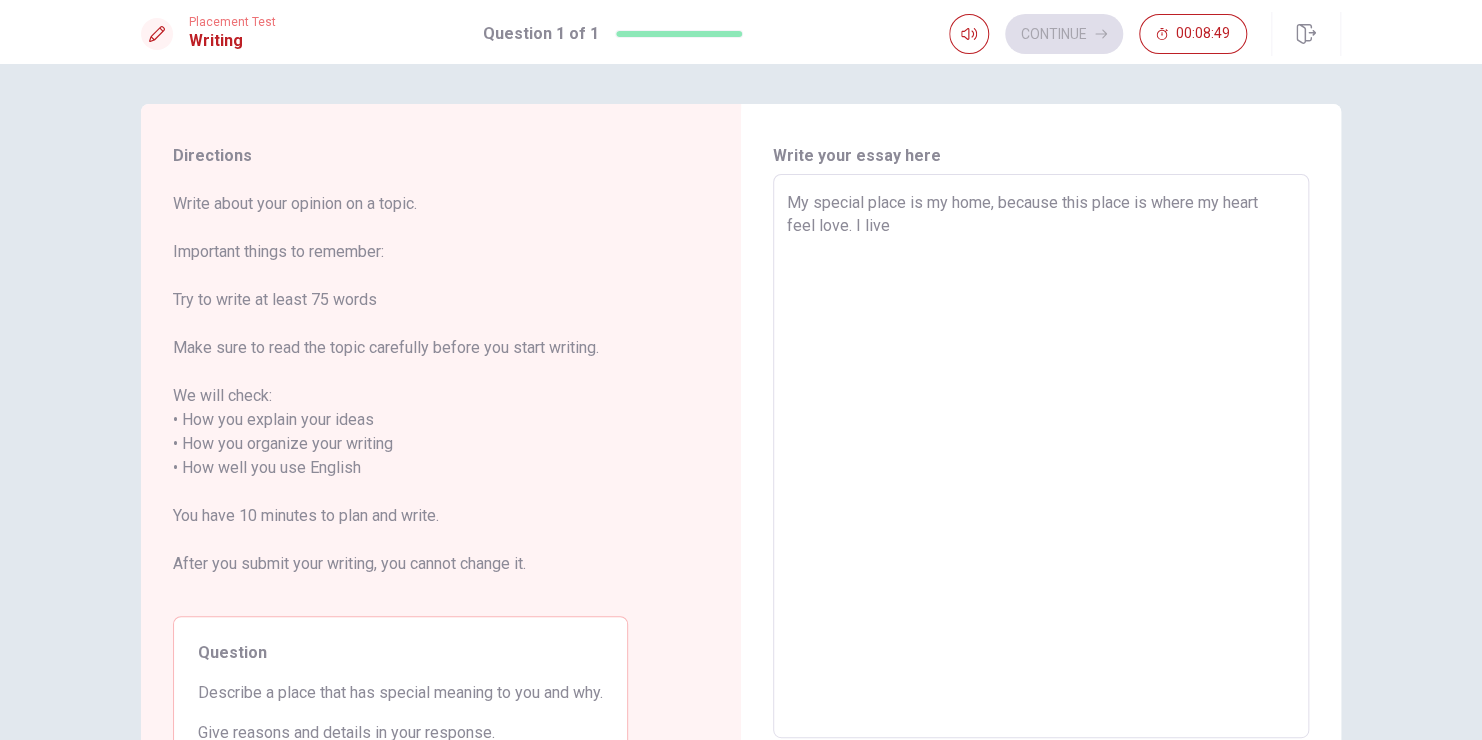 type on "My special place is my home, because this place is where my heart feel love. I live m" 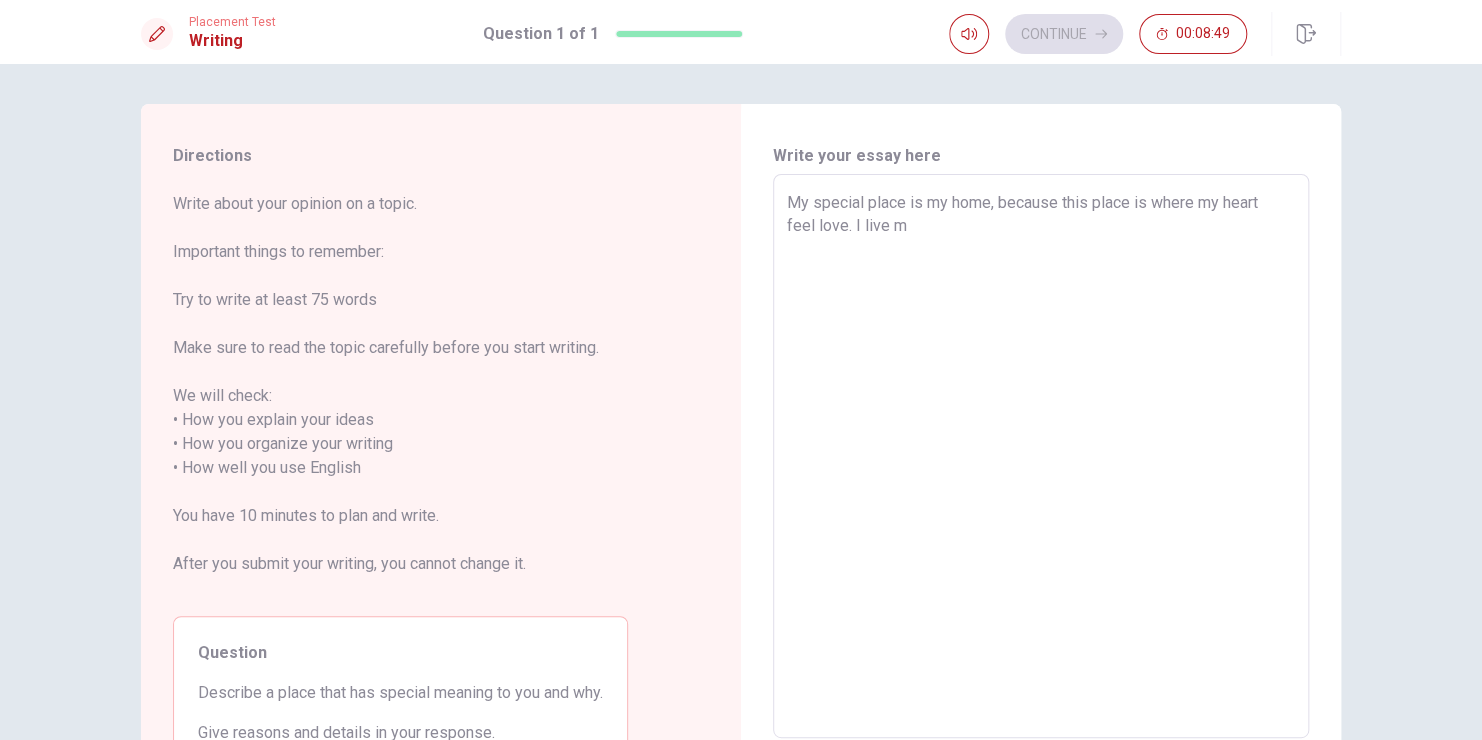 type on "x" 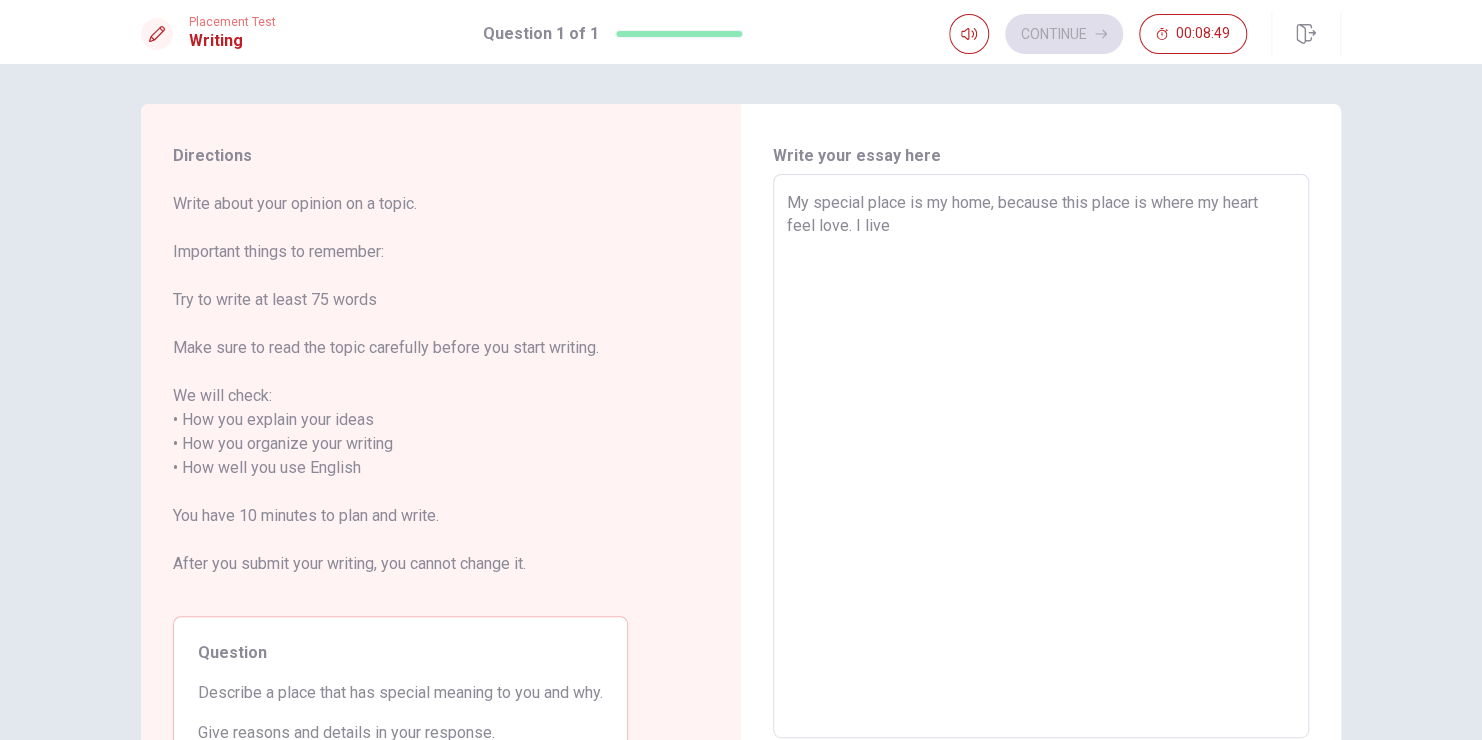 type on "x" 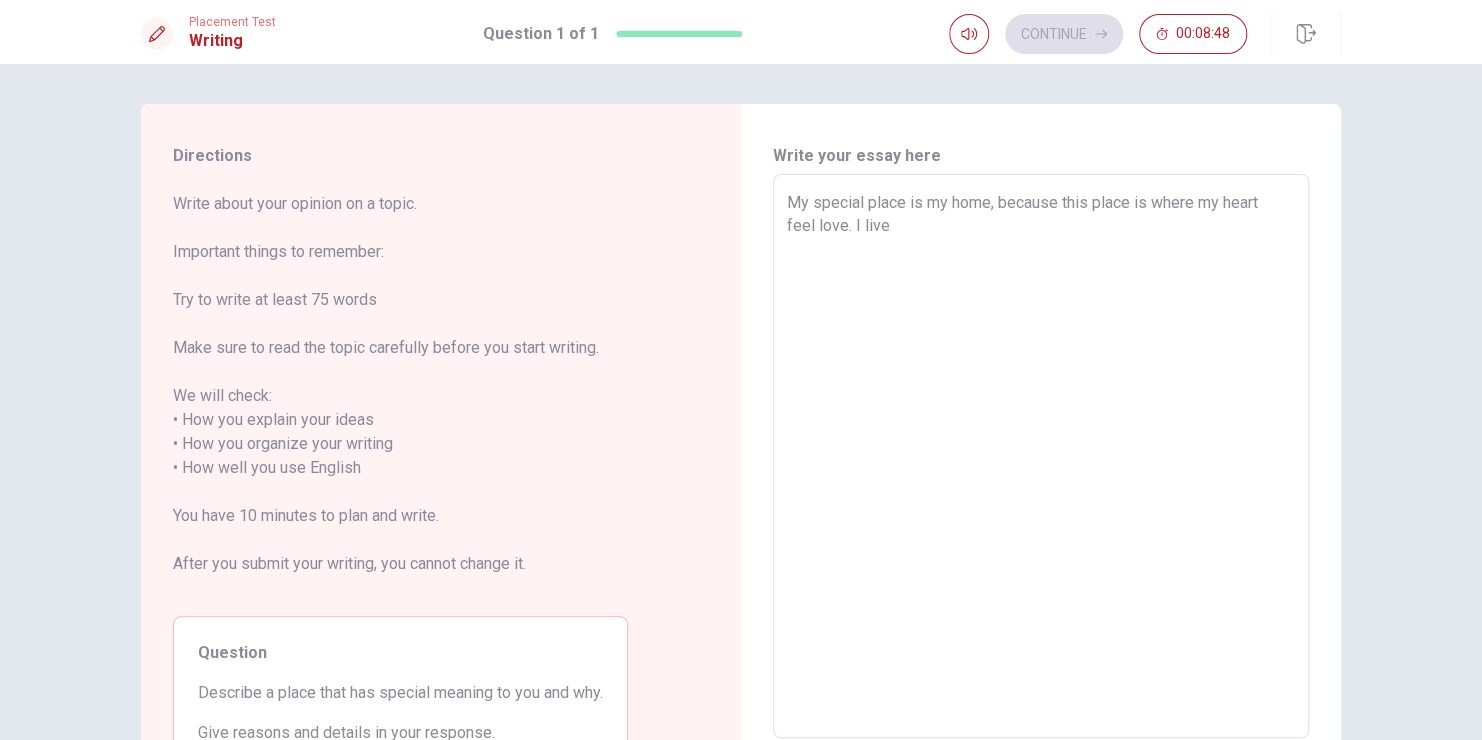 type on "My special place is my home, because this place is where my heart feel love. I live w" 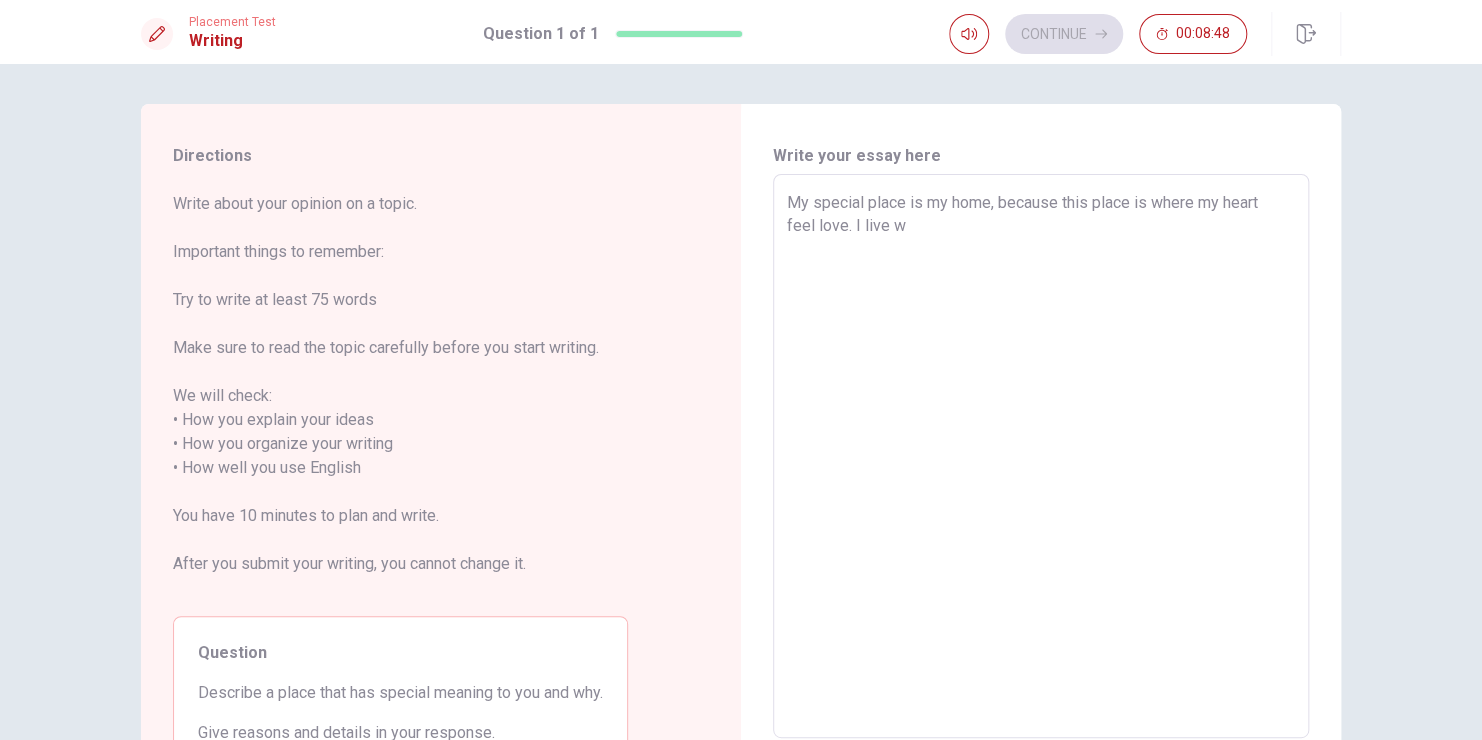 type on "x" 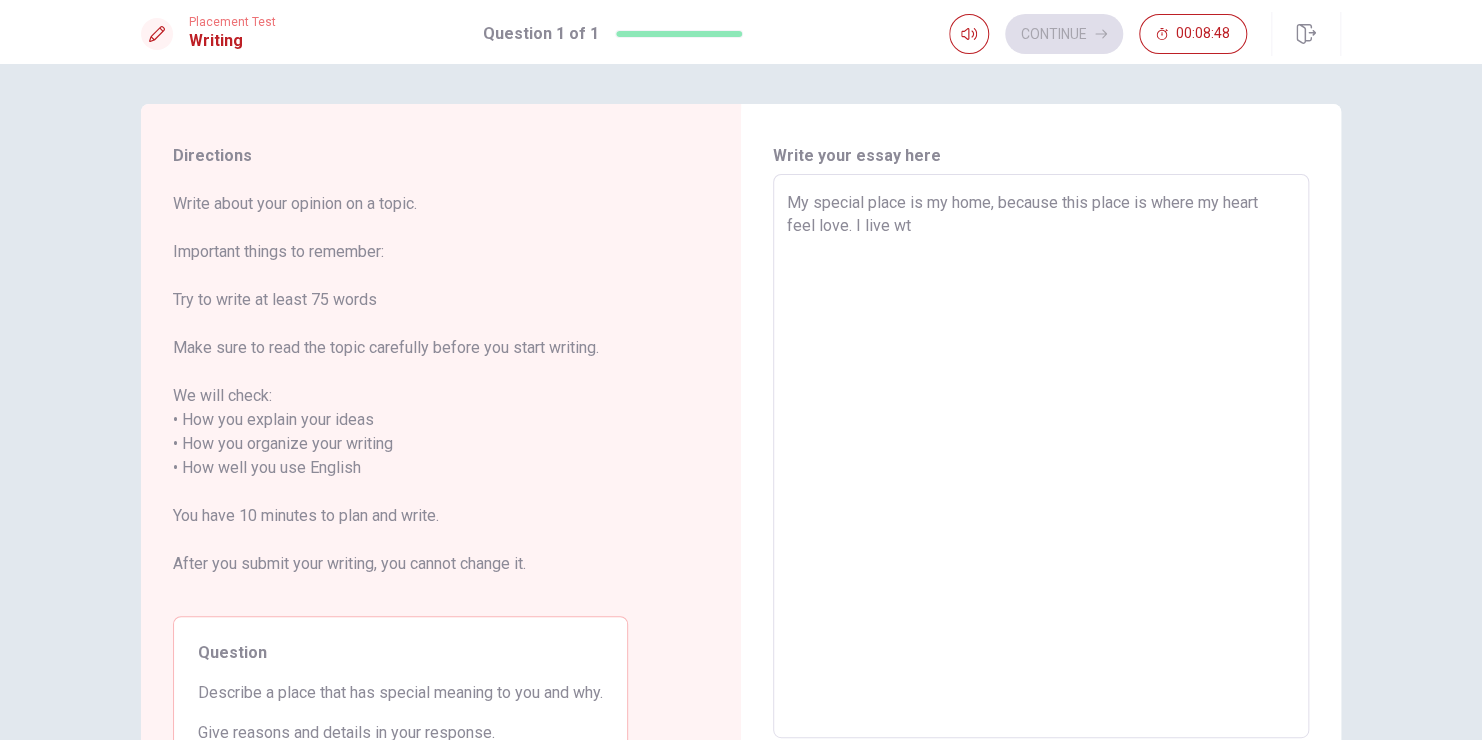 type on "x" 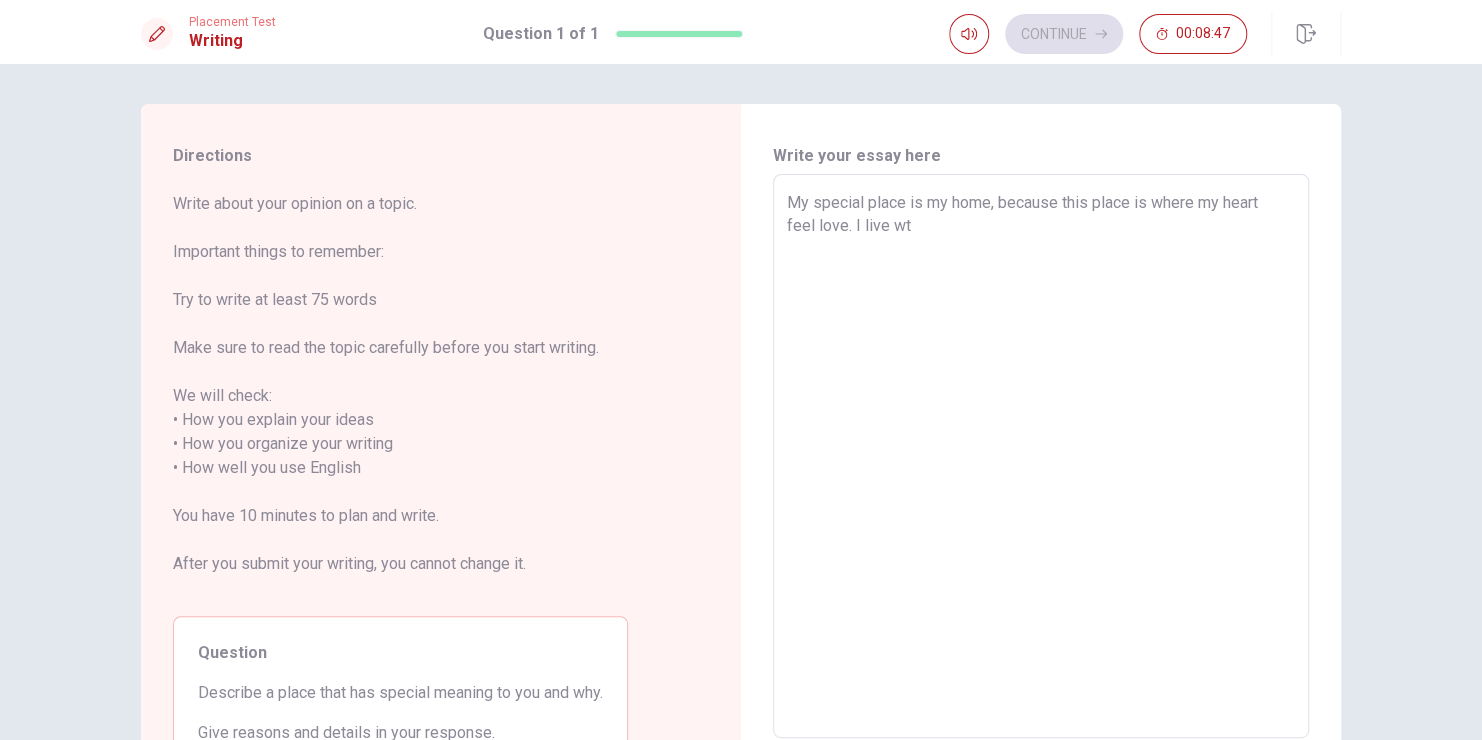 type on "My special place is my home, because this place is where my heart feel love. I live wti" 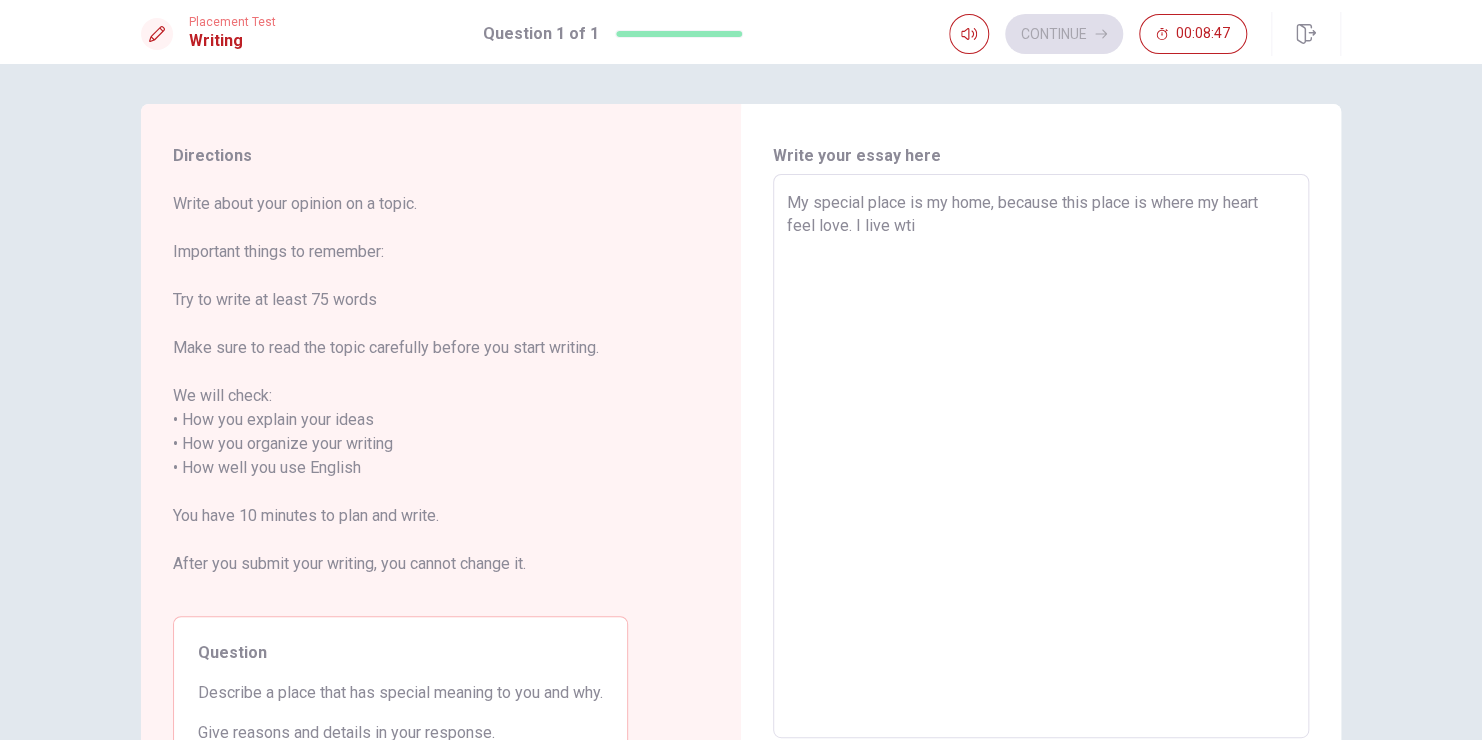 type 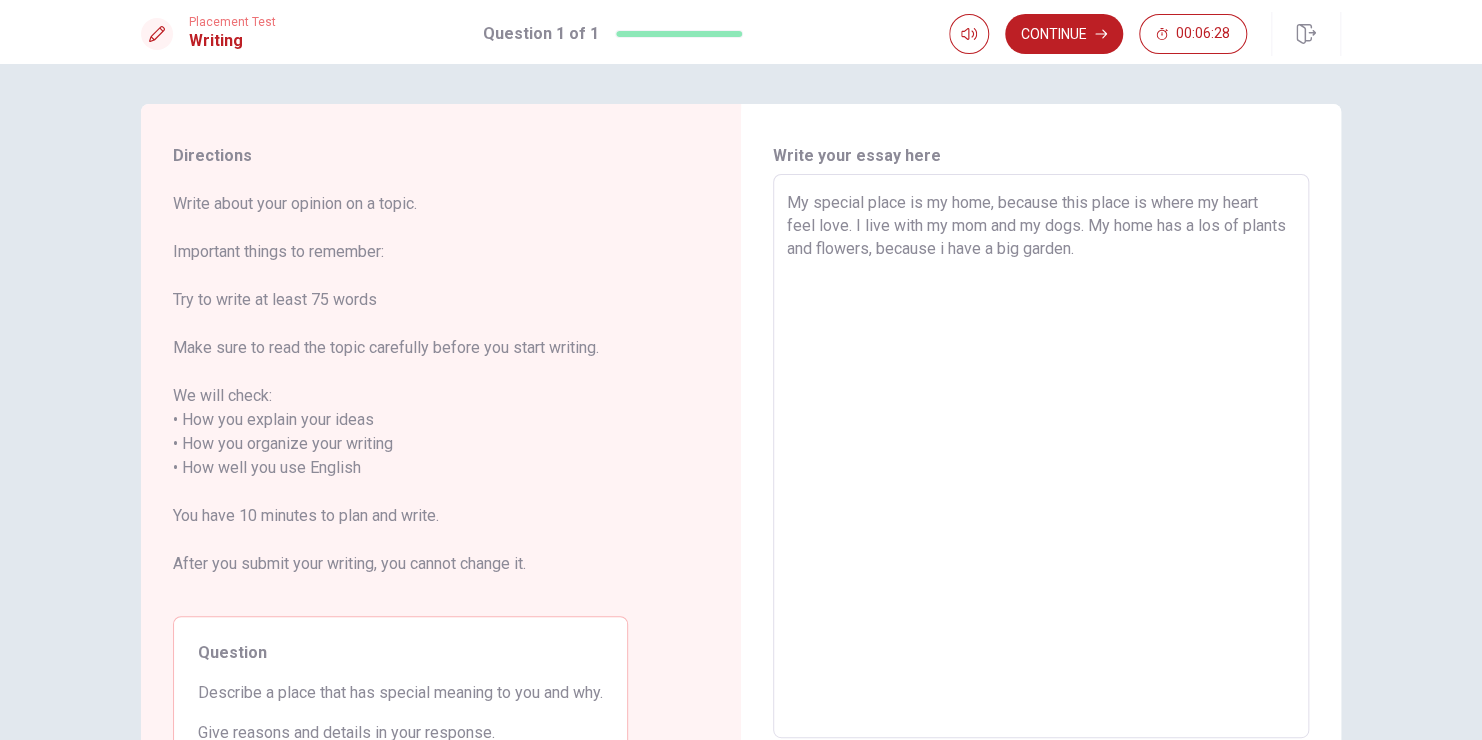 click on "My special place is my home, because this place is where my heart feel love. I live with my mom and my dogs. My home has a los of plants and flowers, because i have a big garden." at bounding box center [1041, 456] 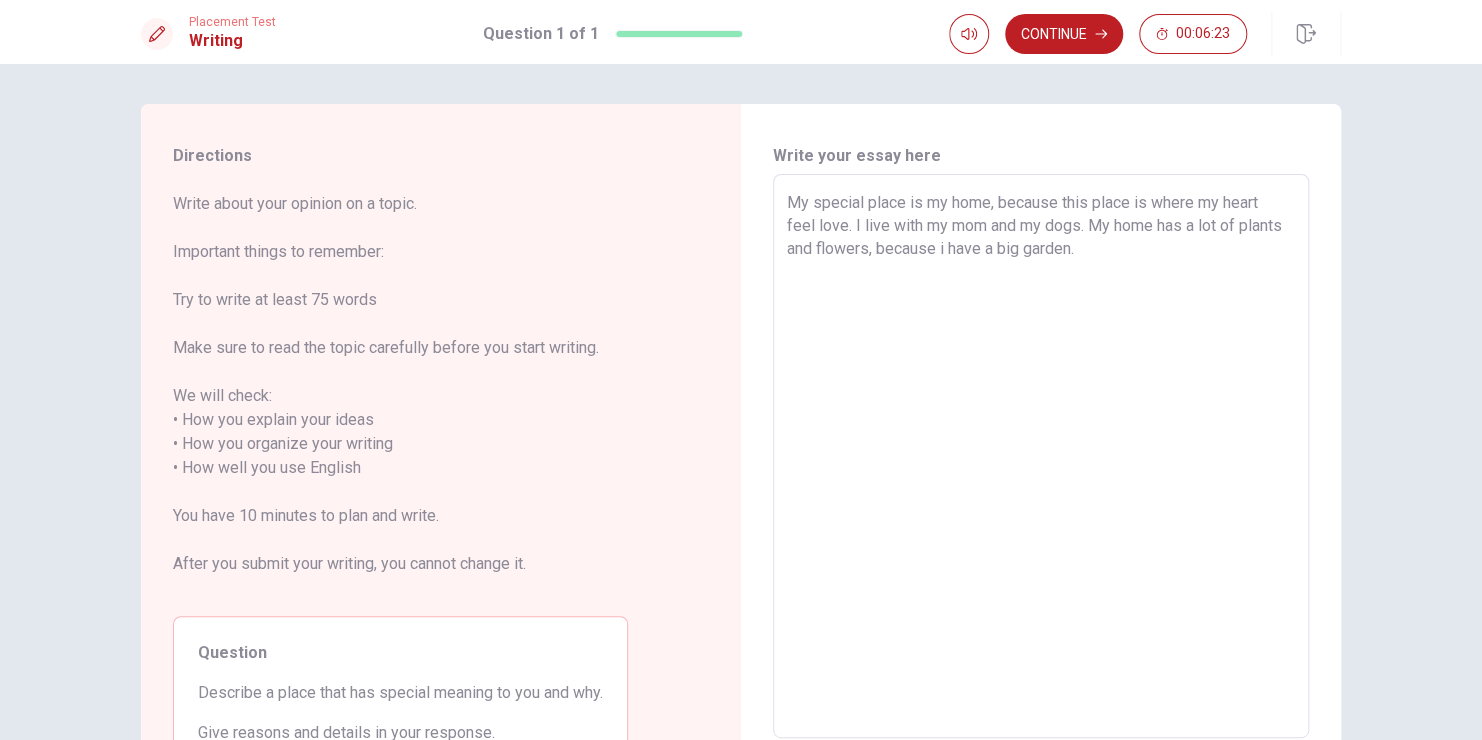 click on "My special place is my home, because this place is where my heart feel love. I live with my mom and my dogs. My home has a lot of plants and flowers, because i have a big garden." at bounding box center (1041, 456) 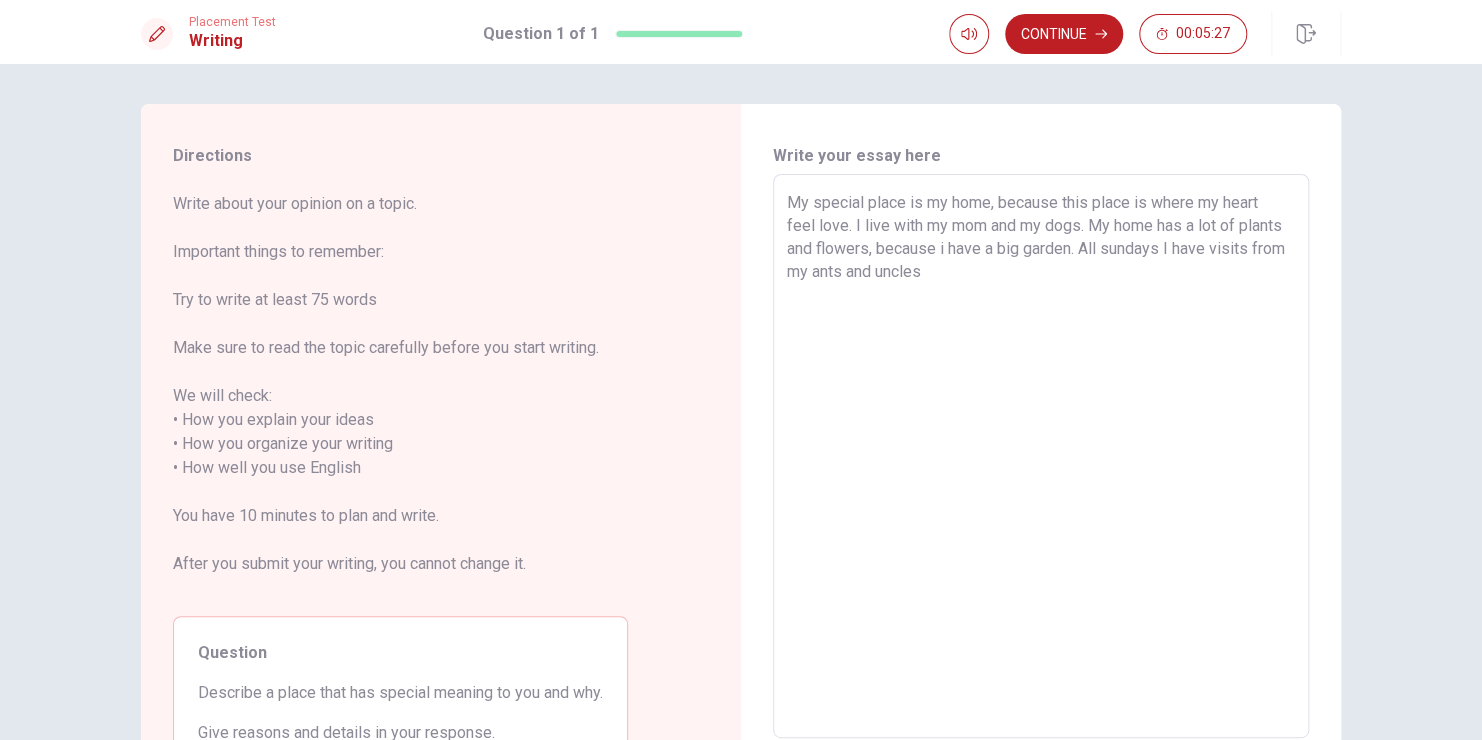 click on "My special place is my home, because this place is where my heart feel love. I live with my mom and my dogs. My home has a lot of plants and flowers, because i have a big garden. All sundays I have visits from my ants and uncles" at bounding box center (1041, 456) 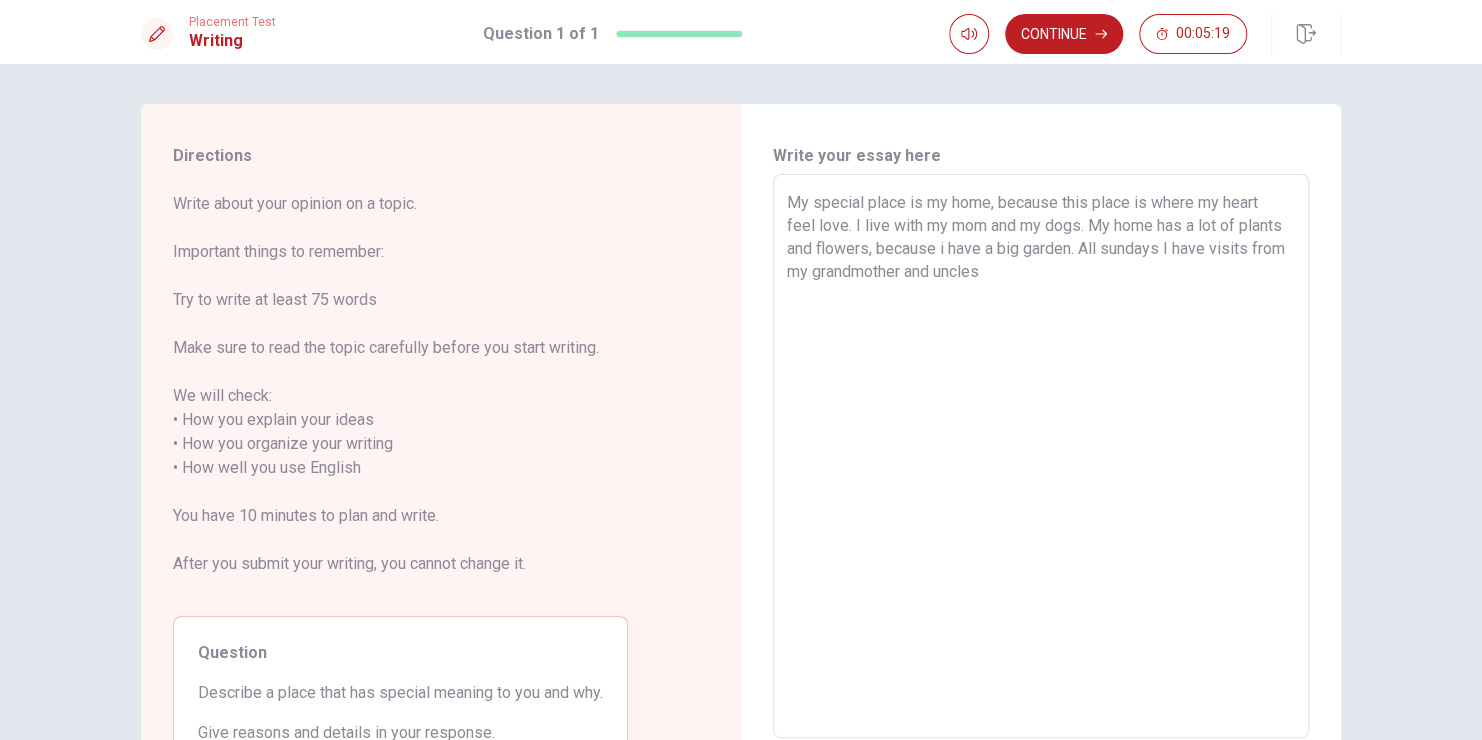 click on "My special place is my home, because this place is where my heart feel love. I live with my mom and my dogs. My home has a lot of plants and flowers, because i have a big garden. All sundays I have visits from my grandmother and uncles" at bounding box center [1041, 456] 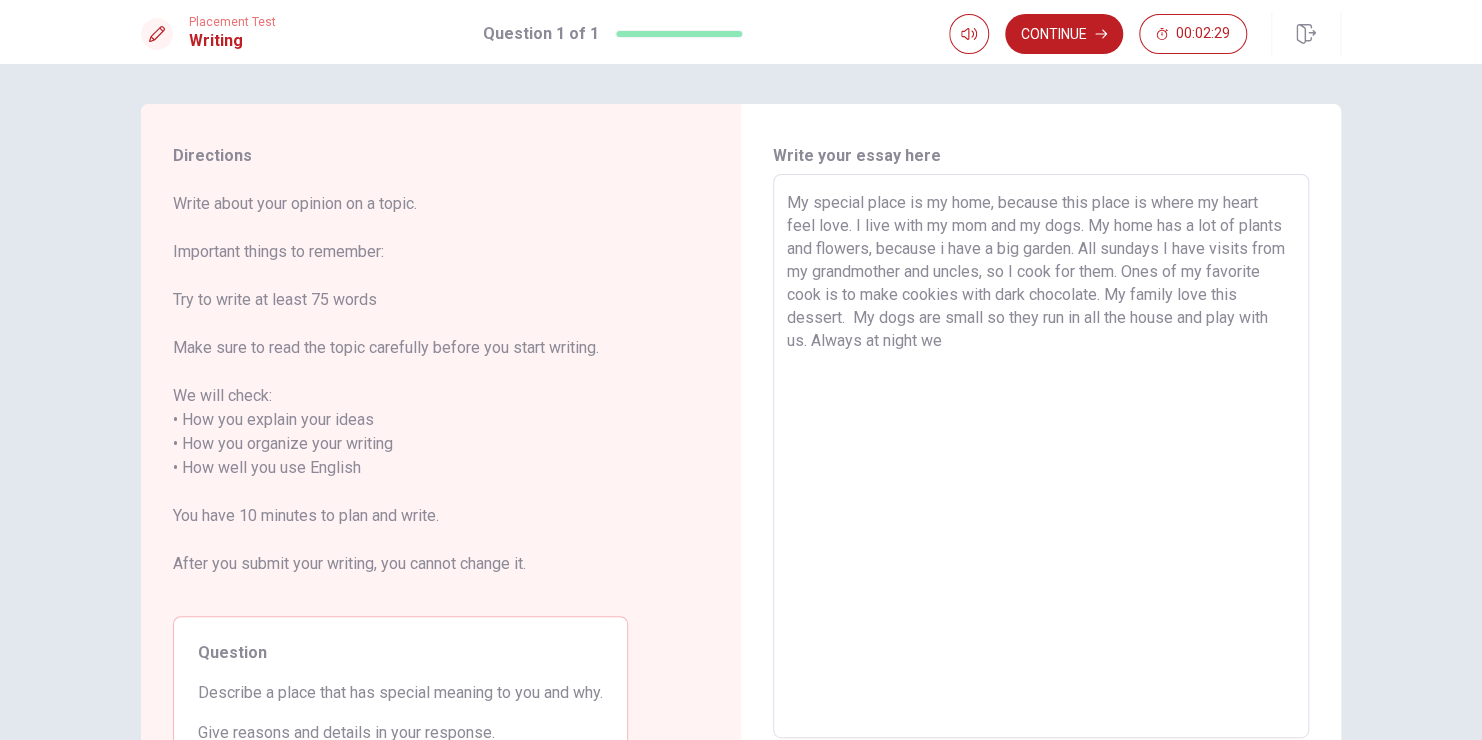 click on "My special place is my home, because this place is where my heart feel love. I live with my mom and my dogs. My home has a lot of plants and flowers, because i have a big garden. All sundays I have visits from my grandmother and uncles, so I cook for them. Ones of my favorite cook is to make cookies with dark chocolate. My family love this dessert.  My dogs are small so they run in all the house and play with us. Always at night we" at bounding box center [1041, 456] 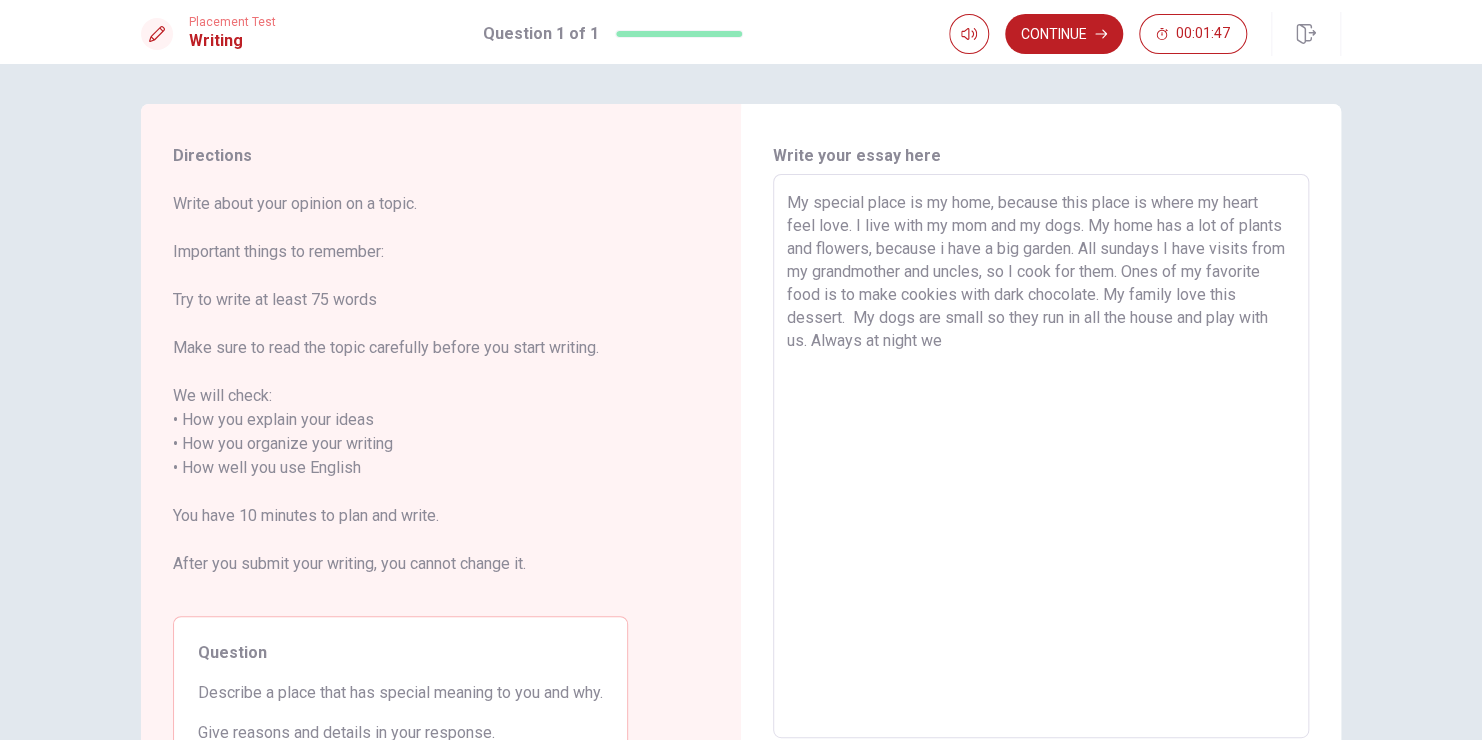click on "My special place is my home, because this place is where my heart feel love. I live with my mom and my dogs. My home has a lot of plants and flowers, because i have a big garden. All sundays I have visits from my grandmother and uncles, so I cook for them. Ones of my favorite food is to make cookies with dark chocolate. My family love this dessert.  My dogs are small so they run in all the house and play with us. Always at night we" at bounding box center (1041, 456) 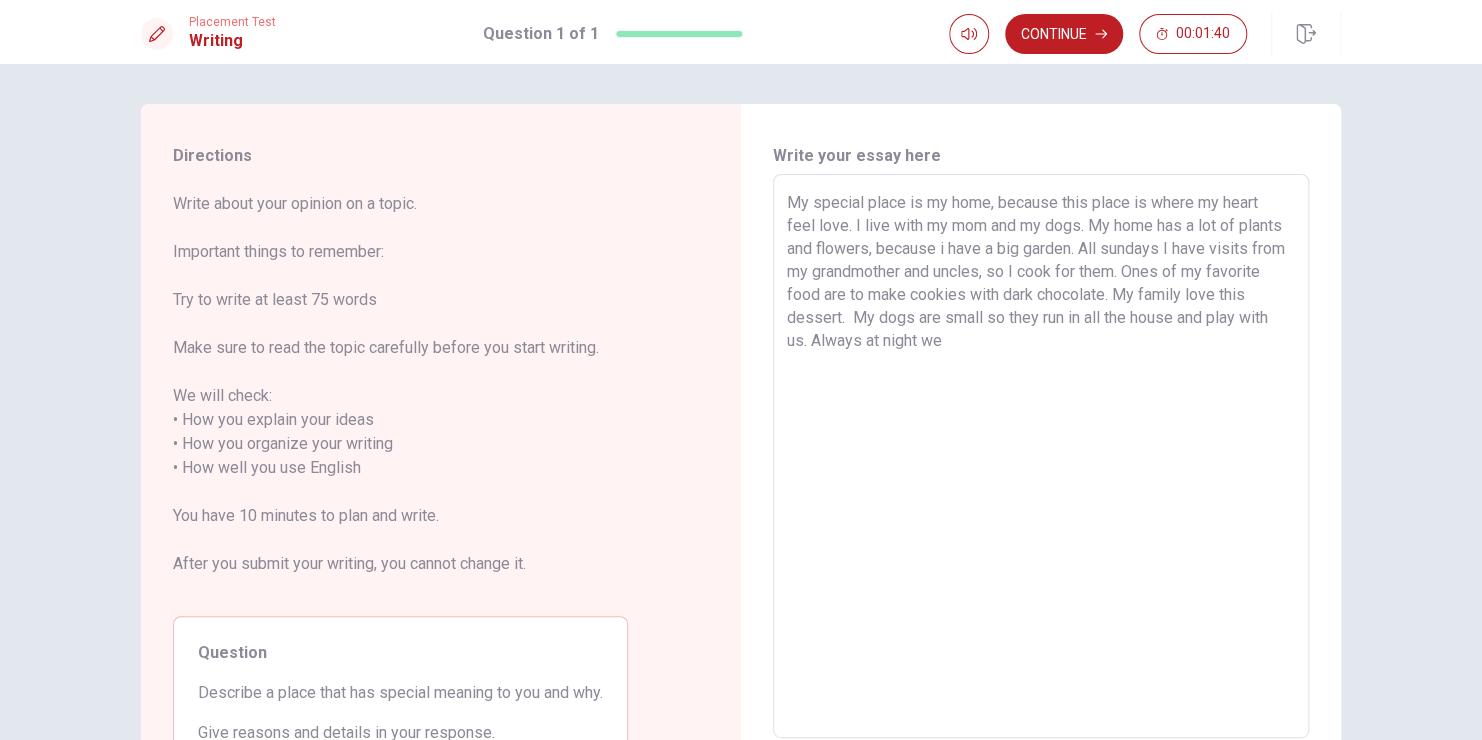 click on "My special place is my home, because this place is where my heart feel love. I live with my mom and my dogs. My home has a lot of plants and flowers, because i have a big garden. All sundays I have visits from my grandmother and uncles, so I cook for them. Ones of my favorite food are to make cookies with dark chocolate. My family love this dessert.  My dogs are small so they run in all the house and play with us. Always at night we" at bounding box center [1041, 456] 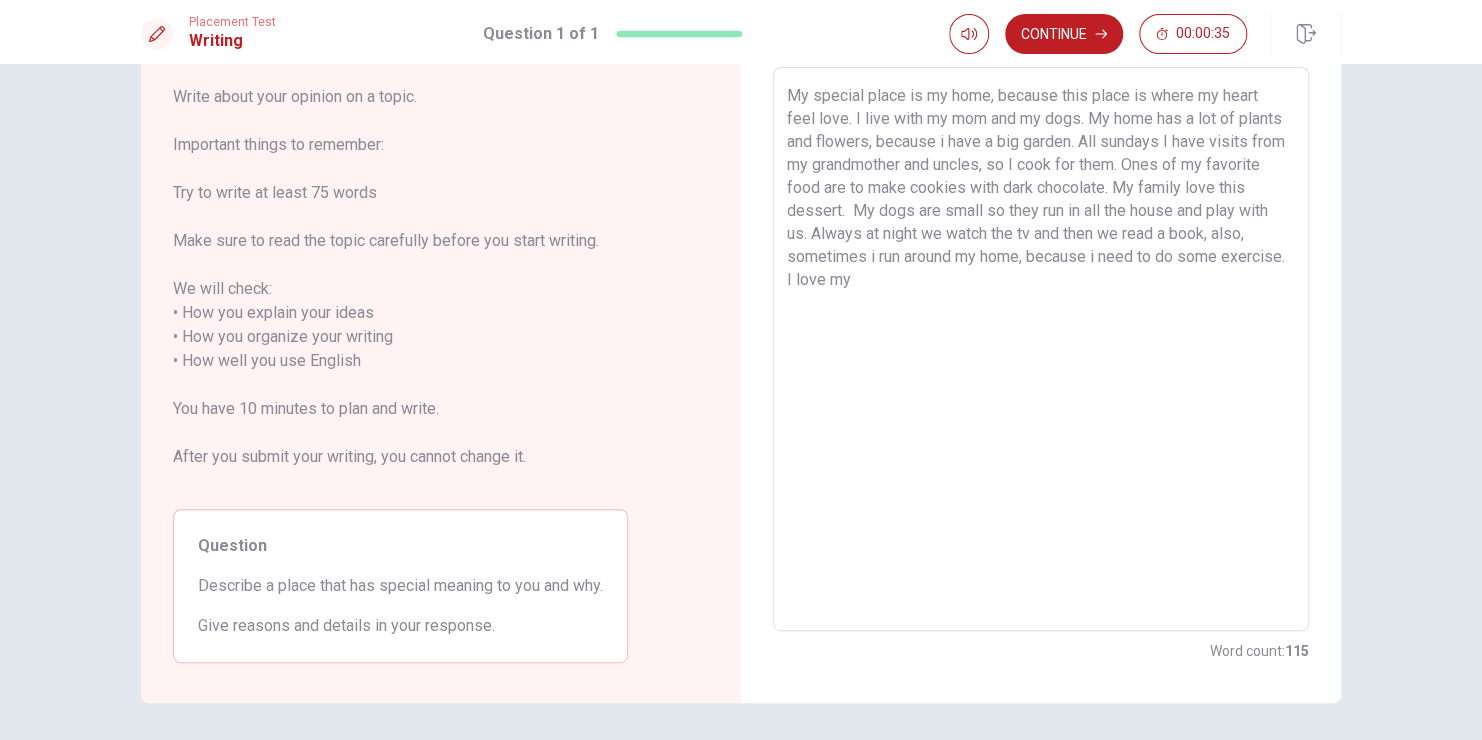 scroll, scrollTop: 73, scrollLeft: 0, axis: vertical 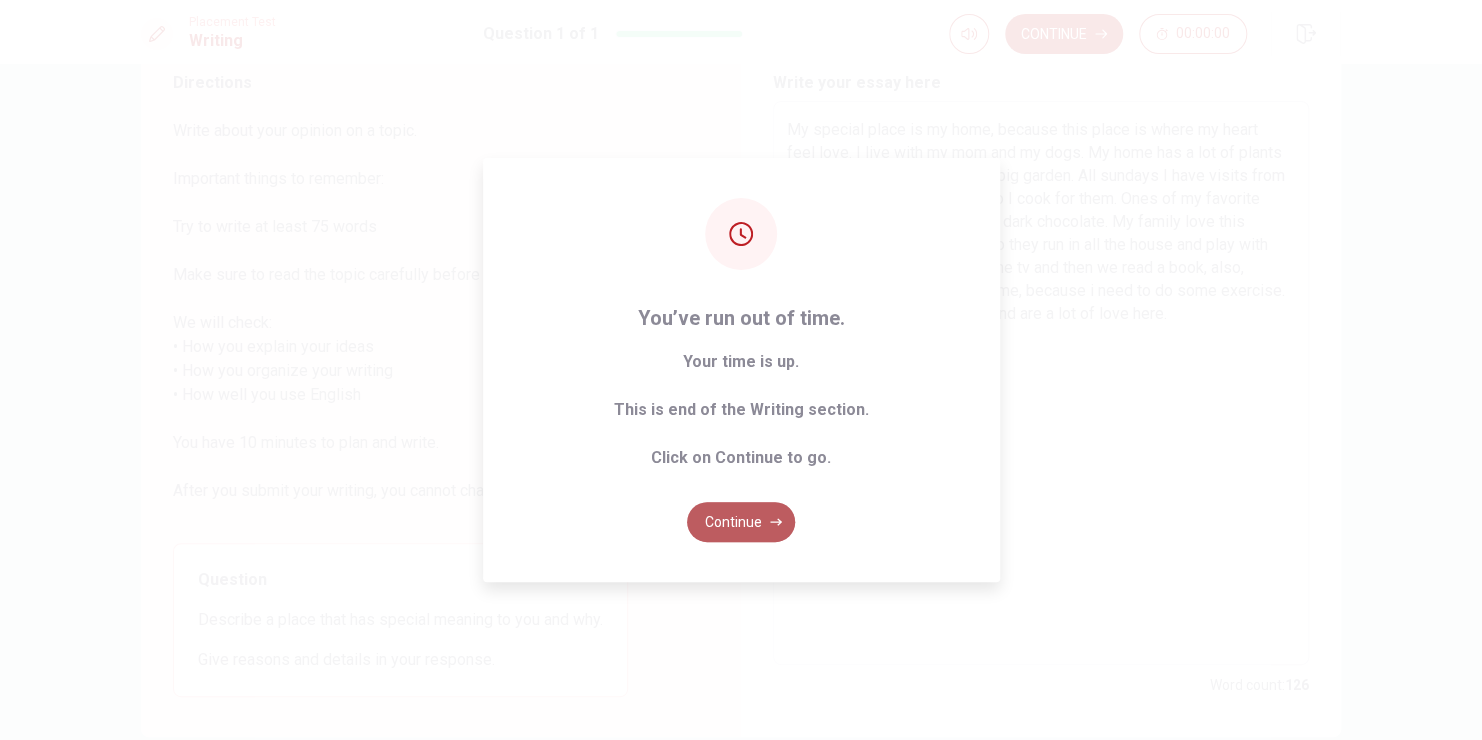 click on "Continue" at bounding box center (741, 522) 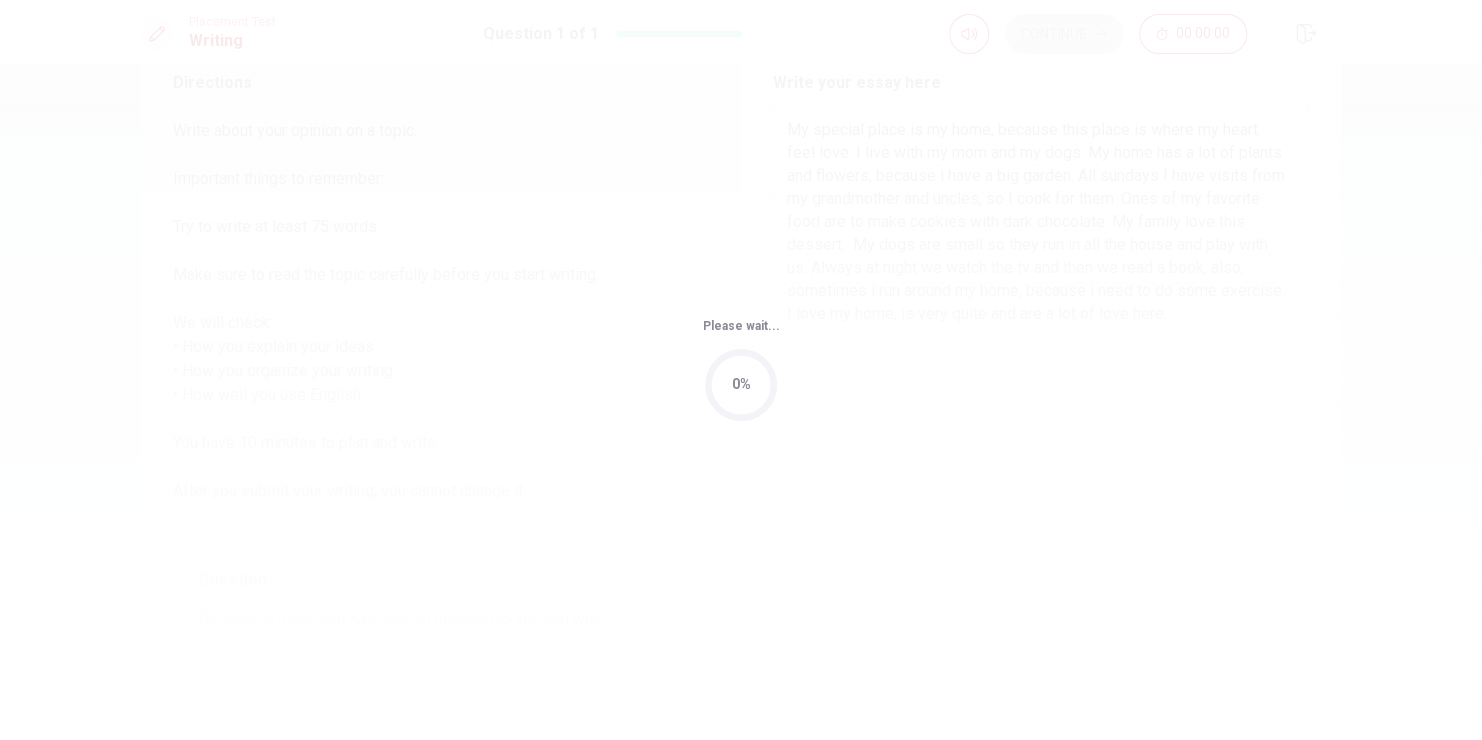 scroll, scrollTop: 0, scrollLeft: 0, axis: both 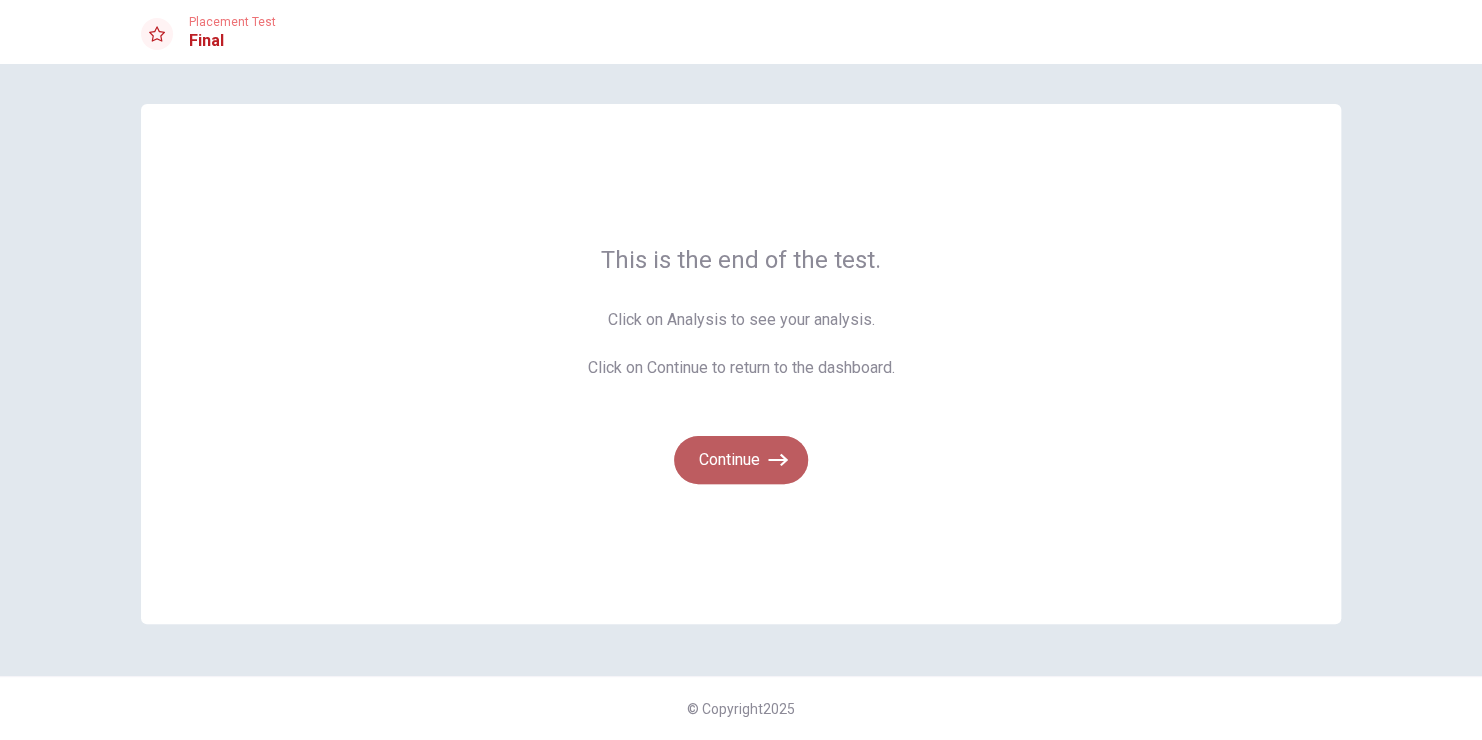 click on "Continue" at bounding box center (741, 460) 